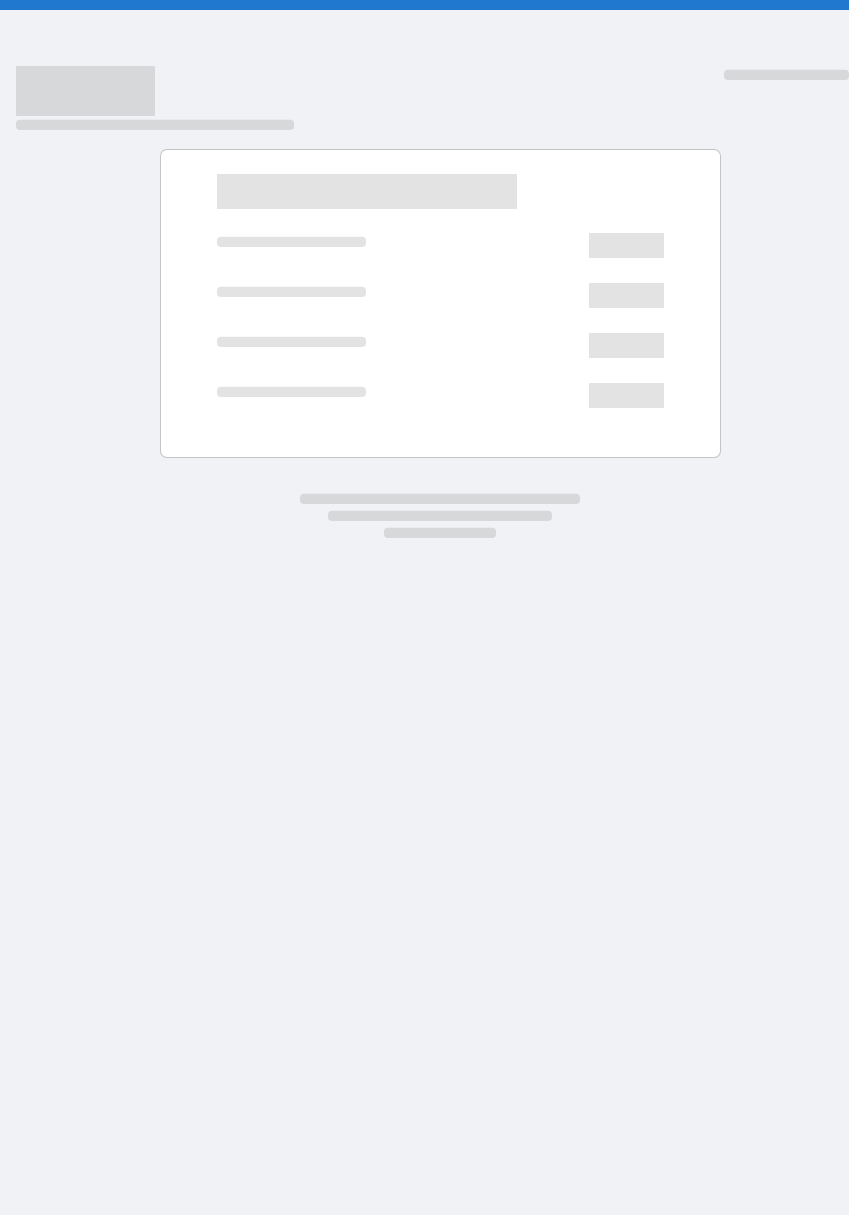 scroll, scrollTop: 0, scrollLeft: 0, axis: both 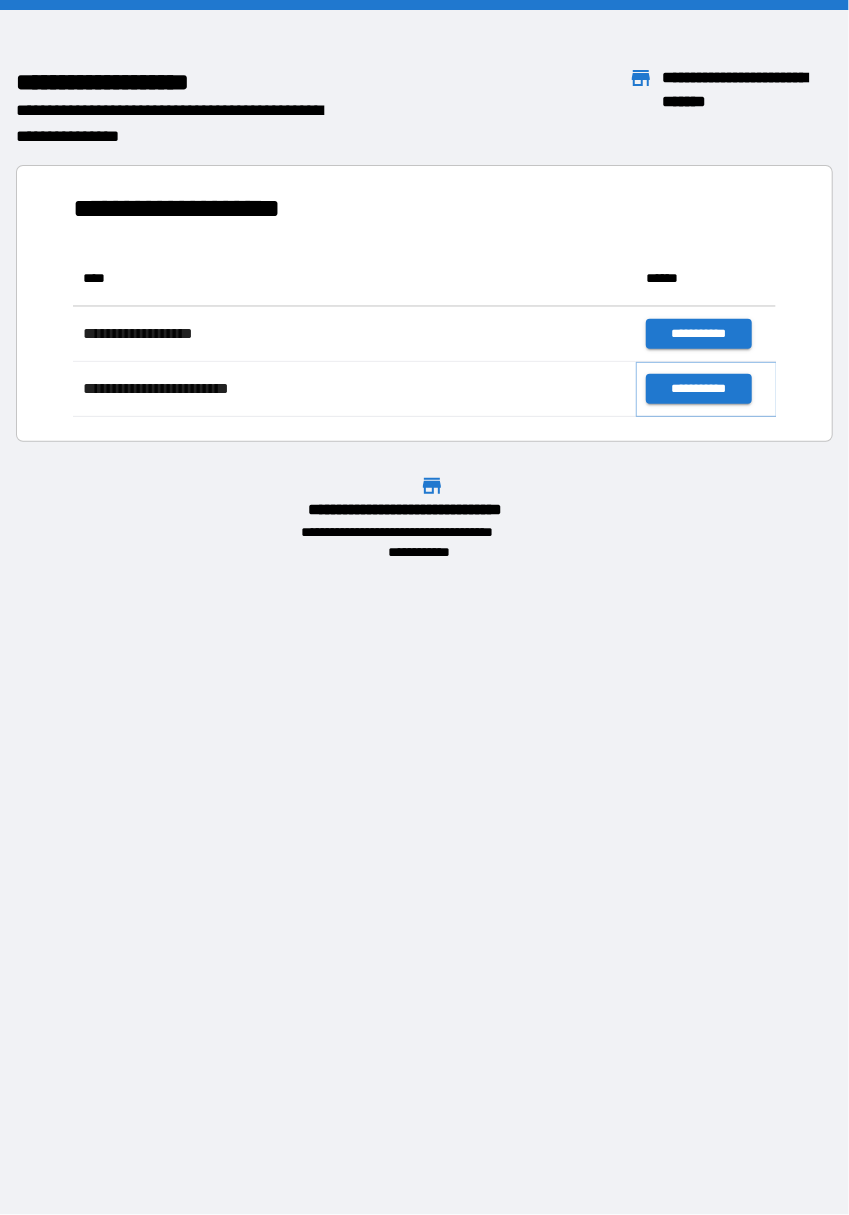 click on "**********" at bounding box center (699, 389) 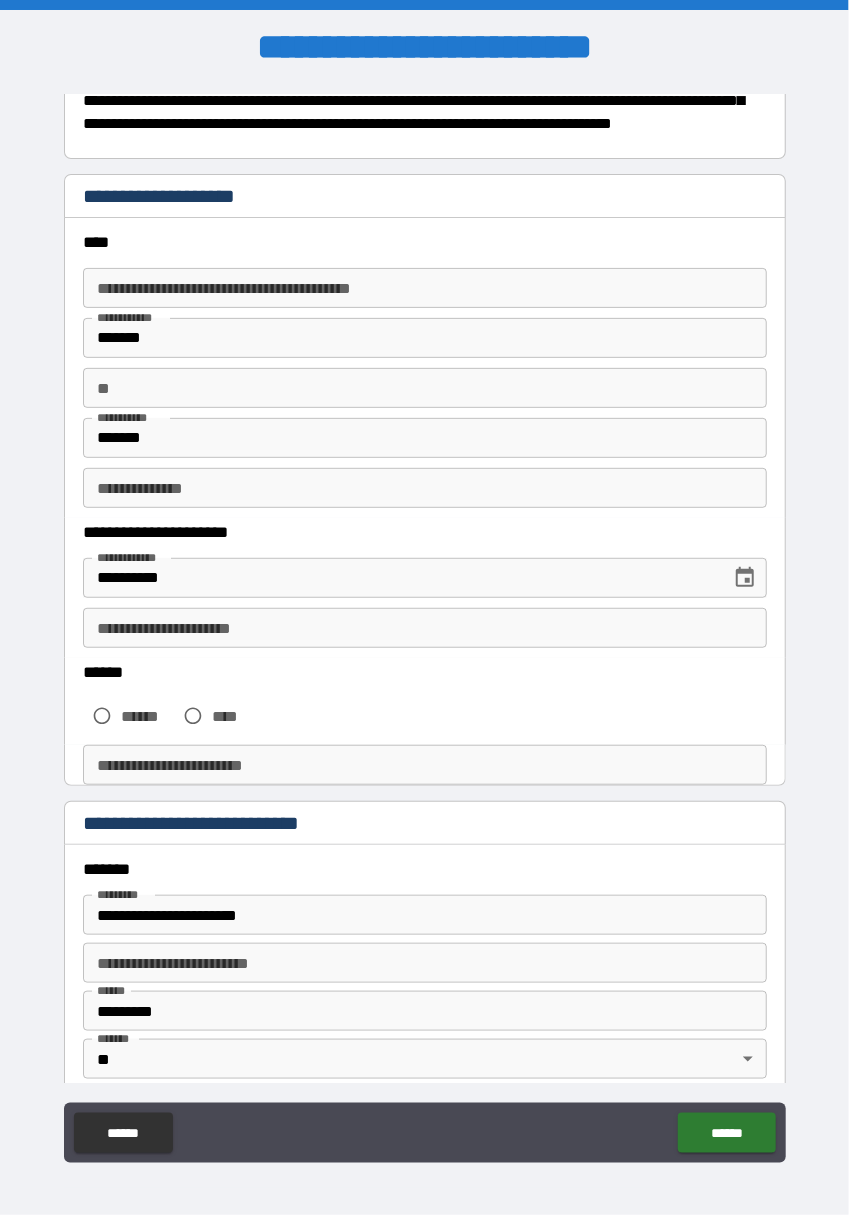 scroll, scrollTop: 120, scrollLeft: 0, axis: vertical 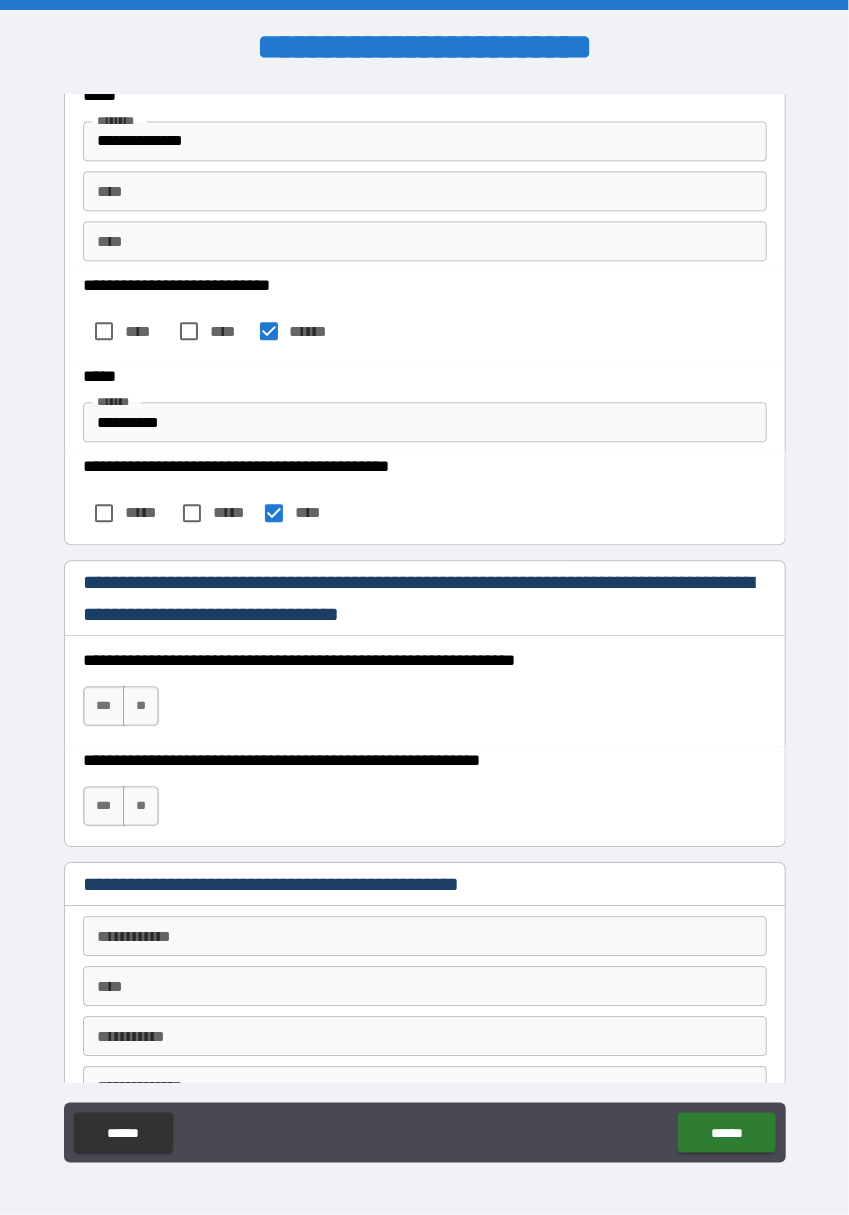click on "***" at bounding box center [104, 706] 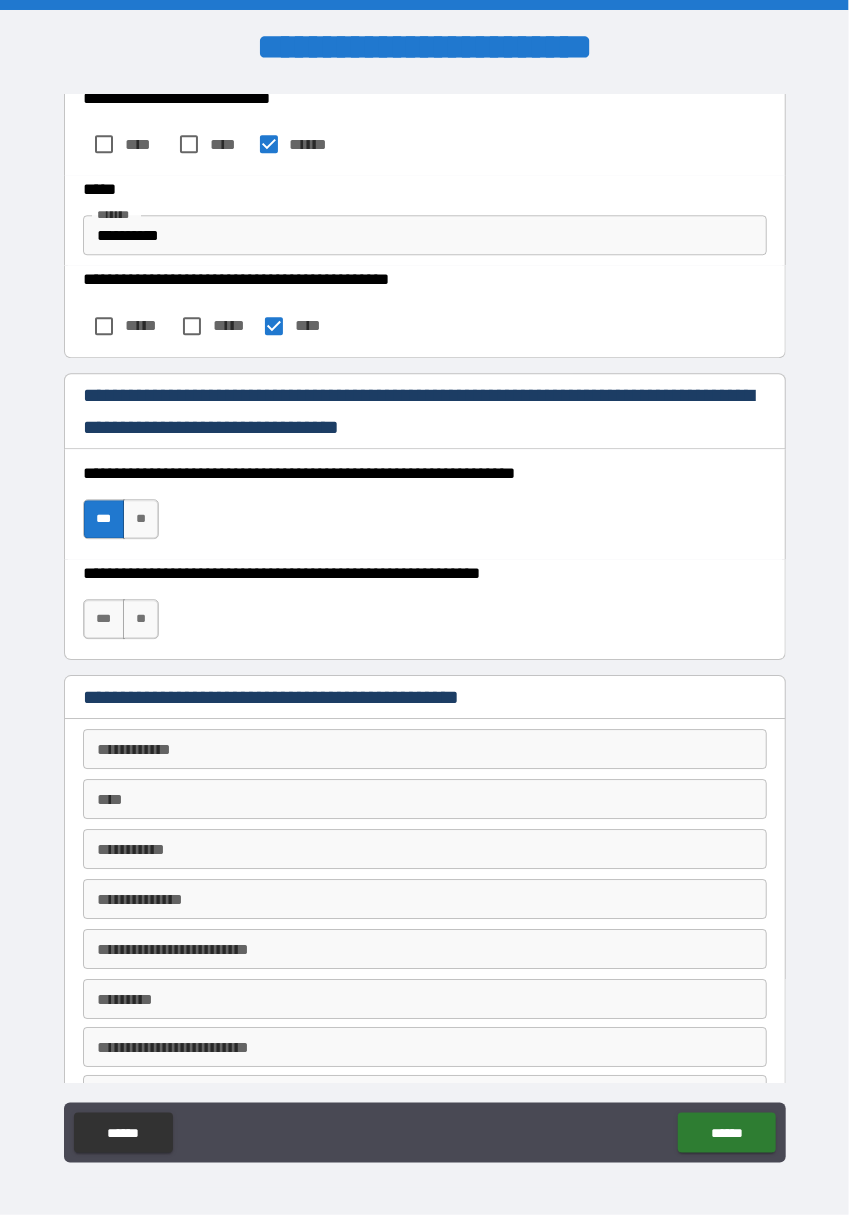 scroll, scrollTop: 1712, scrollLeft: 0, axis: vertical 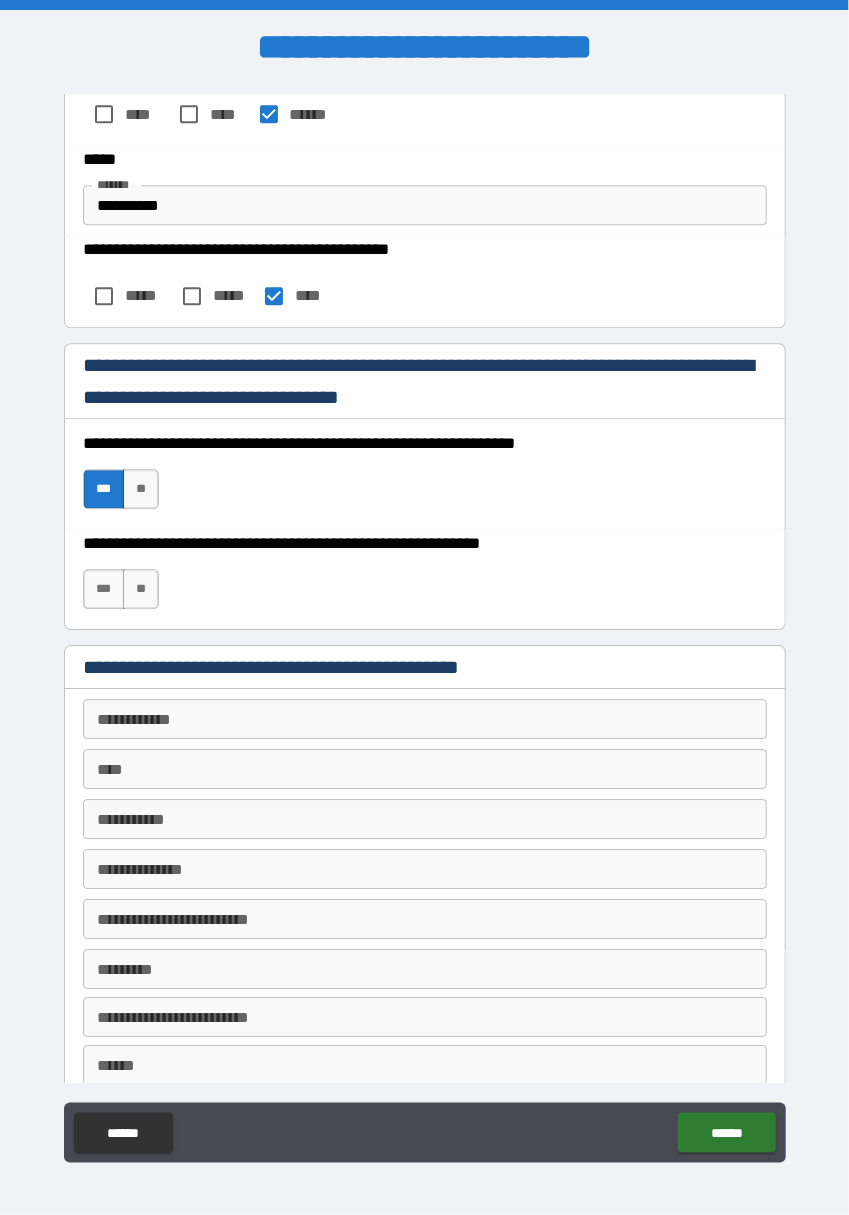 click on "**" at bounding box center (141, 589) 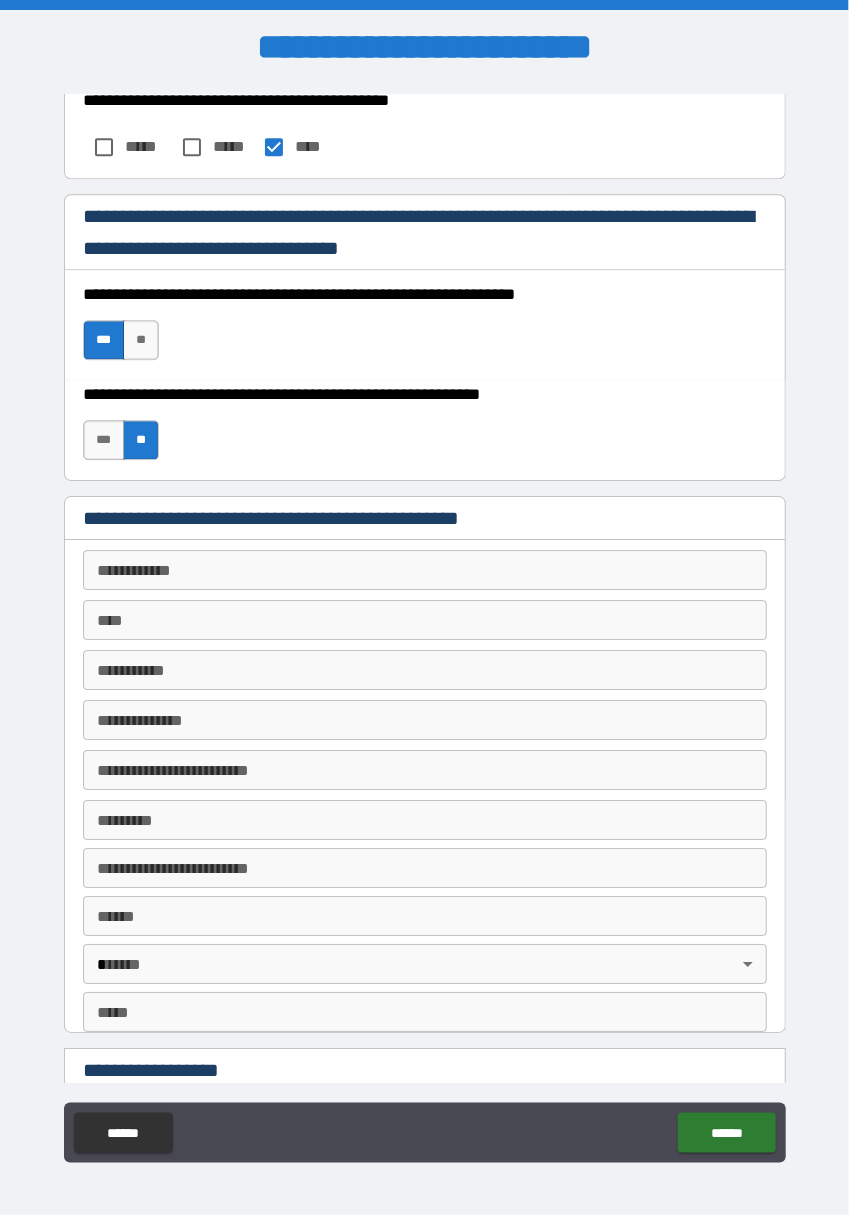 scroll, scrollTop: 1875, scrollLeft: 0, axis: vertical 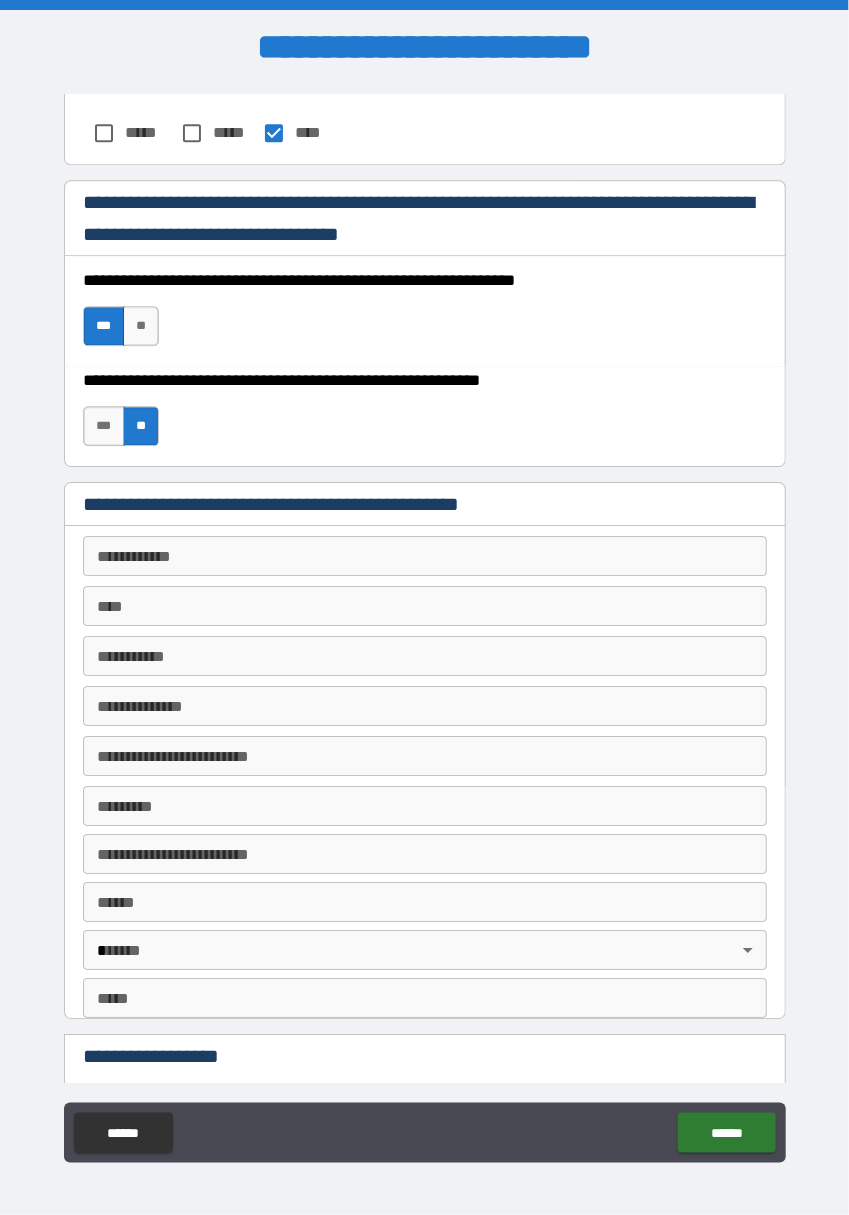 click on "**********" at bounding box center (425, 556) 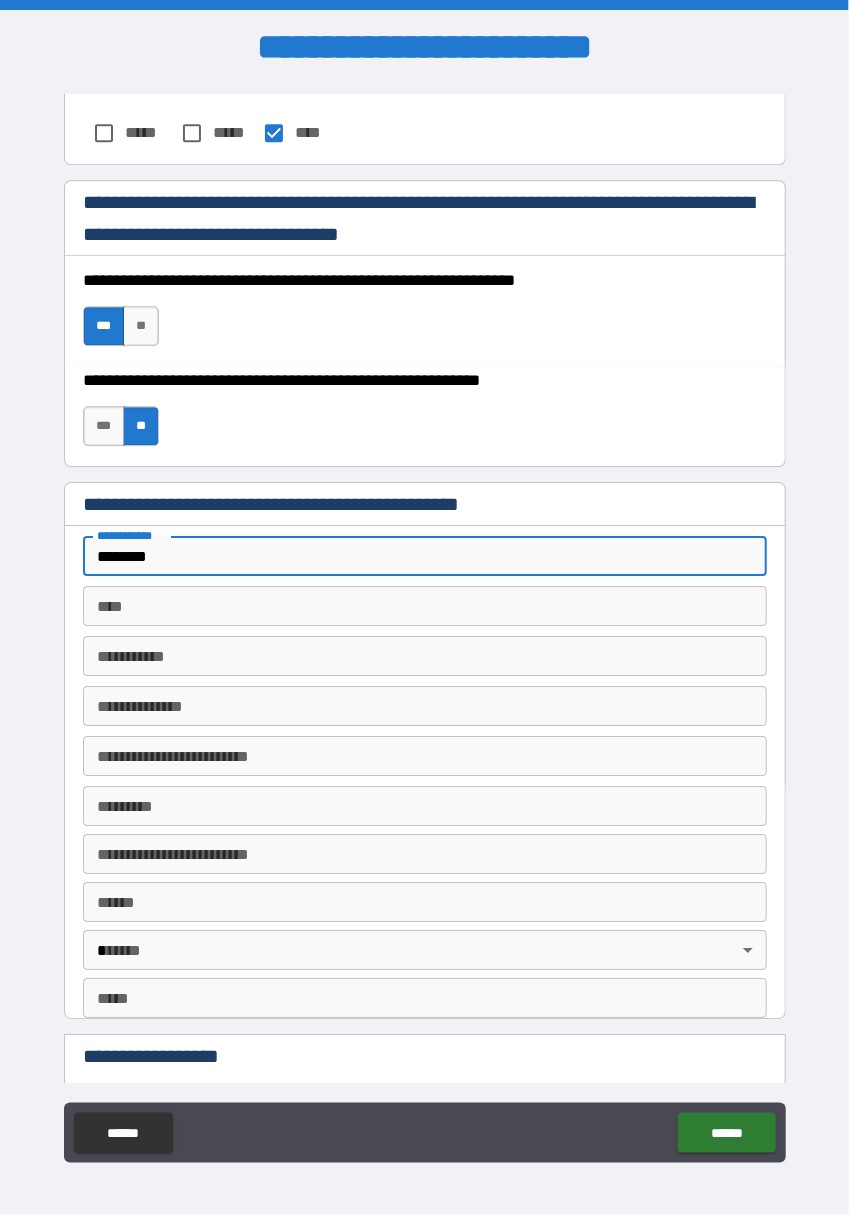 type on "*******" 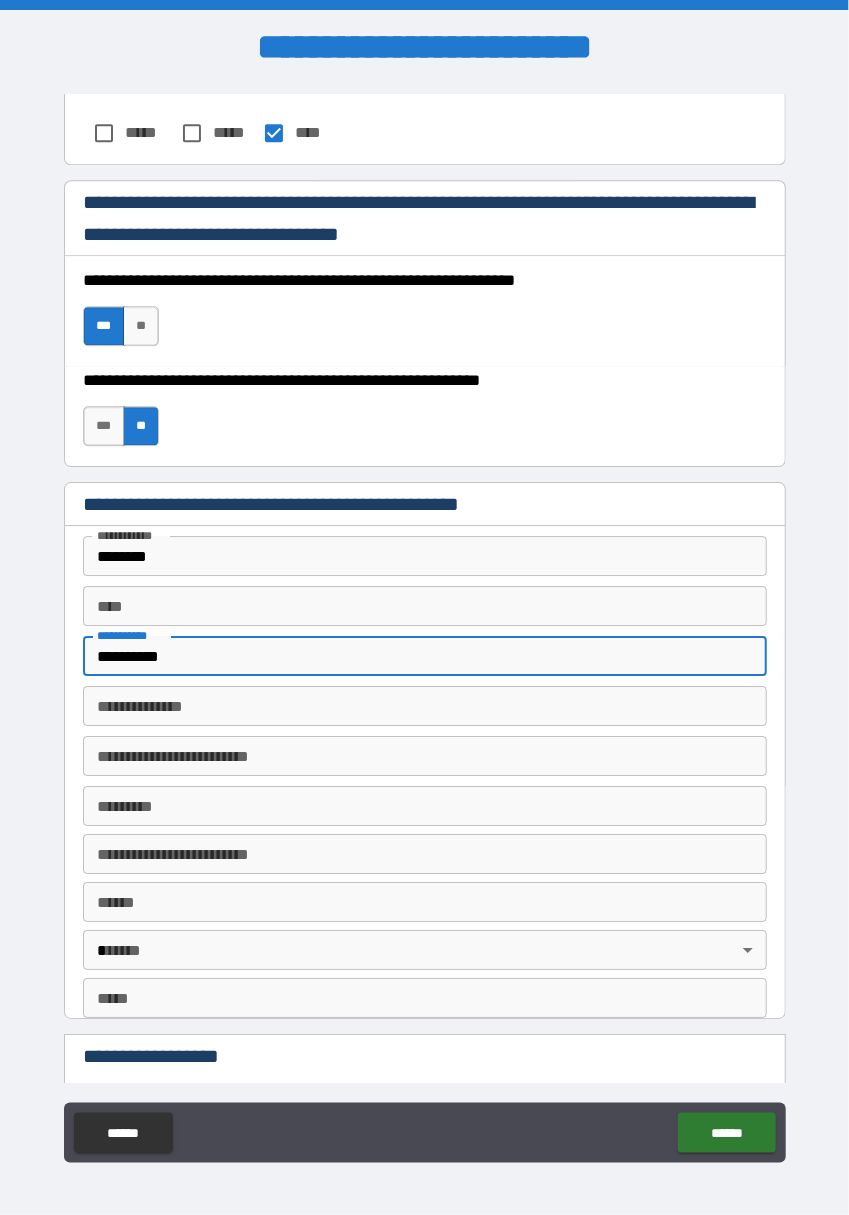 type on "*********" 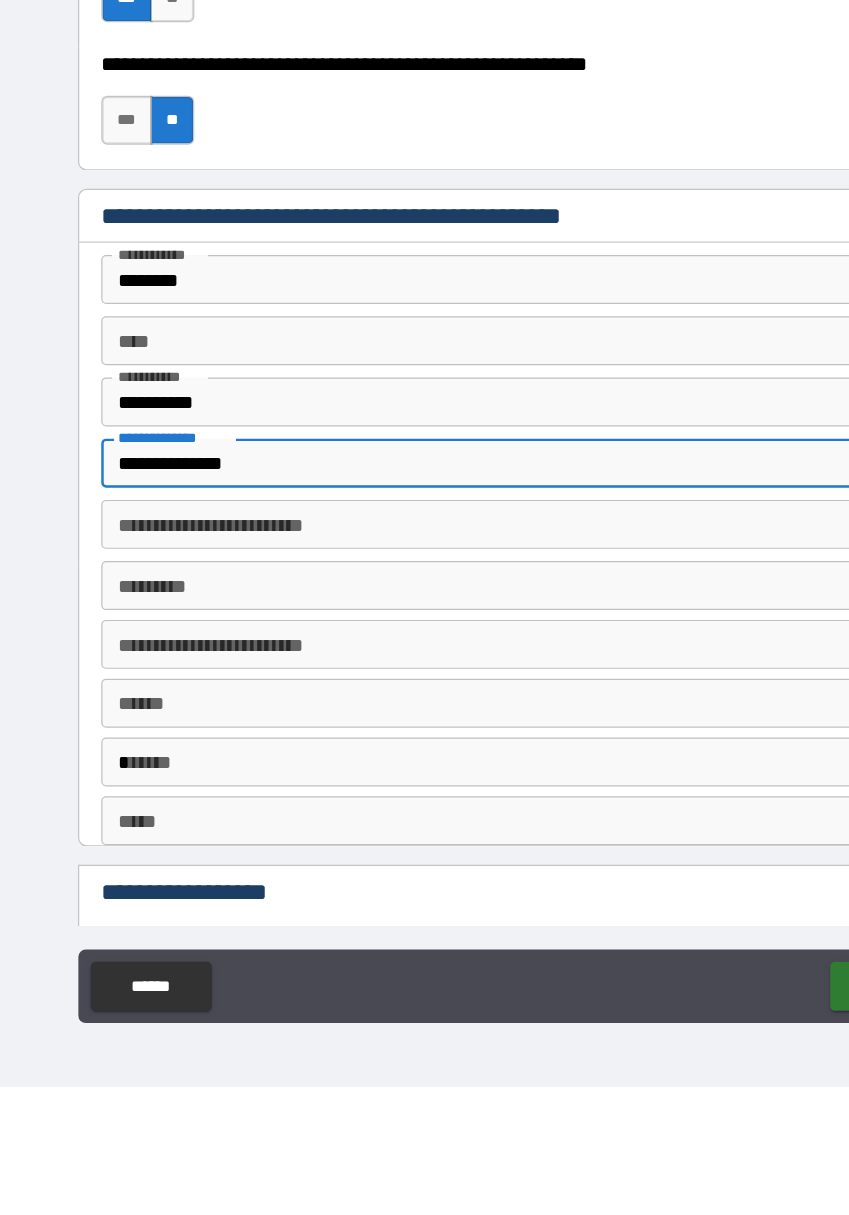 type on "**********" 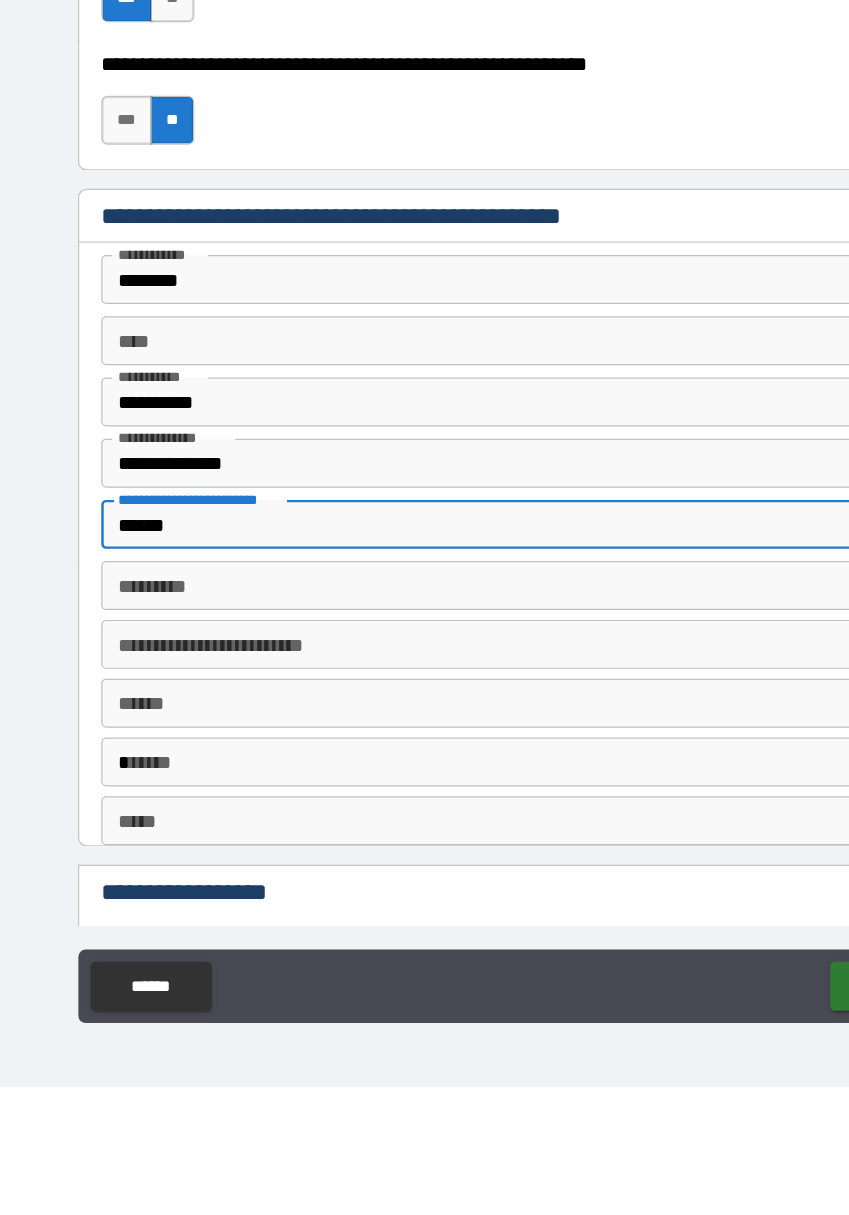 type on "******" 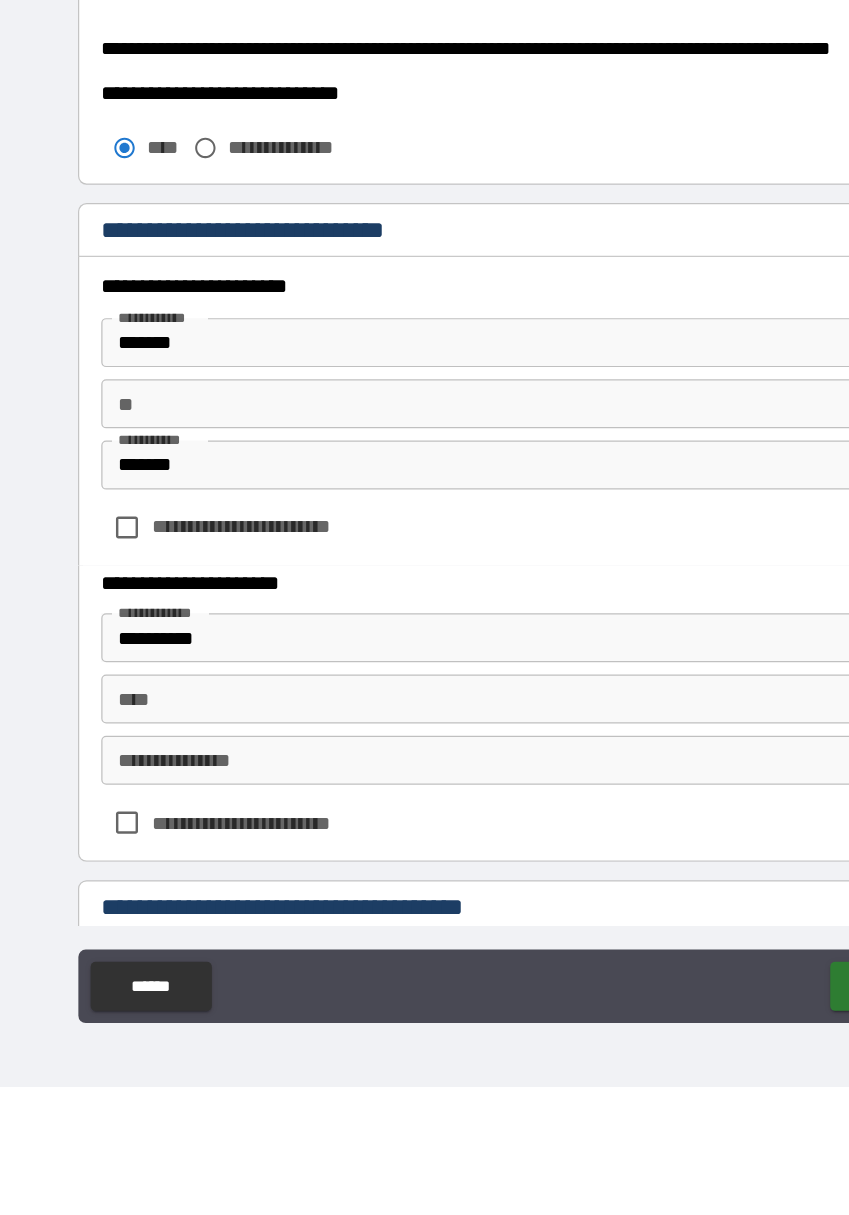 scroll, scrollTop: 2616, scrollLeft: 0, axis: vertical 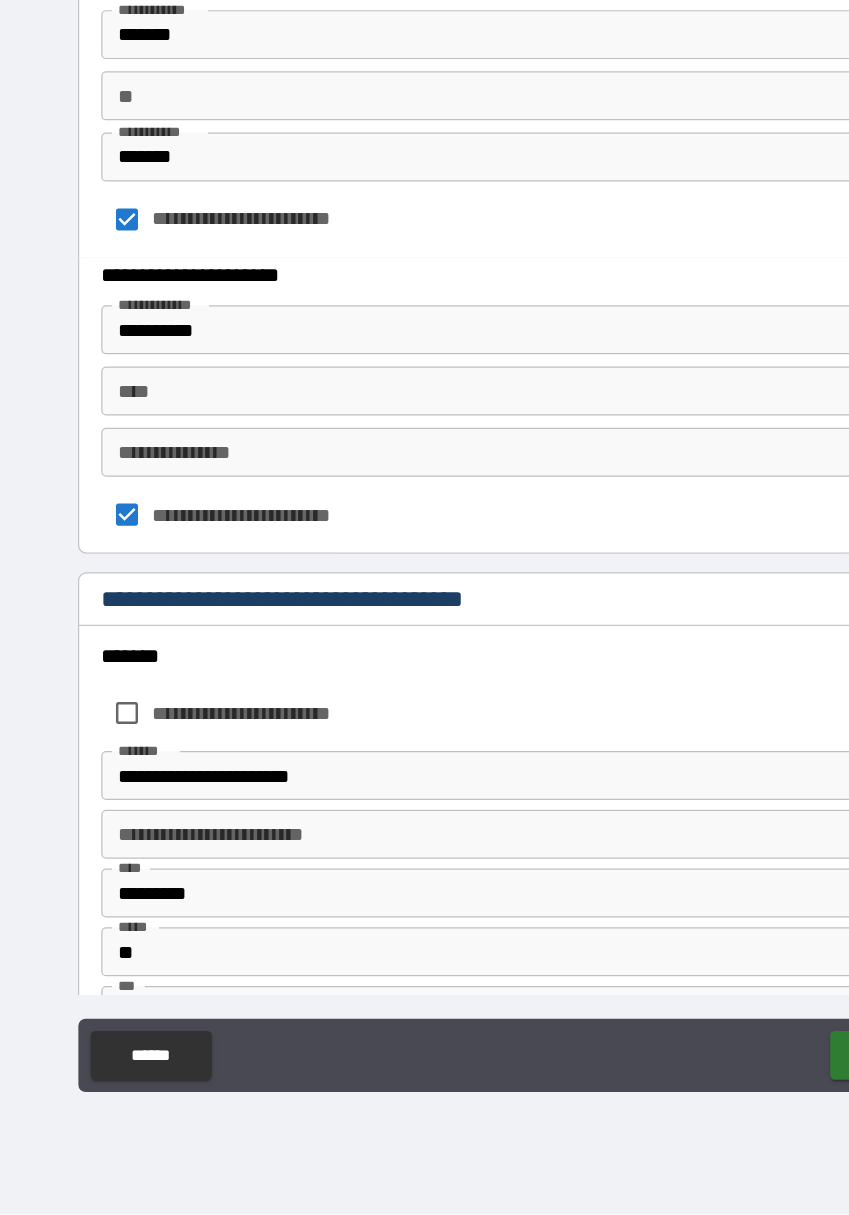 click on "**********" at bounding box center [425, 592] 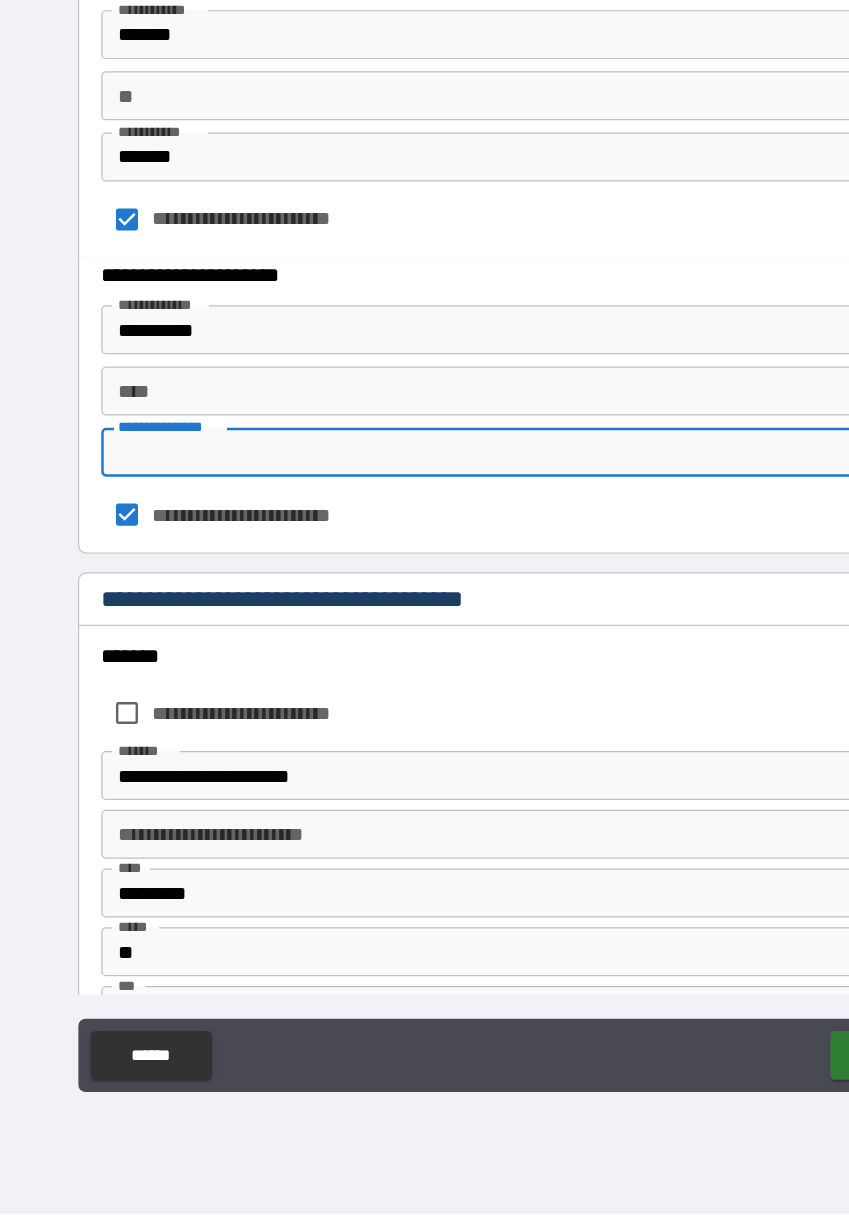 click on "**********" at bounding box center (424, 586) 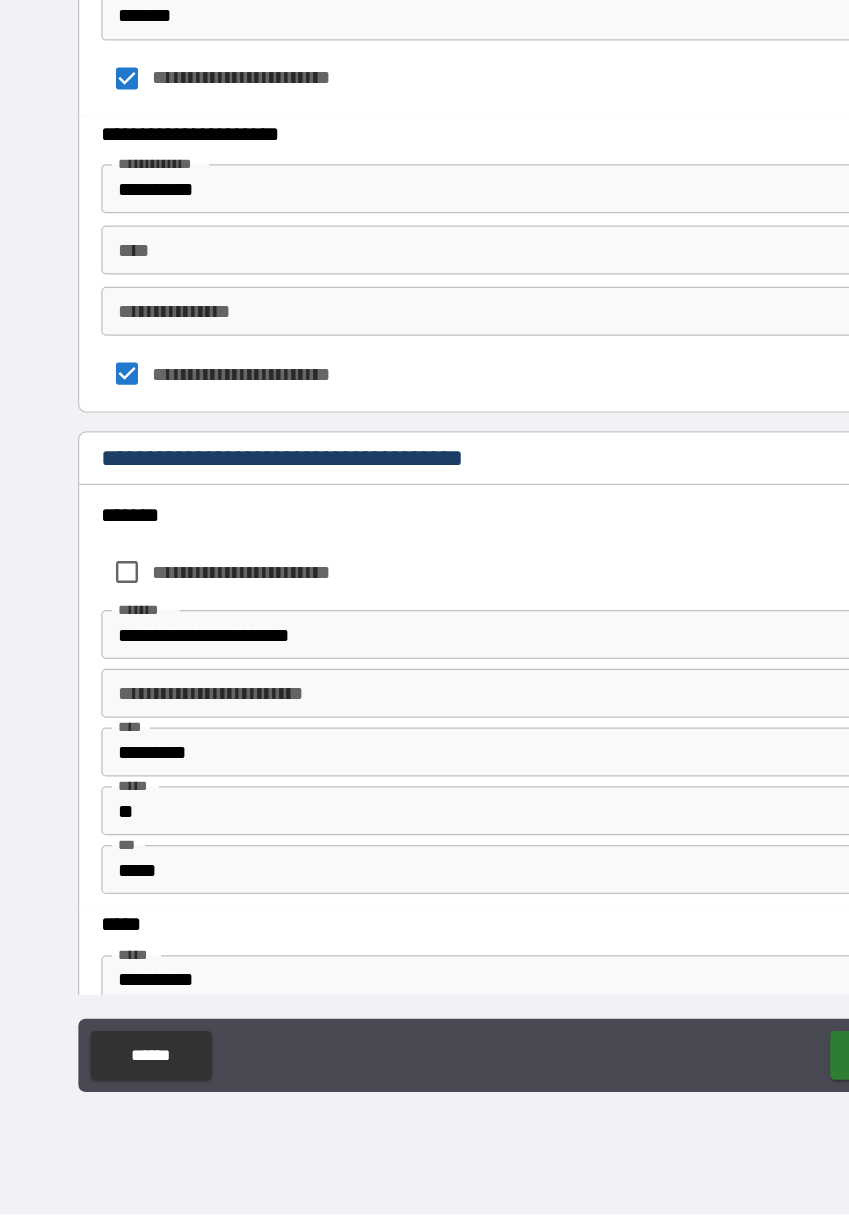 scroll, scrollTop: 3041, scrollLeft: 0, axis: vertical 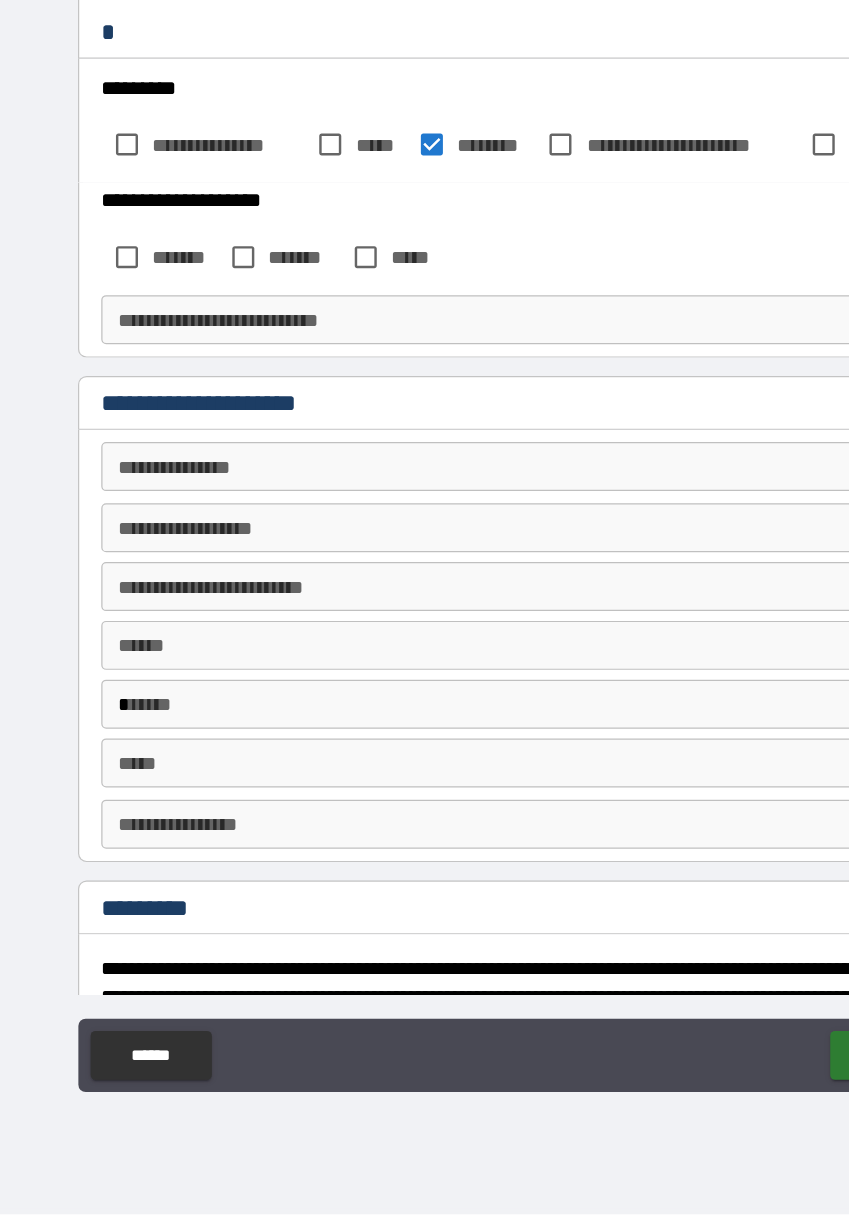 click on "**********" at bounding box center [425, 604] 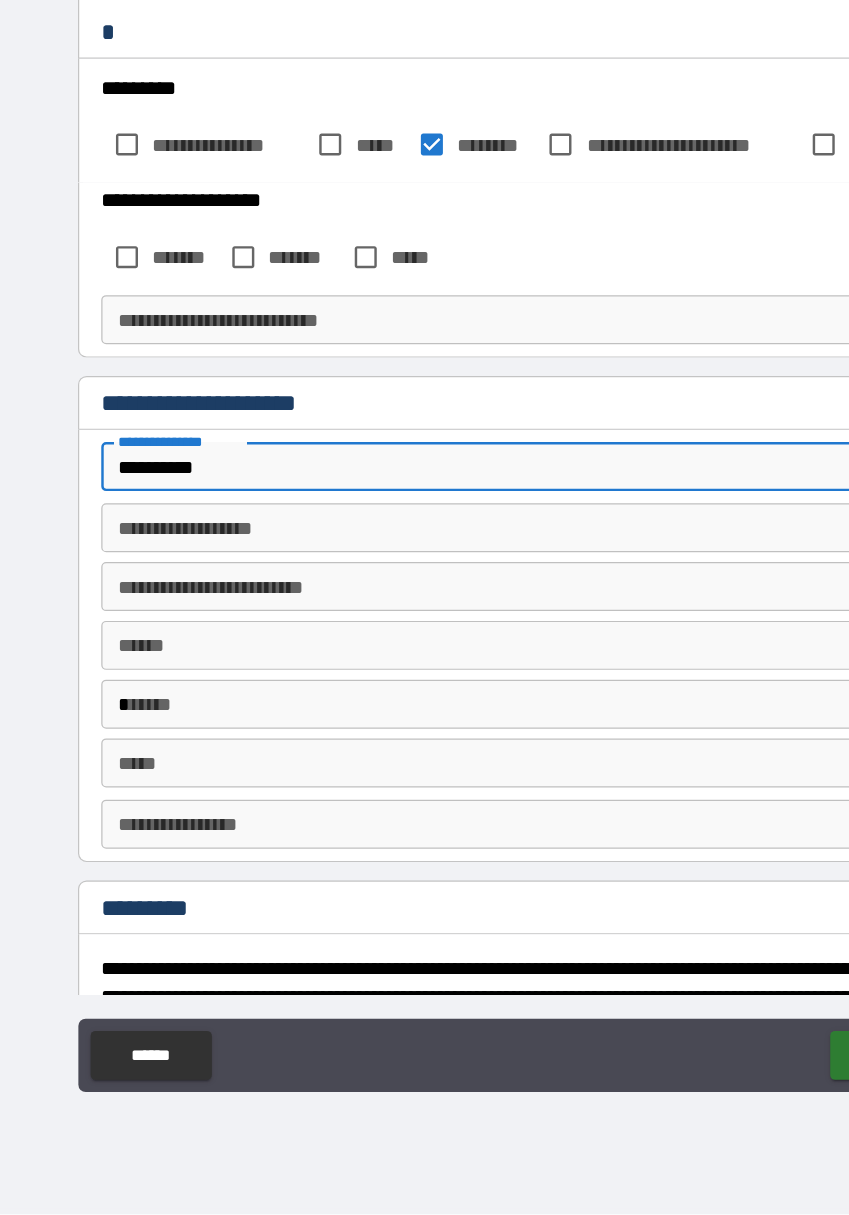 type on "*********" 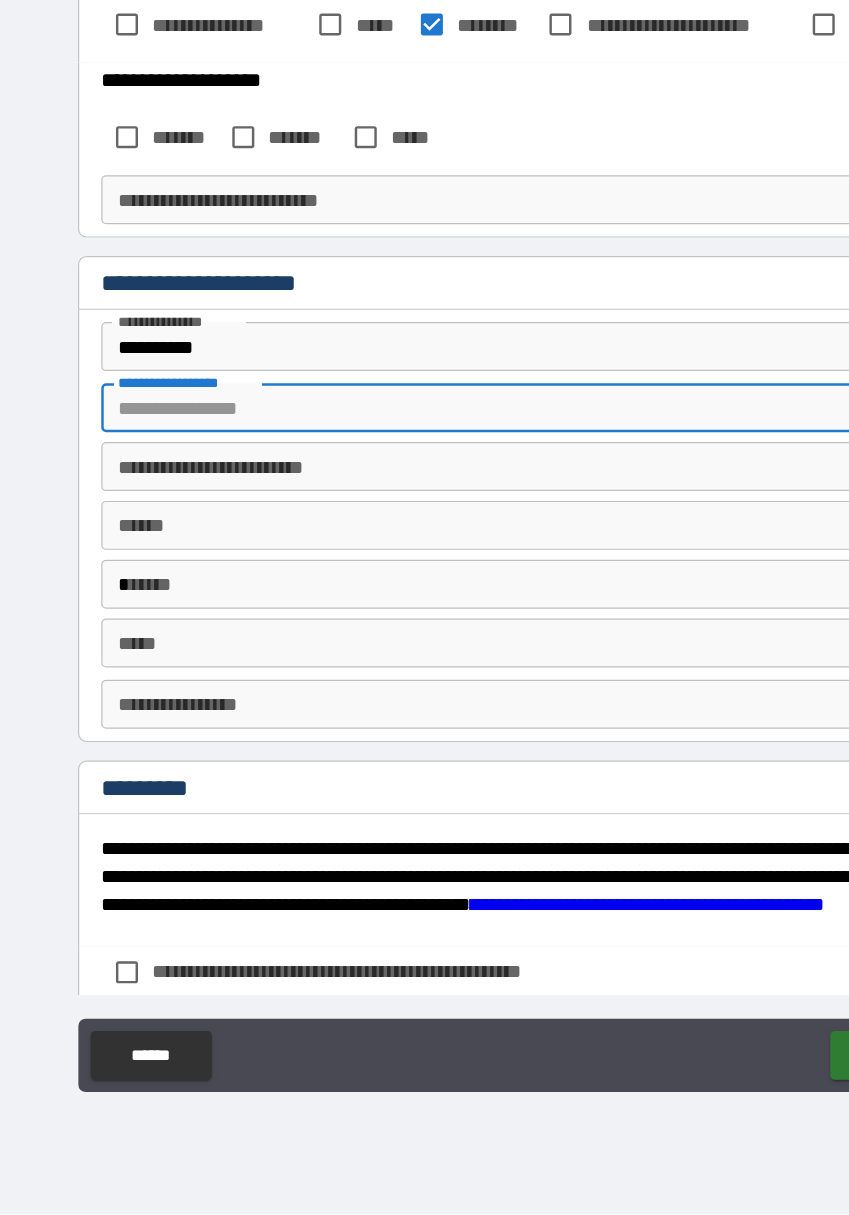 scroll, scrollTop: 4208, scrollLeft: 0, axis: vertical 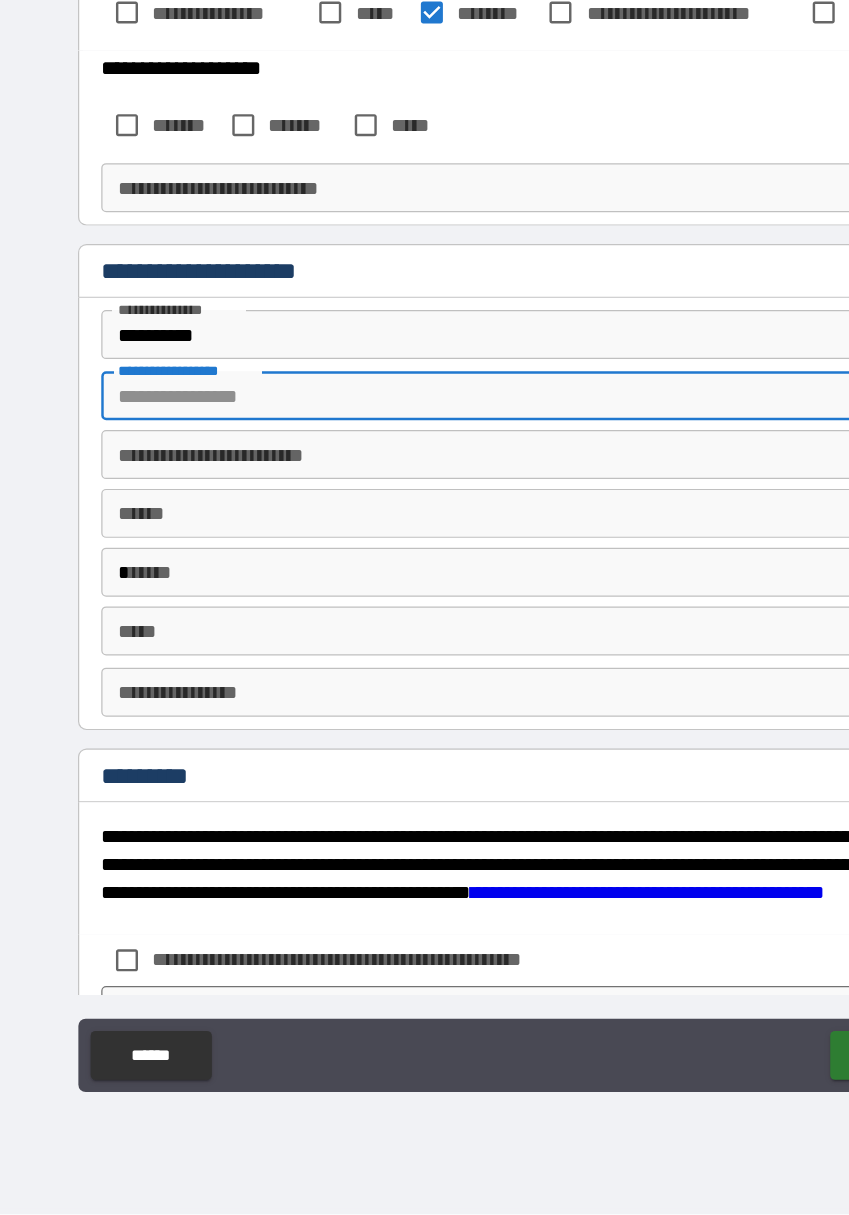 click on "**********" at bounding box center (425, 788) 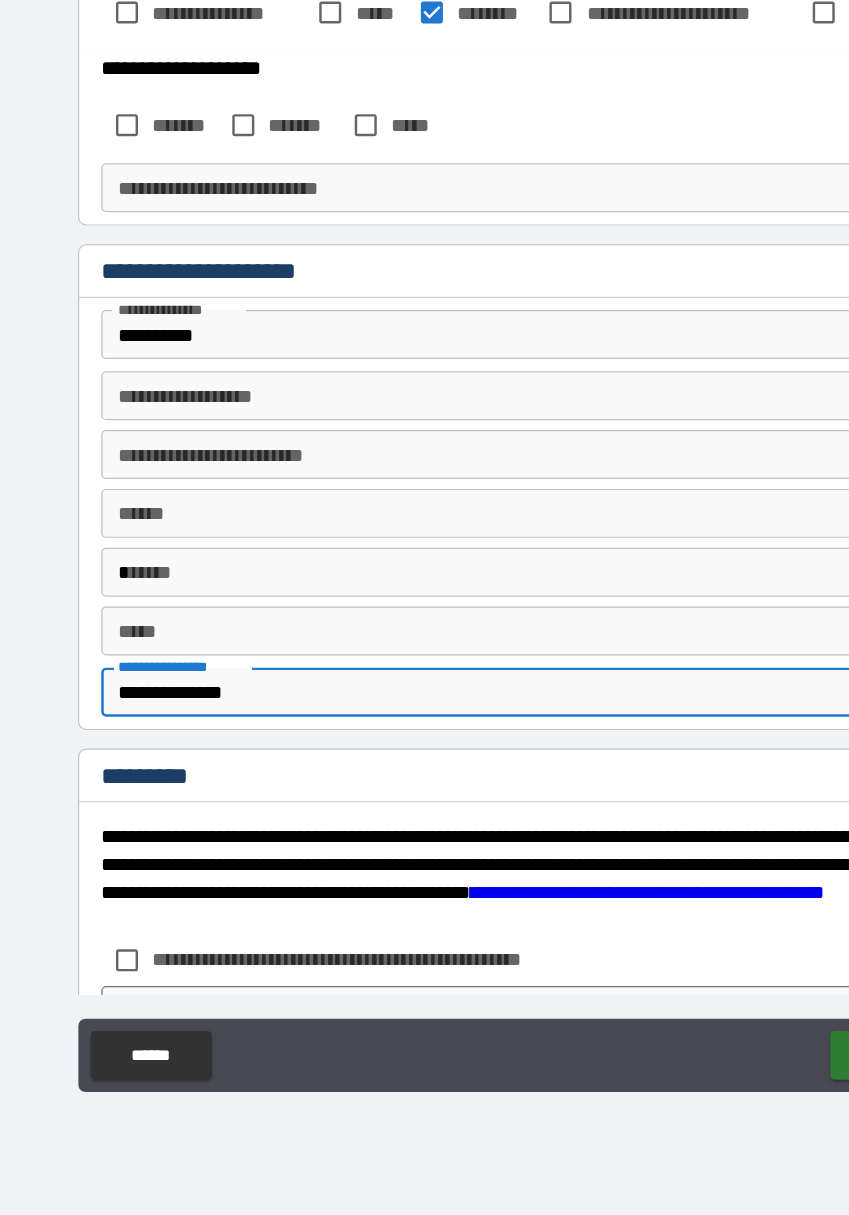 type on "**********" 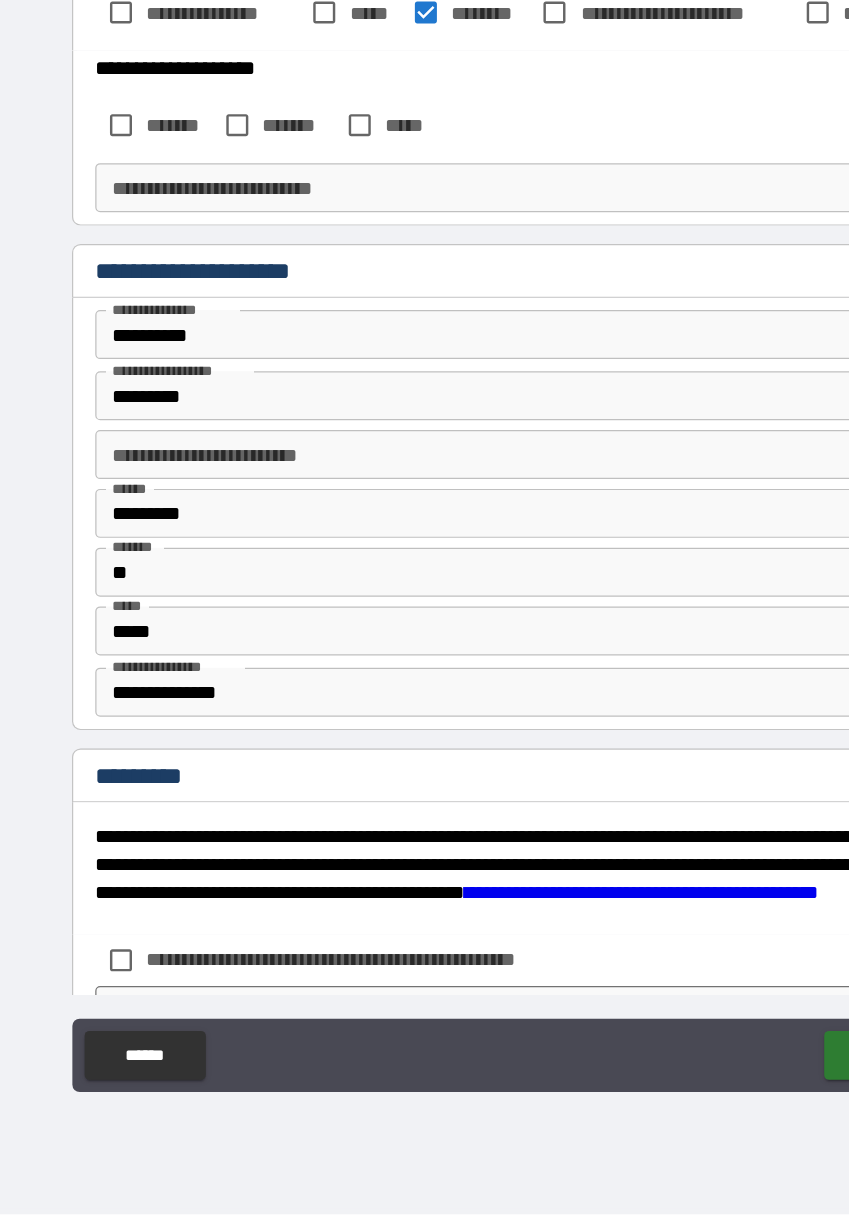 type on "**********" 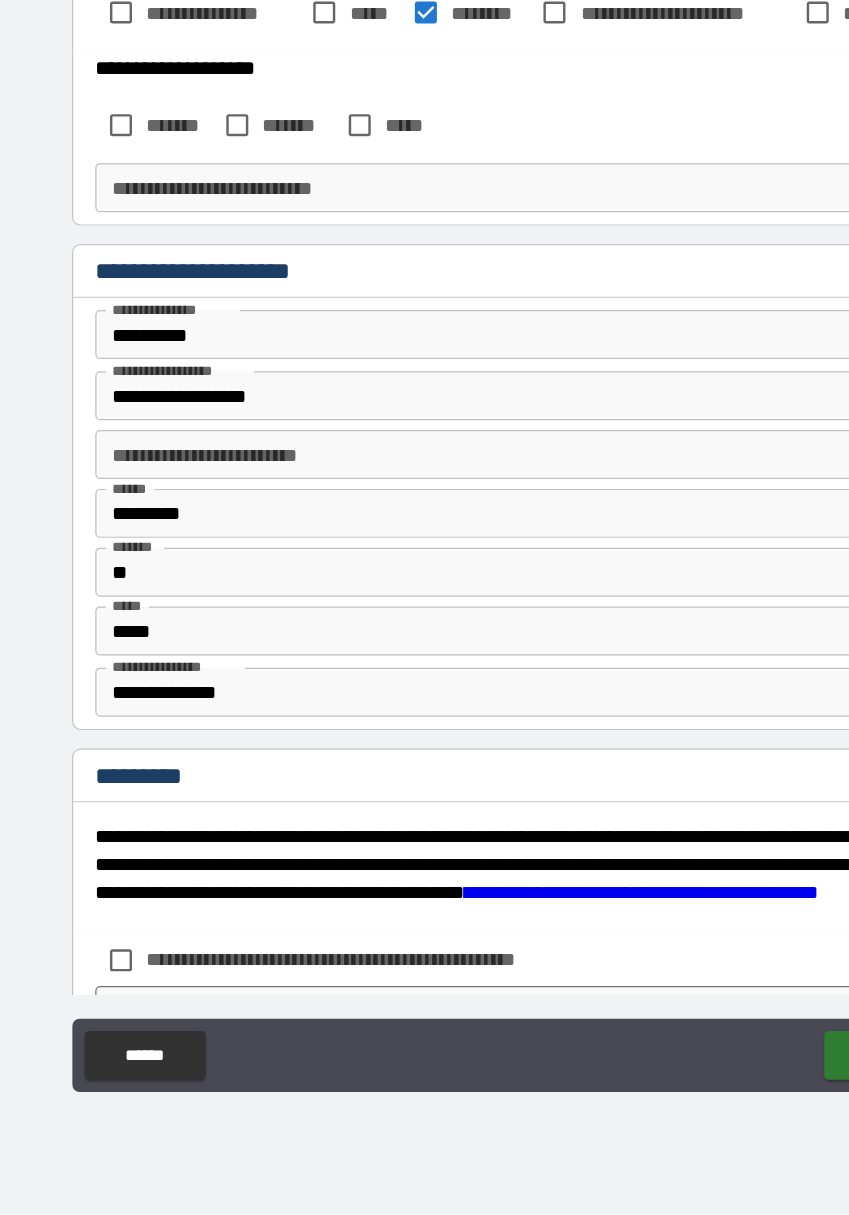 click on "*****" at bounding box center (425, 738) 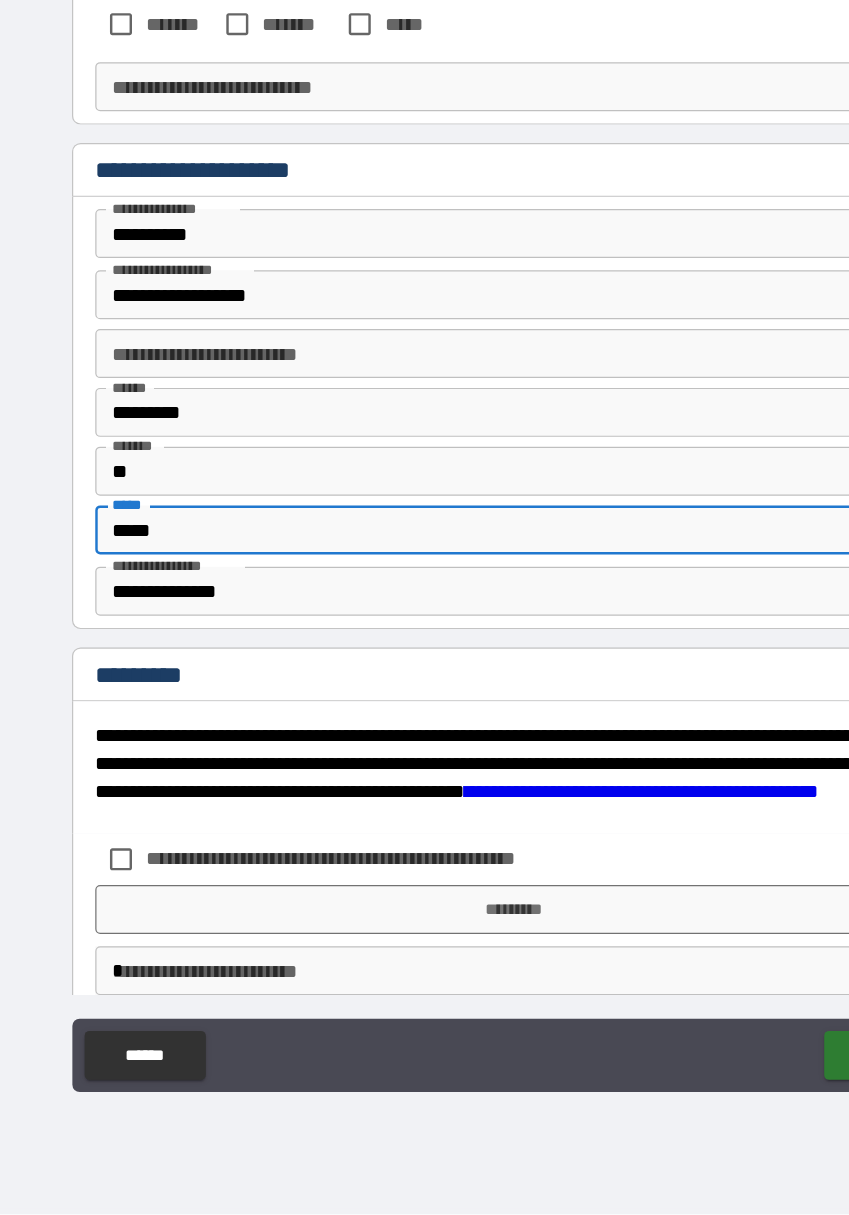 scroll, scrollTop: 4318, scrollLeft: 0, axis: vertical 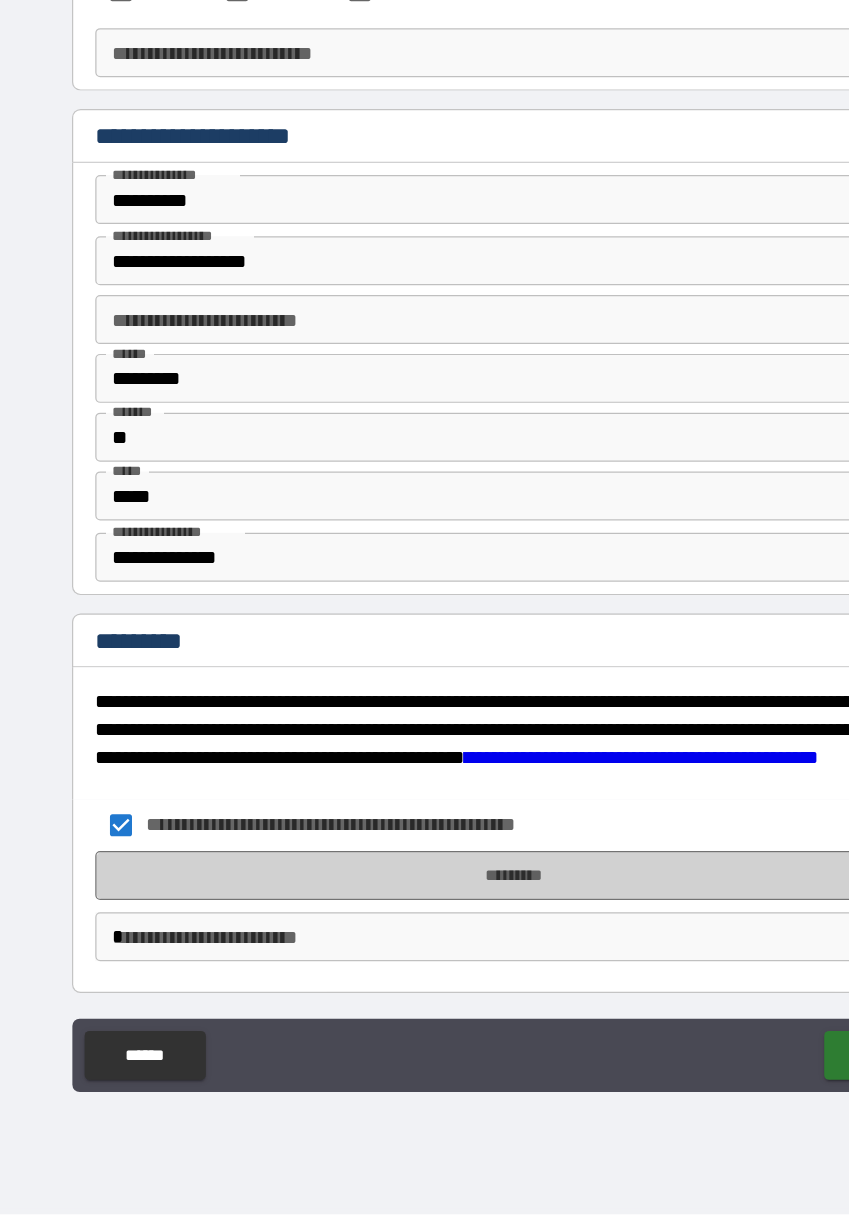 click on "*********" at bounding box center (425, 938) 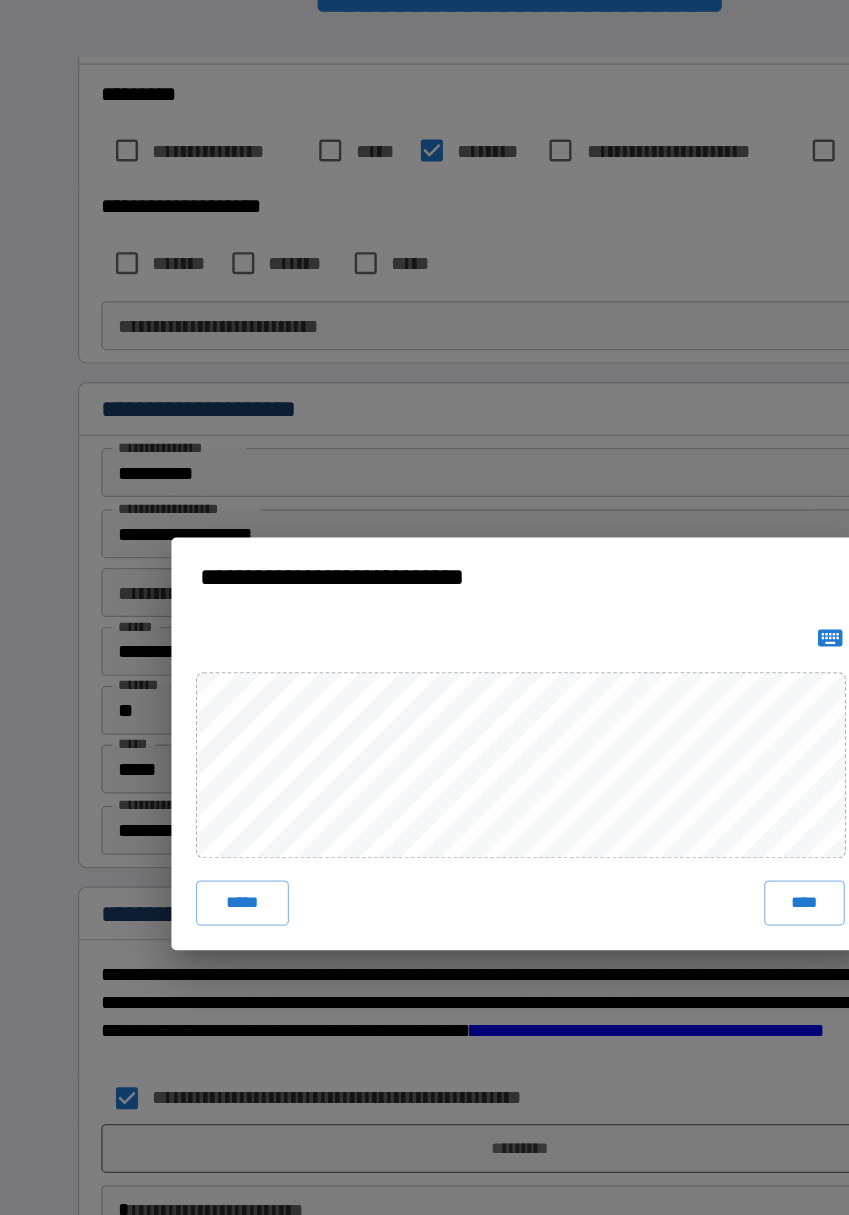click on "****" at bounding box center (656, 737) 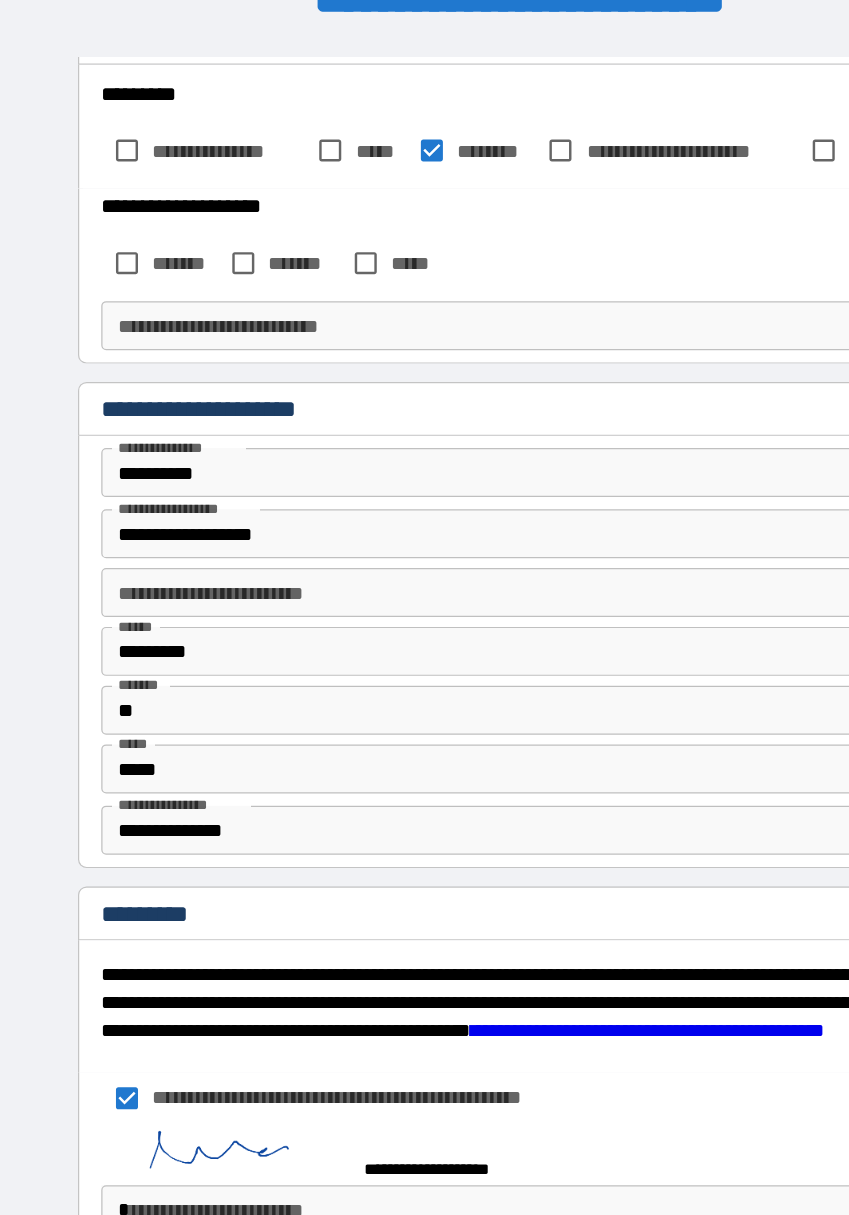 scroll, scrollTop: 4308, scrollLeft: 0, axis: vertical 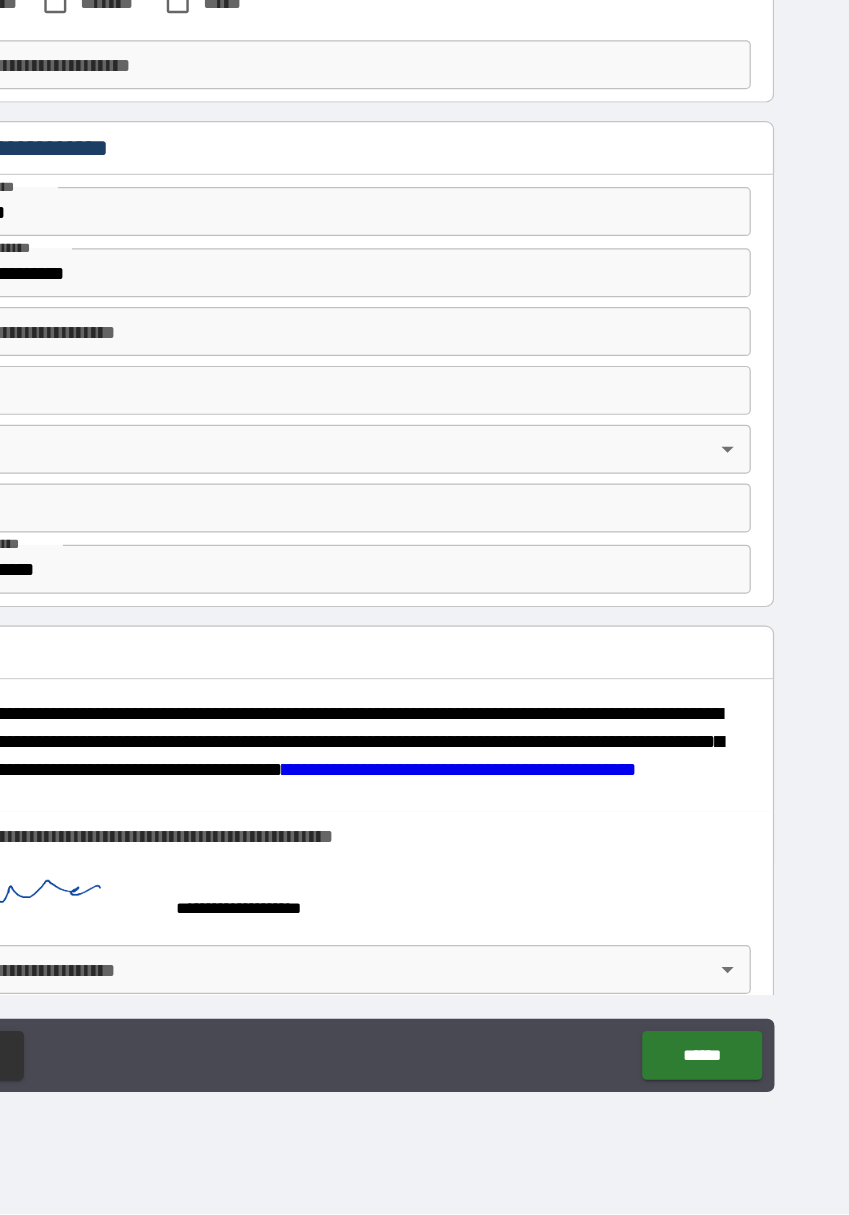 click on "******" at bounding box center [726, 1085] 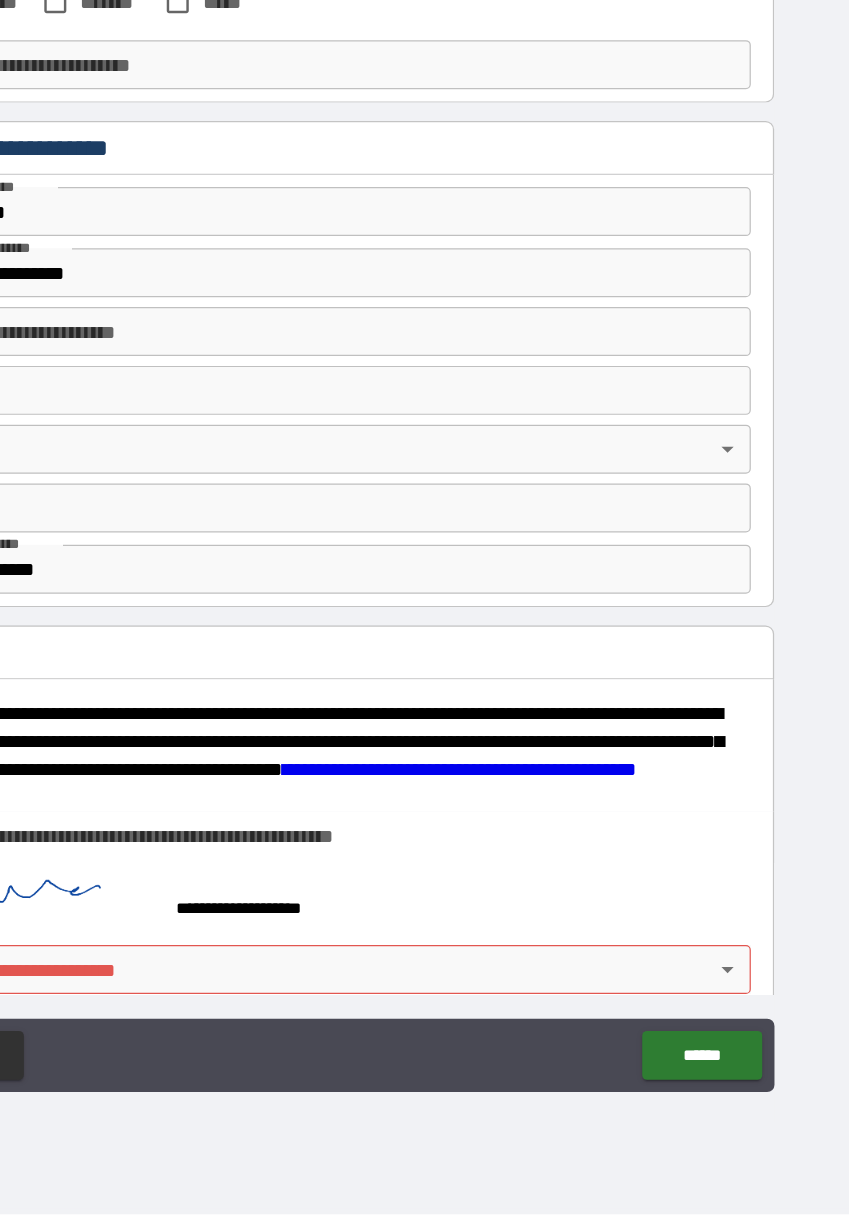 scroll, scrollTop: 4335, scrollLeft: 0, axis: vertical 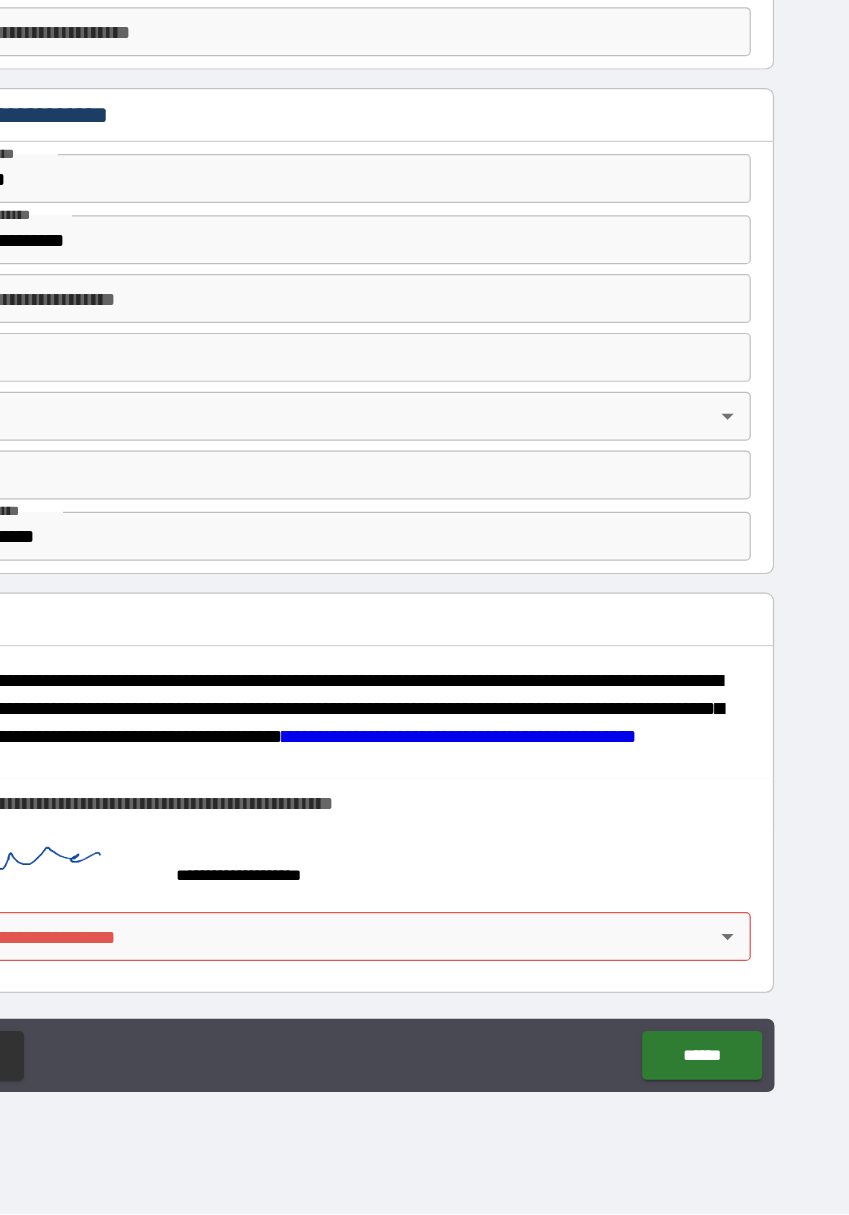 click on "******" at bounding box center [726, 1085] 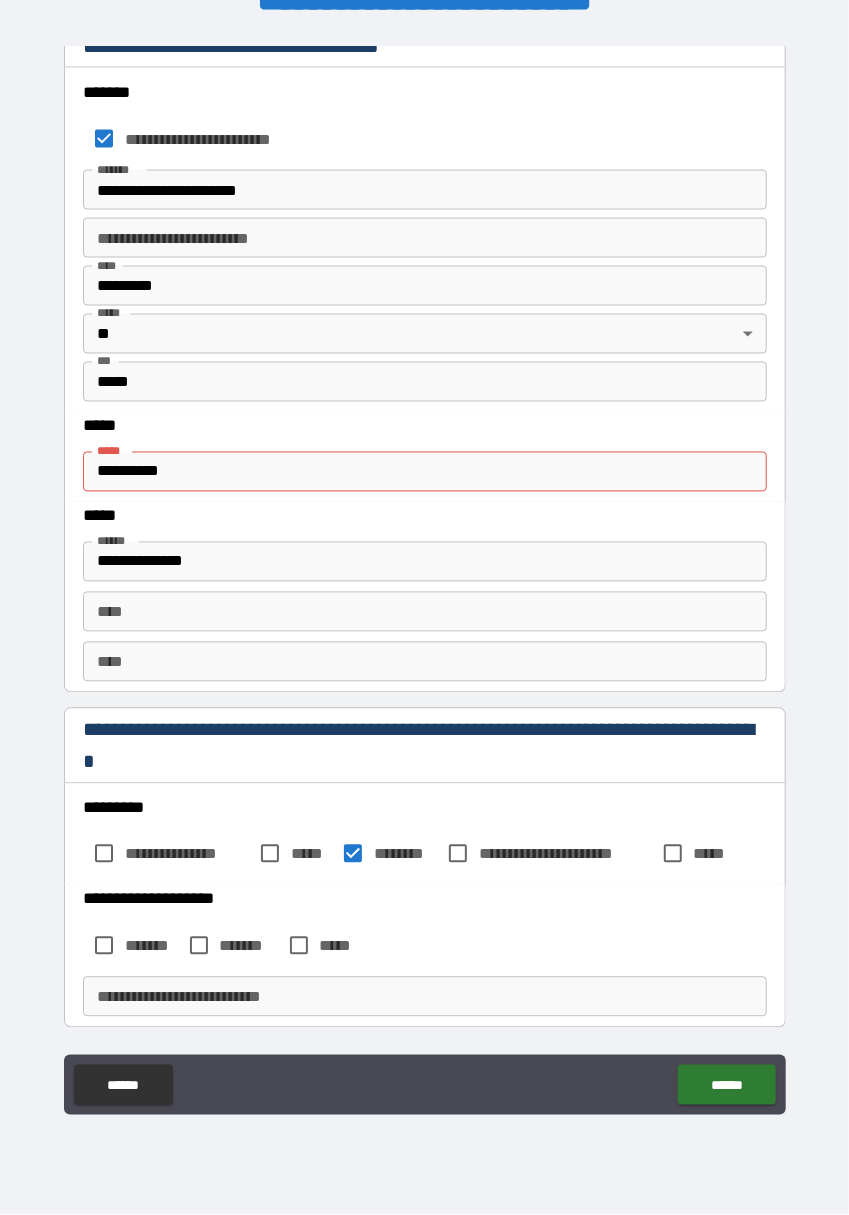 scroll, scrollTop: 3578, scrollLeft: 0, axis: vertical 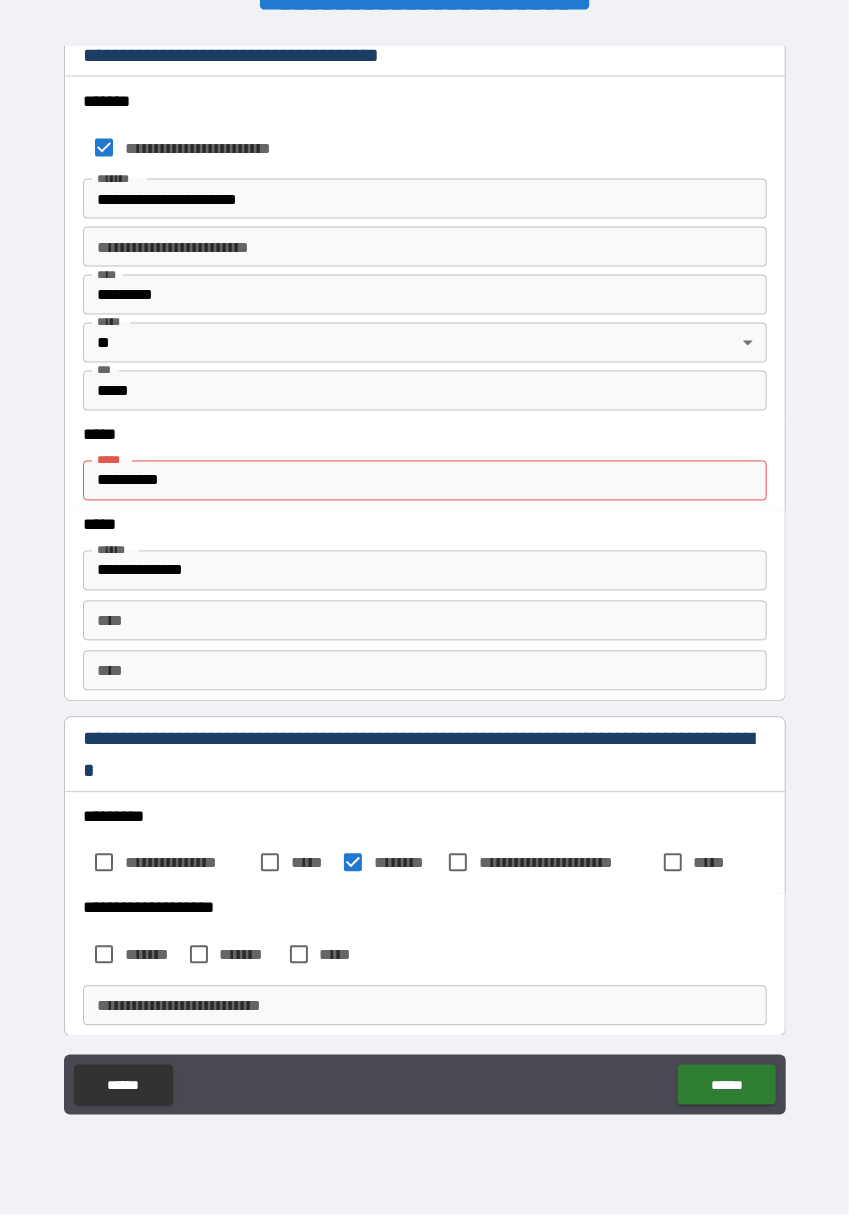 click on "**********" at bounding box center [425, 481] 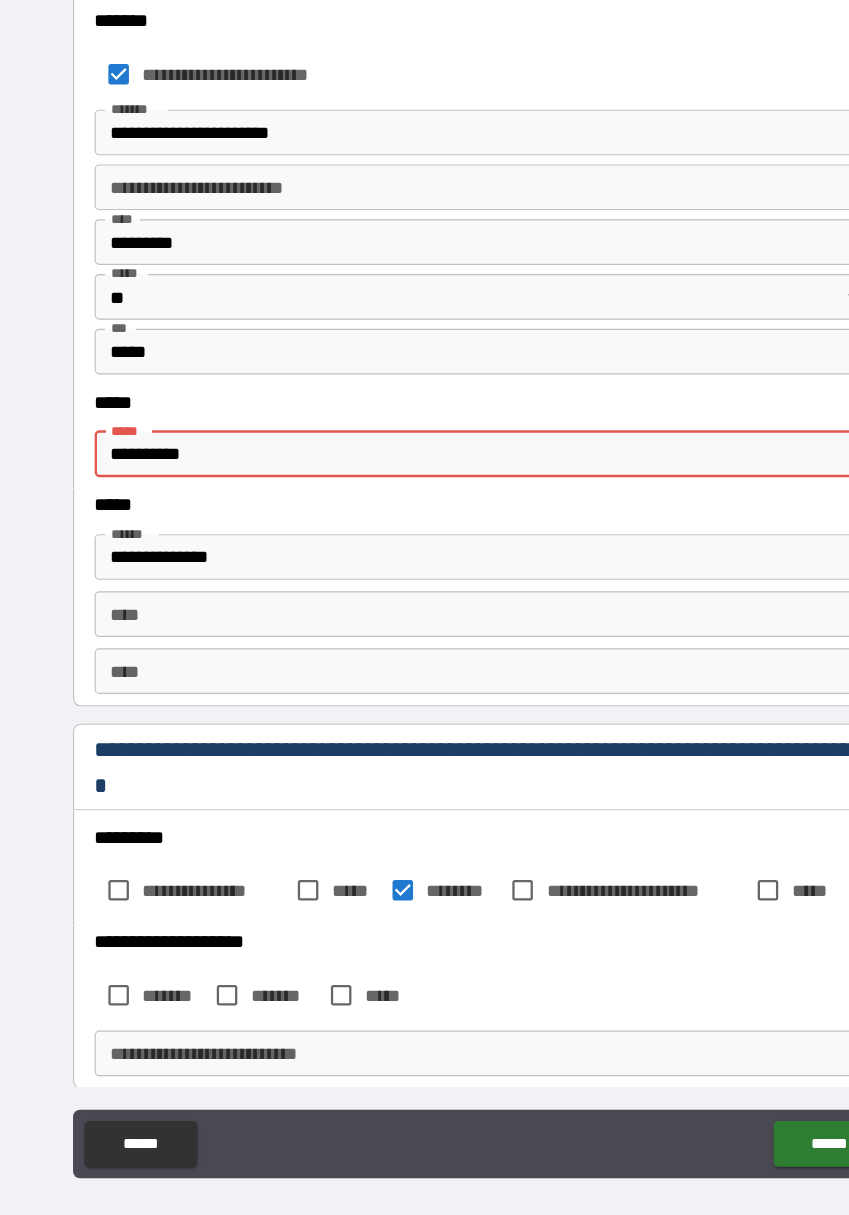 scroll, scrollTop: 48, scrollLeft: 0, axis: vertical 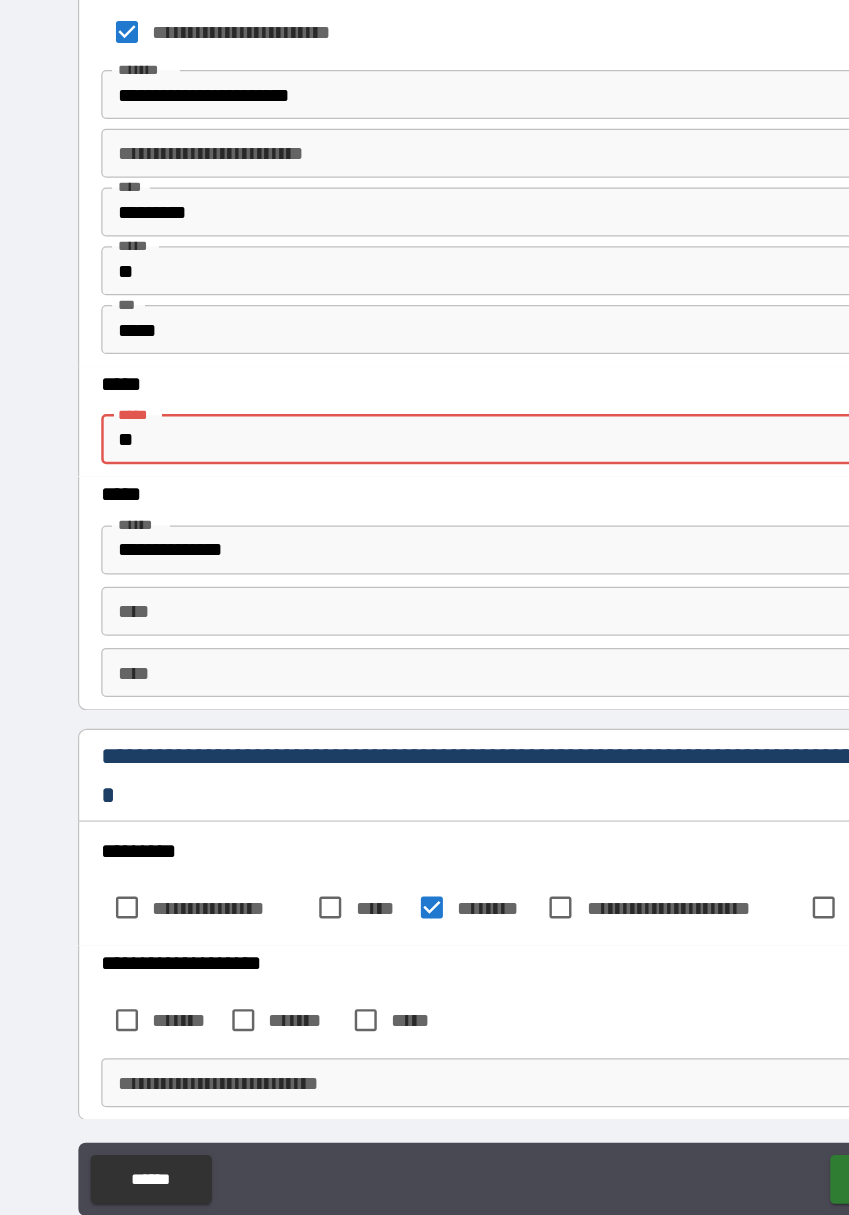 type on "*" 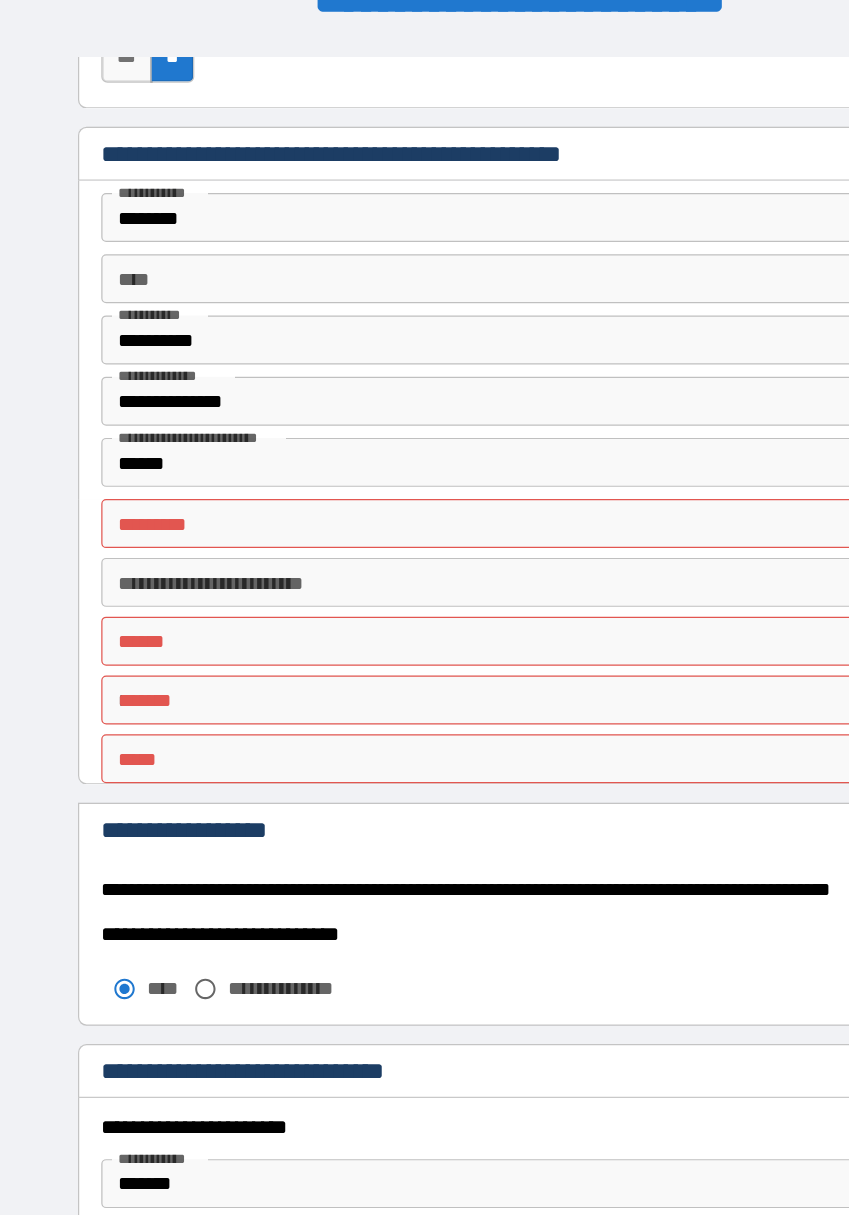 scroll, scrollTop: 2215, scrollLeft: 0, axis: vertical 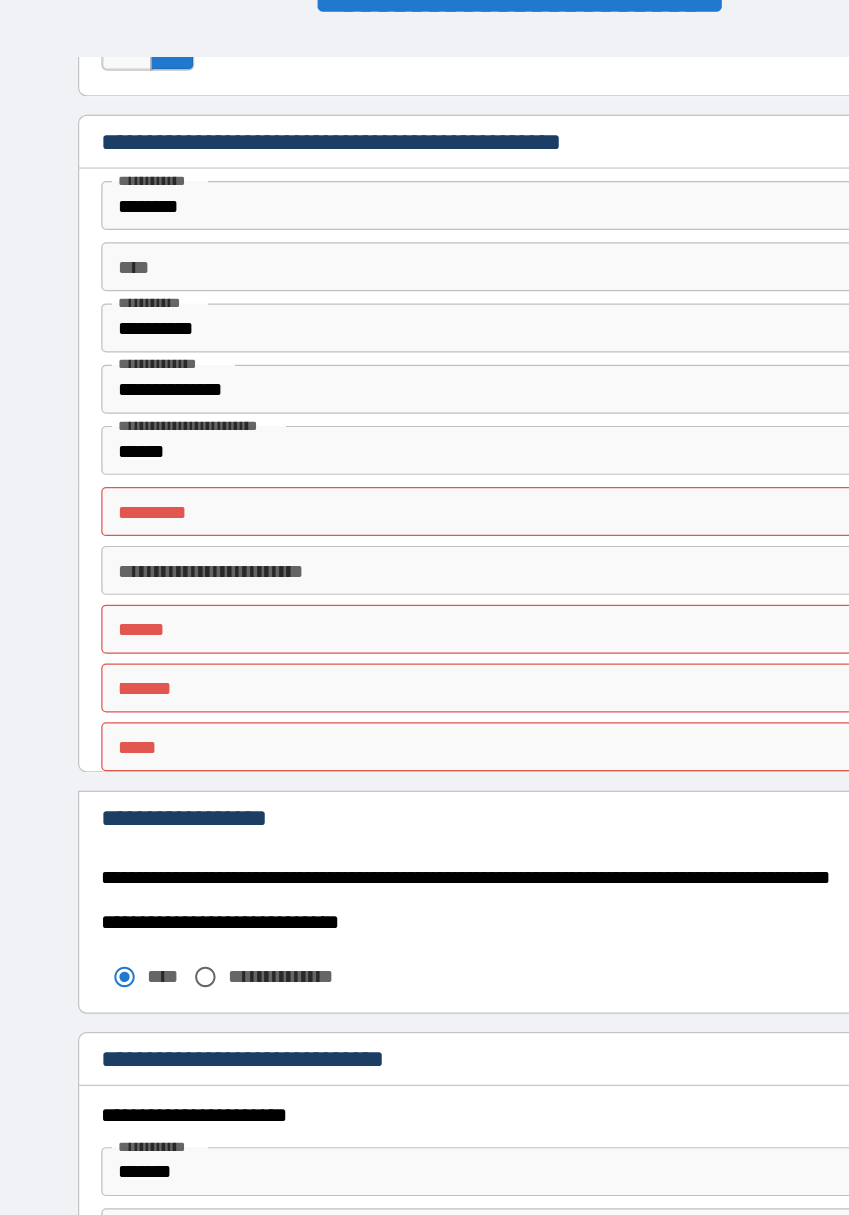type on "**********" 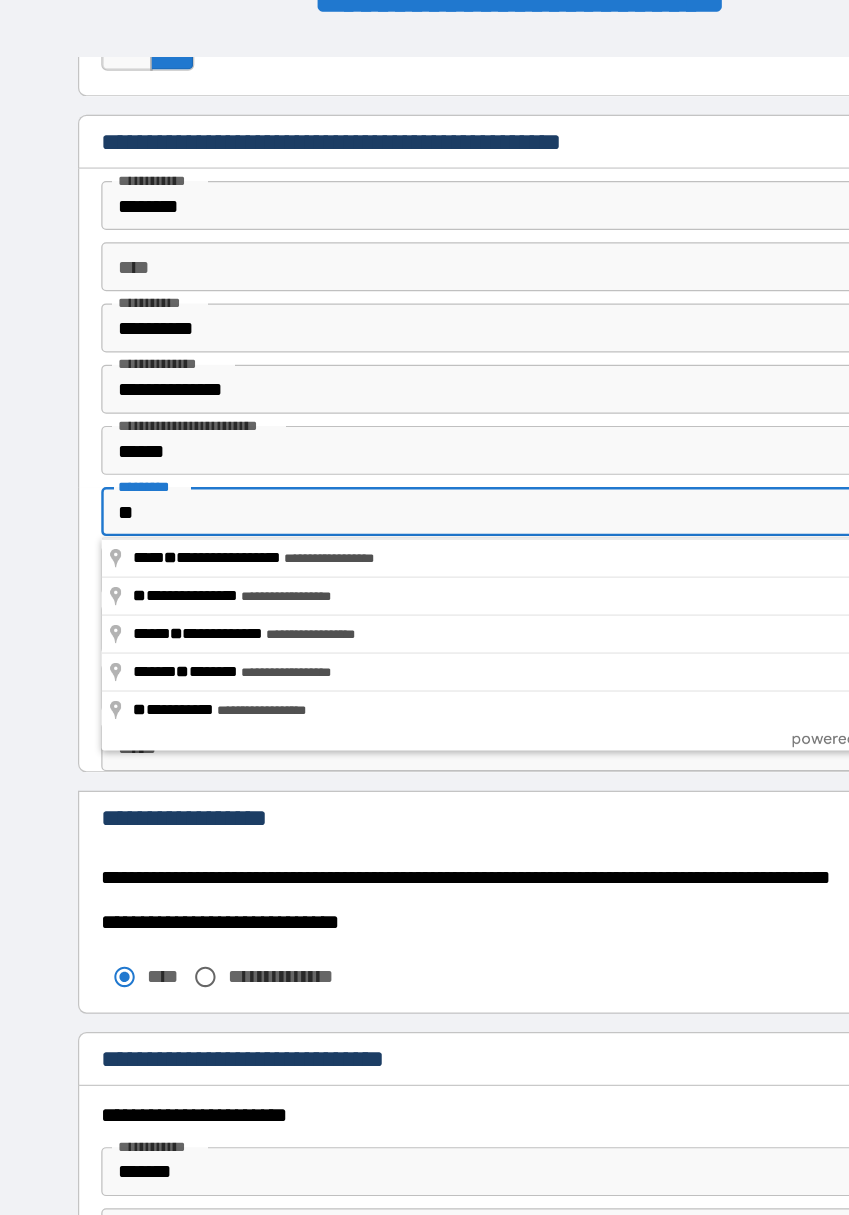 type on "*" 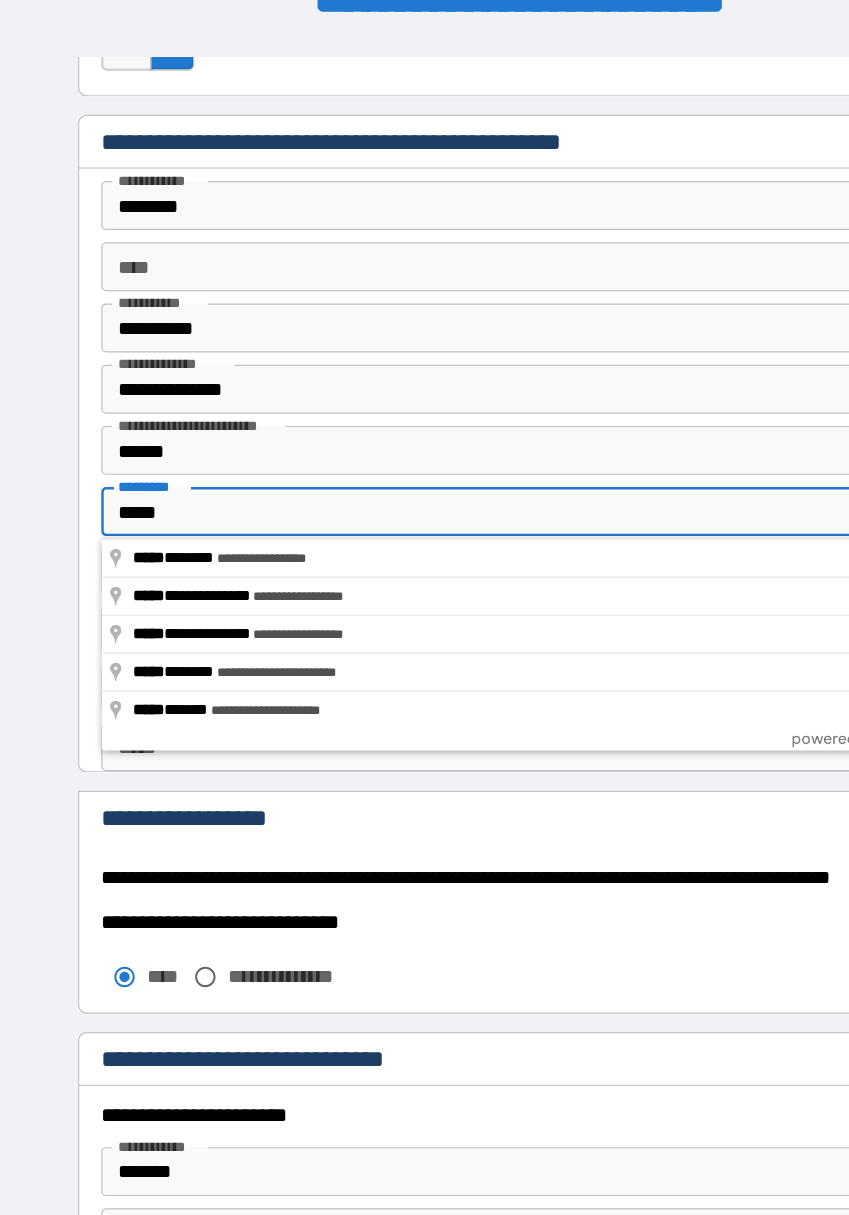 type on "*****" 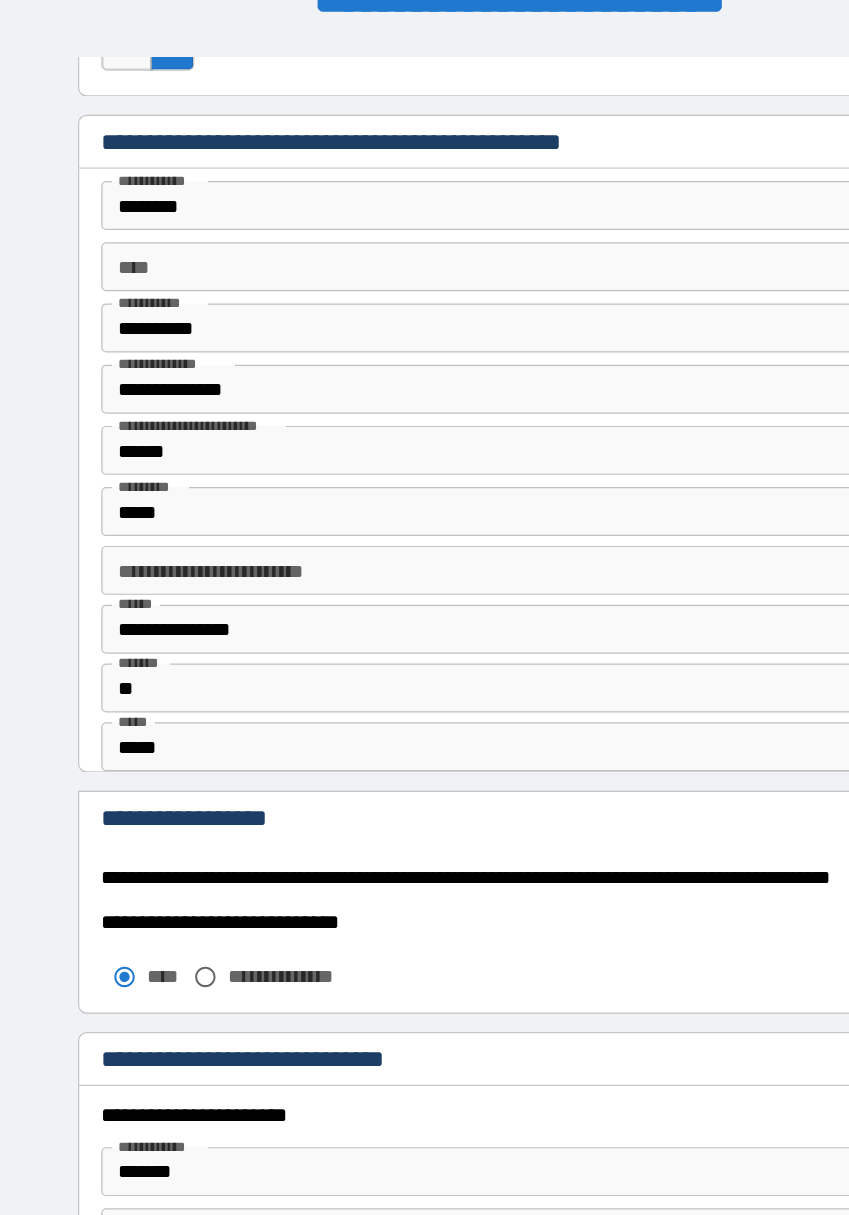 type on "**********" 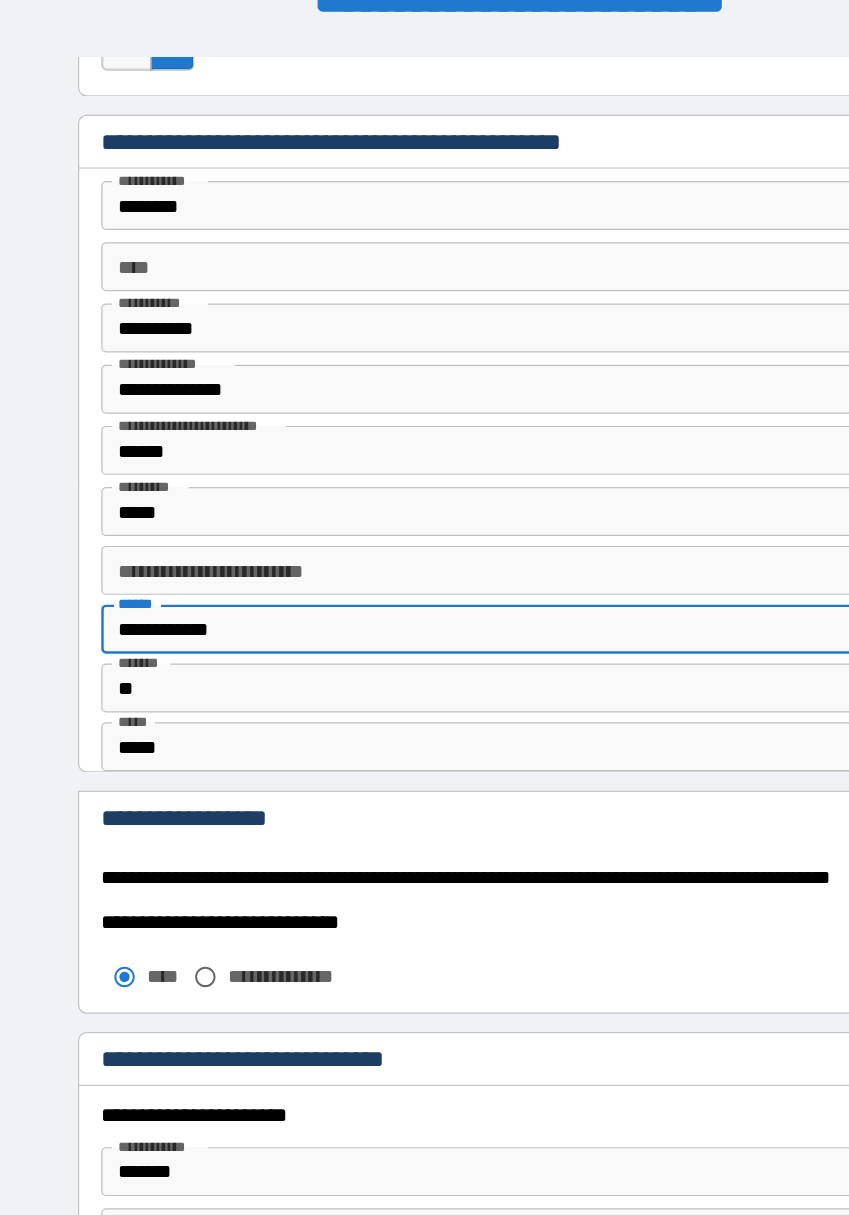 click on "**********" at bounding box center [425, 514] 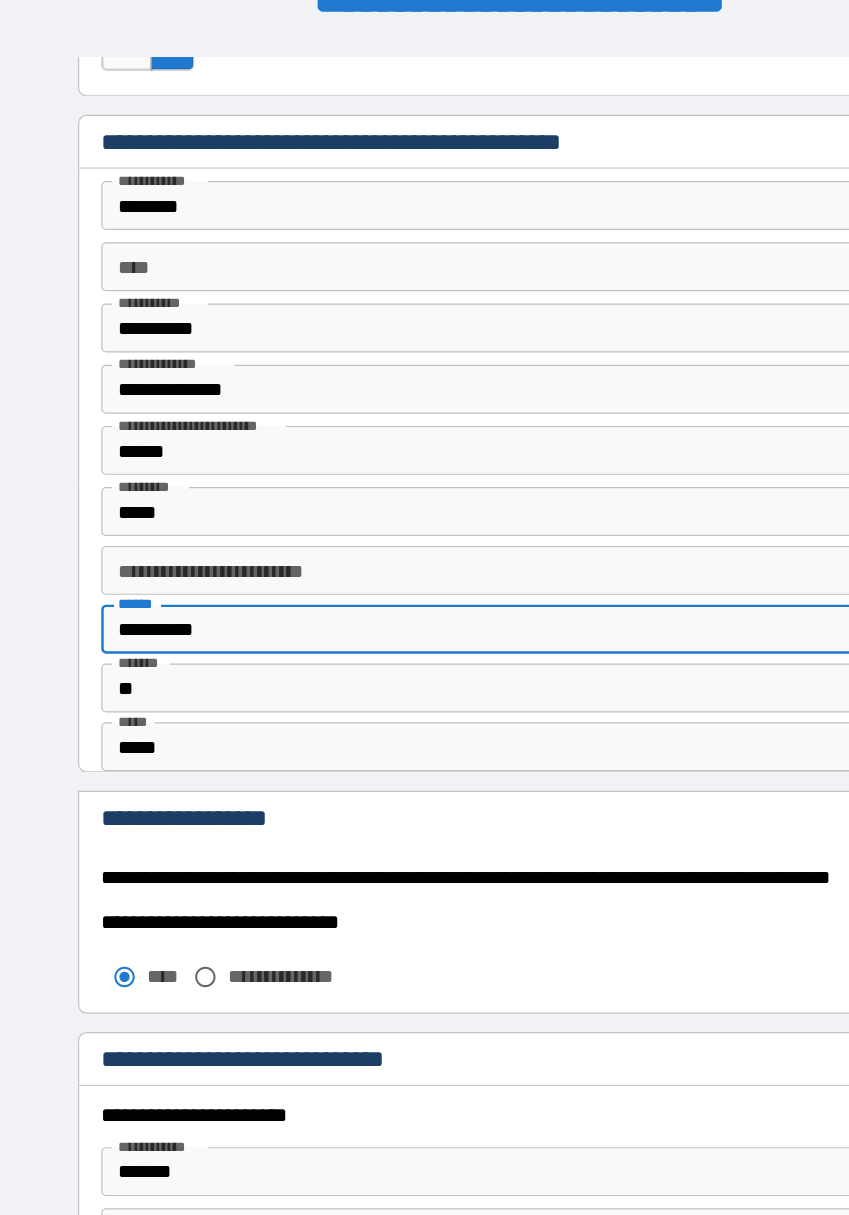 click on "**********" at bounding box center (425, 514) 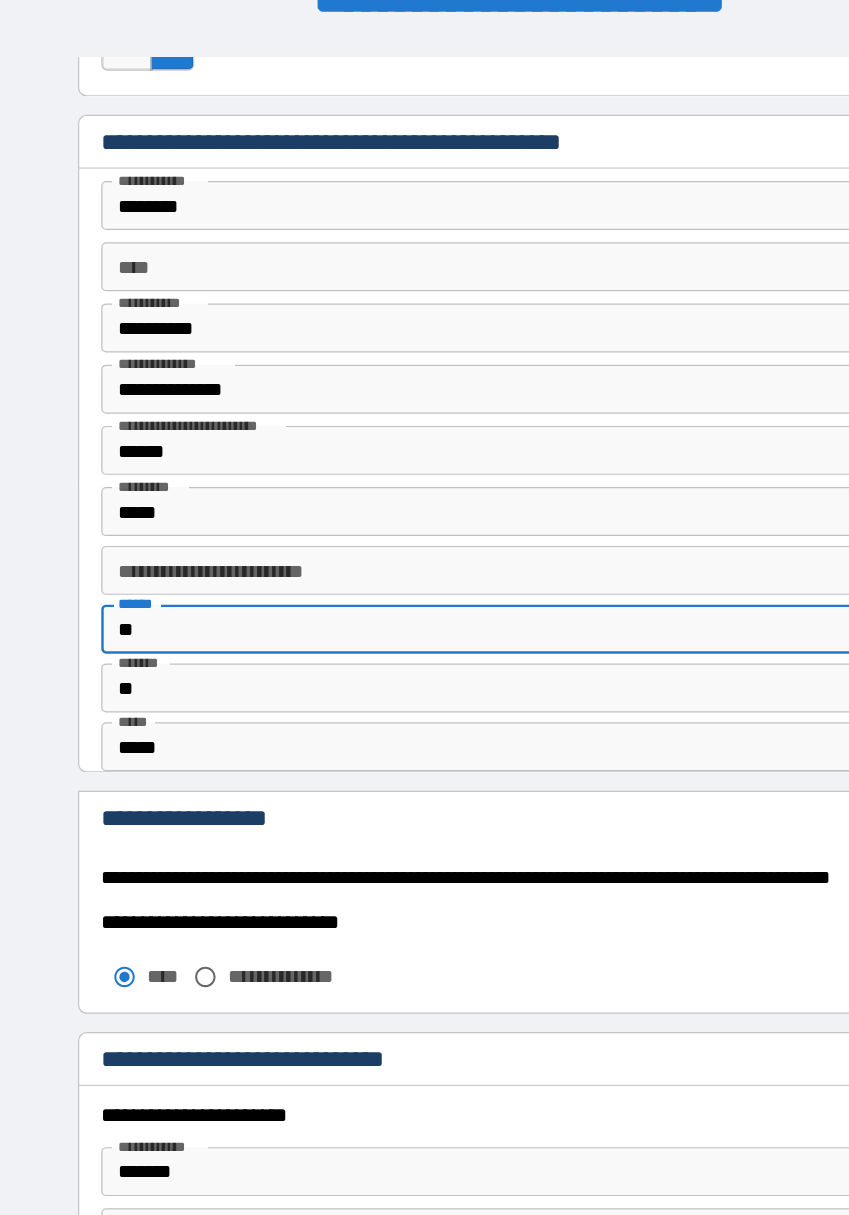 type on "*" 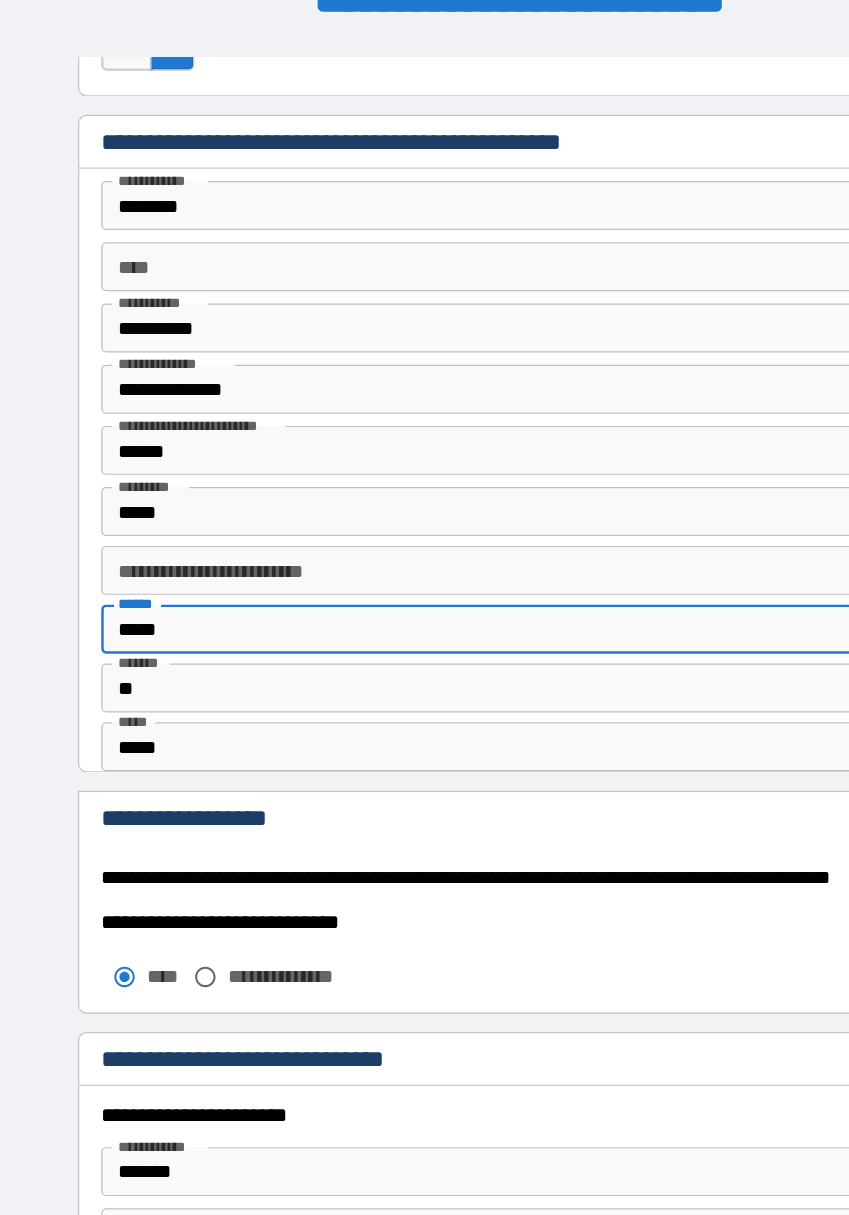 type on "*****" 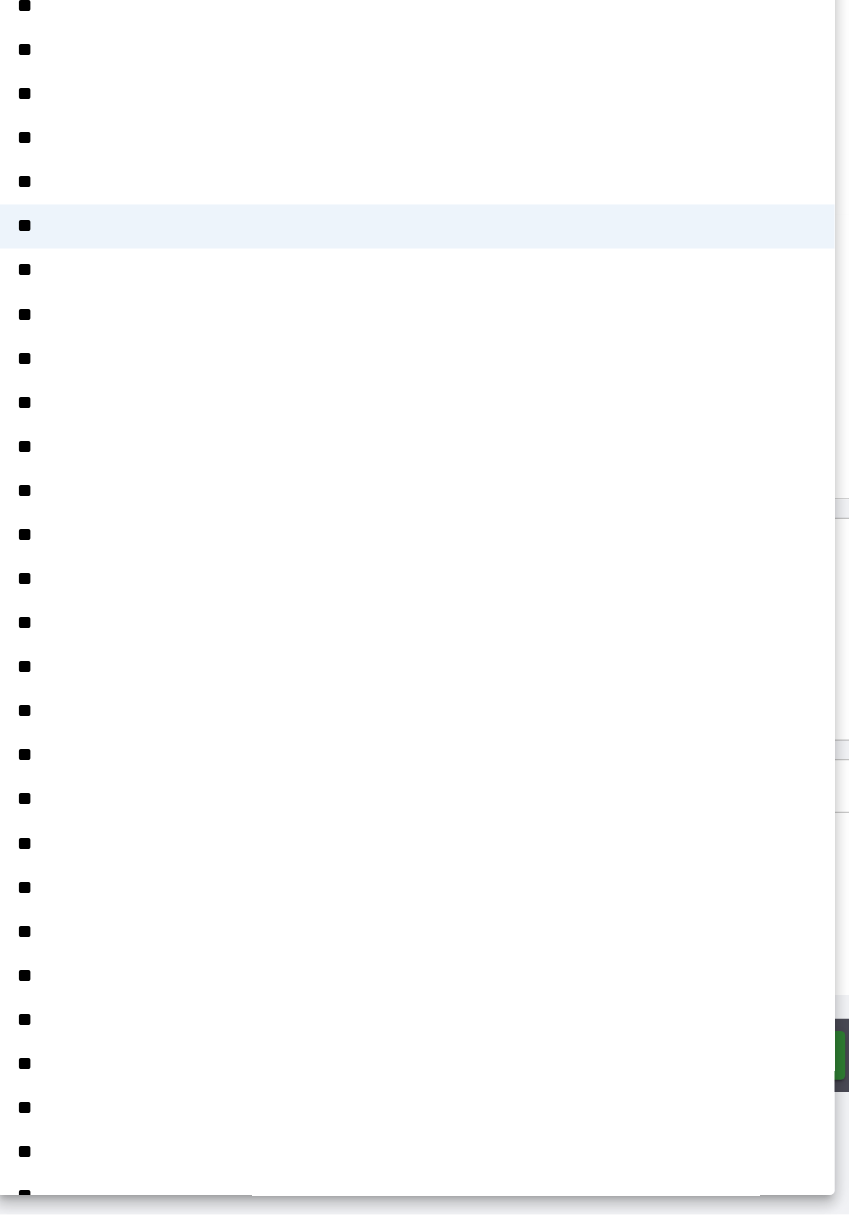 scroll, scrollTop: 790, scrollLeft: 0, axis: vertical 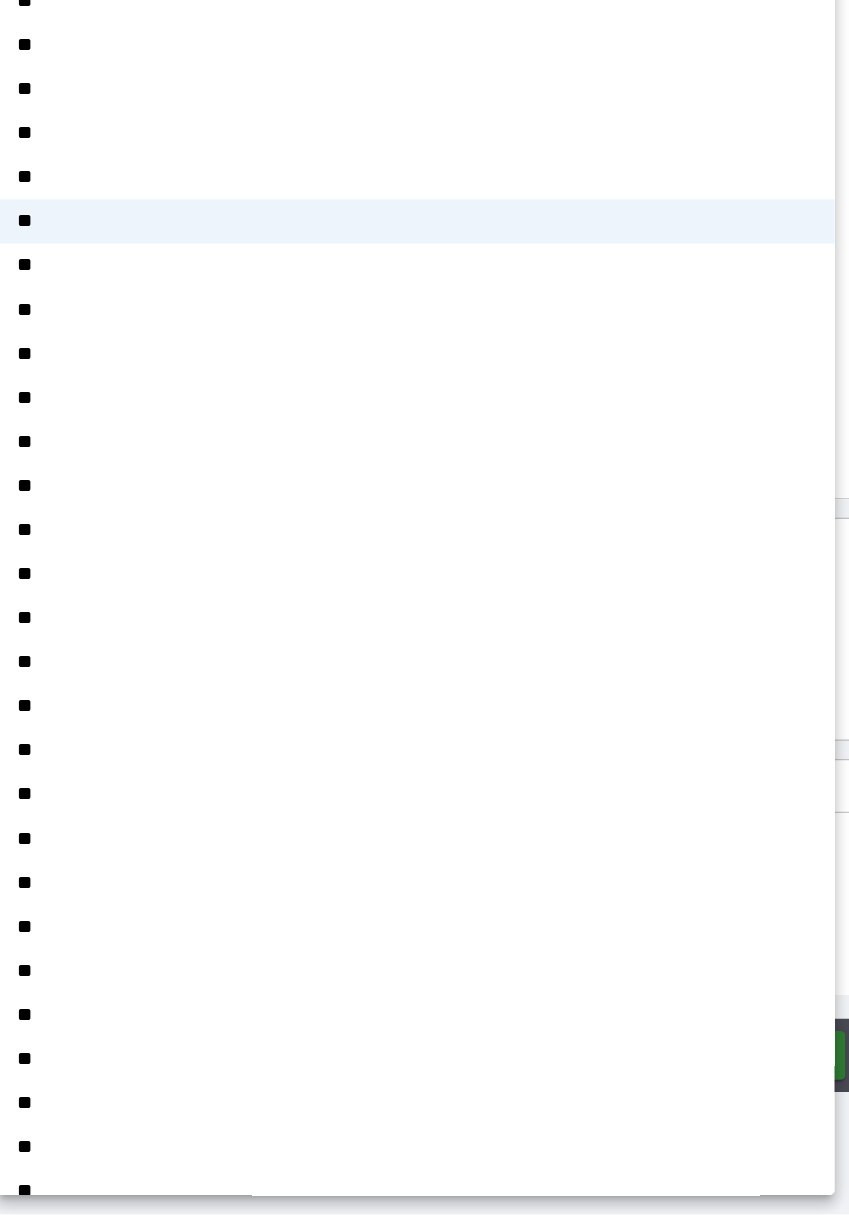 click on "**" at bounding box center [425, 1052] 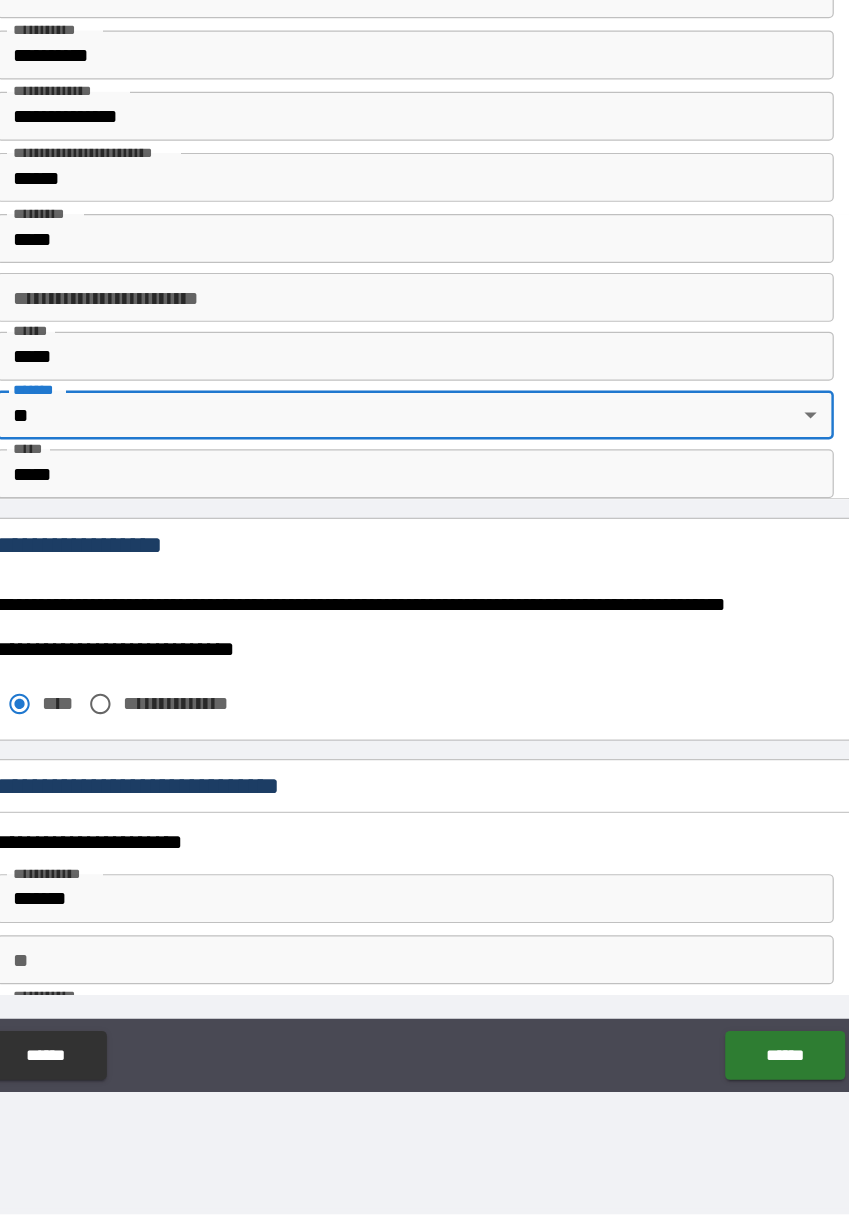type on "**" 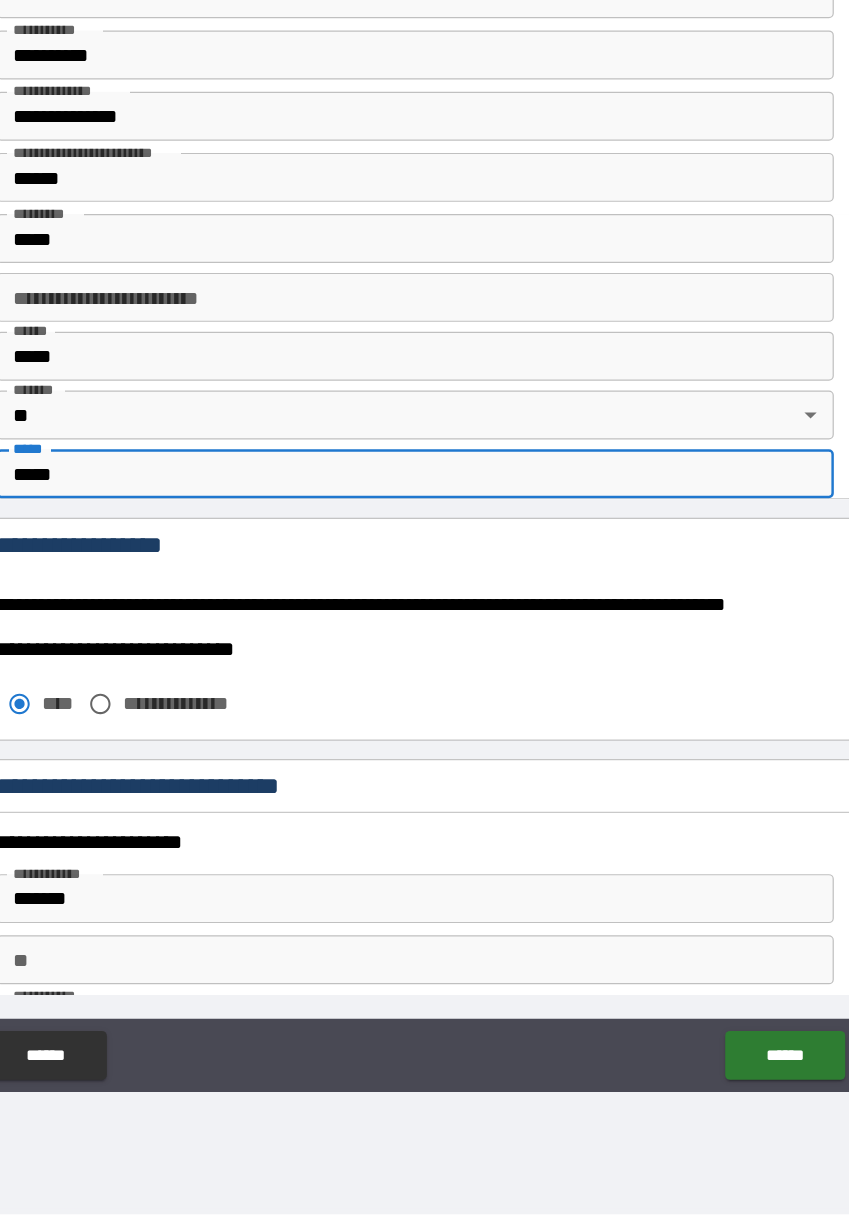 click on "*******" at bounding box center (425, 957) 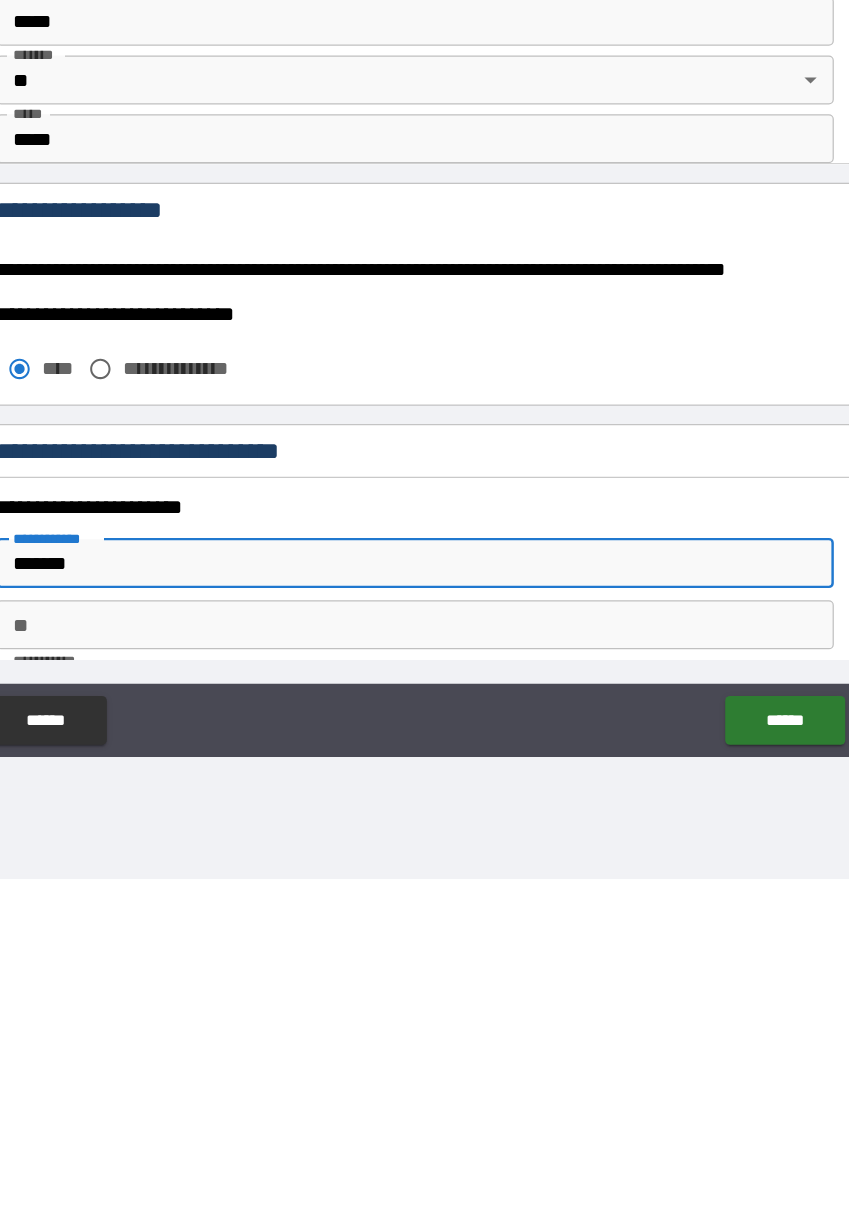 click on "******" at bounding box center [726, 1085] 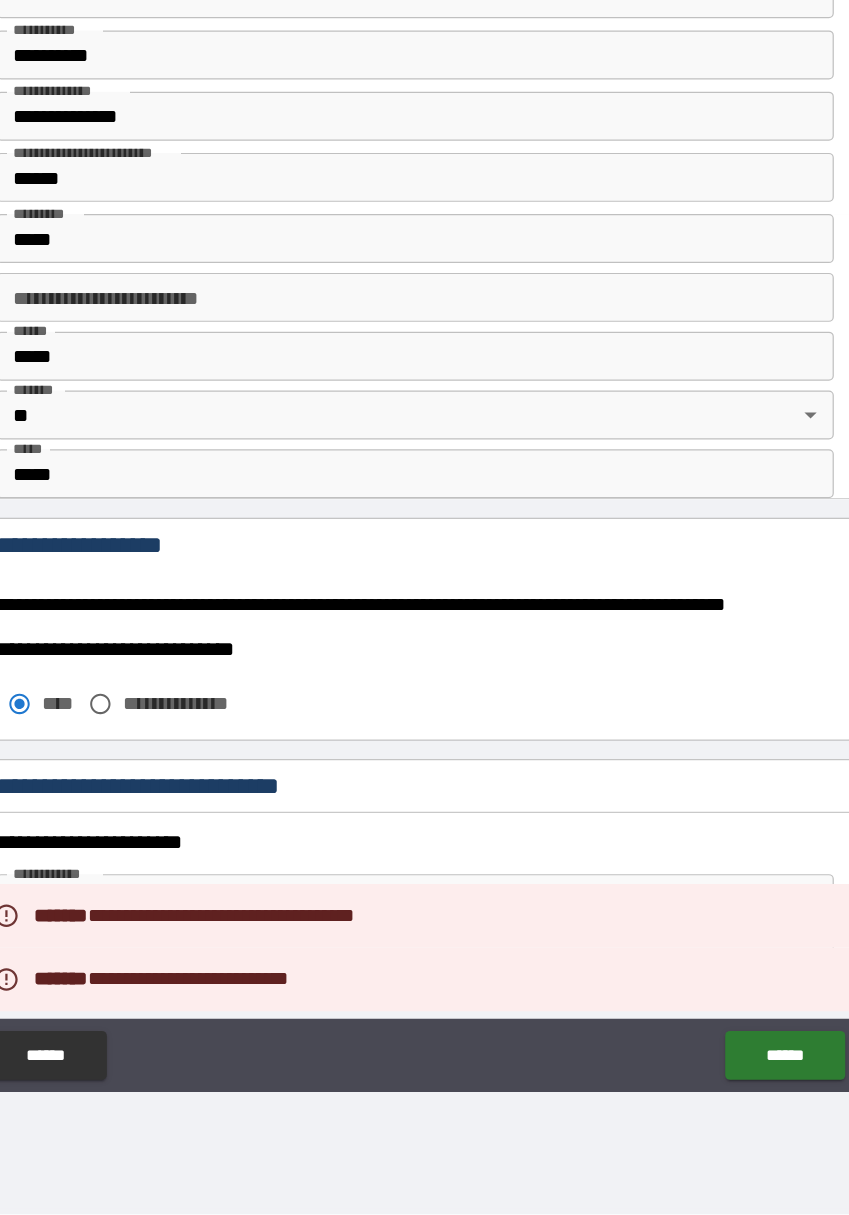 click on "******" at bounding box center [726, 1085] 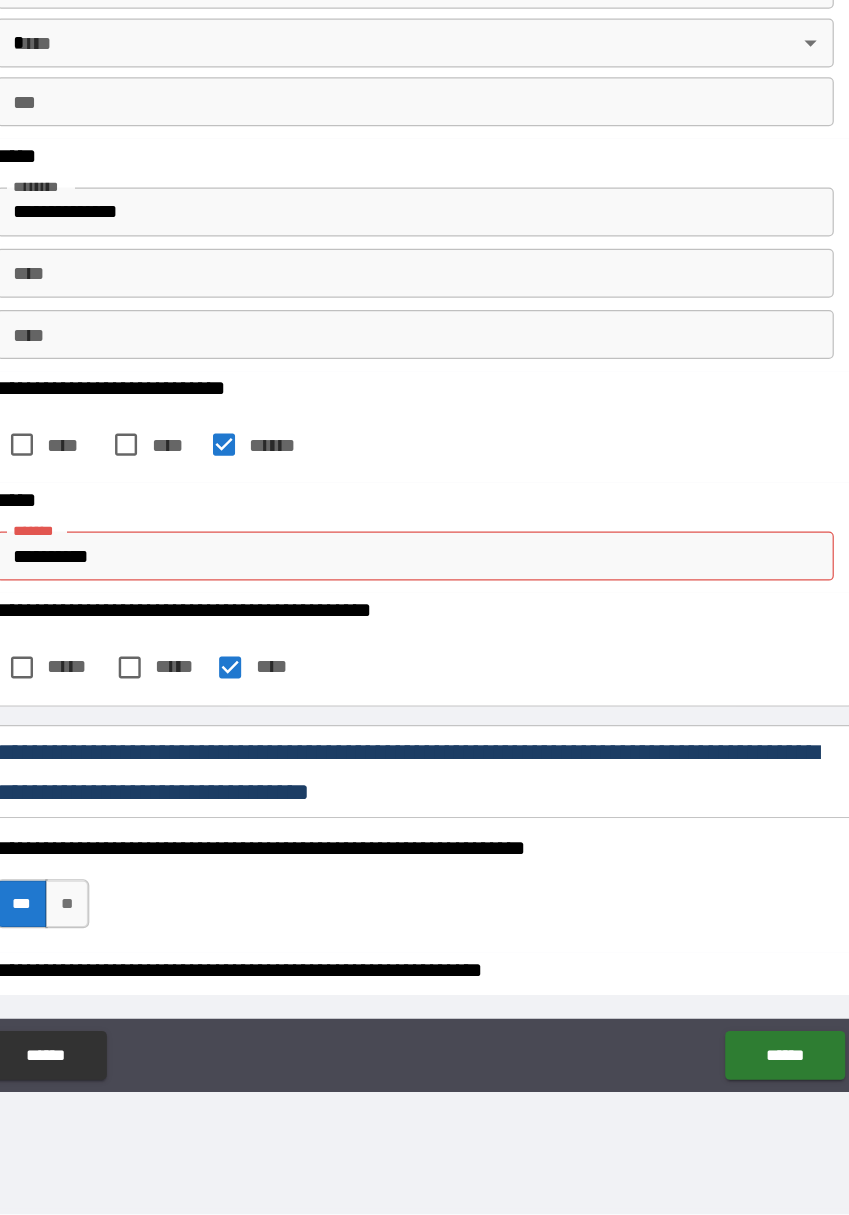 scroll, scrollTop: 1180, scrollLeft: 0, axis: vertical 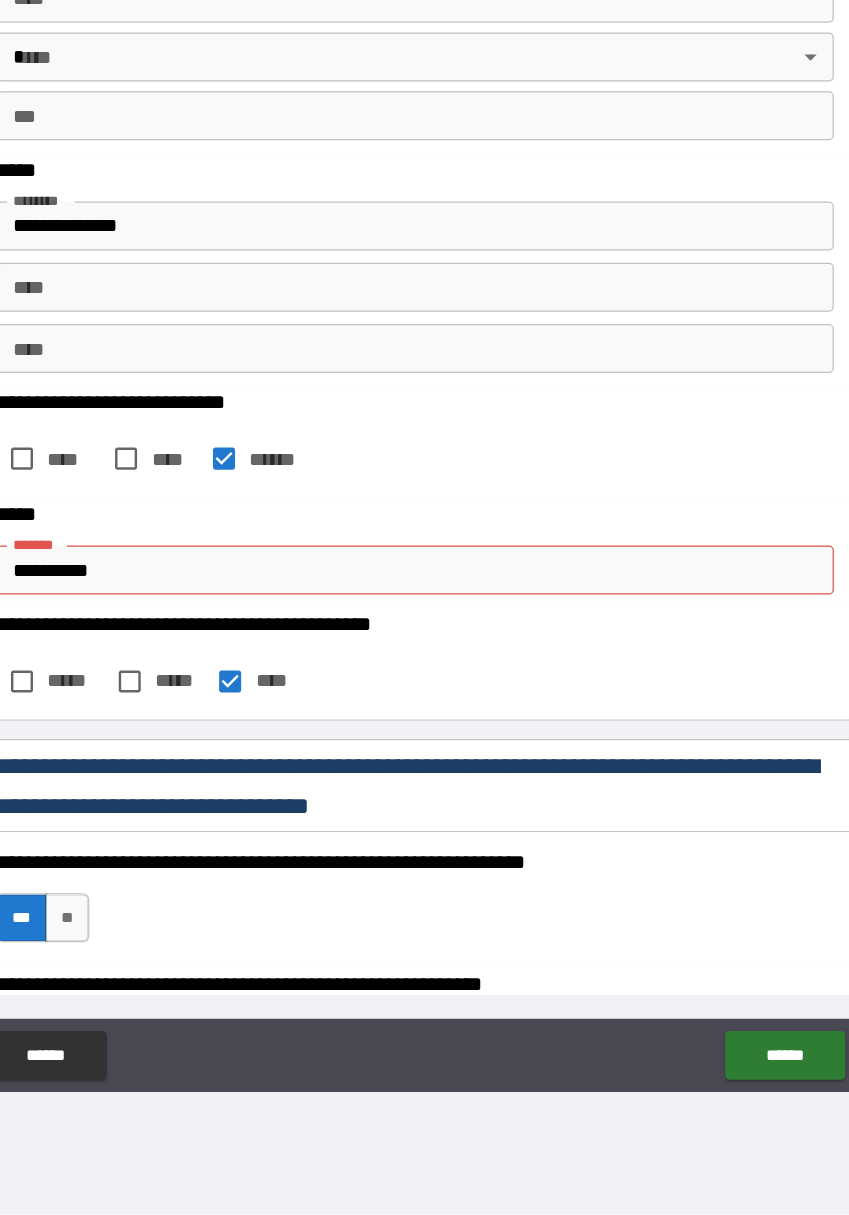 click on "**********" at bounding box center (425, 689) 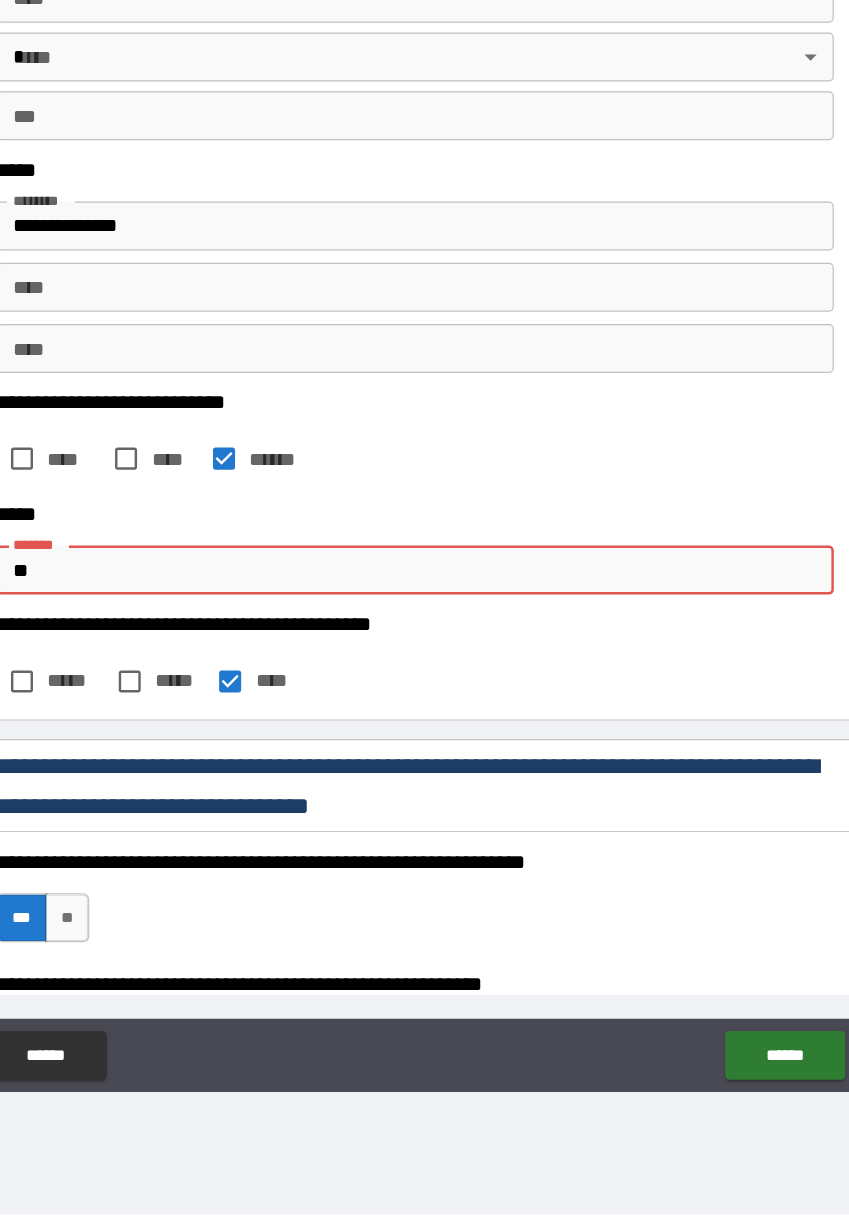 type on "*" 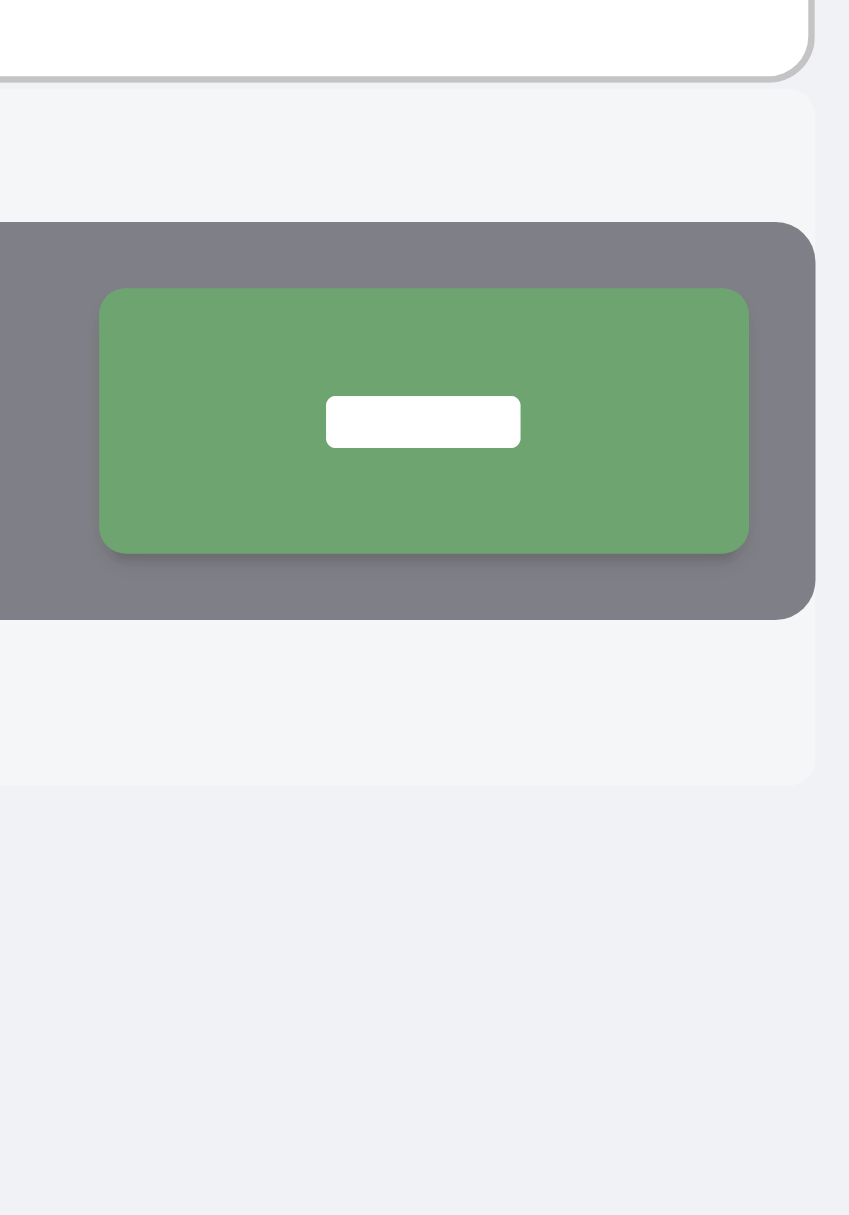 scroll, scrollTop: 4334, scrollLeft: 0, axis: vertical 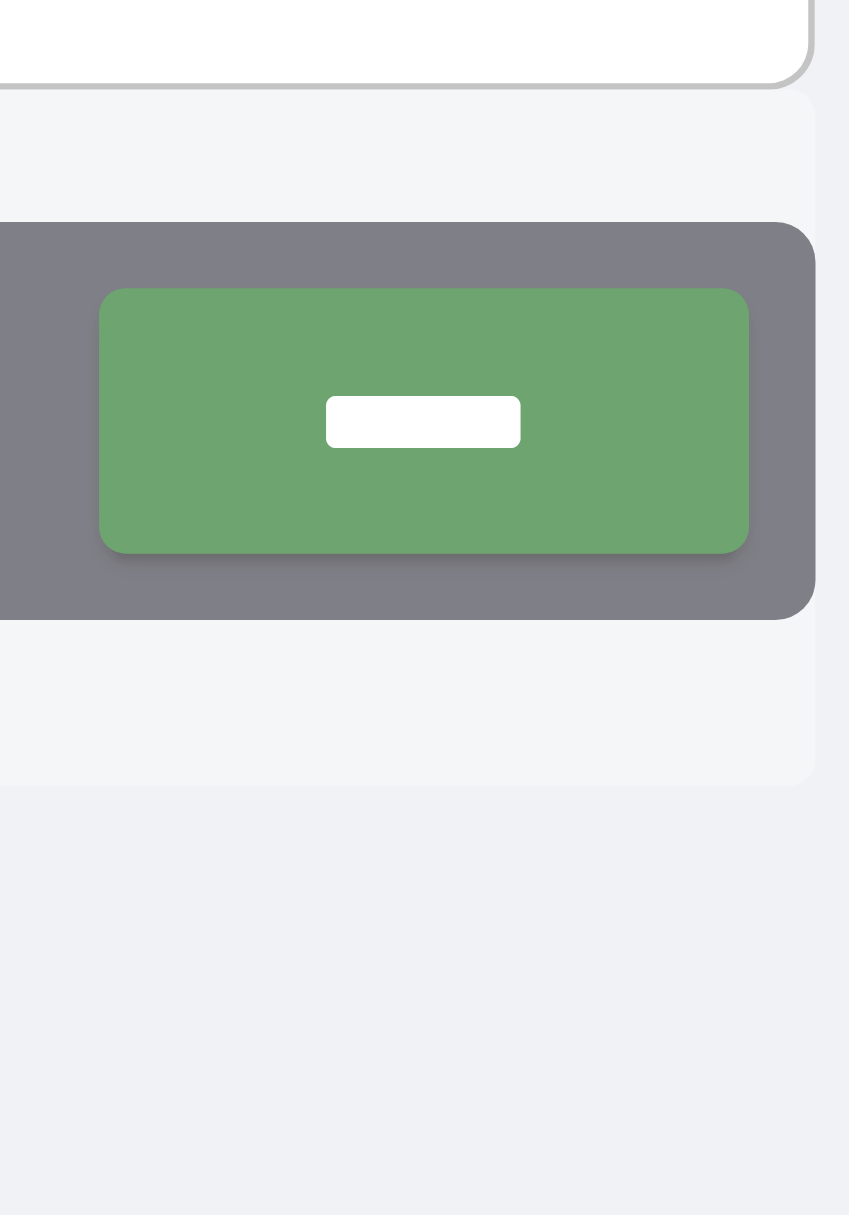 type on "**********" 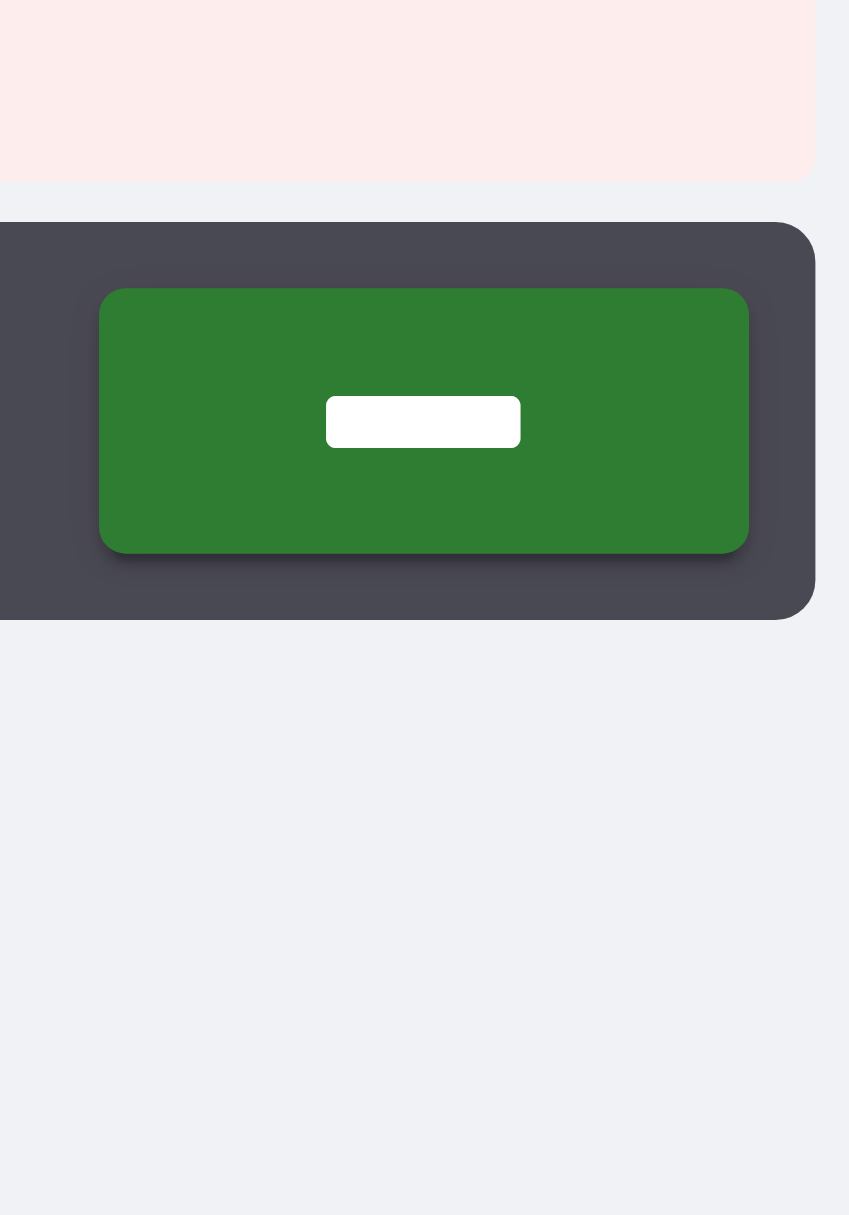 click on "******" at bounding box center (726, 1085) 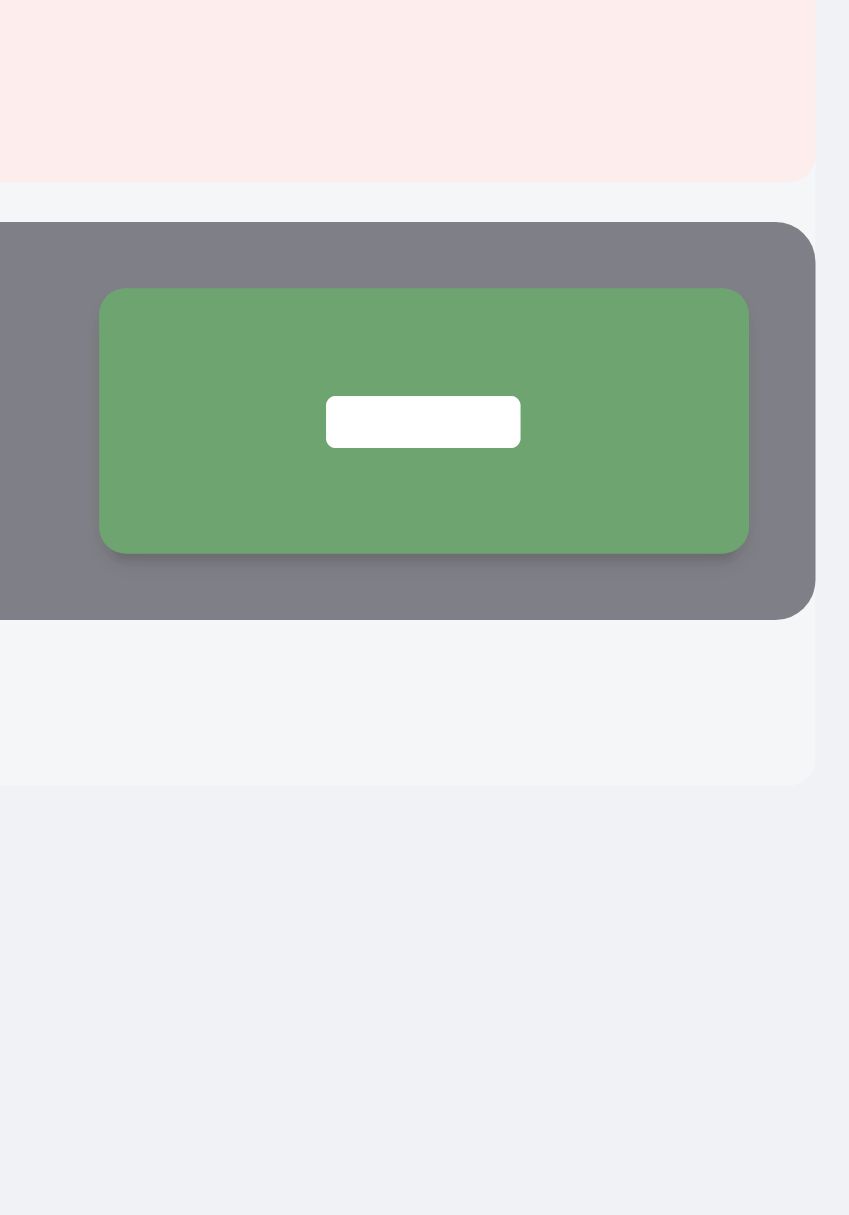 click on "******" at bounding box center (726, 1085) 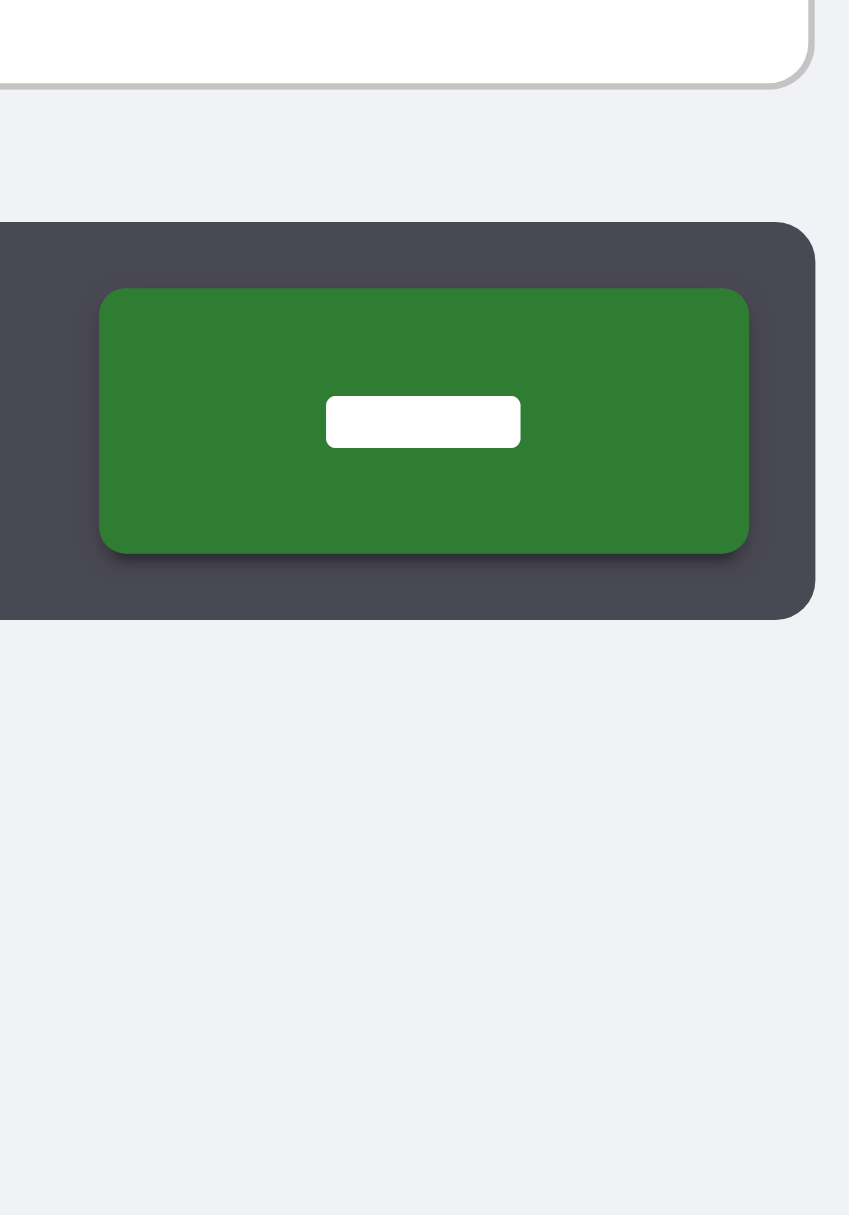 click on "******" at bounding box center (726, 1085) 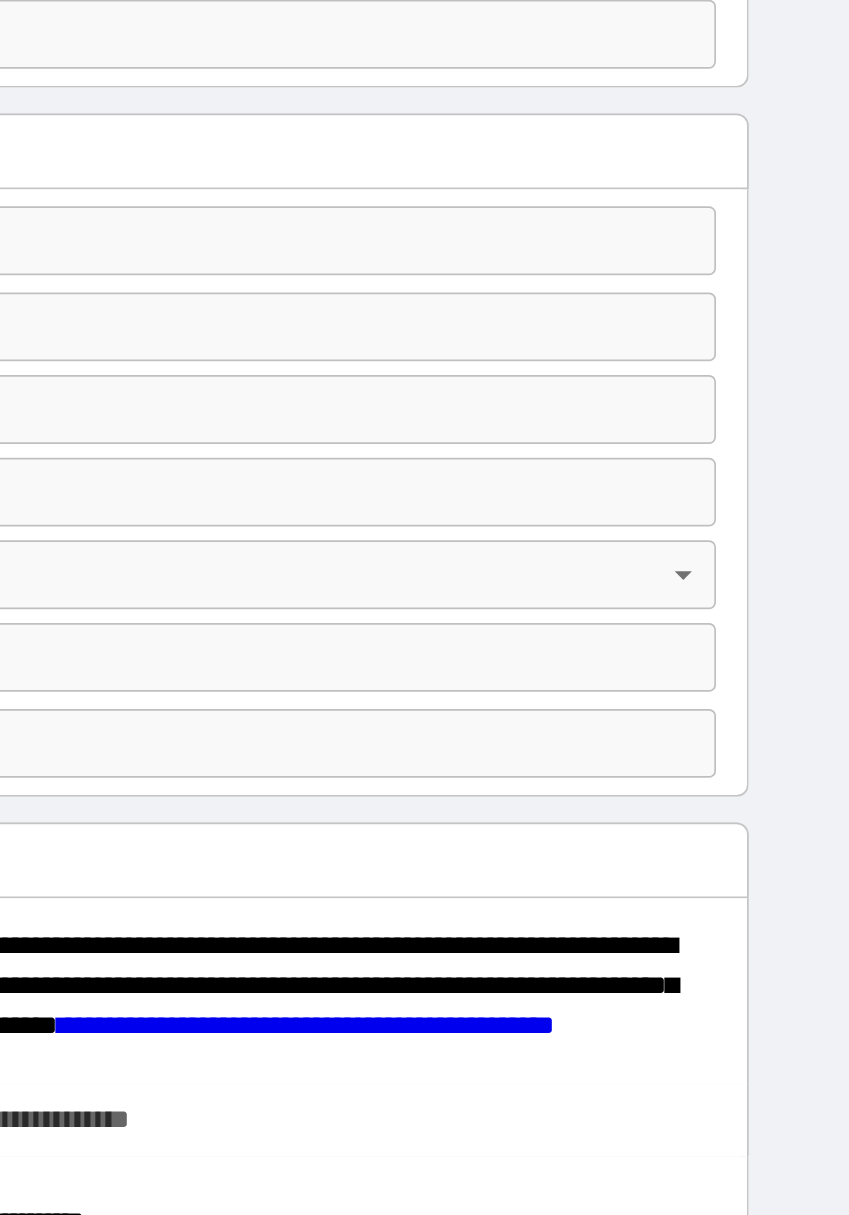 scroll, scrollTop: 4335, scrollLeft: 0, axis: vertical 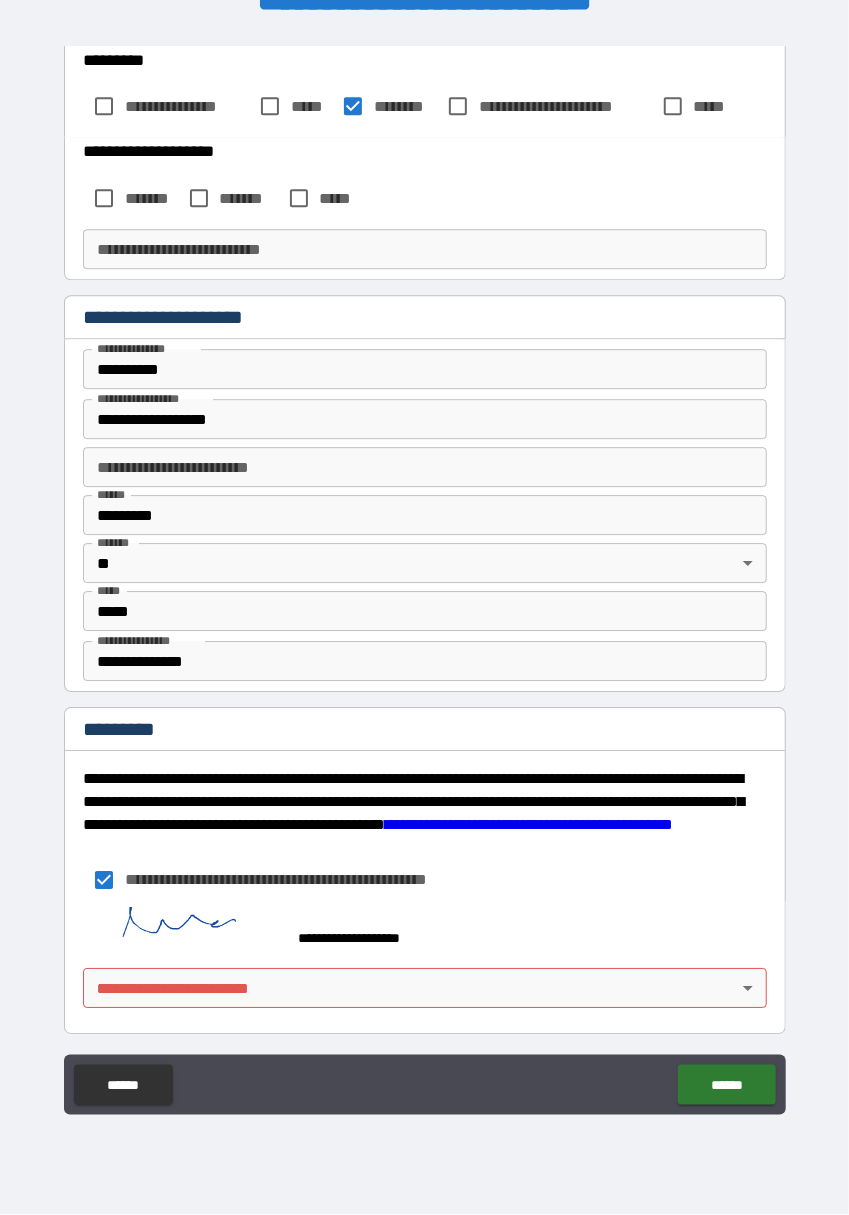 click on "**********" at bounding box center (424, 583) 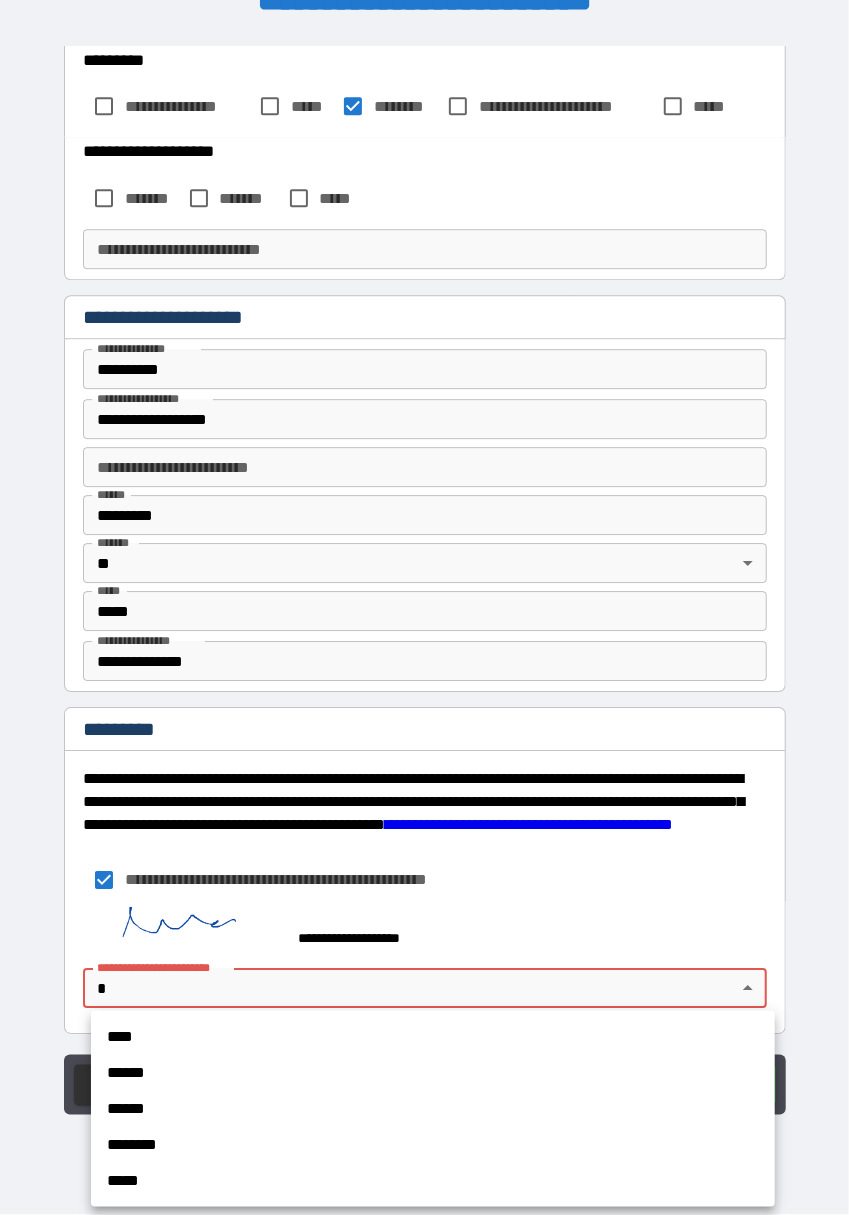 click on "******" at bounding box center [433, 1073] 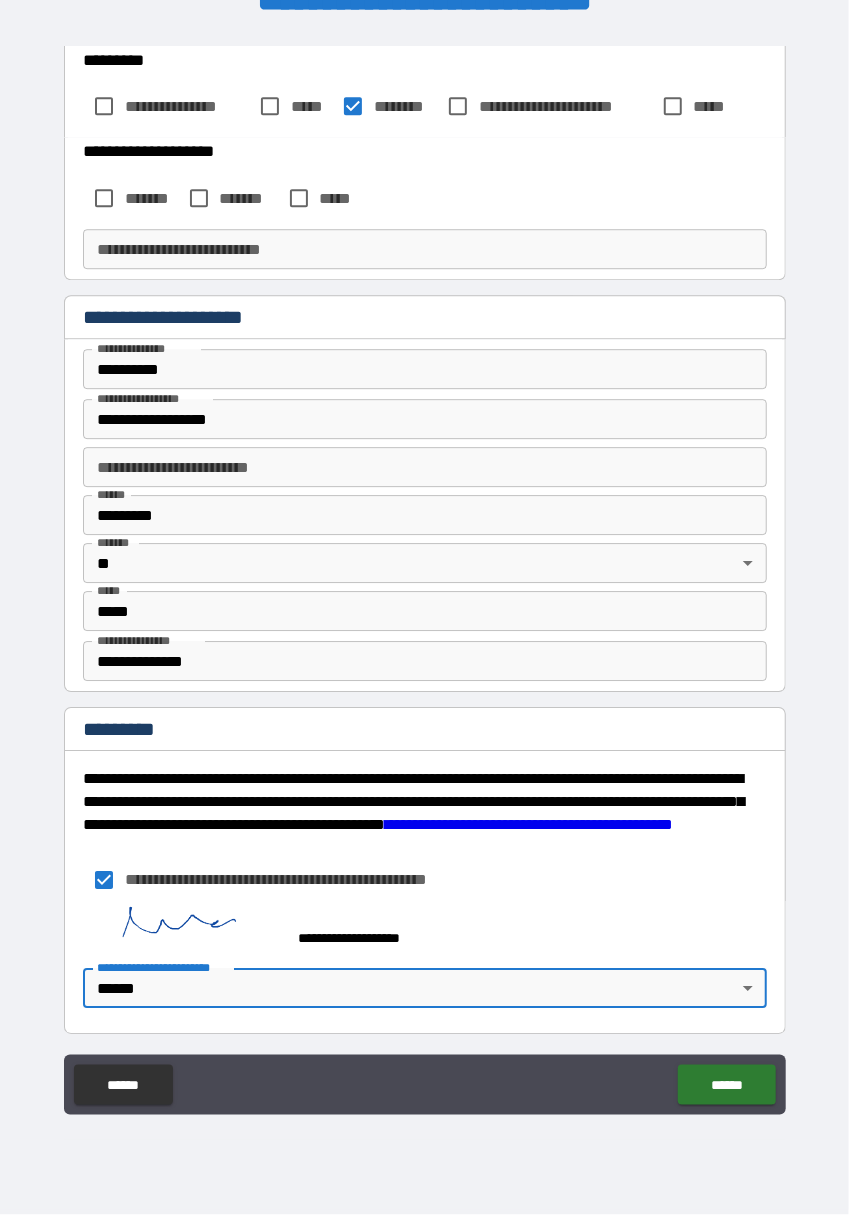 type on "*" 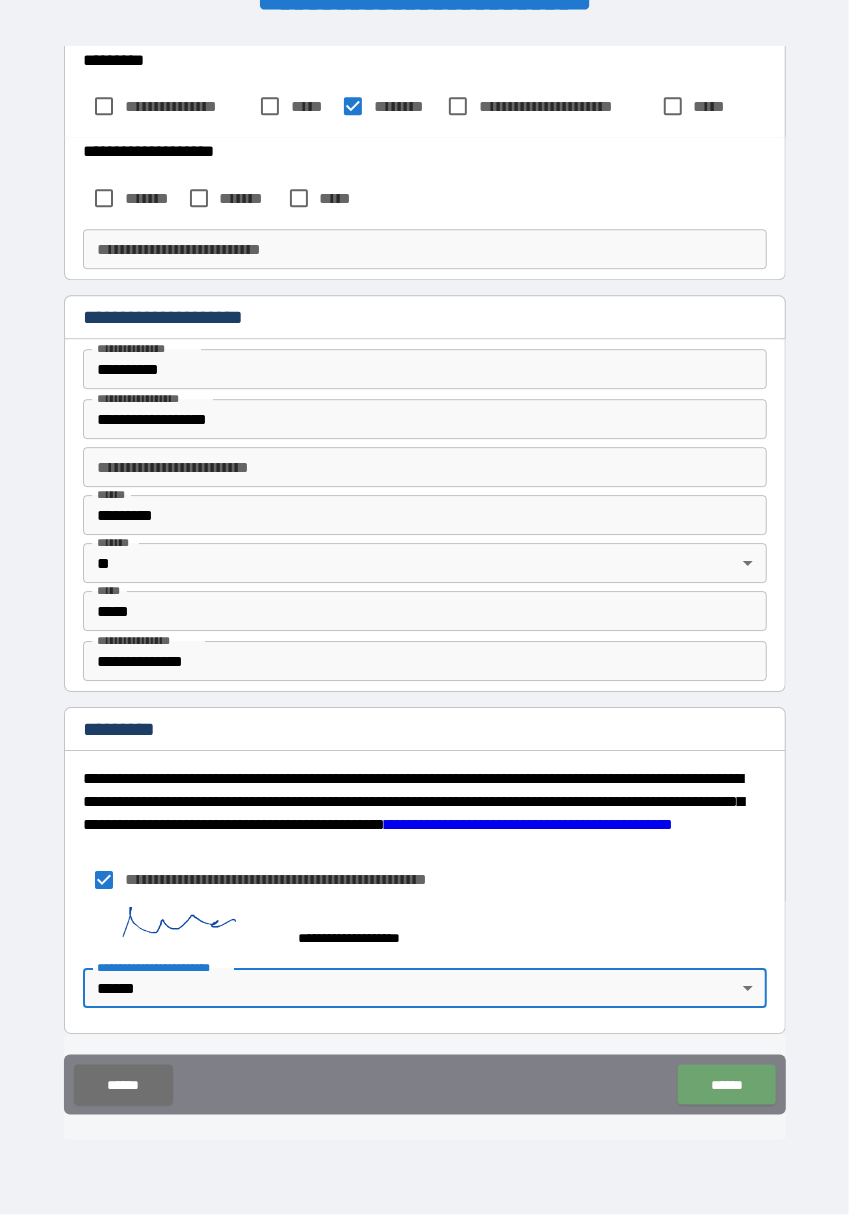 click on "******" at bounding box center (726, 1085) 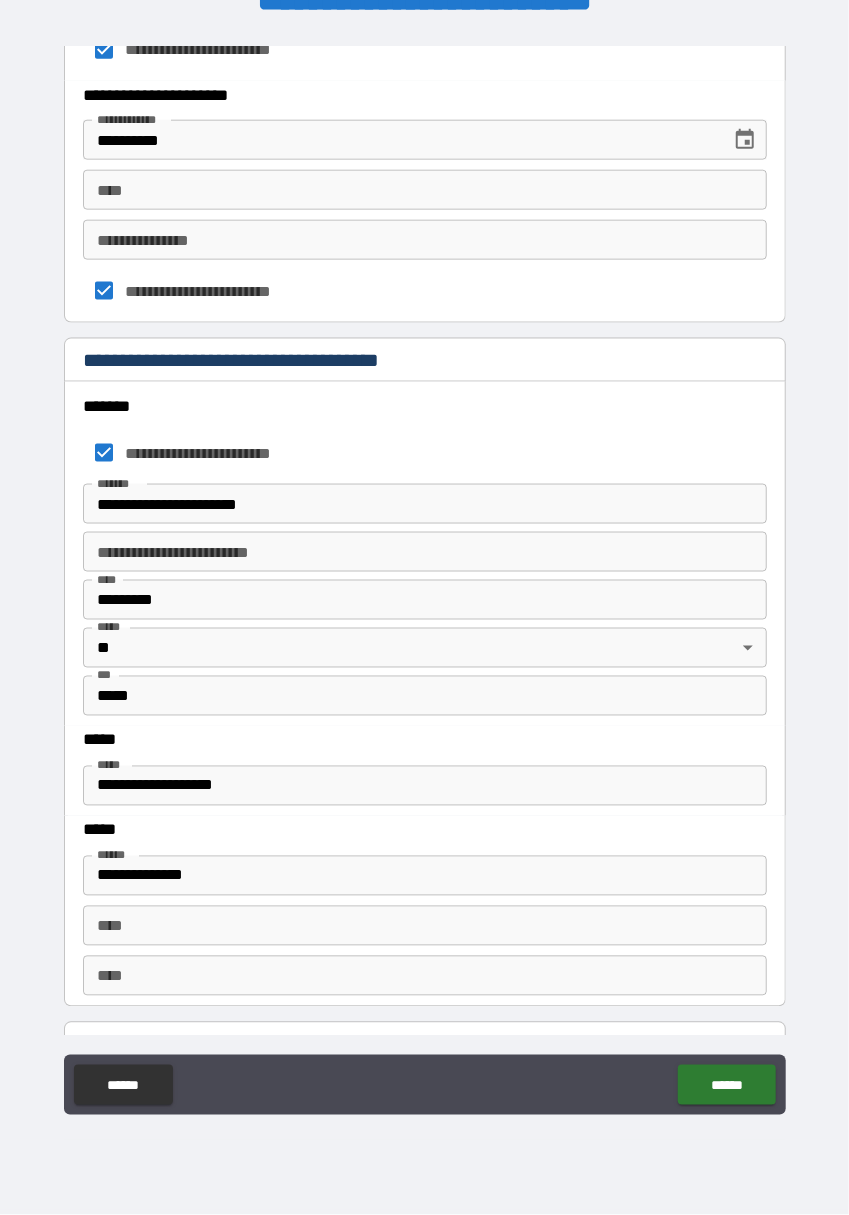 scroll, scrollTop: 3206, scrollLeft: 0, axis: vertical 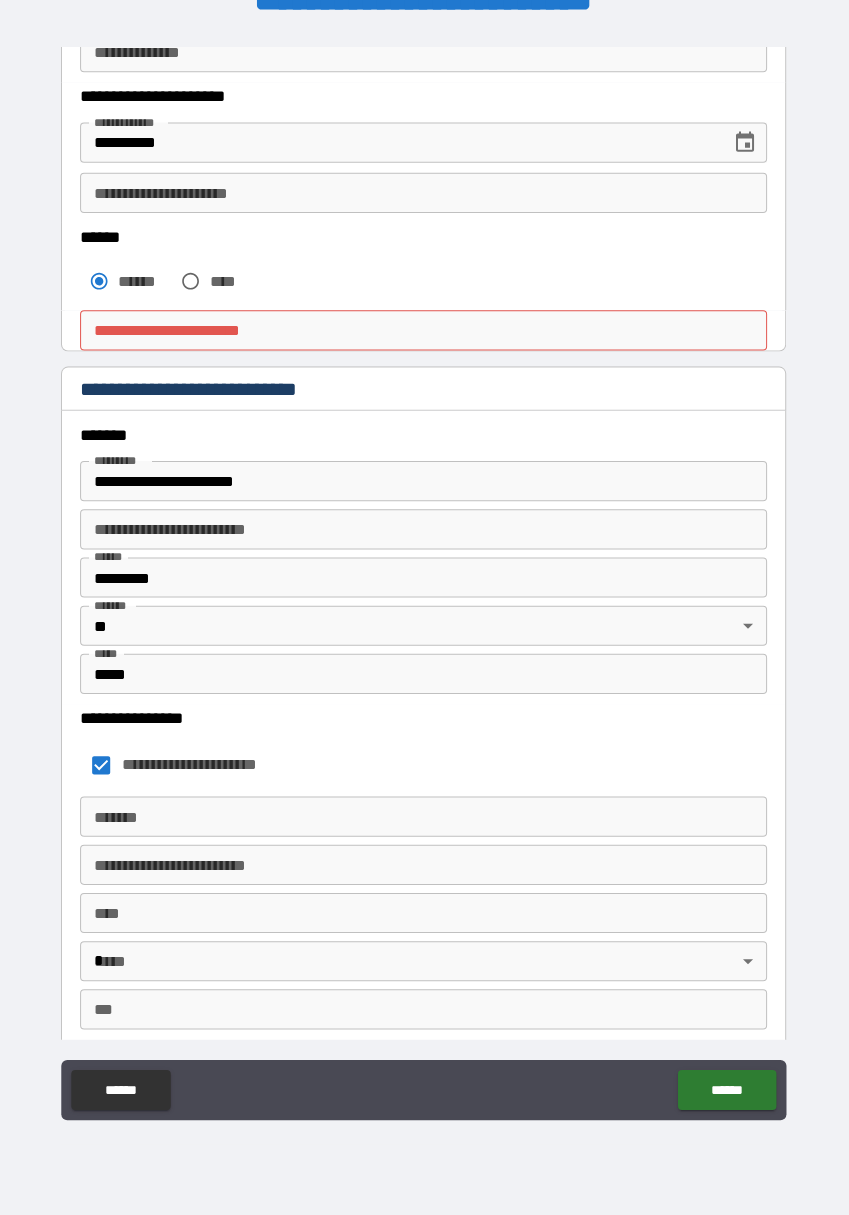 click on "**********" at bounding box center [425, 329] 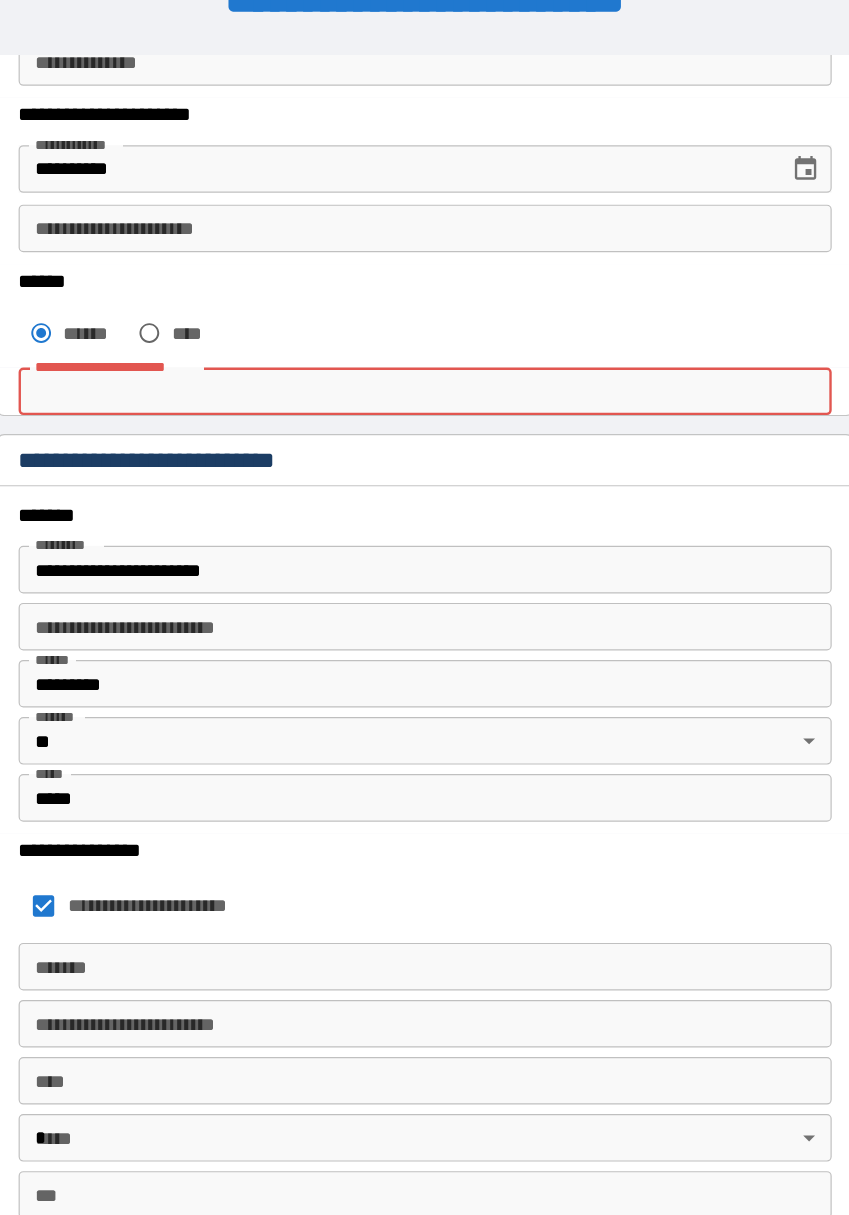 click on "**********" at bounding box center (425, 329) 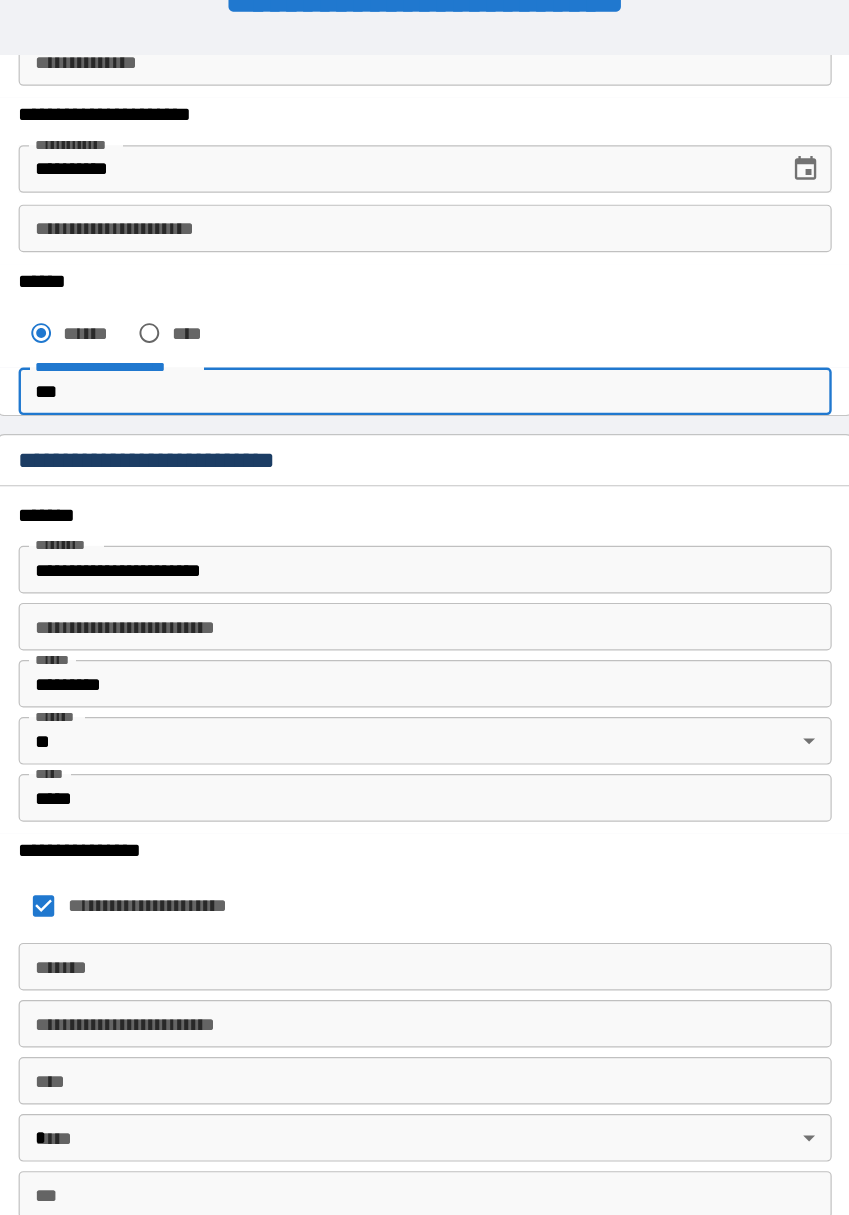 type on "*******" 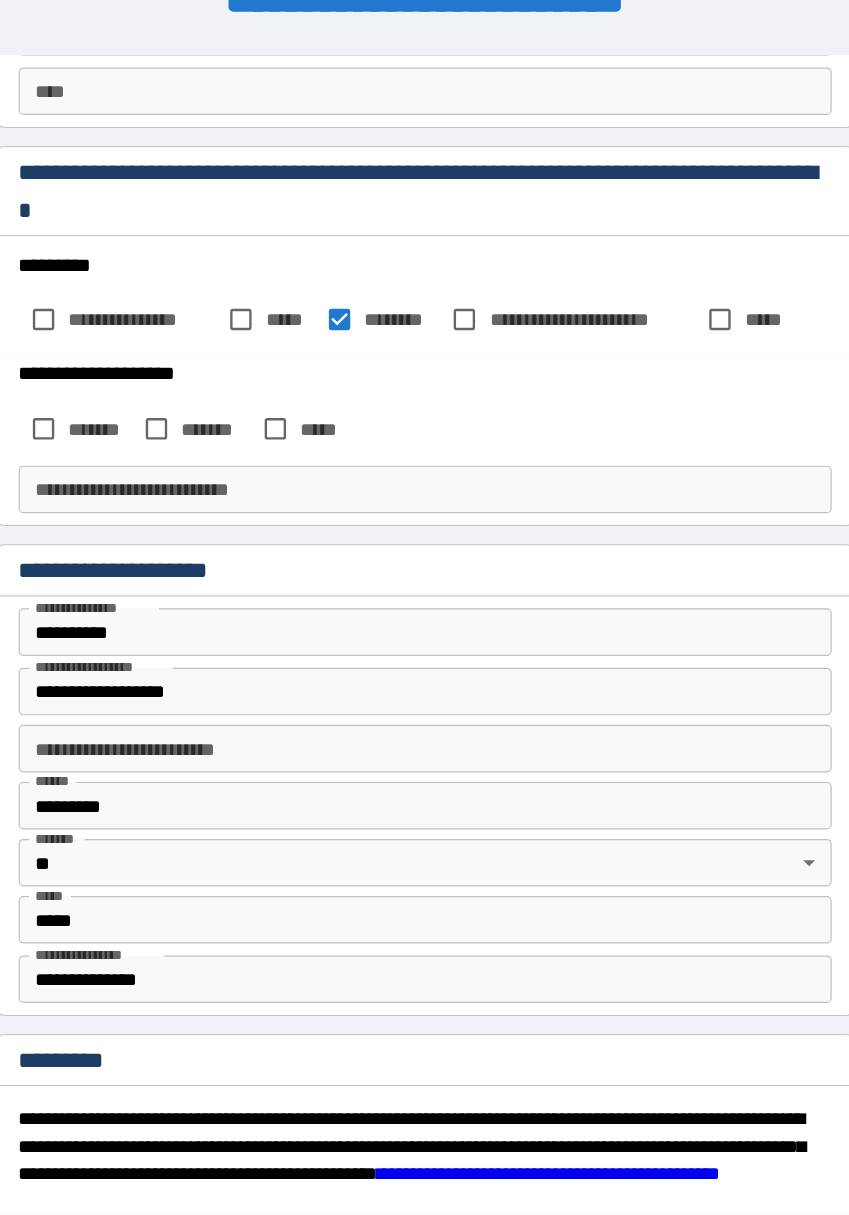 scroll, scrollTop: 4335, scrollLeft: 0, axis: vertical 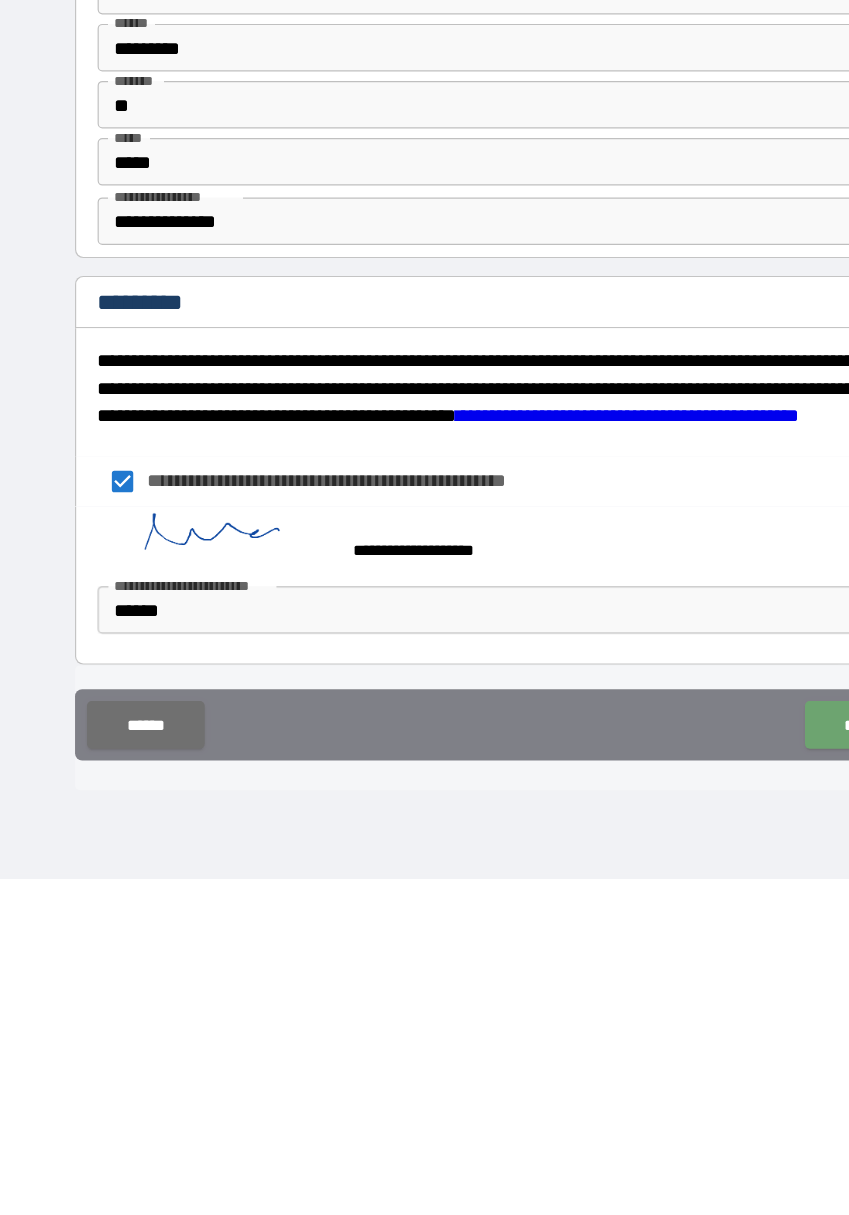 click on "******" at bounding box center [726, 1085] 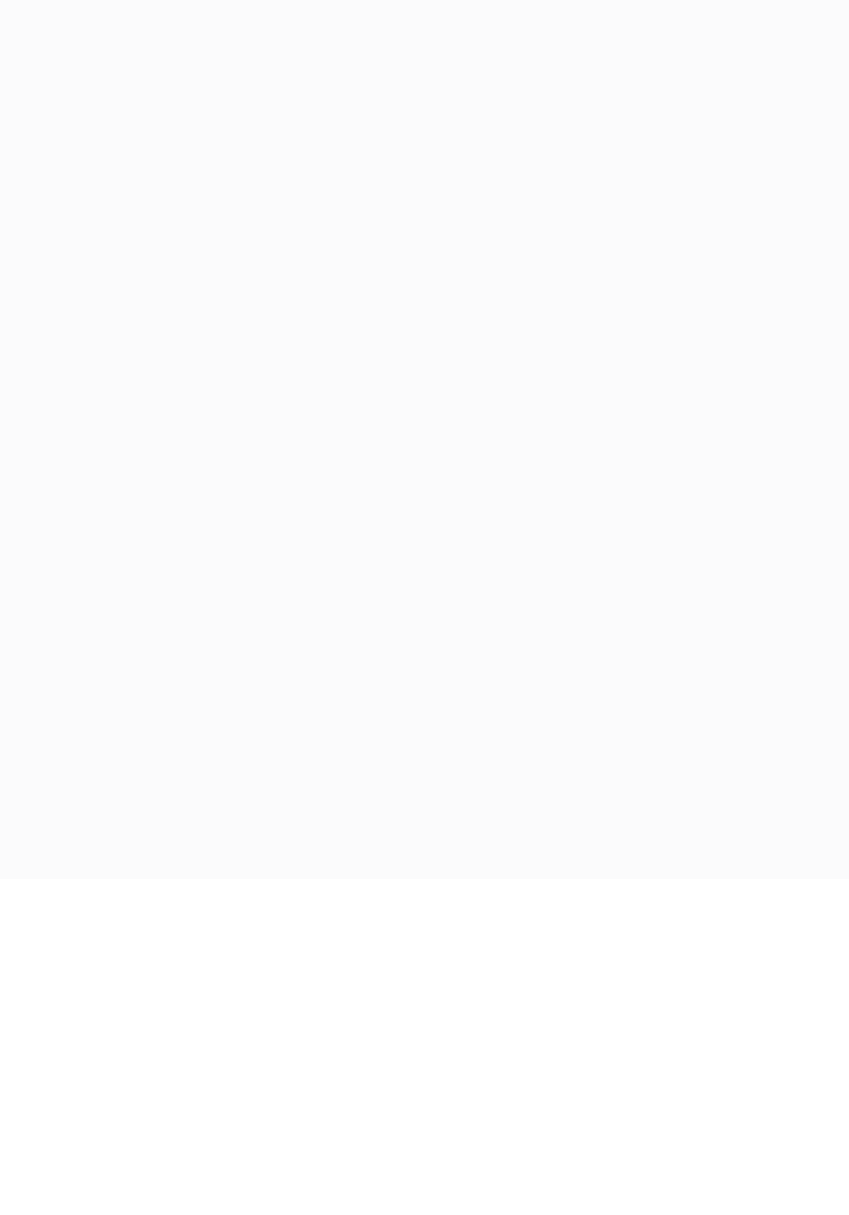 scroll, scrollTop: 48, scrollLeft: 0, axis: vertical 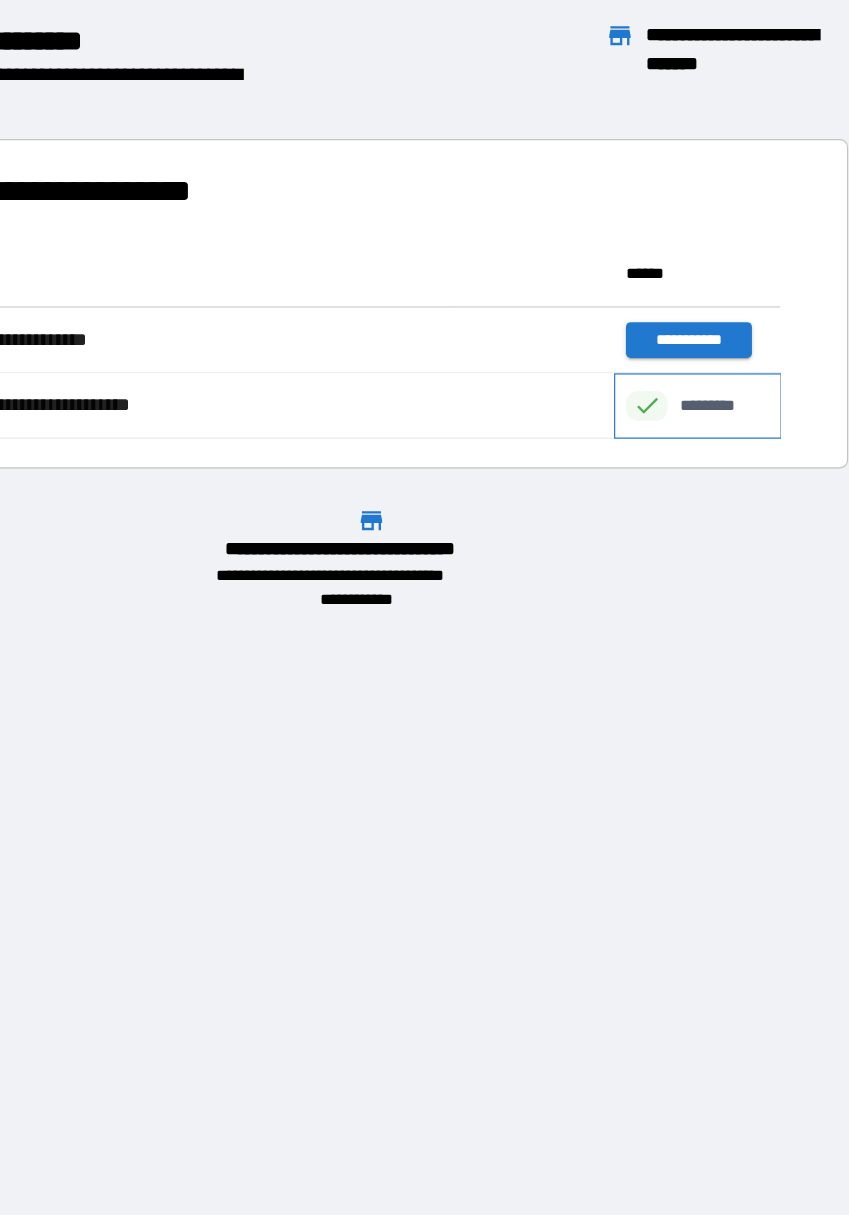 click on "*********" at bounding box center [725, 341] 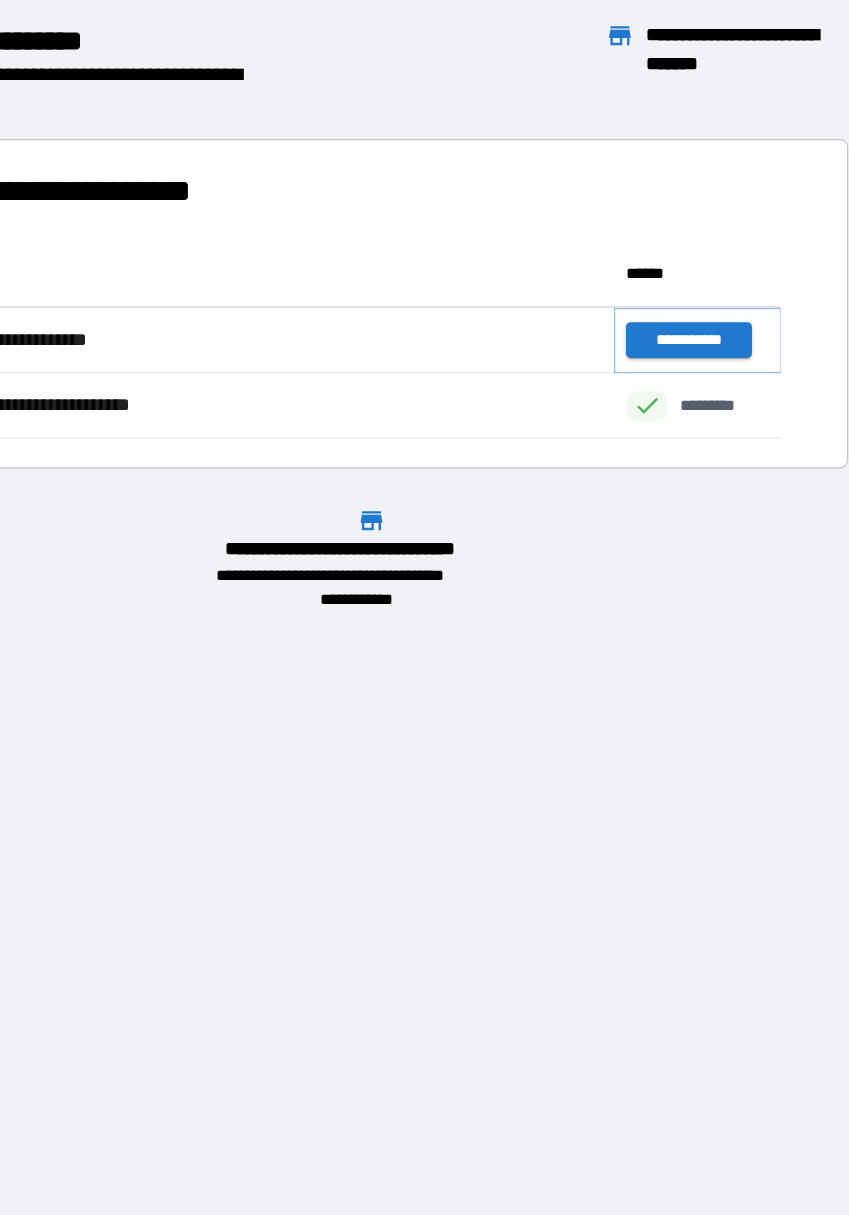 click on "**********" at bounding box center [699, 286] 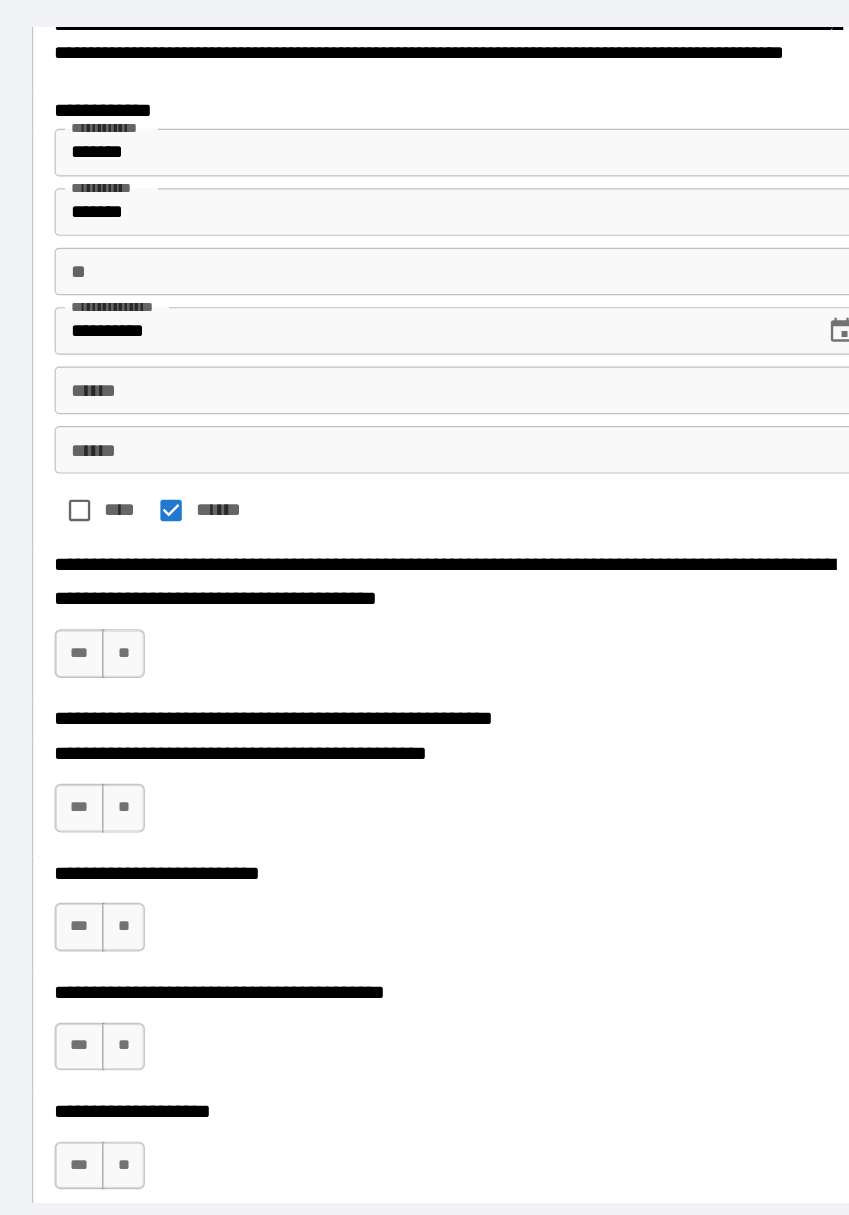 scroll, scrollTop: 149, scrollLeft: 0, axis: vertical 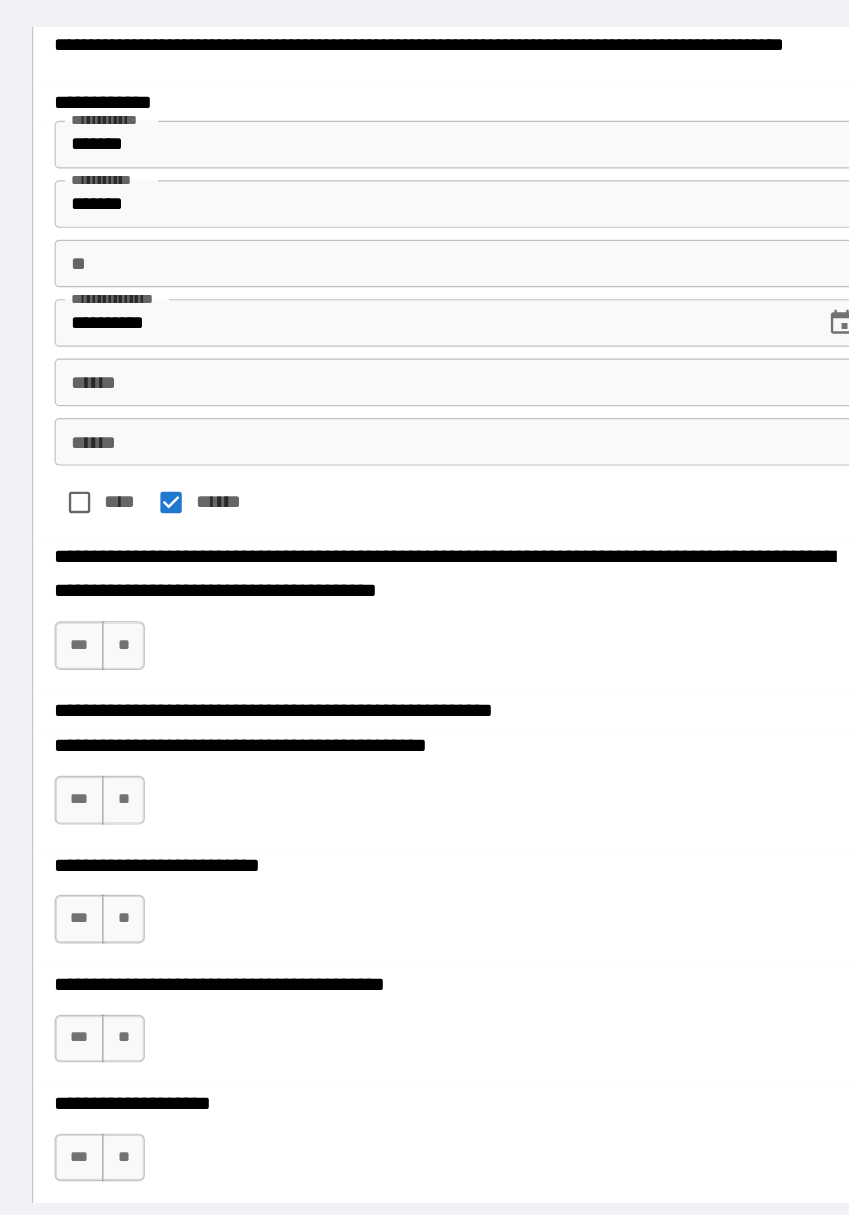 click on "***" at bounding box center (104, 566) 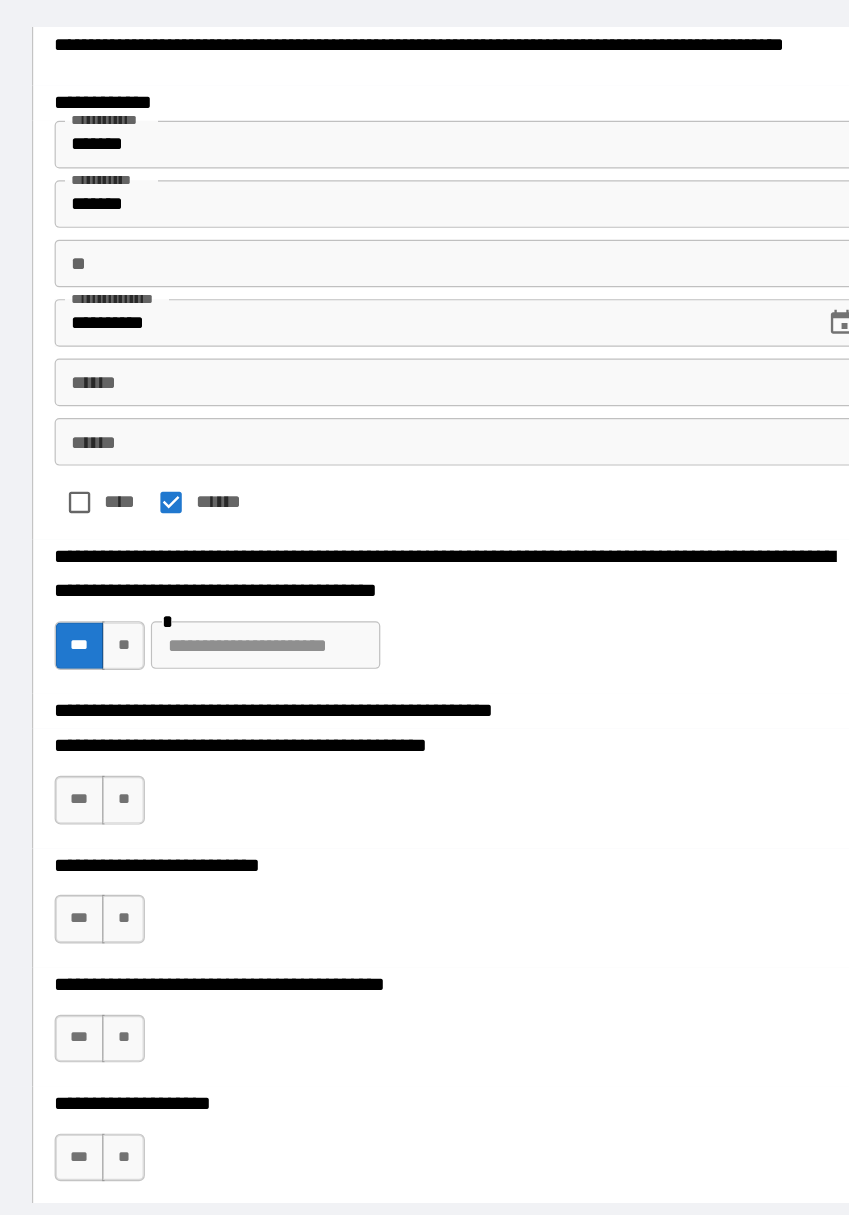 type on "*" 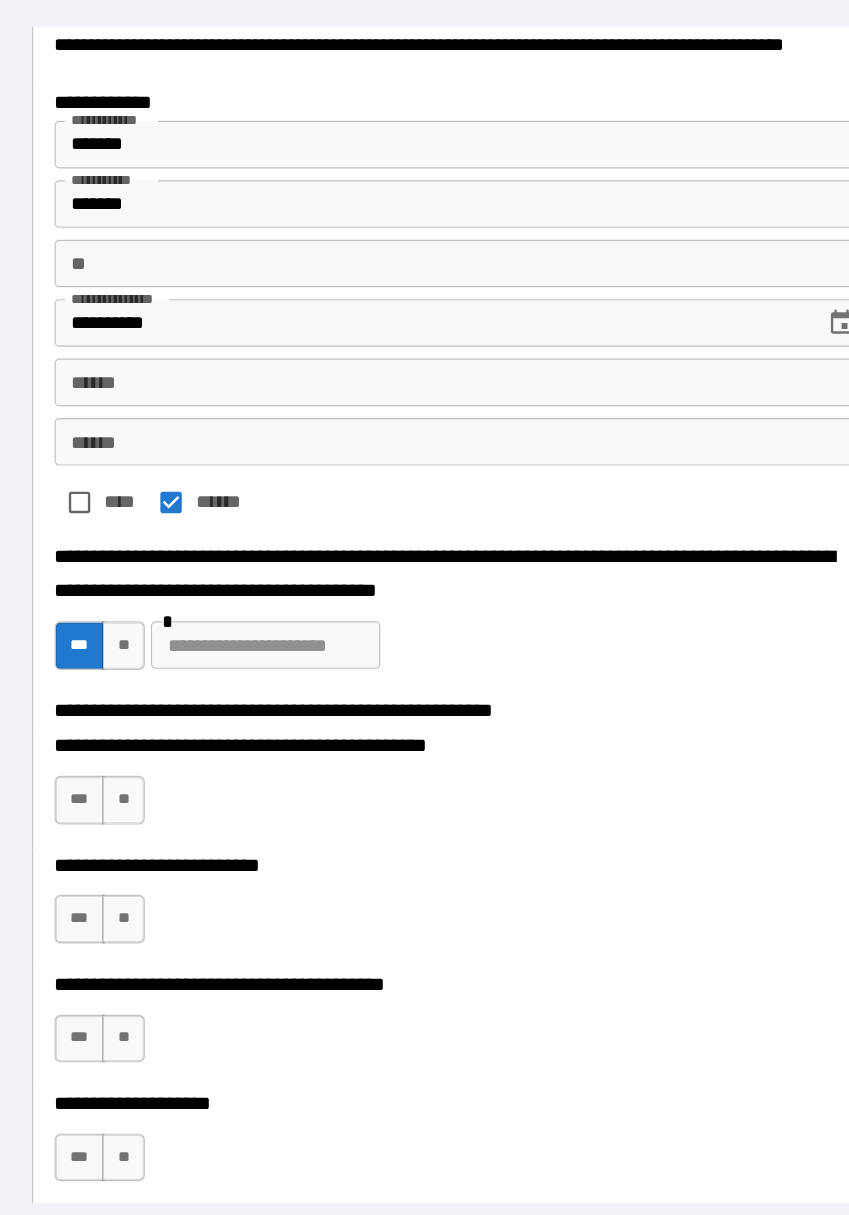 click at bounding box center (260, 566) 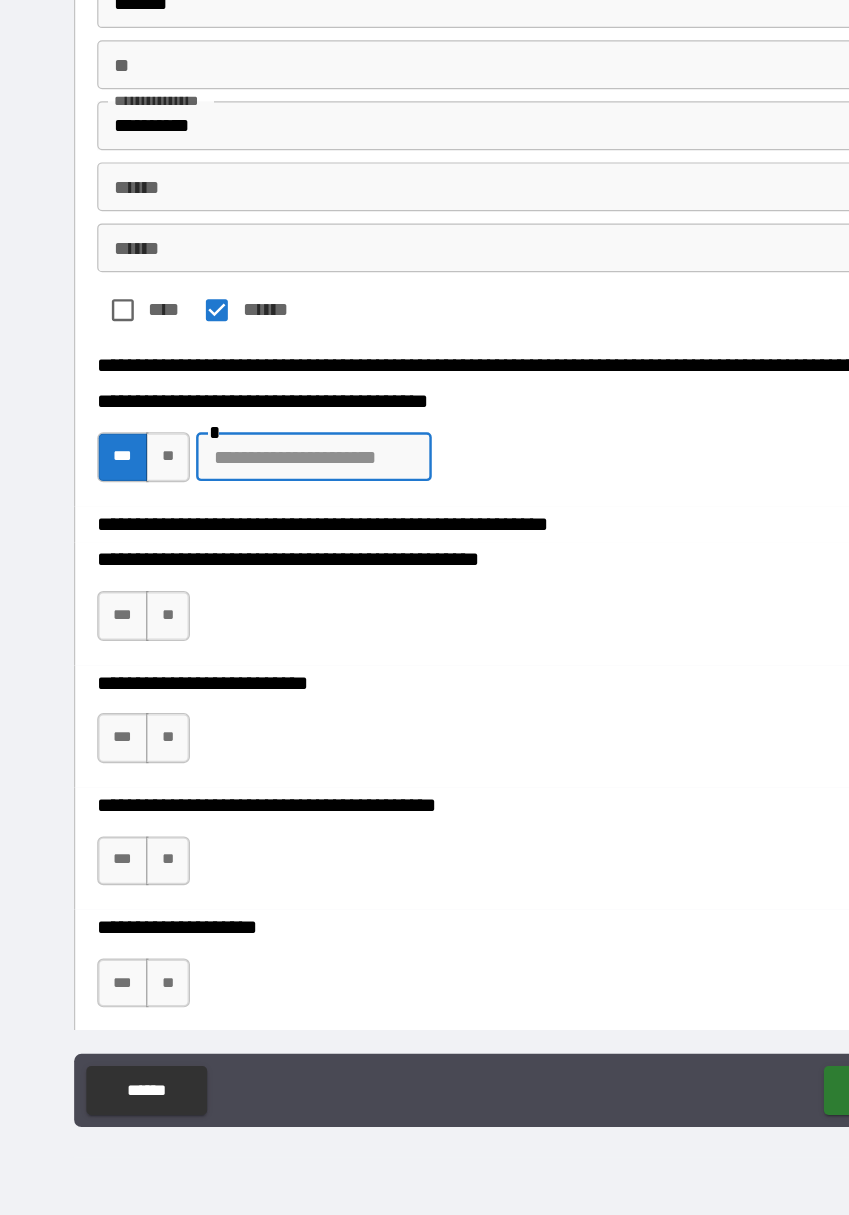 scroll, scrollTop: 48, scrollLeft: 0, axis: vertical 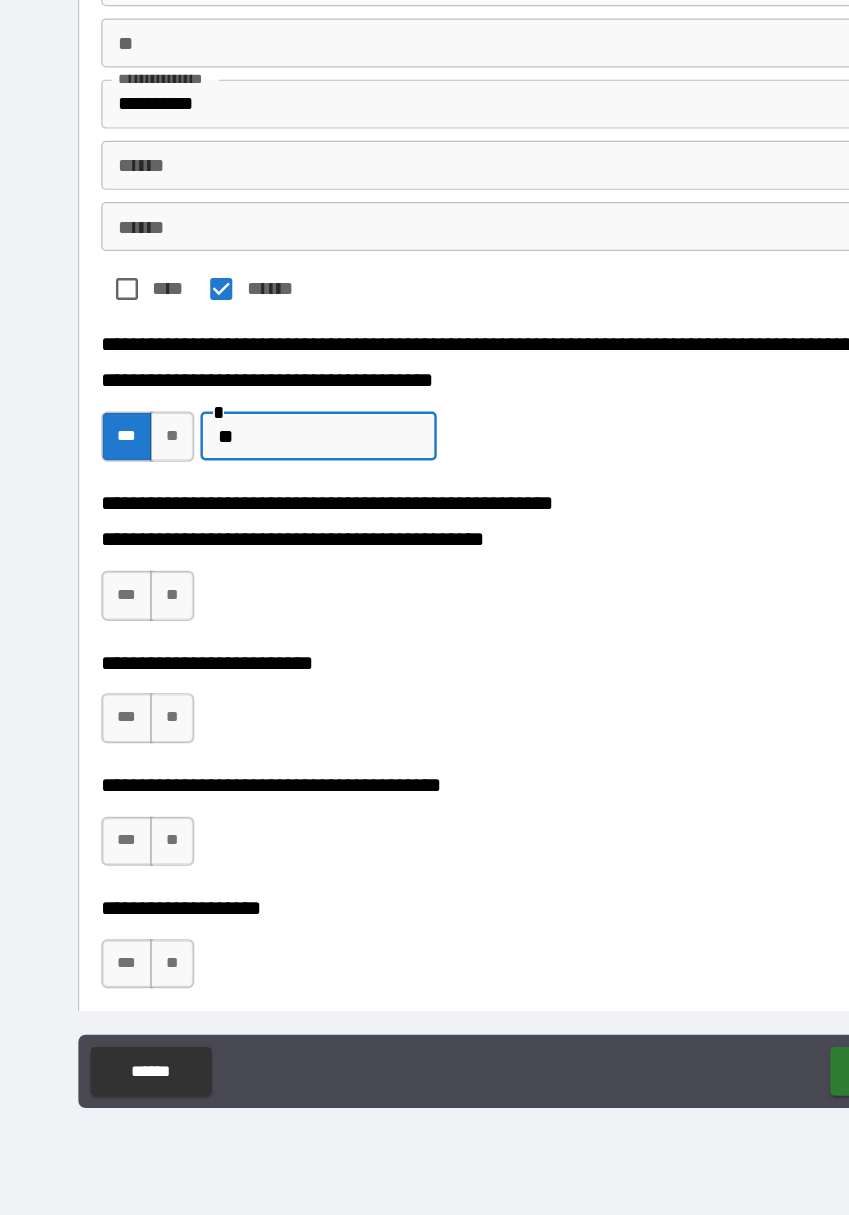 type on "*" 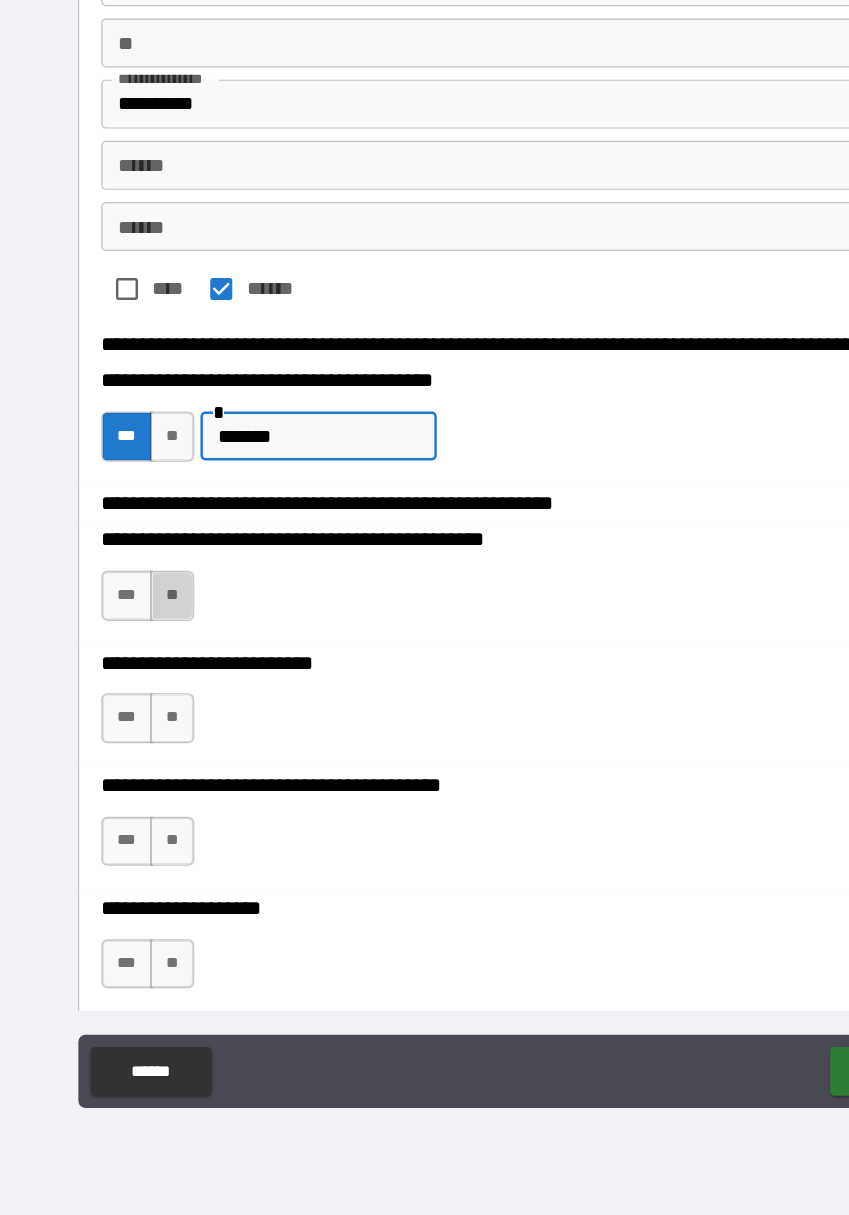 type on "******" 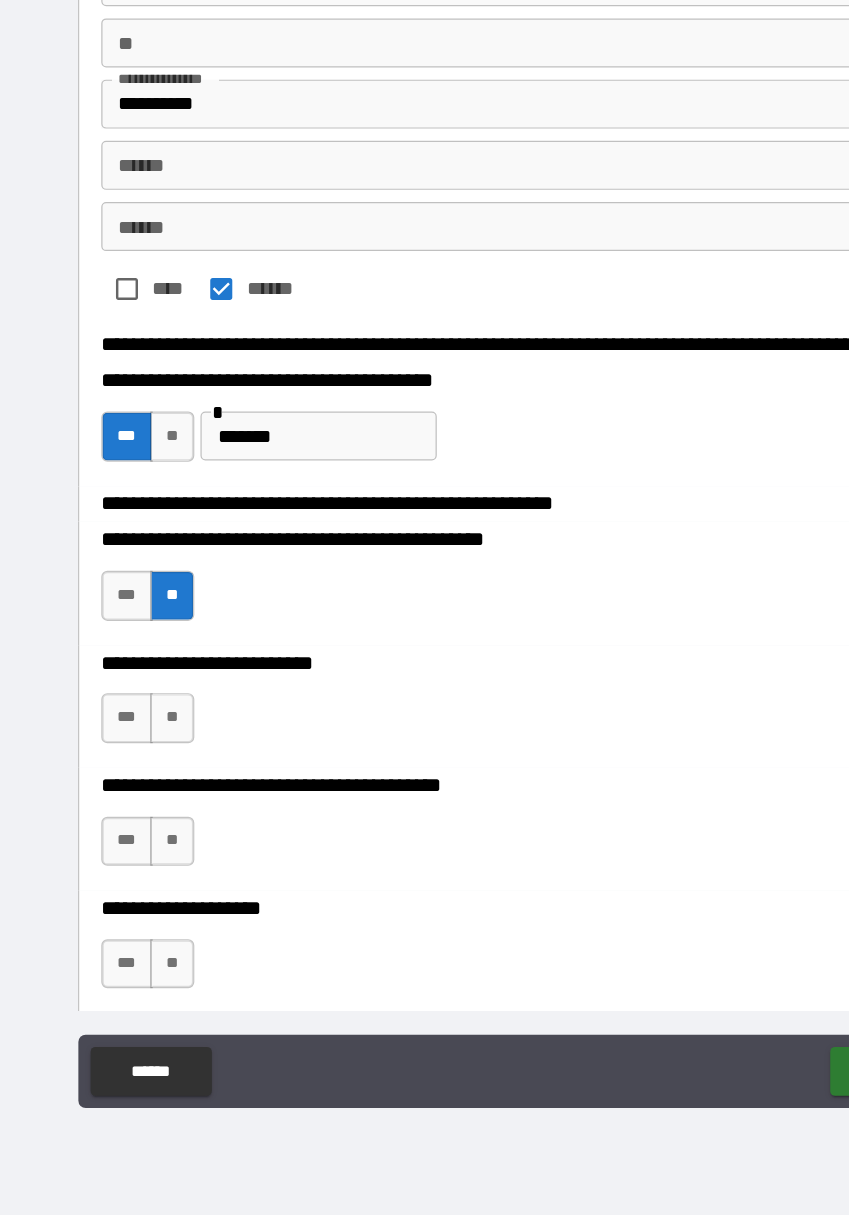click on "**" at bounding box center (141, 796) 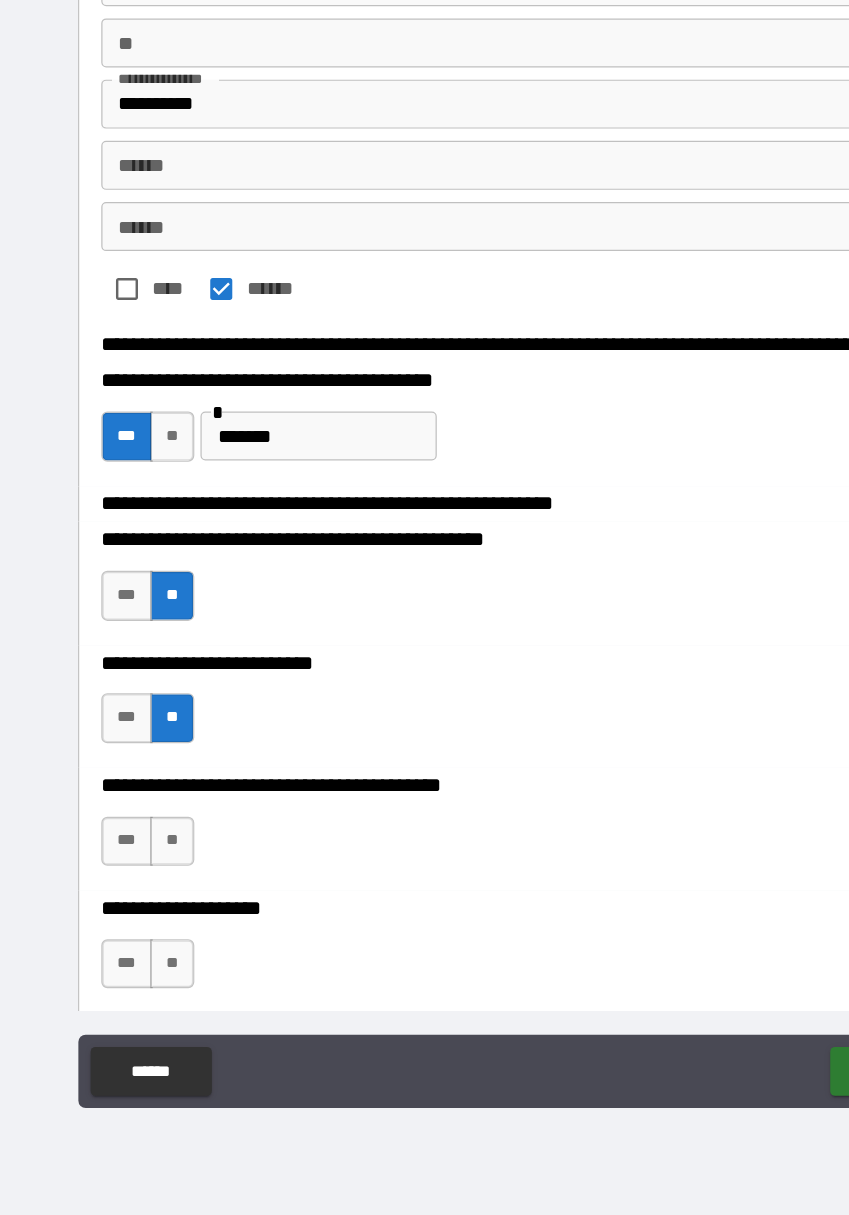 click on "**" at bounding box center [141, 897] 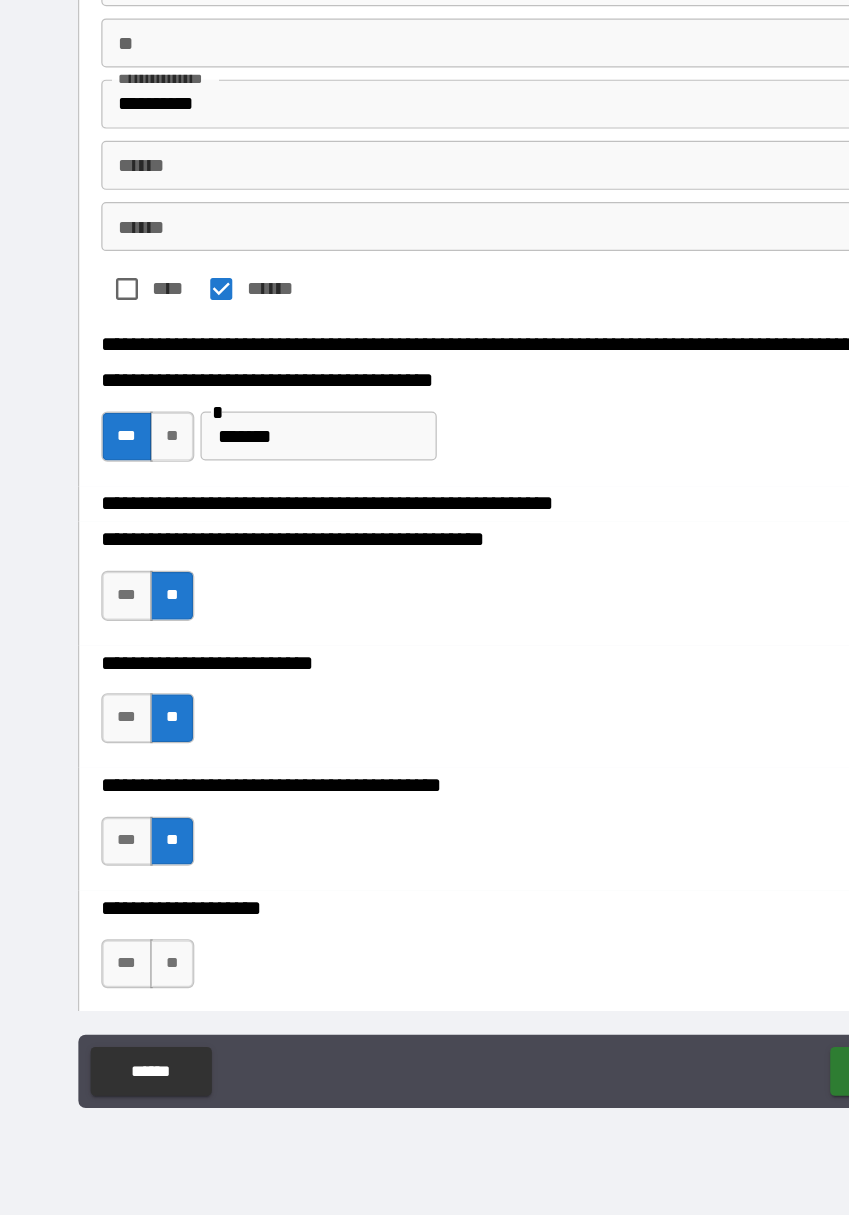 click on "**" at bounding box center (141, 997) 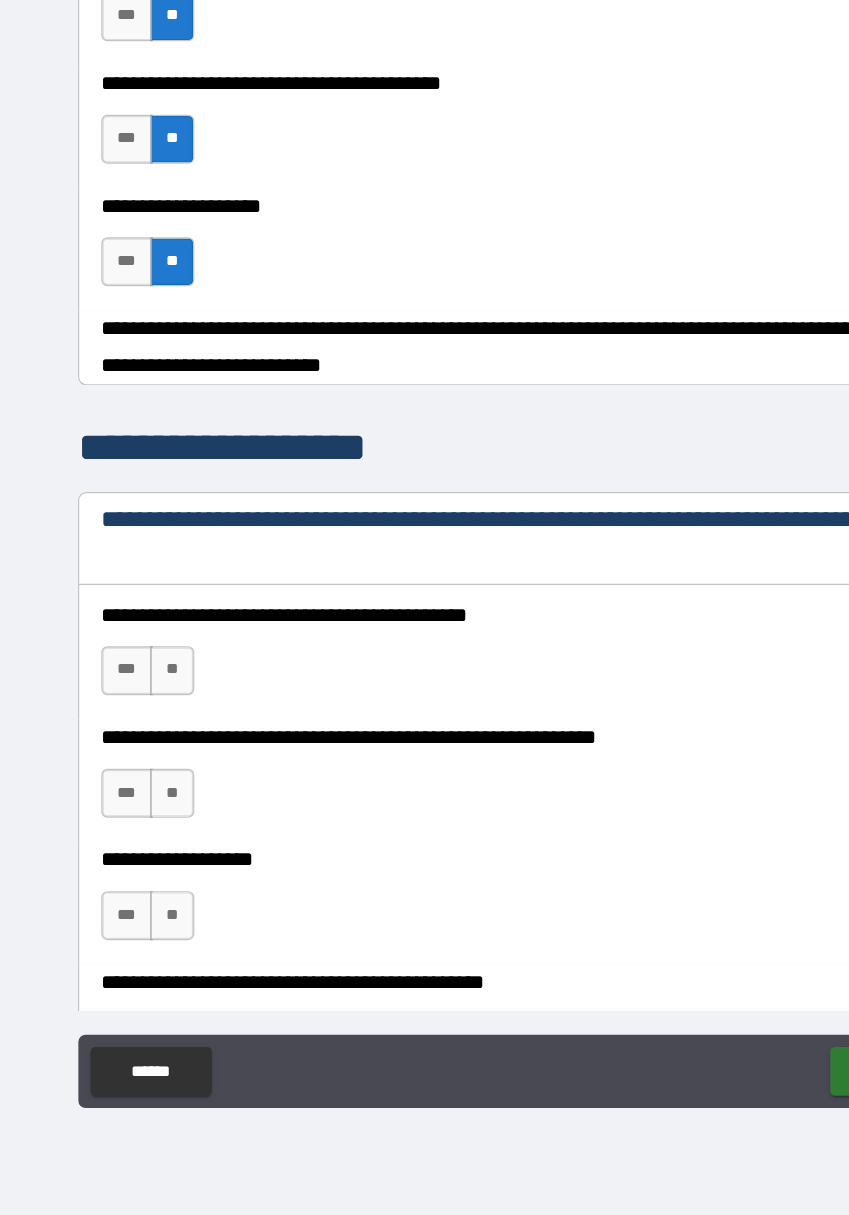 scroll, scrollTop: 736, scrollLeft: 0, axis: vertical 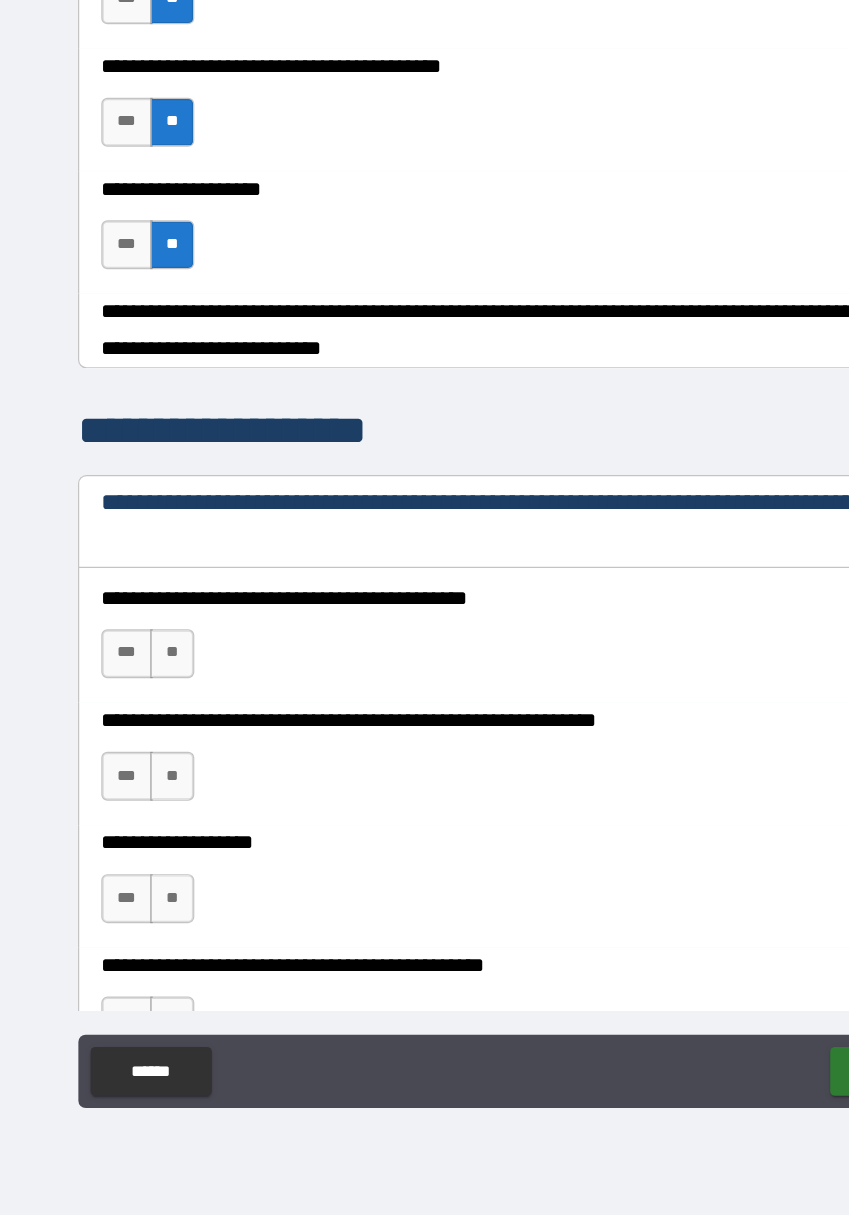 click on "**" at bounding box center [141, 744] 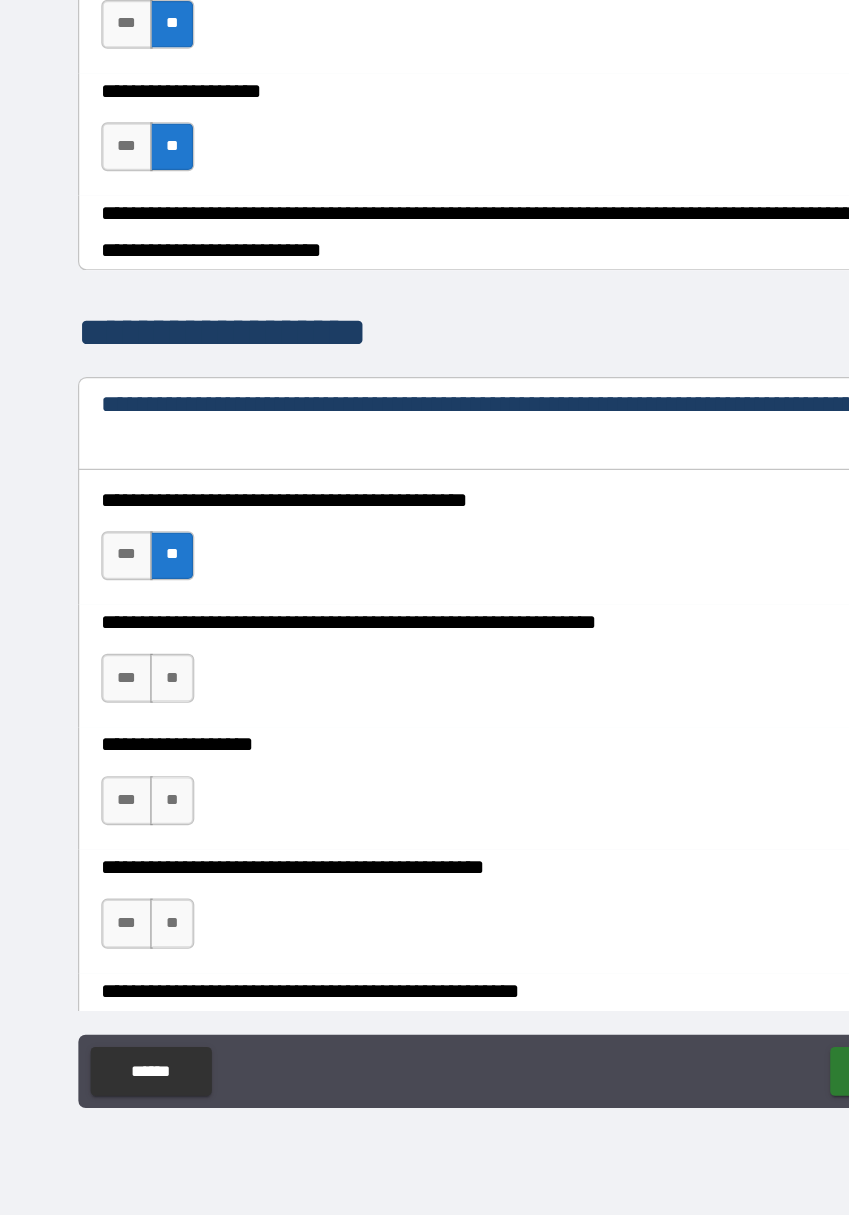 scroll, scrollTop: 821, scrollLeft: 0, axis: vertical 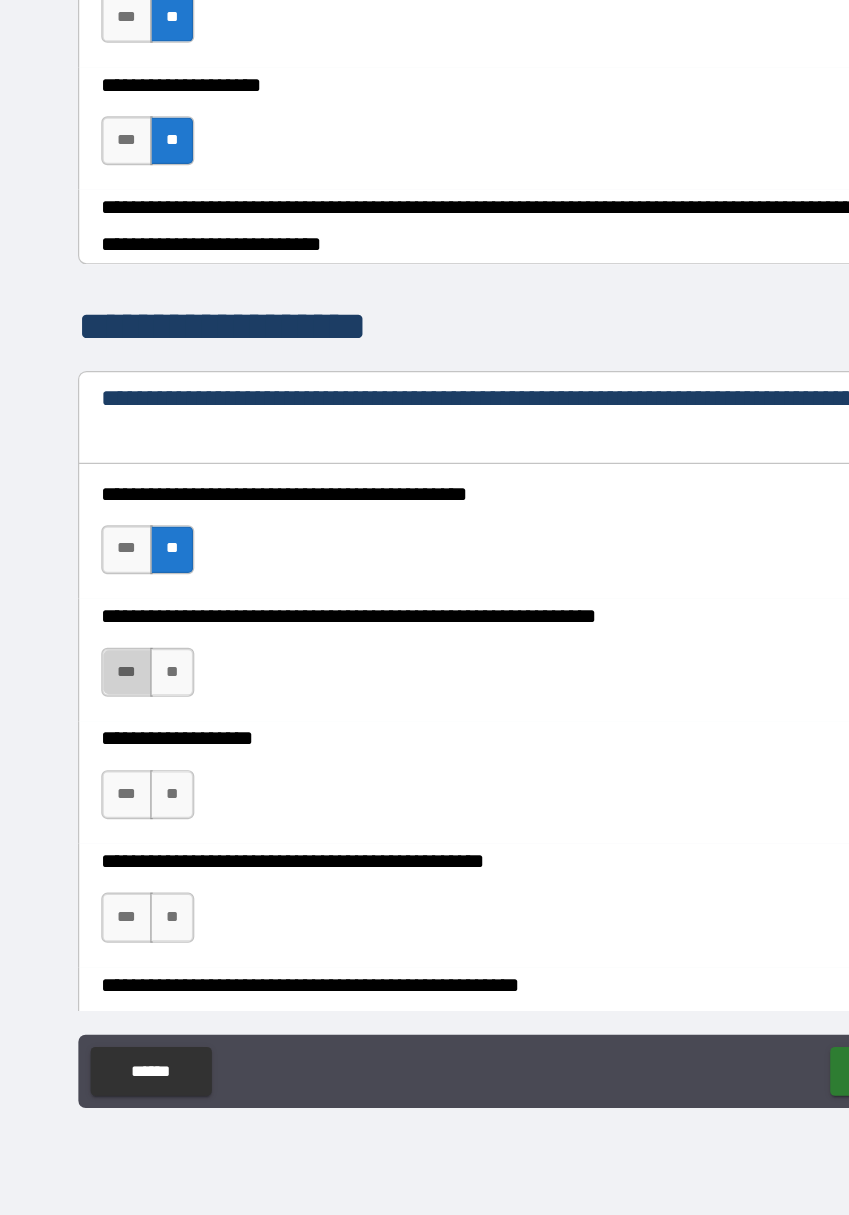 click on "***" at bounding box center (104, 759) 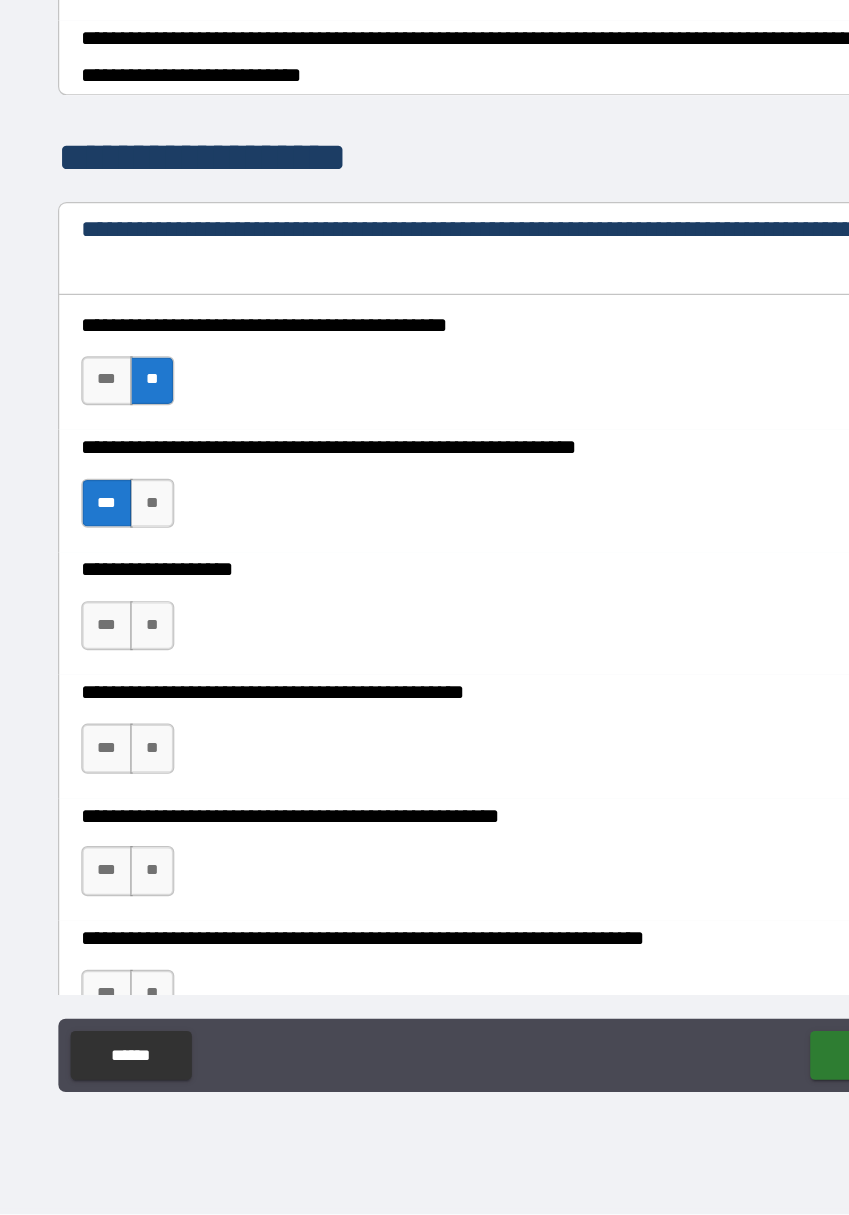 scroll, scrollTop: 984, scrollLeft: 0, axis: vertical 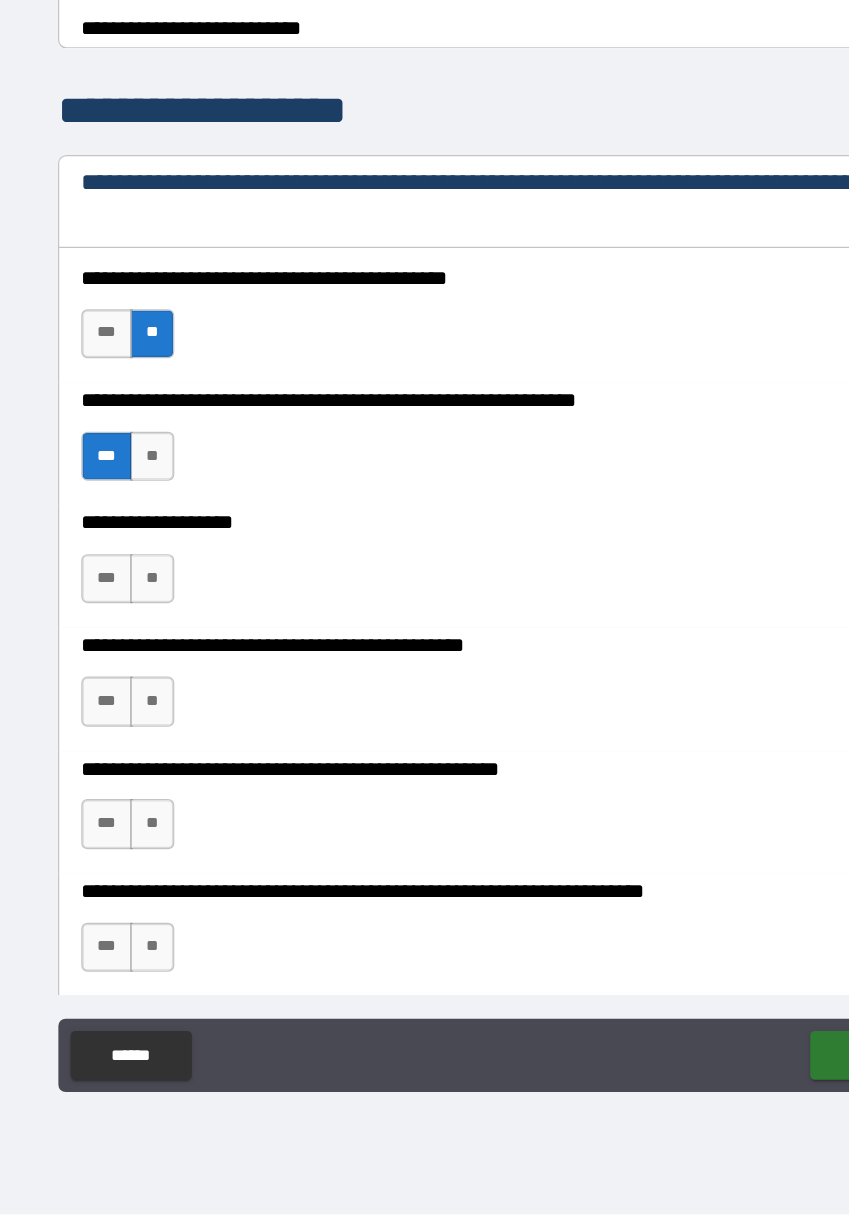 click on "**" at bounding box center (141, 696) 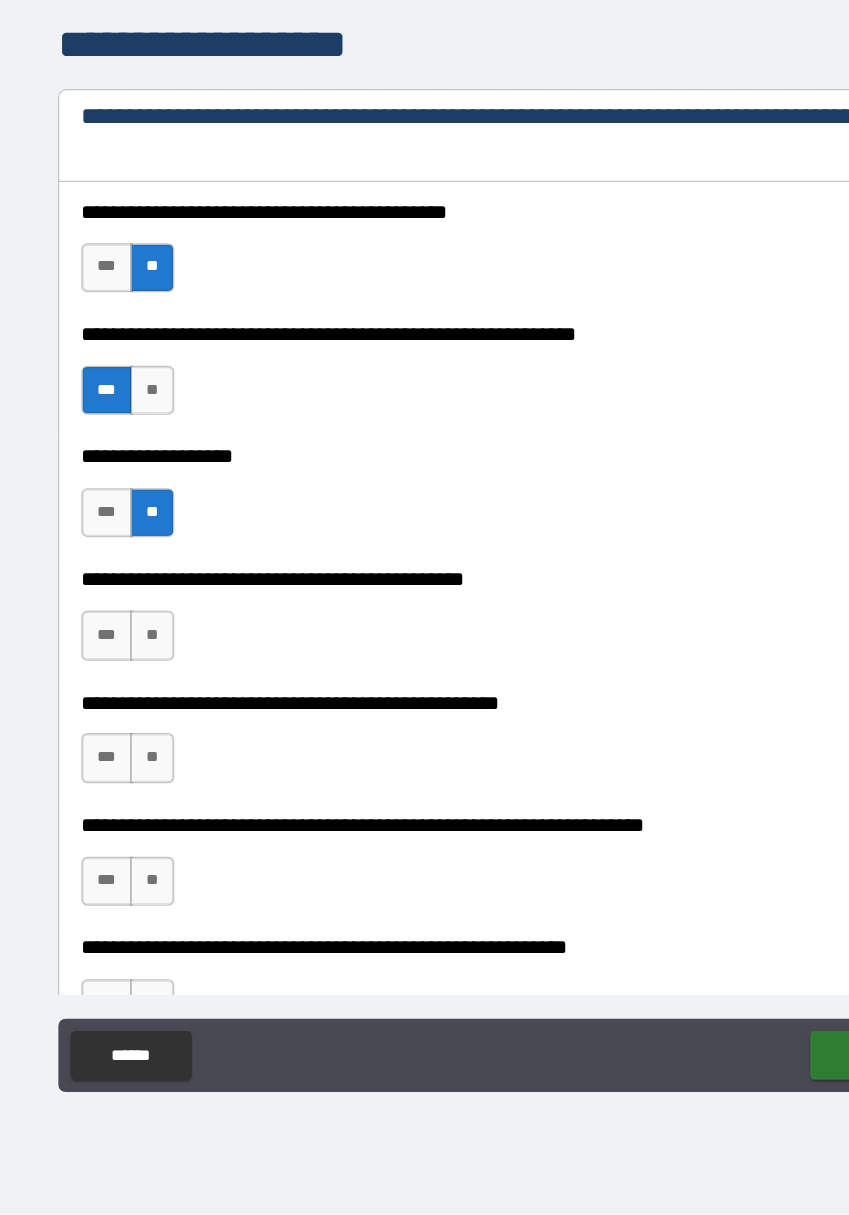 scroll, scrollTop: 1046, scrollLeft: 0, axis: vertical 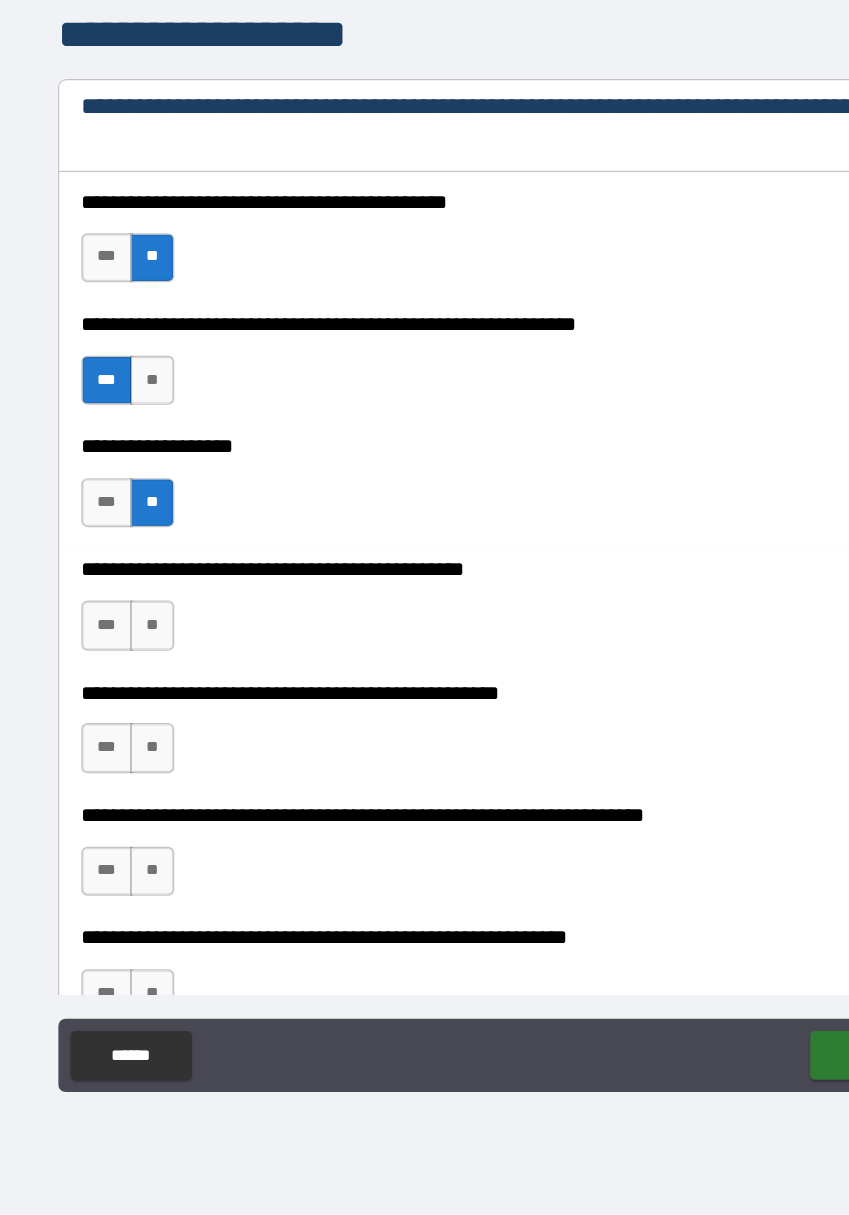 click on "**" at bounding box center (141, 734) 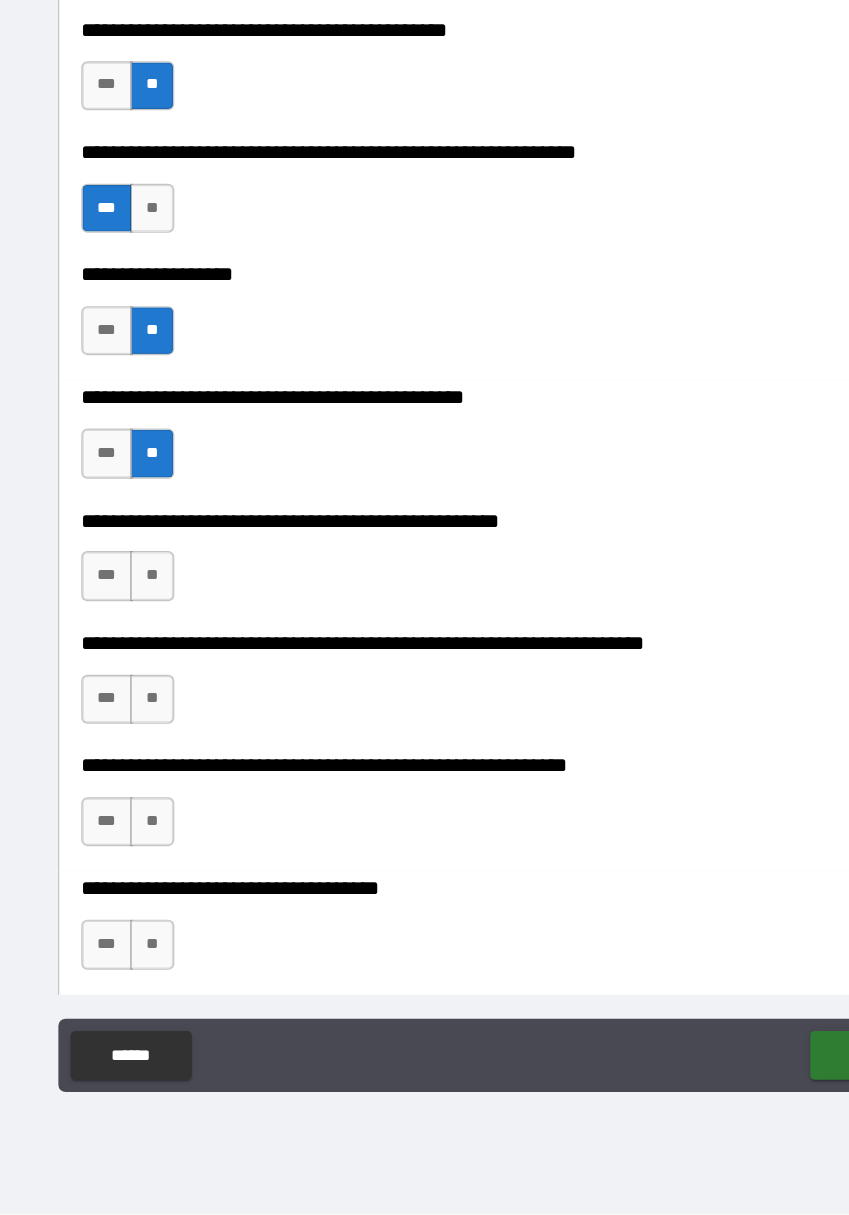 scroll, scrollTop: 1194, scrollLeft: 0, axis: vertical 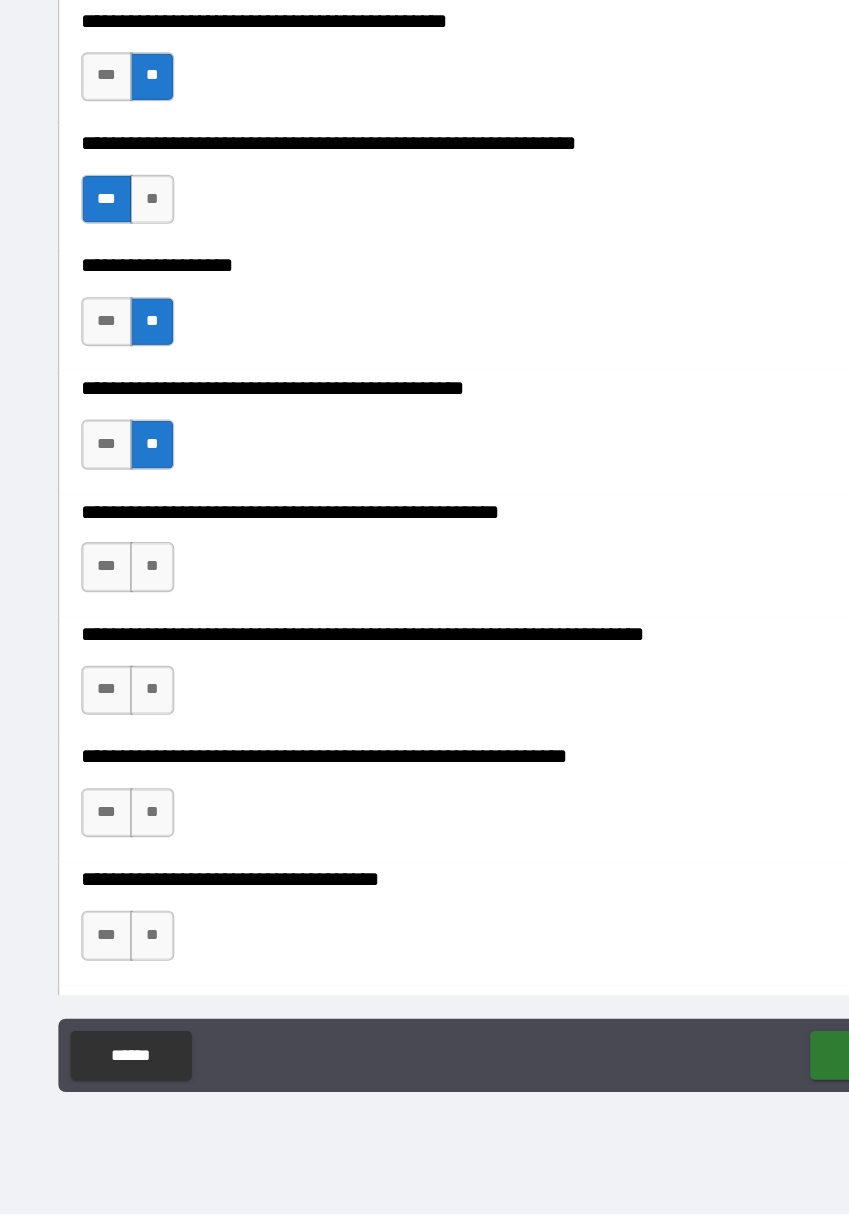 click on "**" at bounding box center (141, 686) 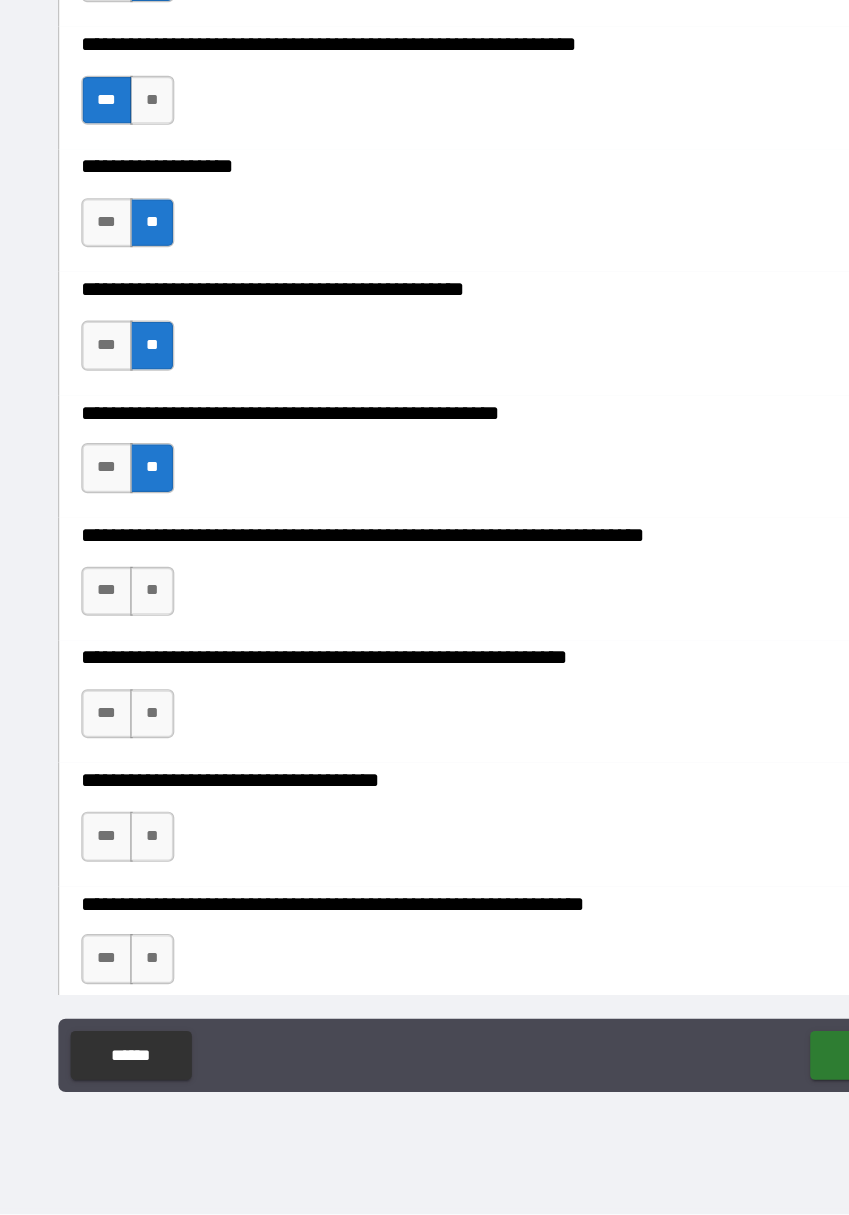 scroll, scrollTop: 1287, scrollLeft: 0, axis: vertical 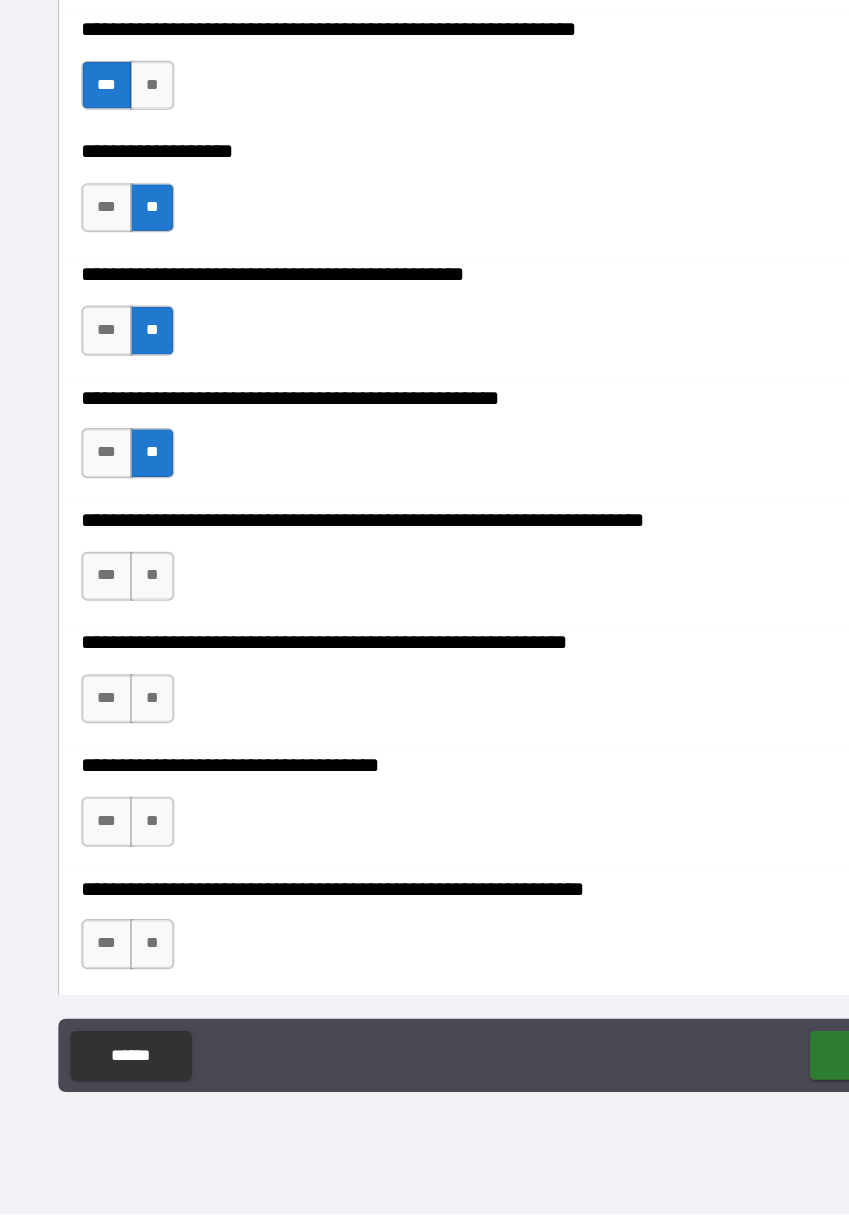 click on "**" at bounding box center (141, 694) 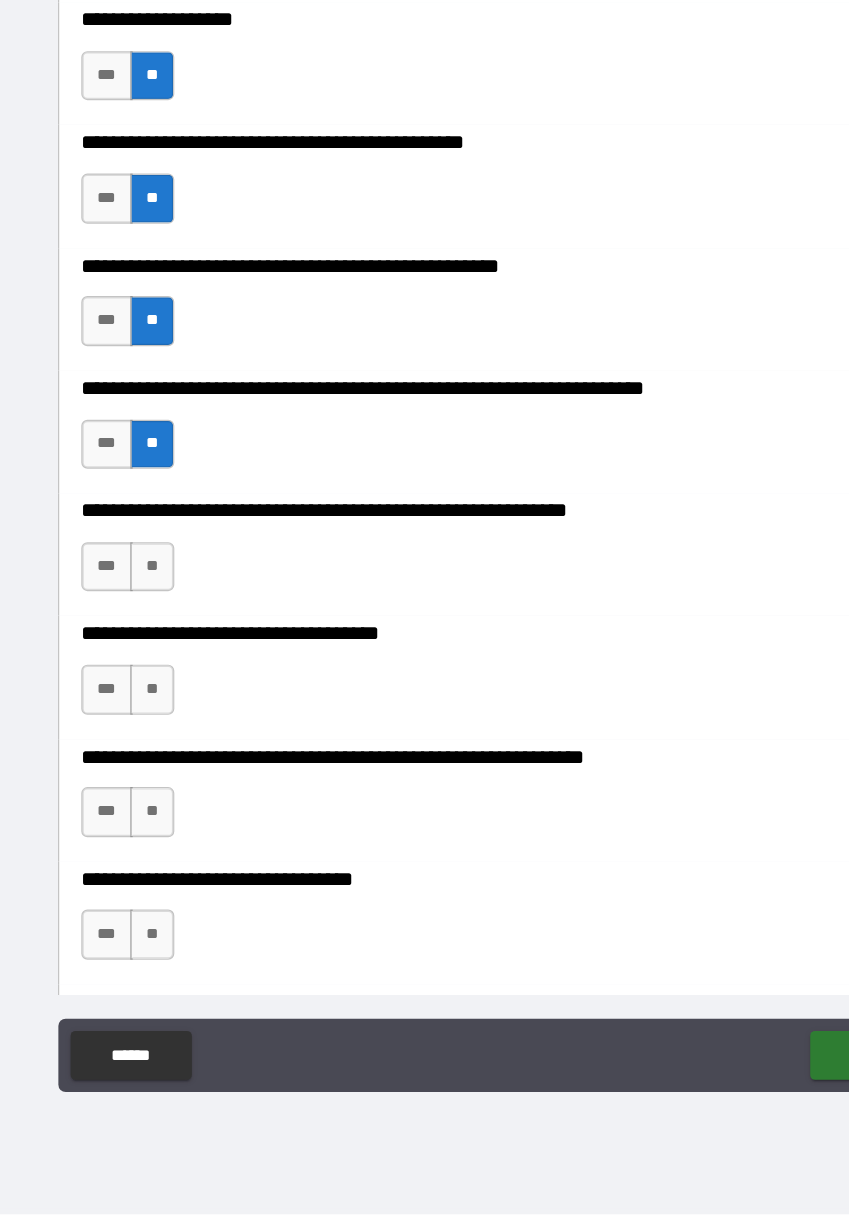 scroll, scrollTop: 1407, scrollLeft: 0, axis: vertical 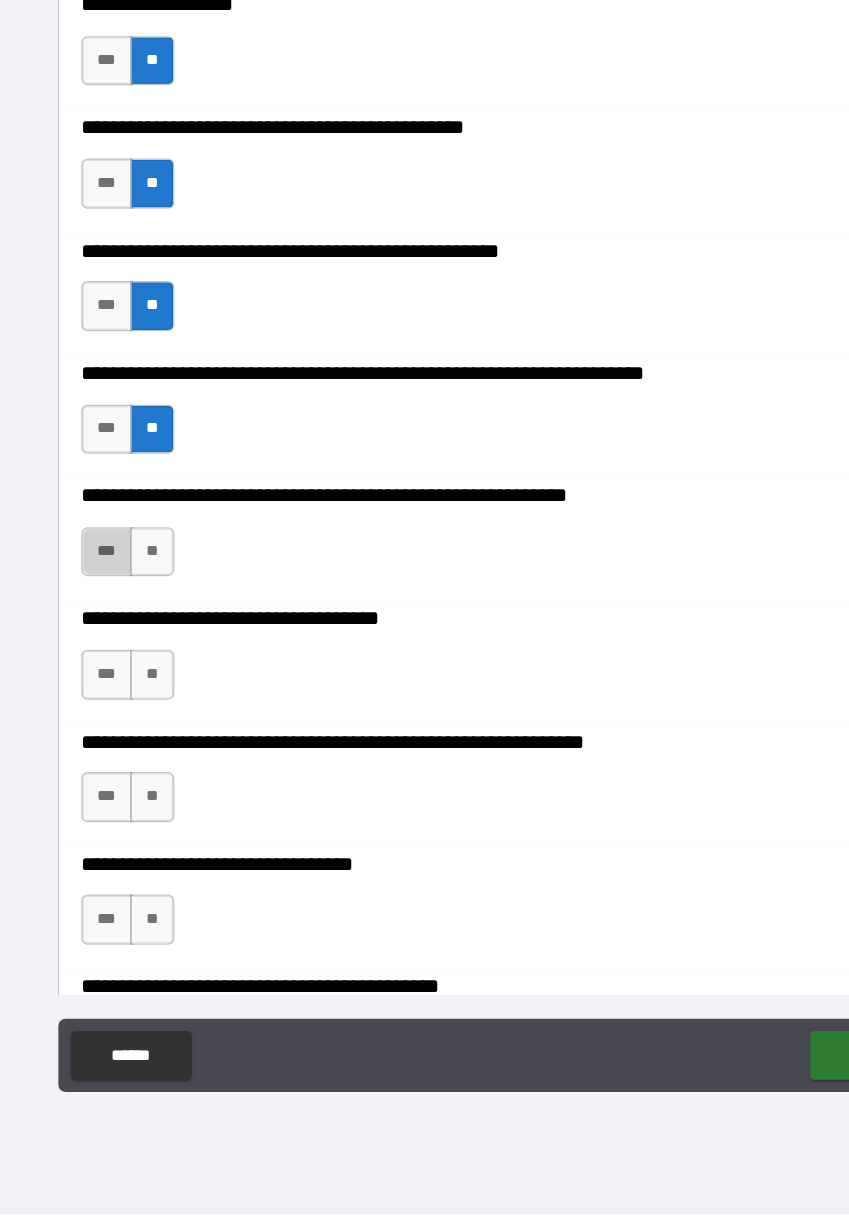 click on "***" at bounding box center [104, 674] 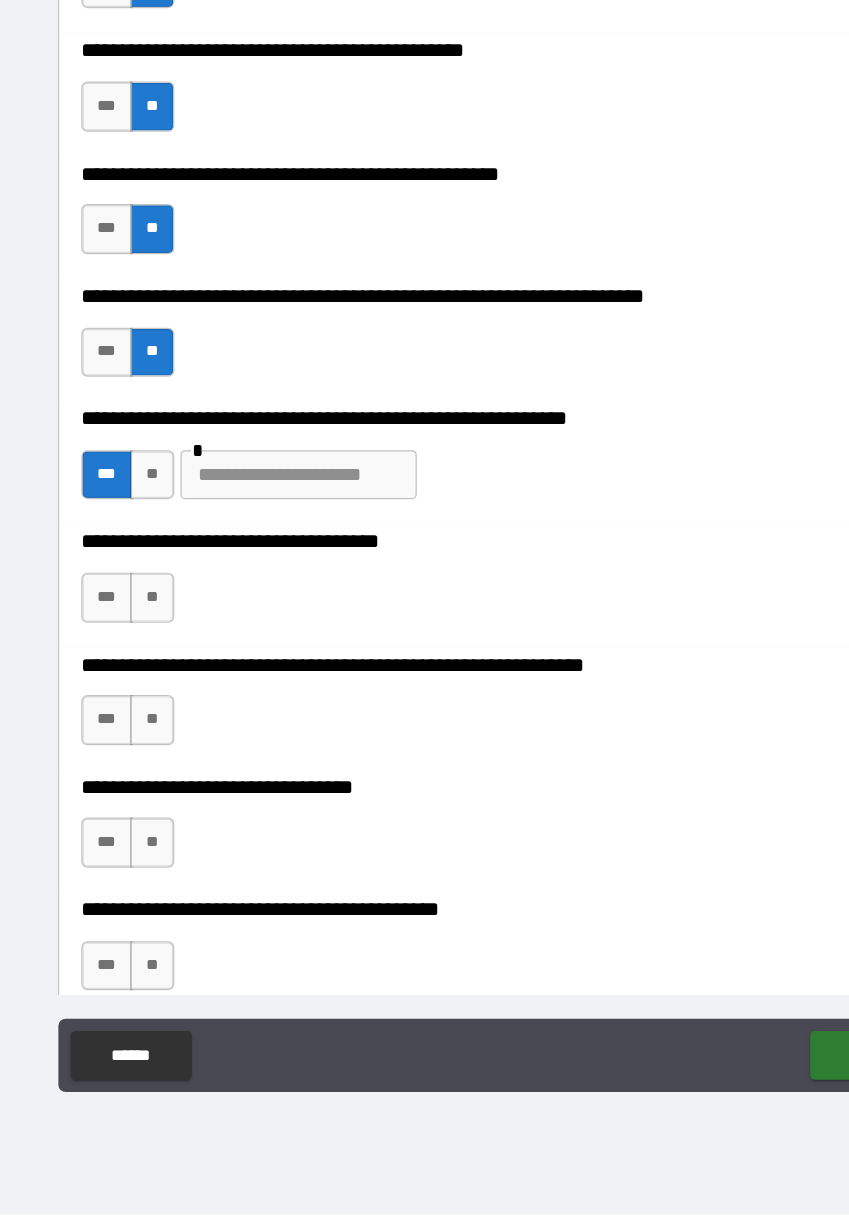 scroll, scrollTop: 1476, scrollLeft: 0, axis: vertical 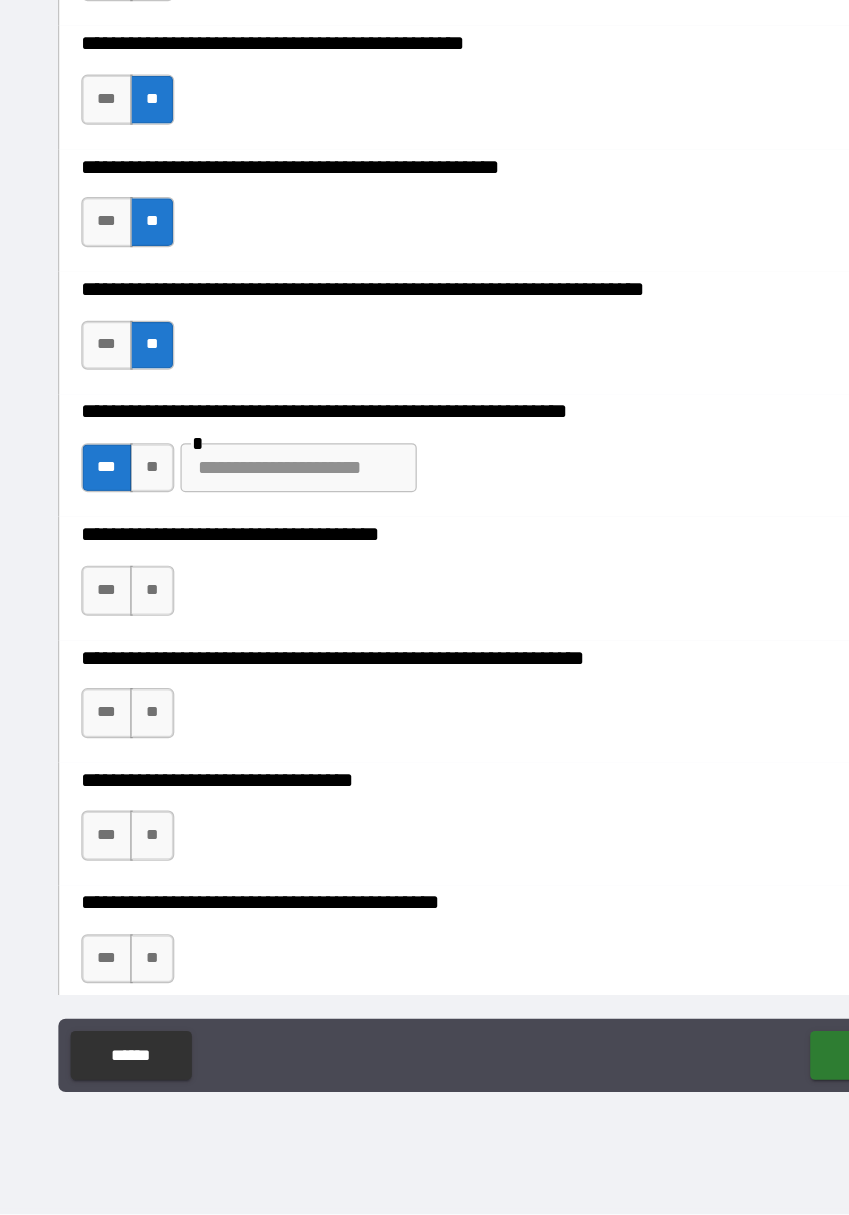 click on "**" at bounding box center (141, 705) 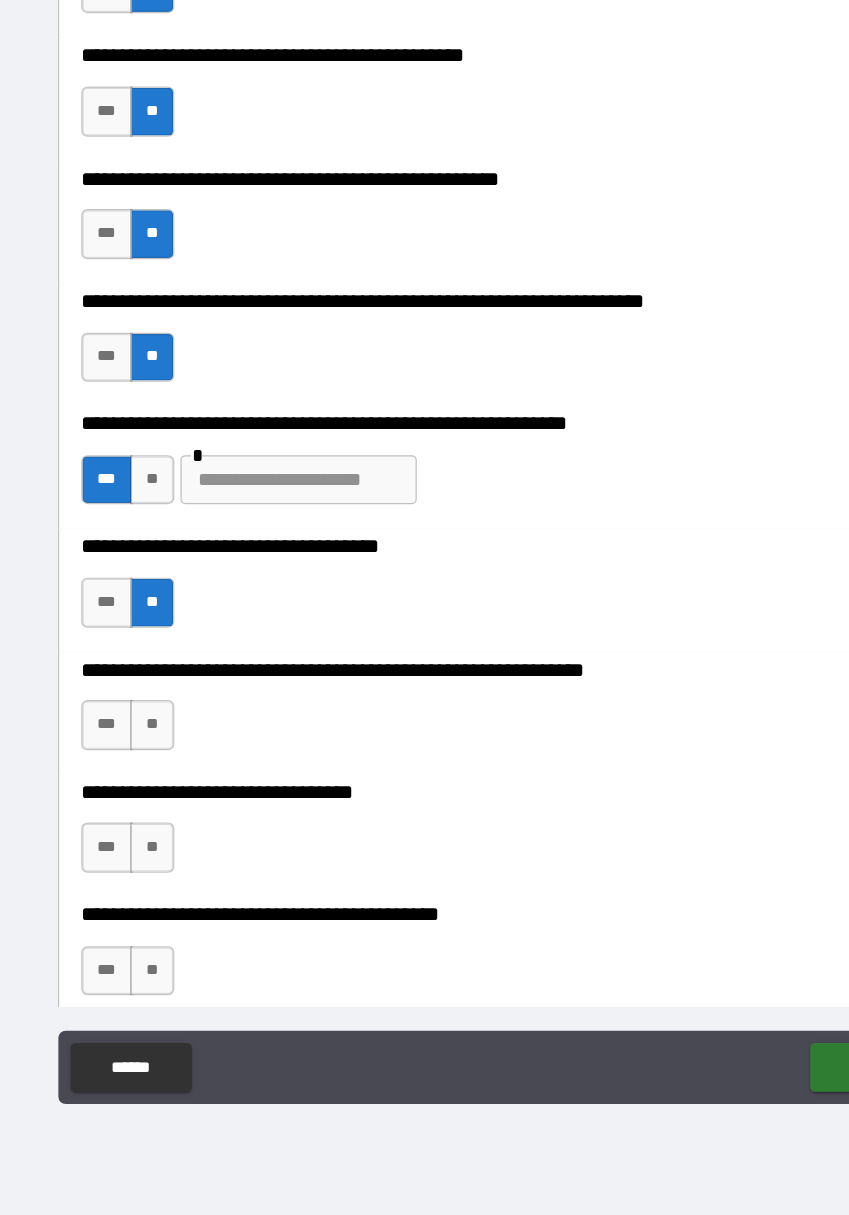 click on "**********" at bounding box center [425, 861] 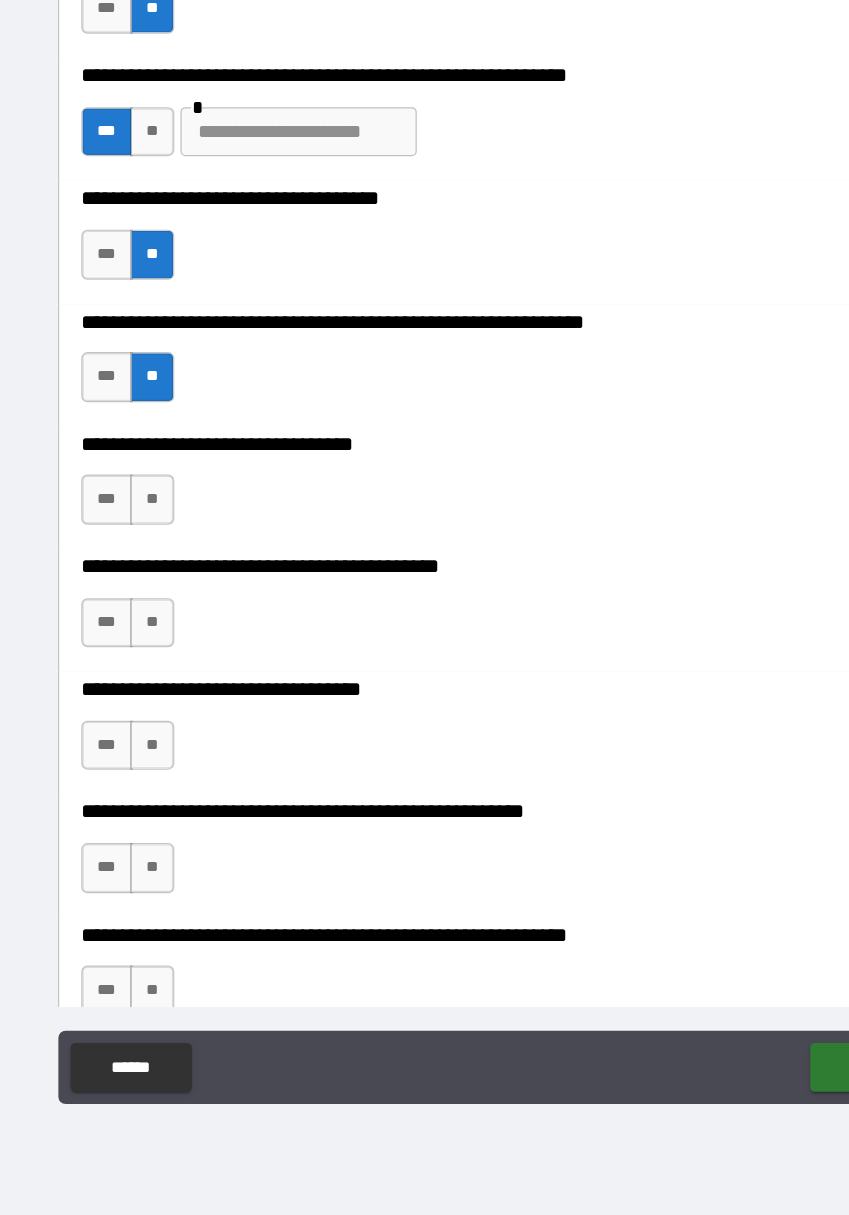 scroll, scrollTop: 1762, scrollLeft: 0, axis: vertical 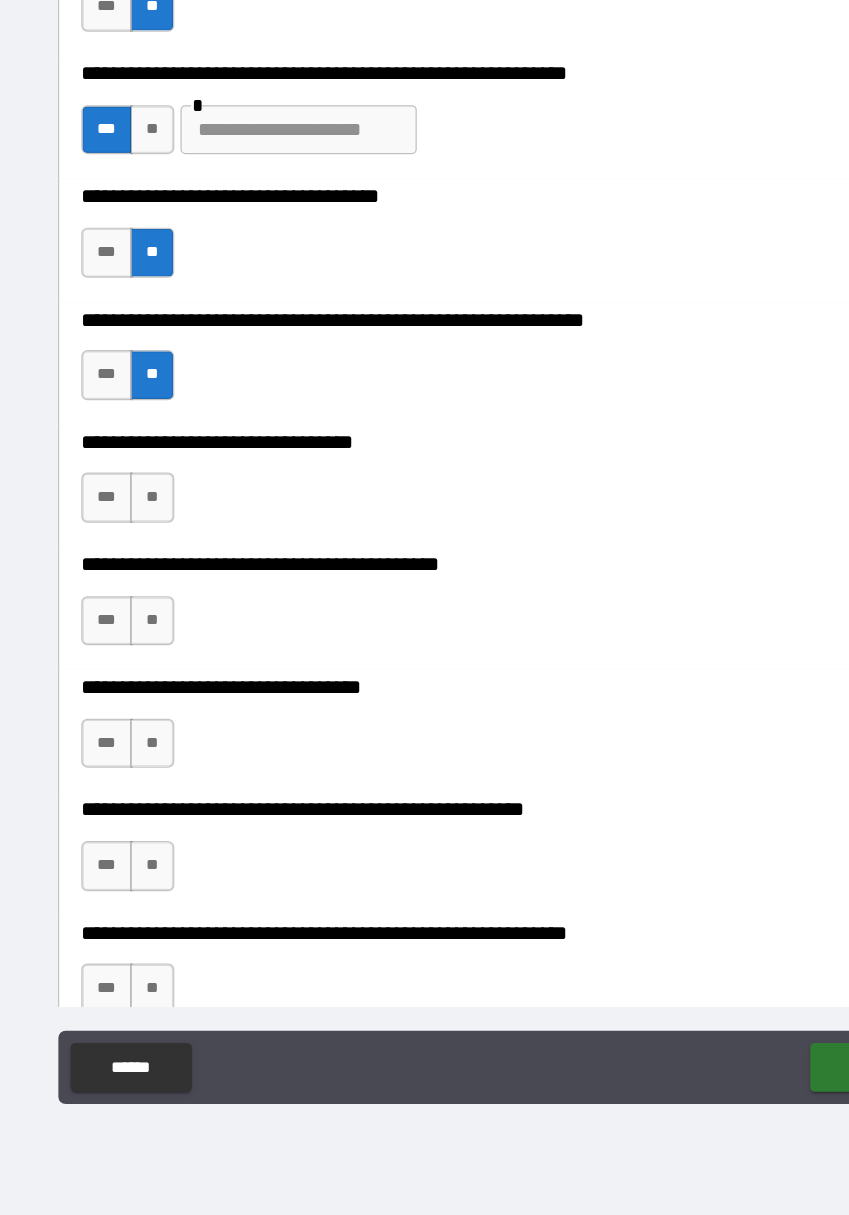 click on "**" at bounding box center (141, 619) 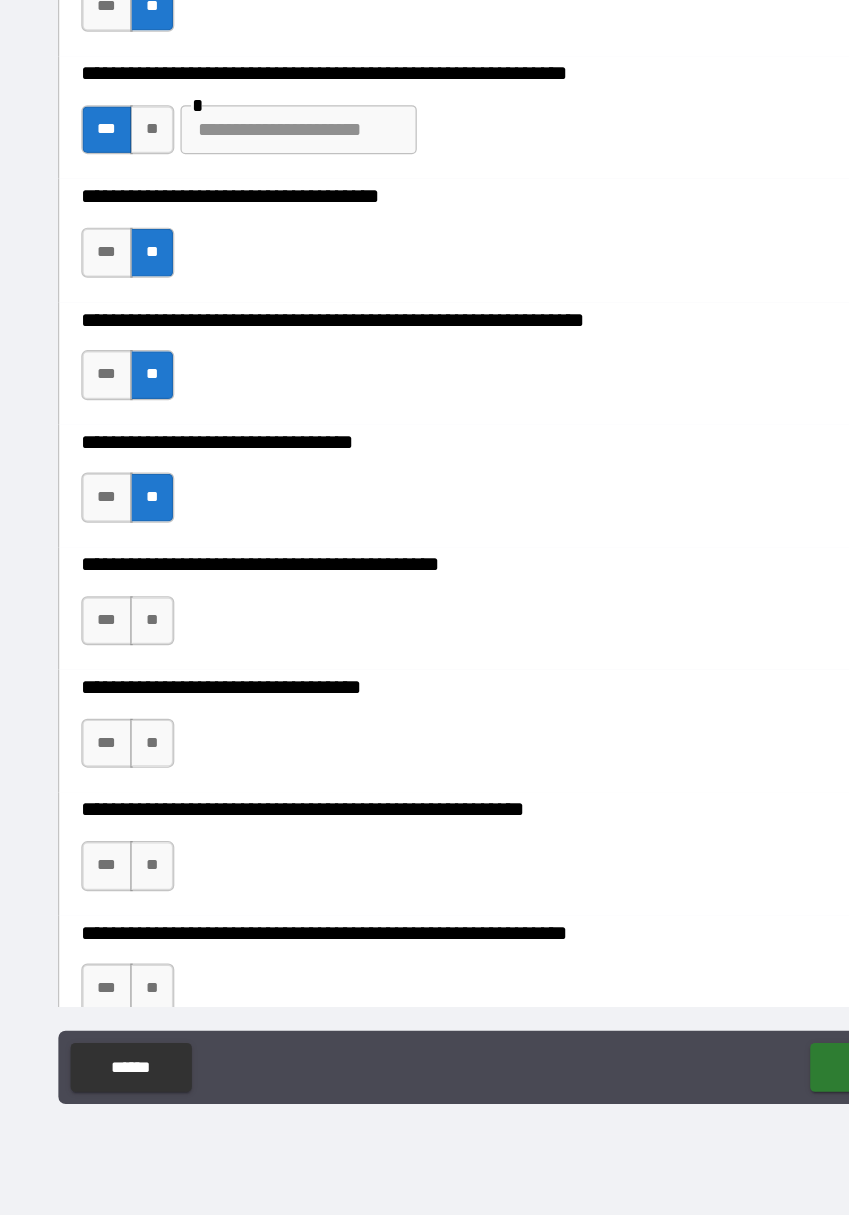click on "**" at bounding box center [141, 720] 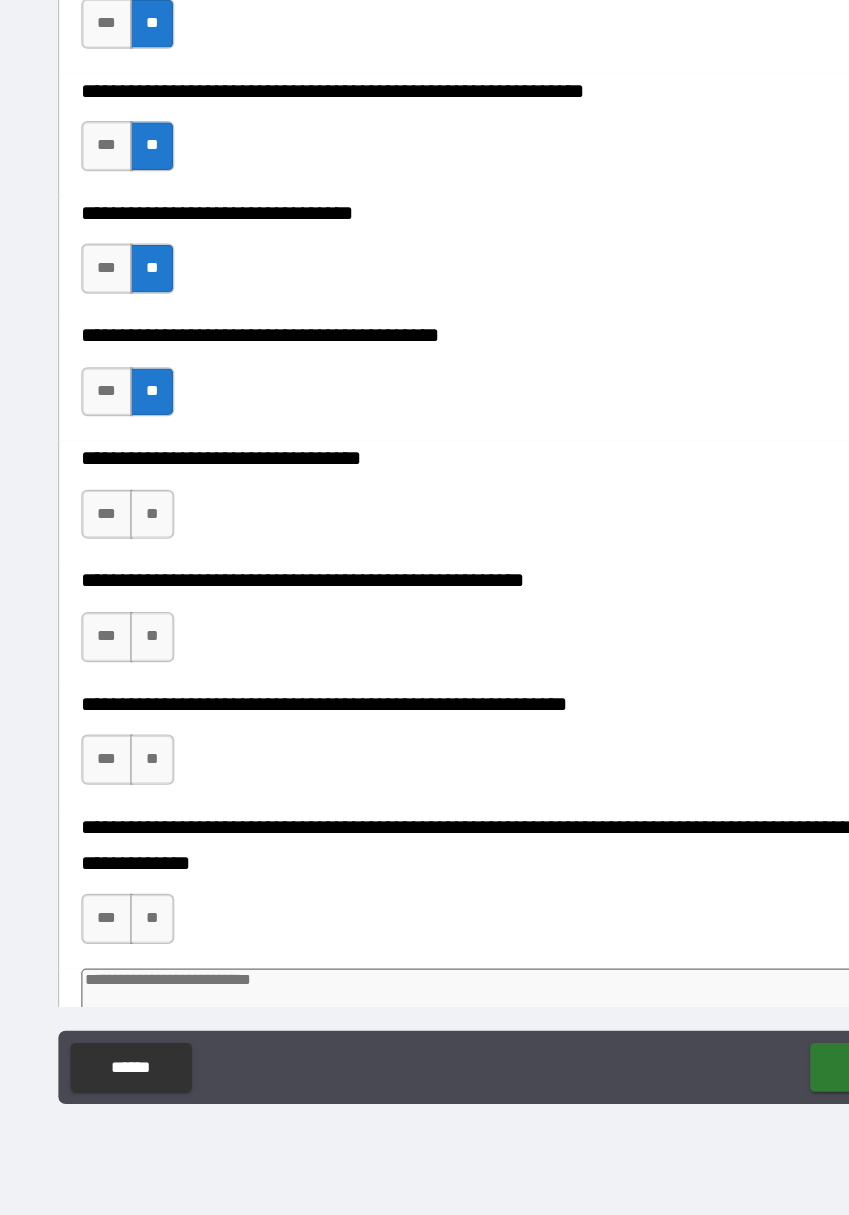 scroll, scrollTop: 1957, scrollLeft: 0, axis: vertical 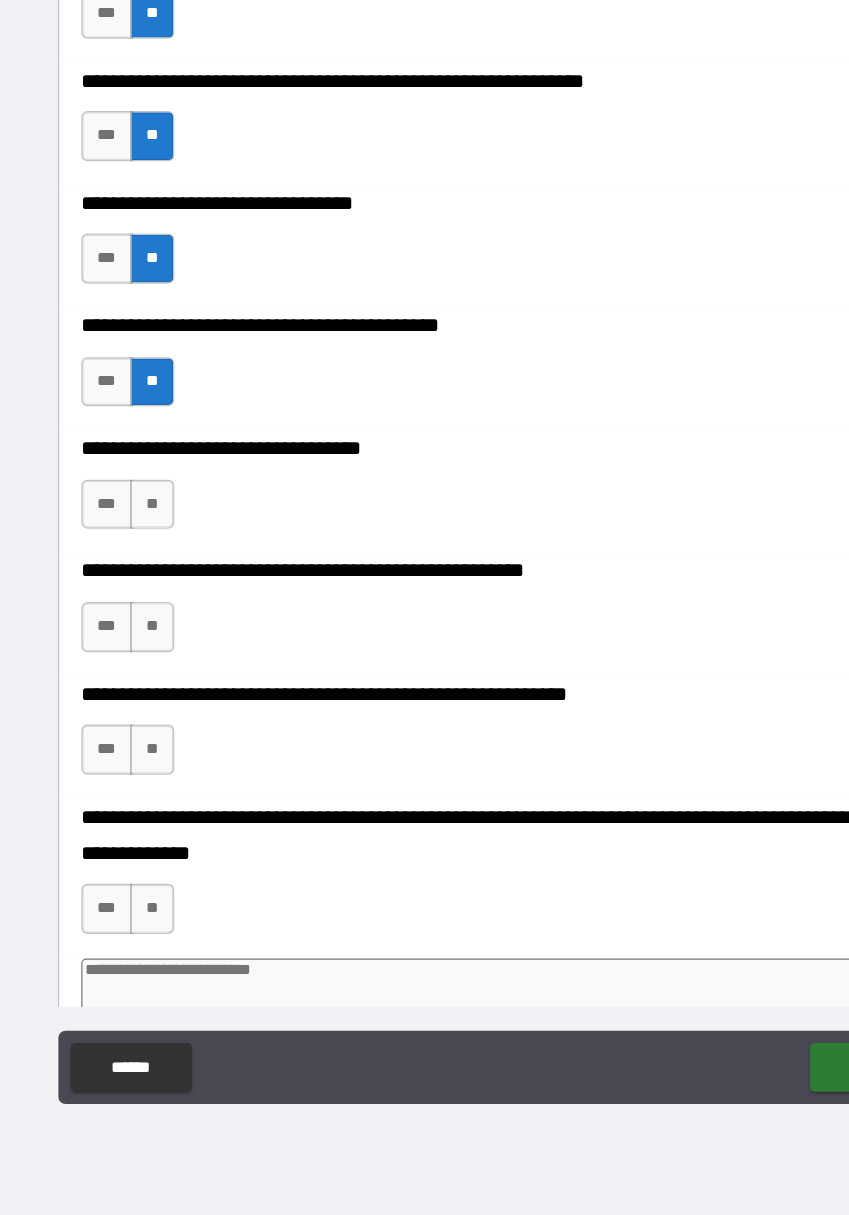 click on "**" at bounding box center [141, 625] 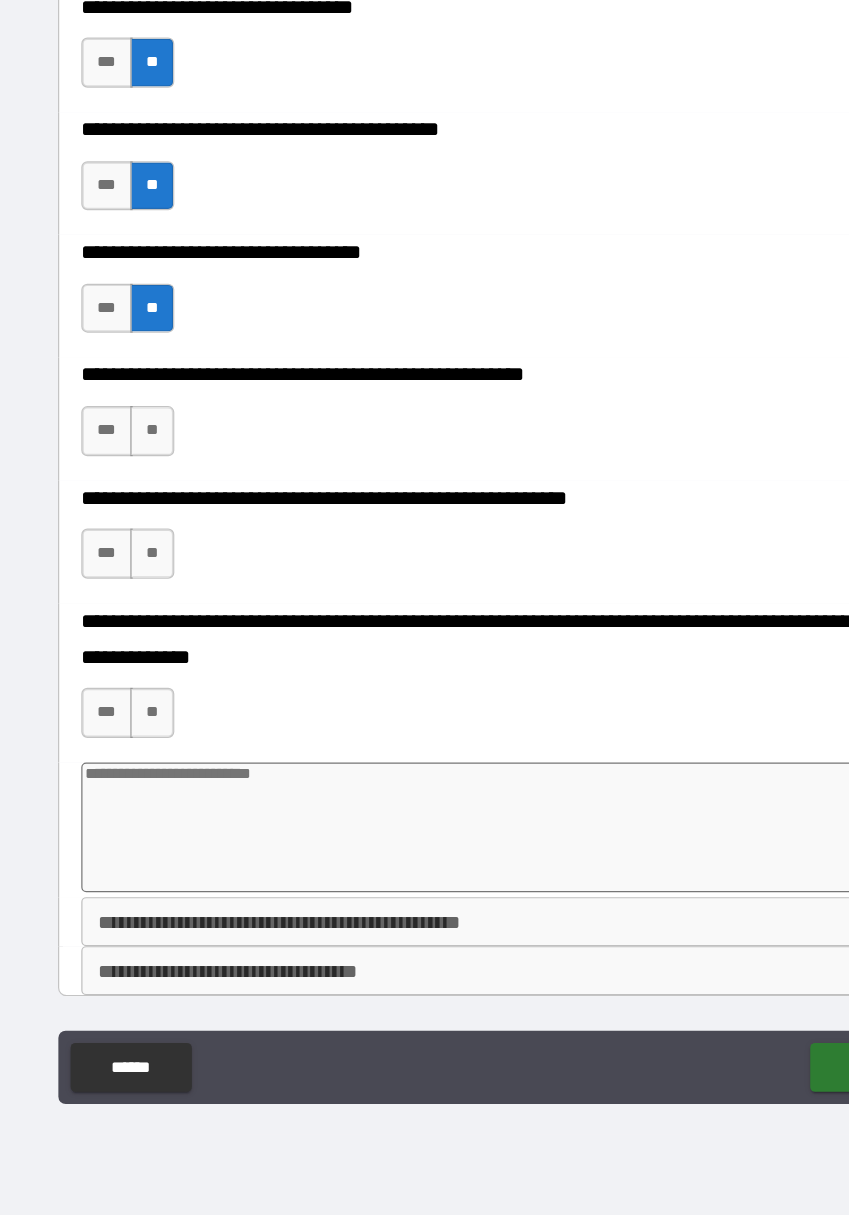 scroll, scrollTop: 2165, scrollLeft: 0, axis: vertical 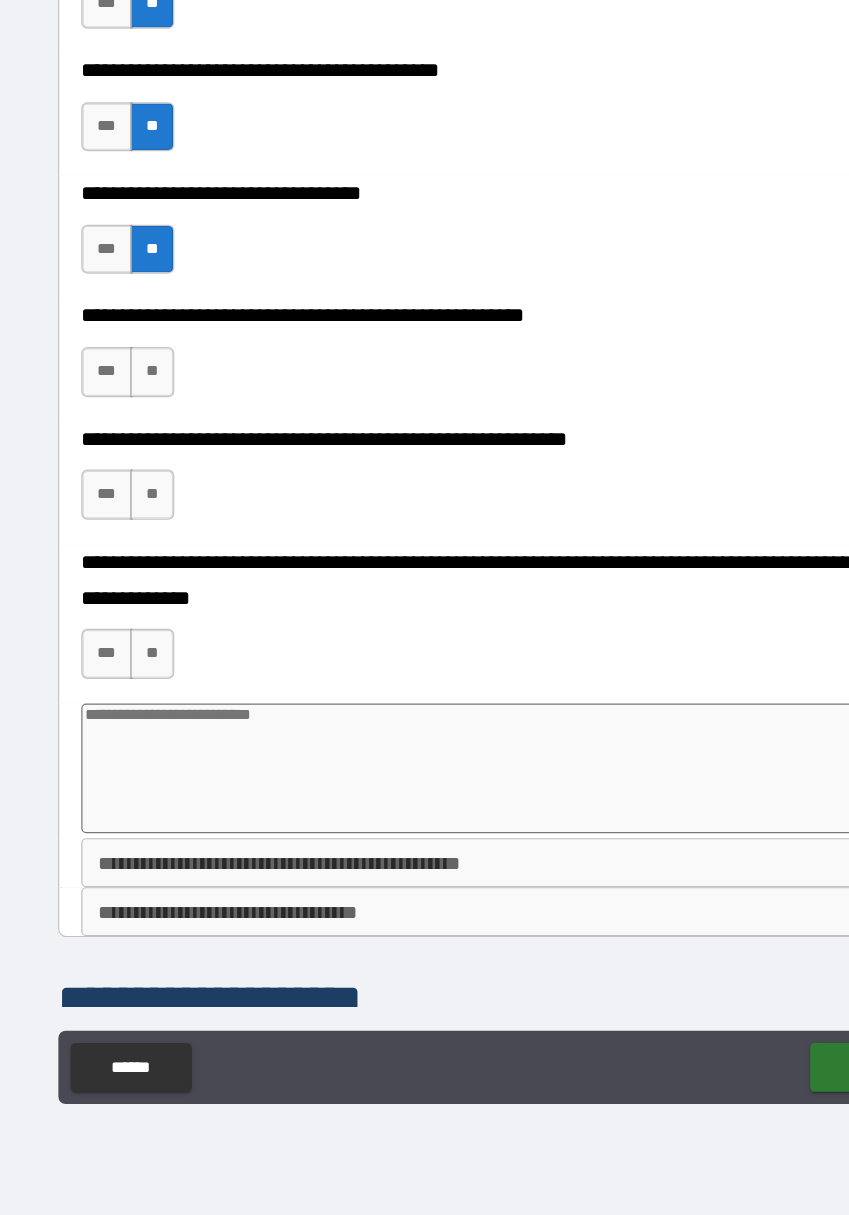 click on "**" at bounding box center [141, 617] 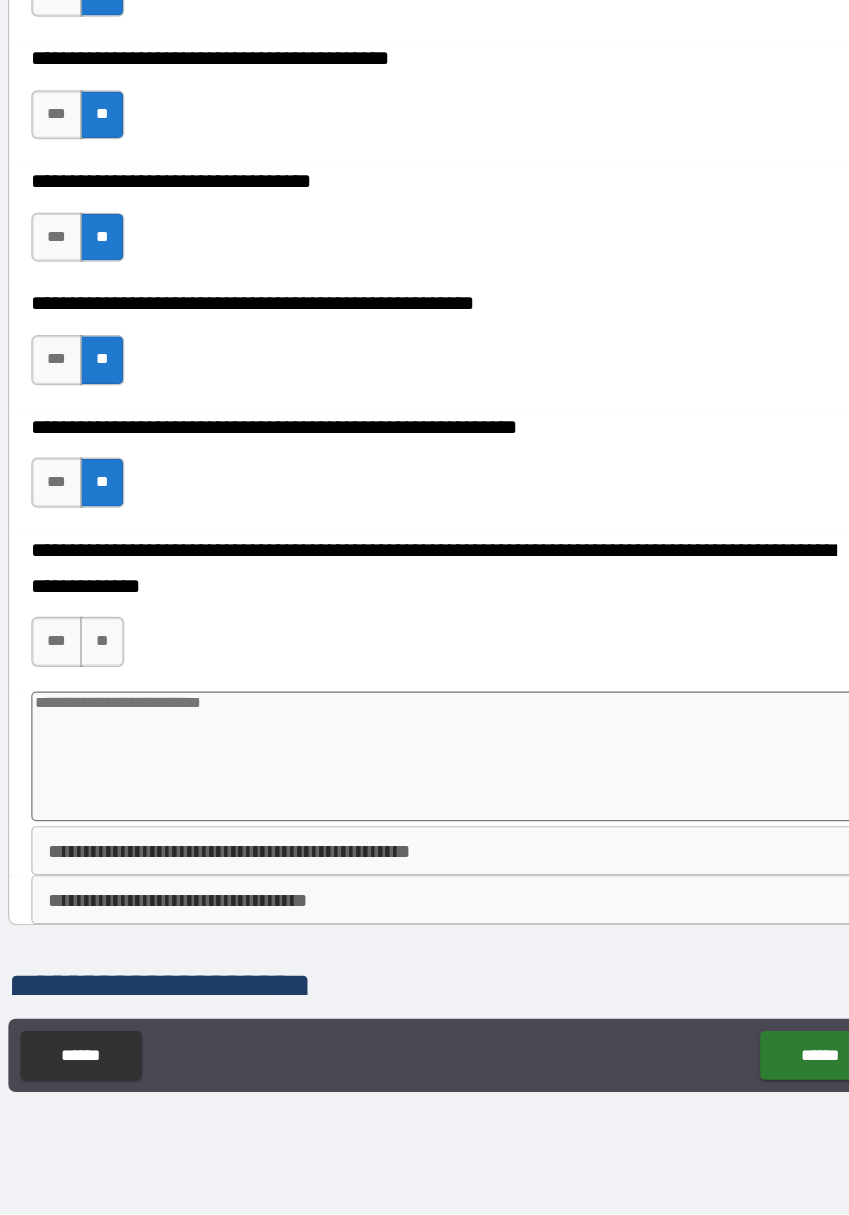 click on "***" at bounding box center [104, 747] 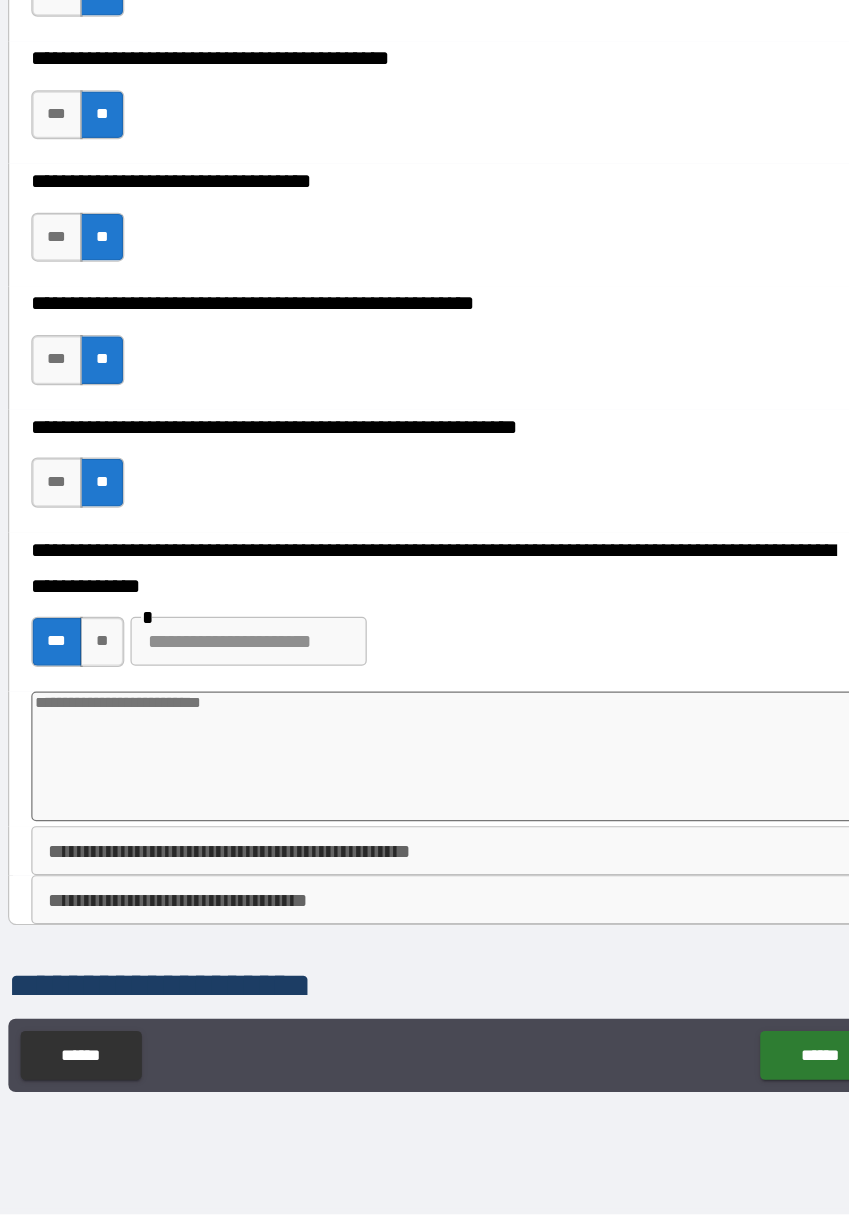 type on "*" 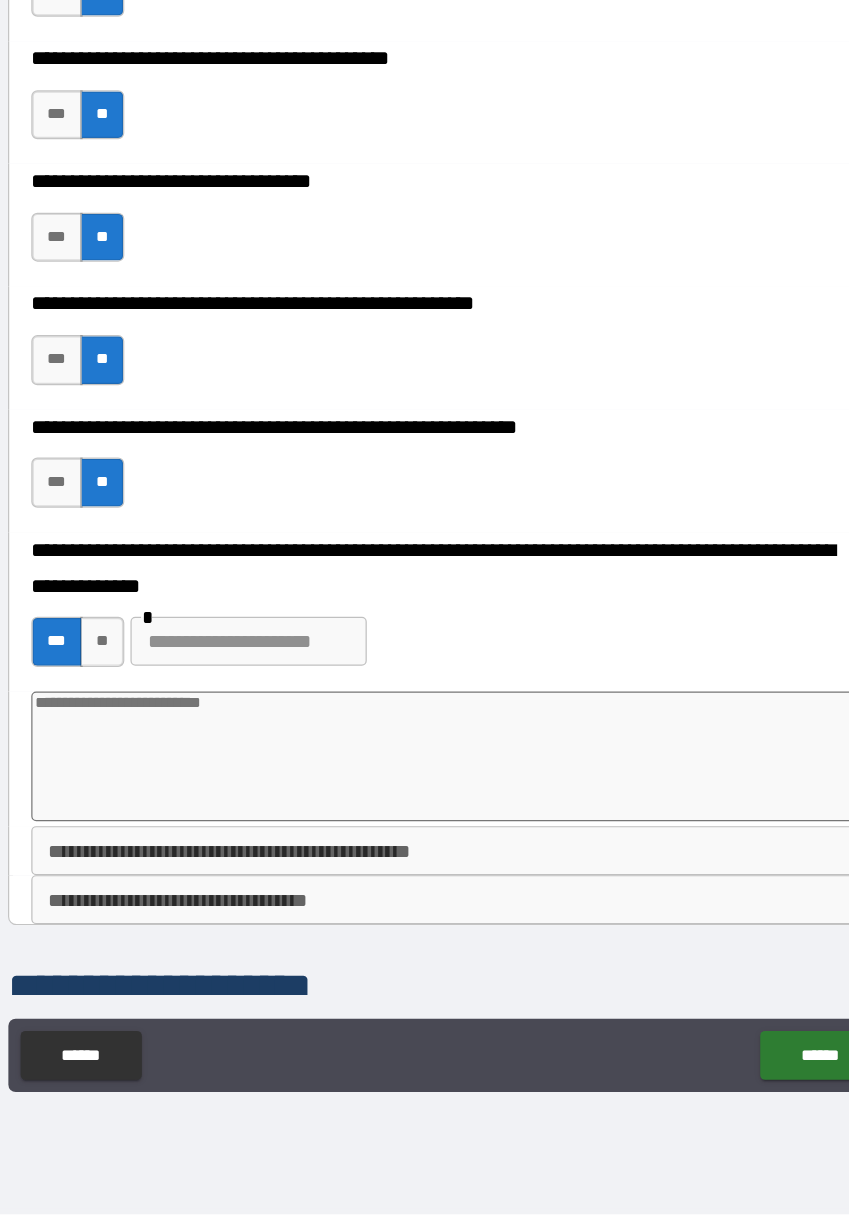 click at bounding box center [425, 841] 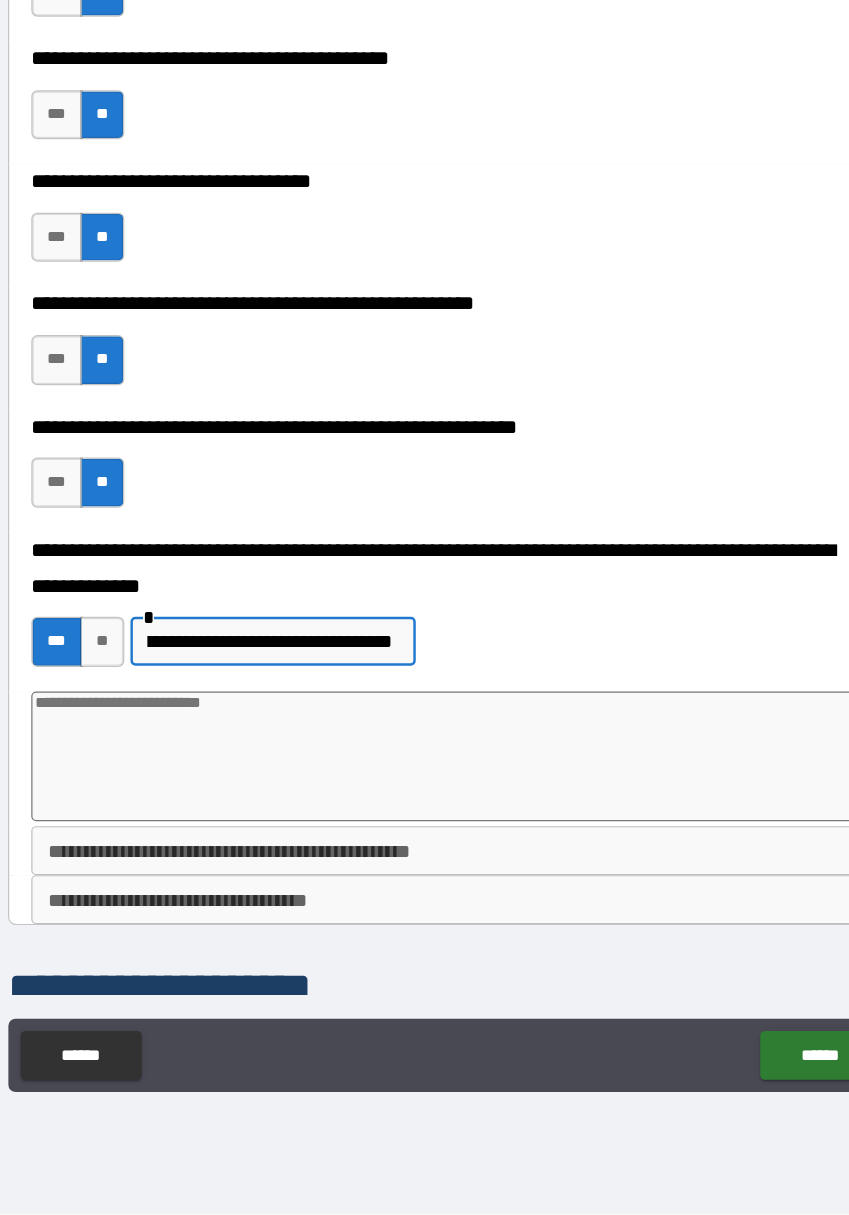 scroll, scrollTop: 0, scrollLeft: 118, axis: horizontal 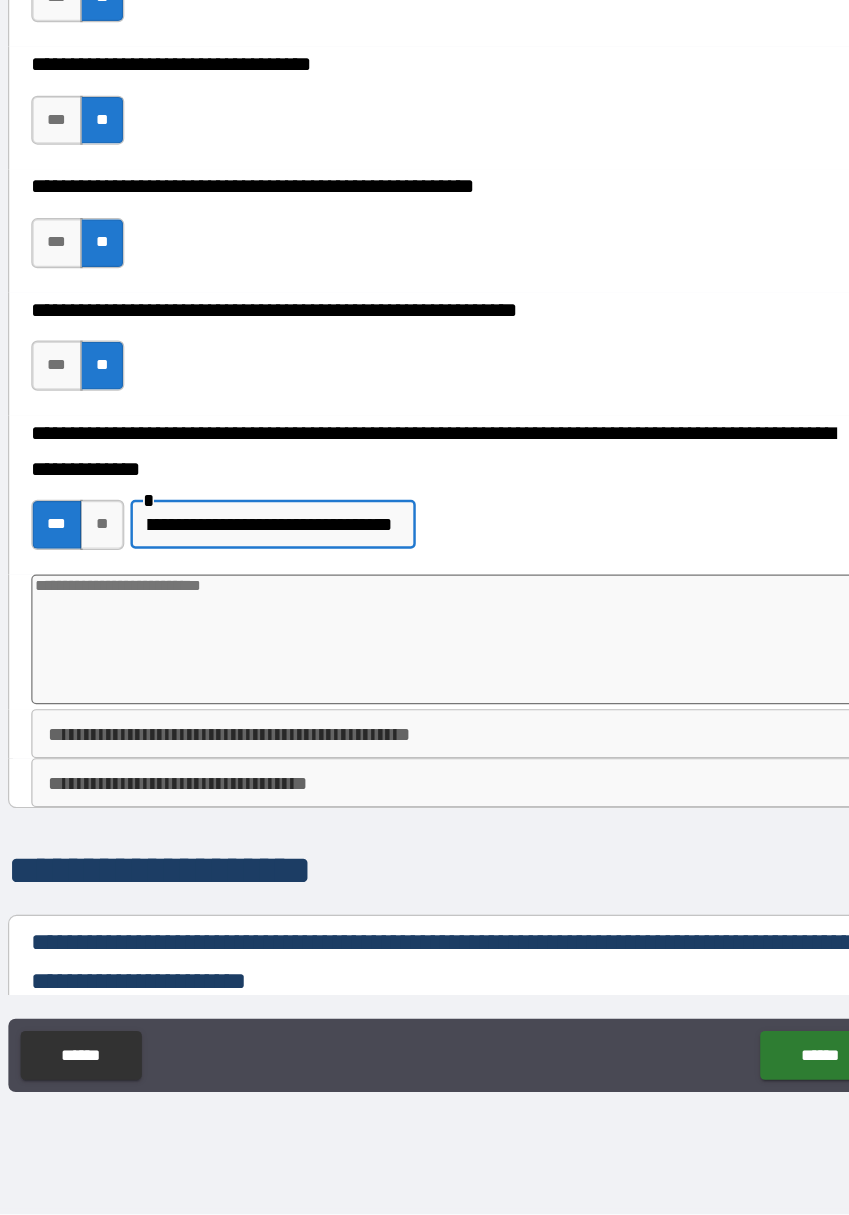 type on "**********" 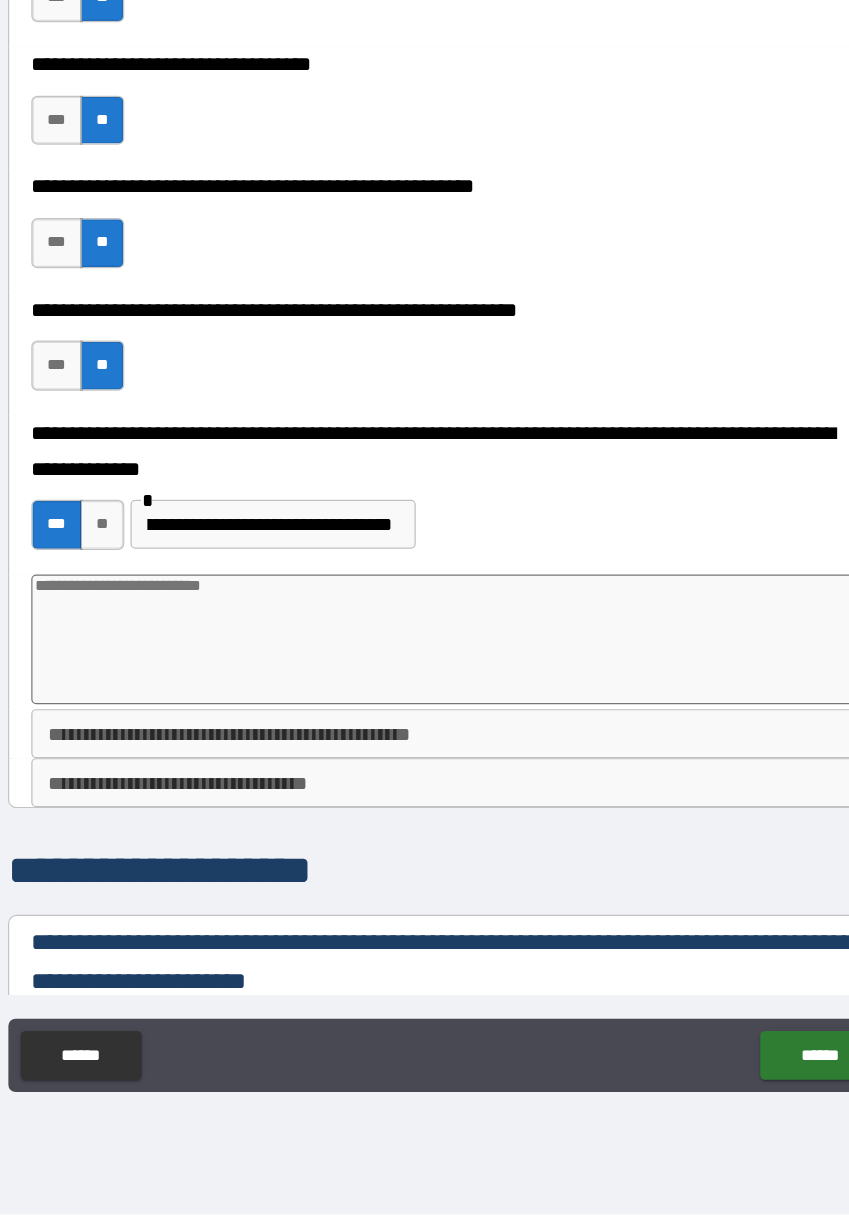 type on "*" 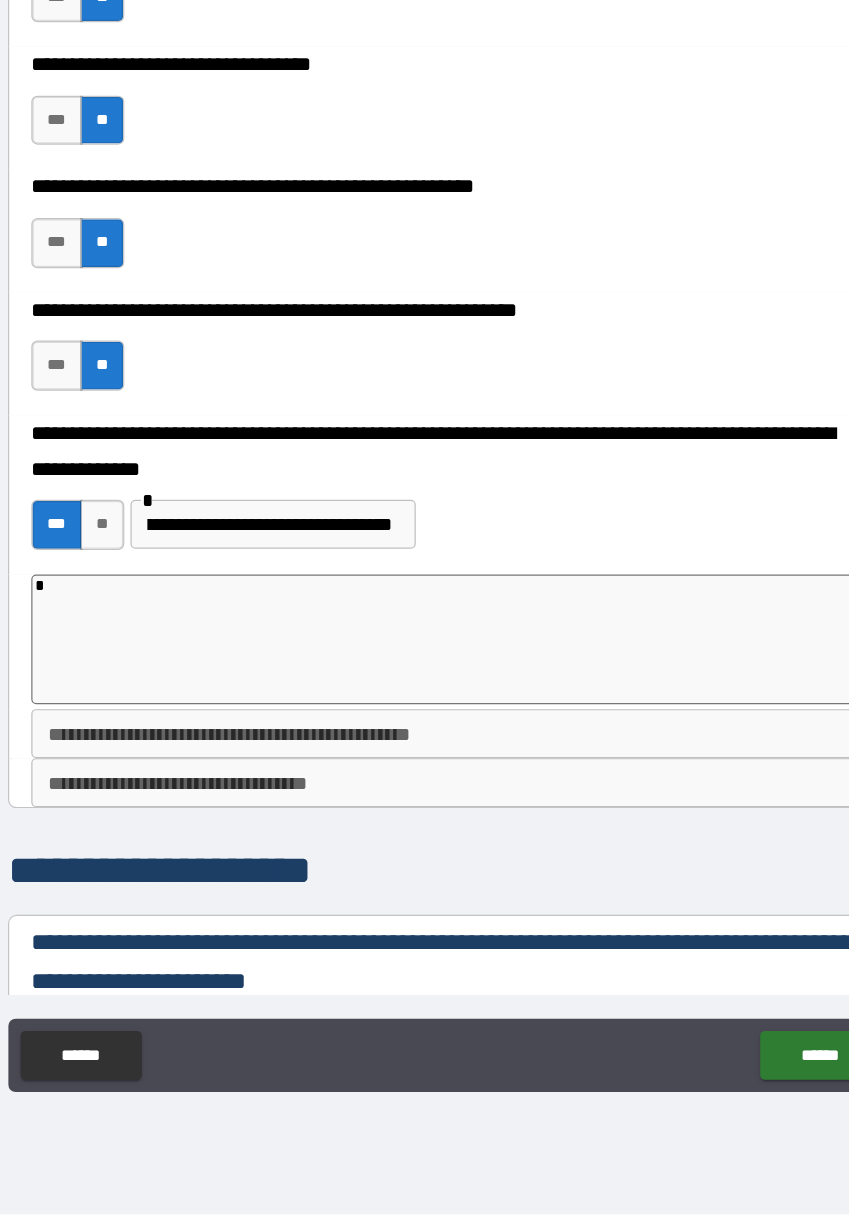 type on "*" 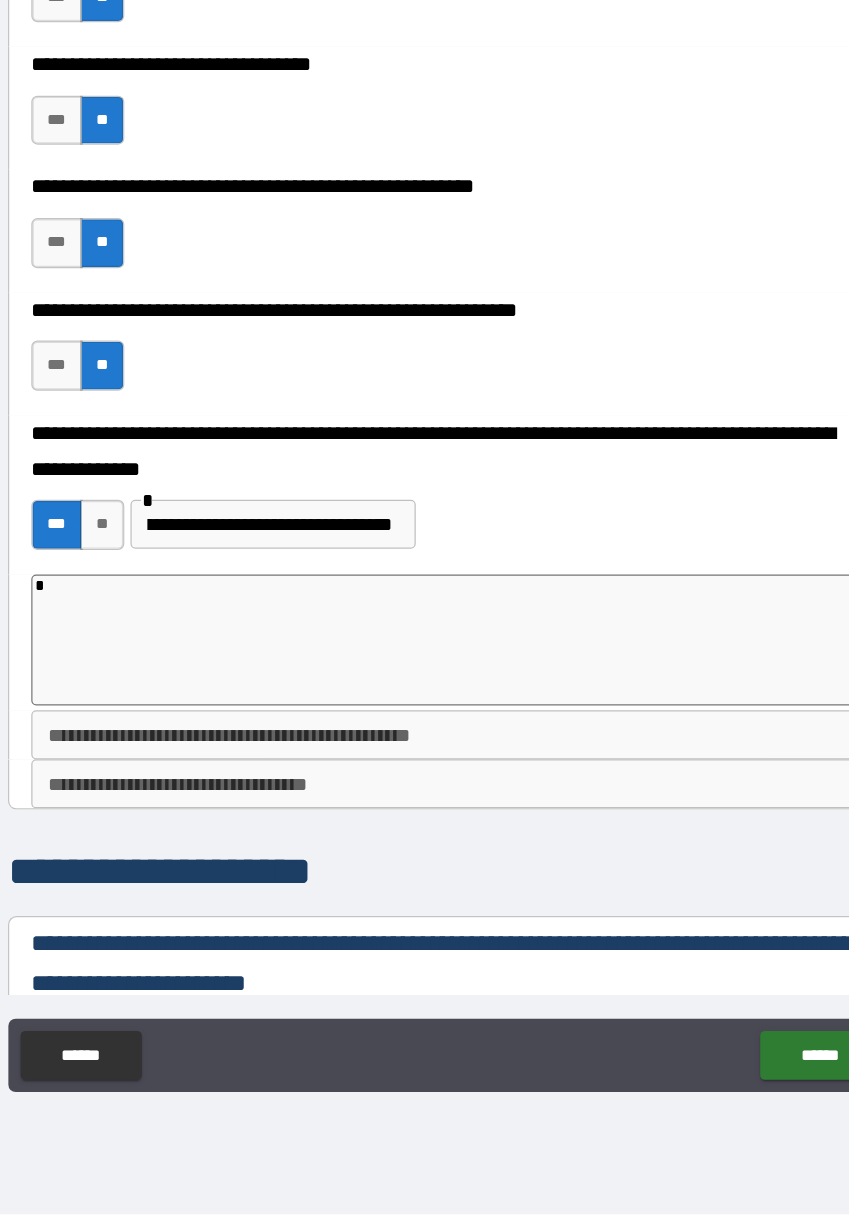 type on "**" 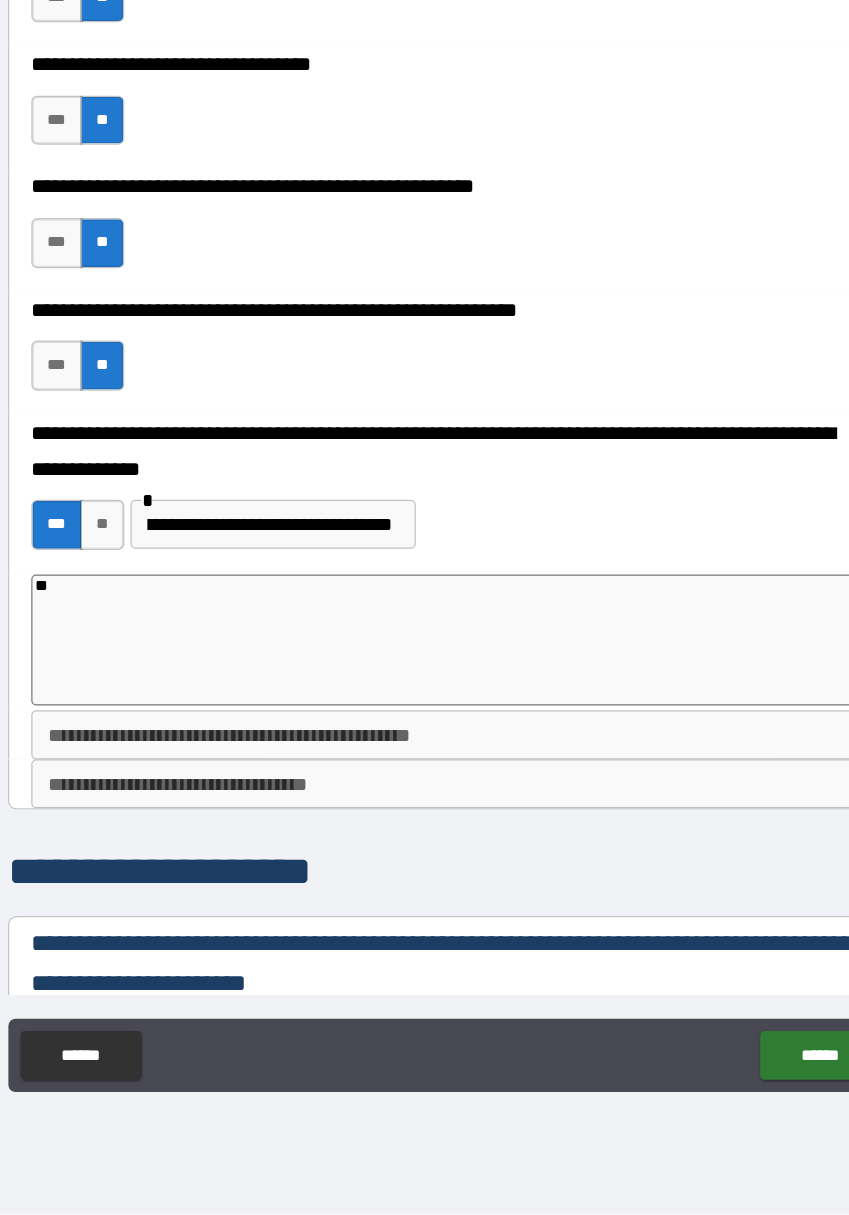 type on "*" 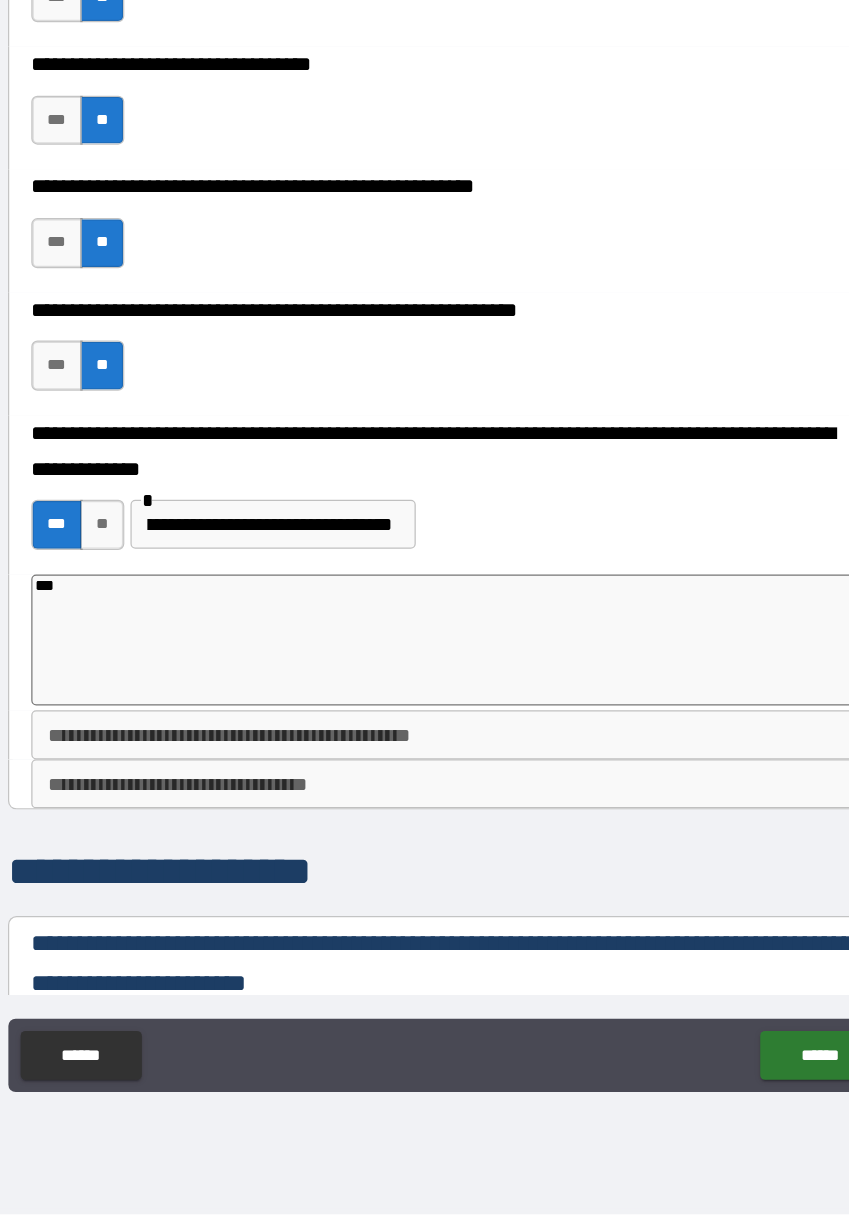 type on "*" 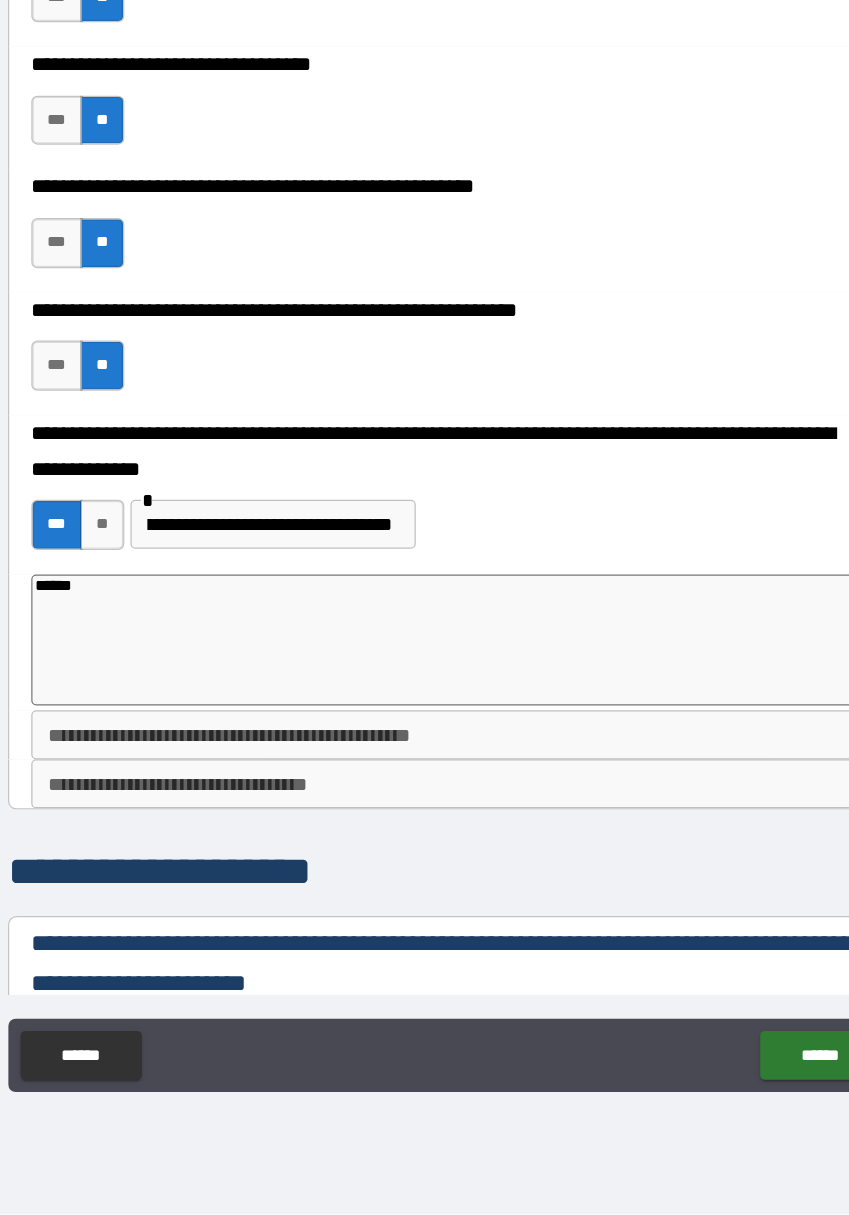 type on "*" 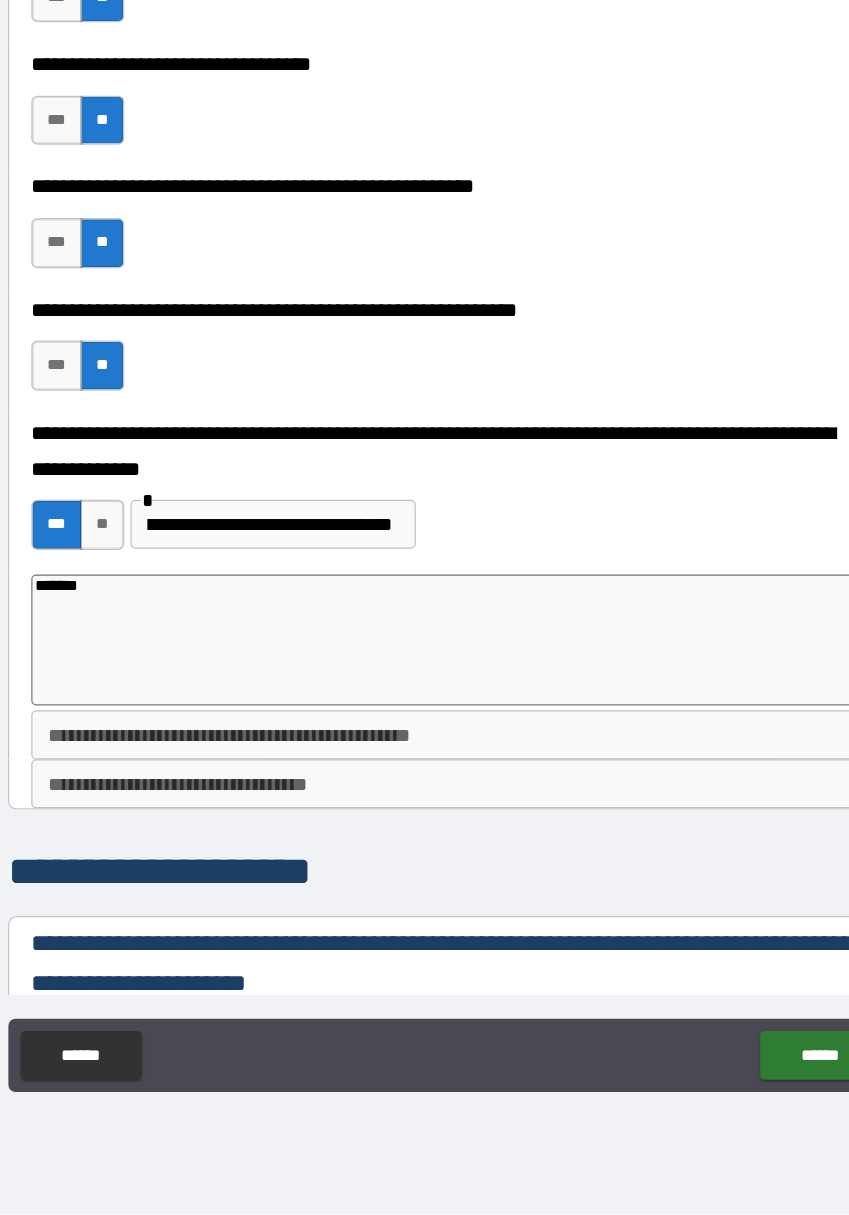 type on "*" 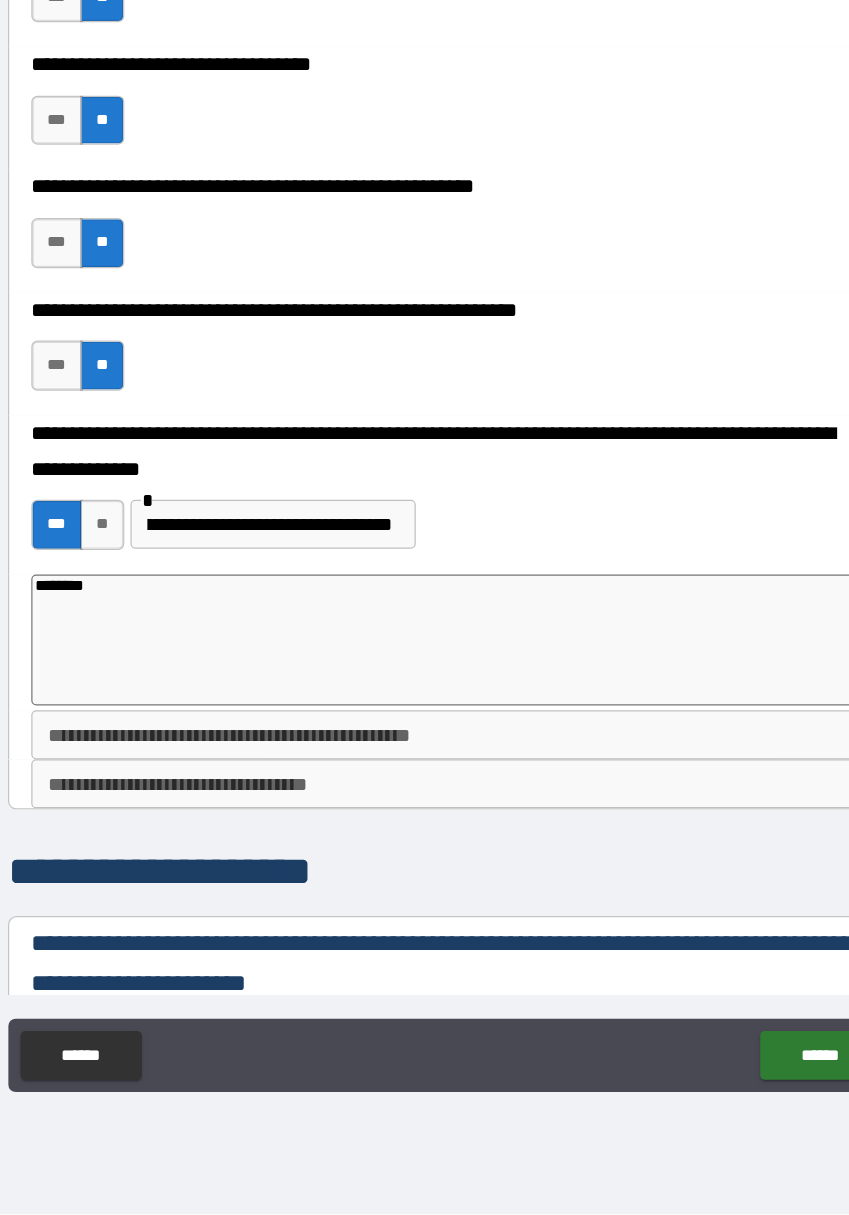 type on "*" 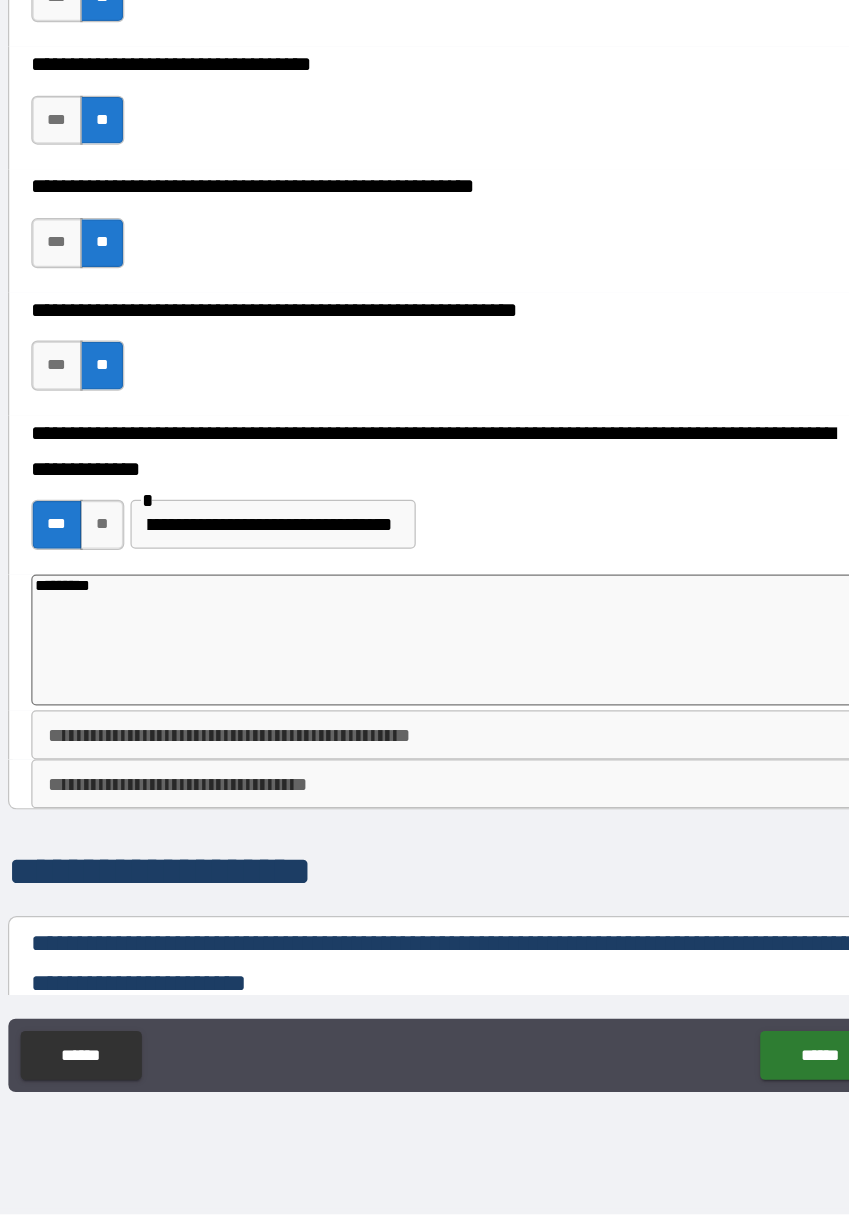 type on "*" 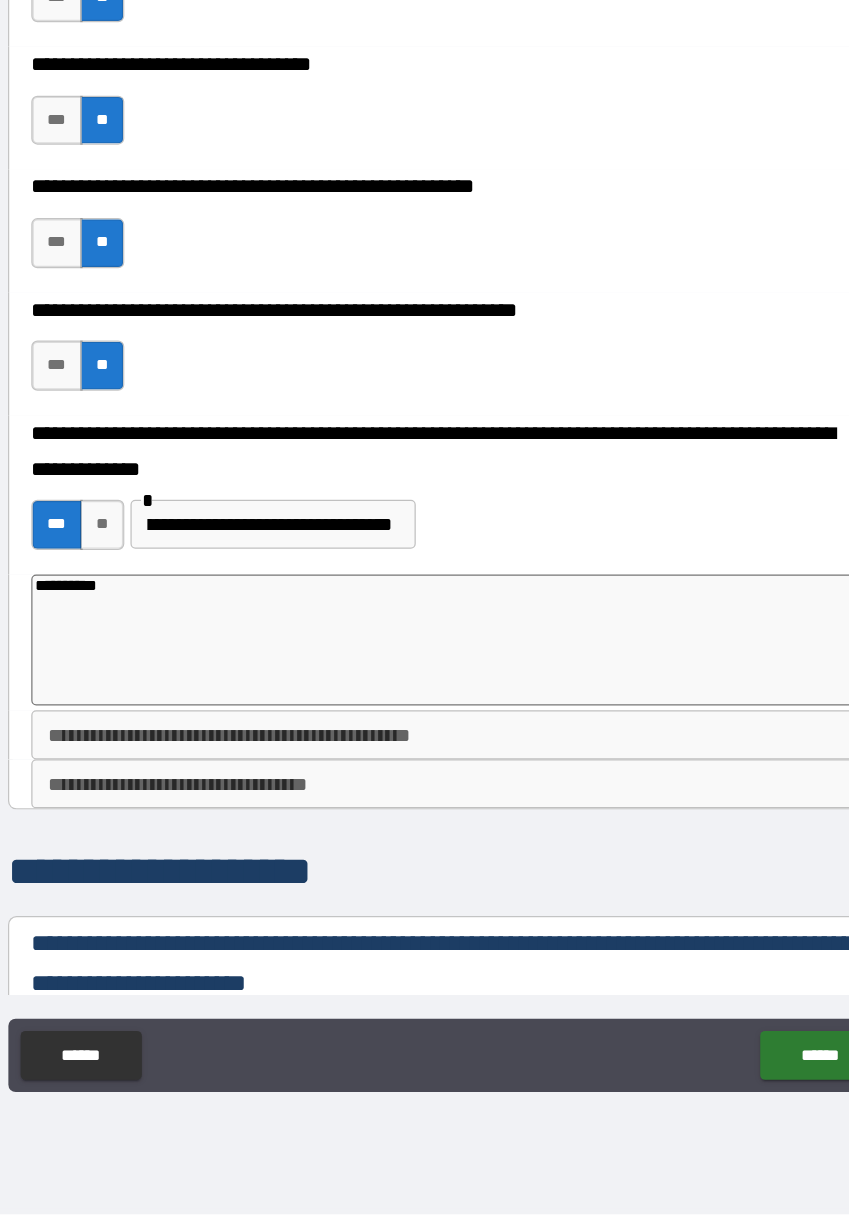 type on "*" 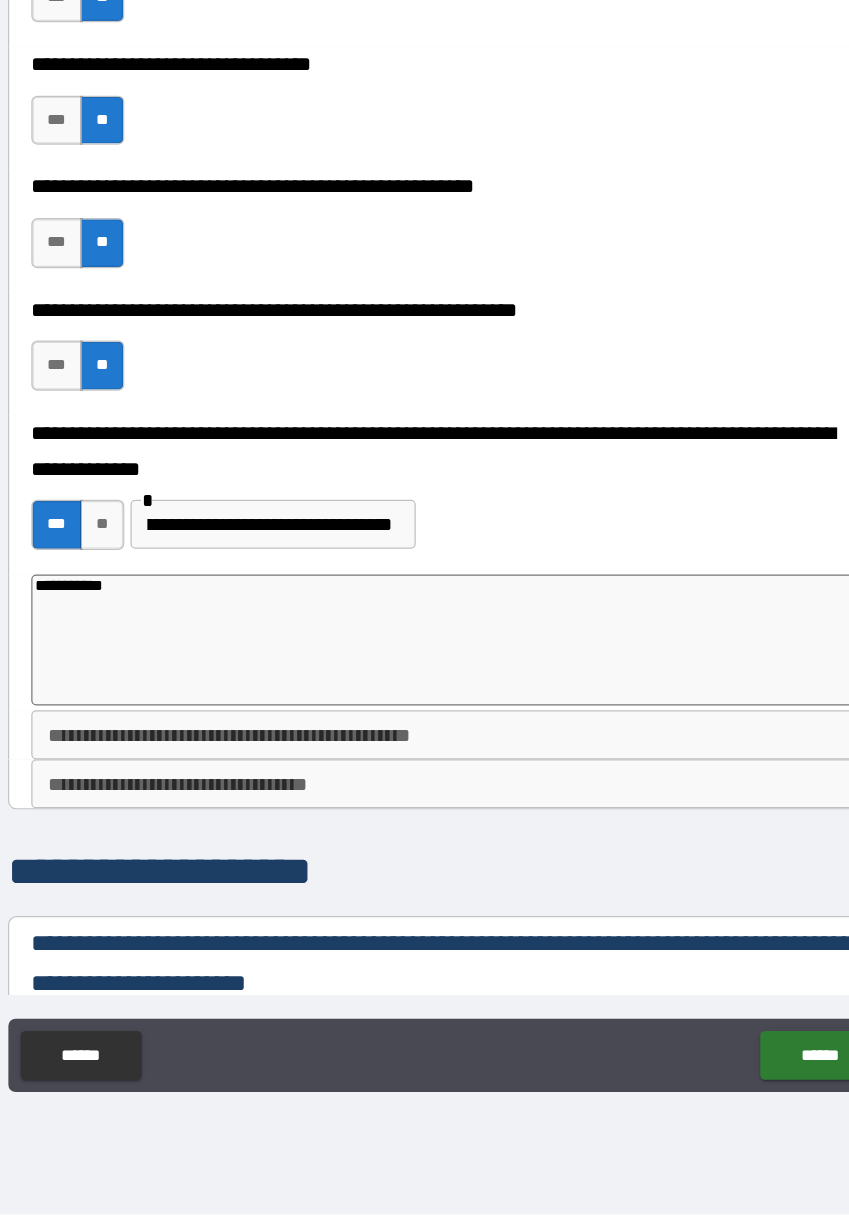 type on "*" 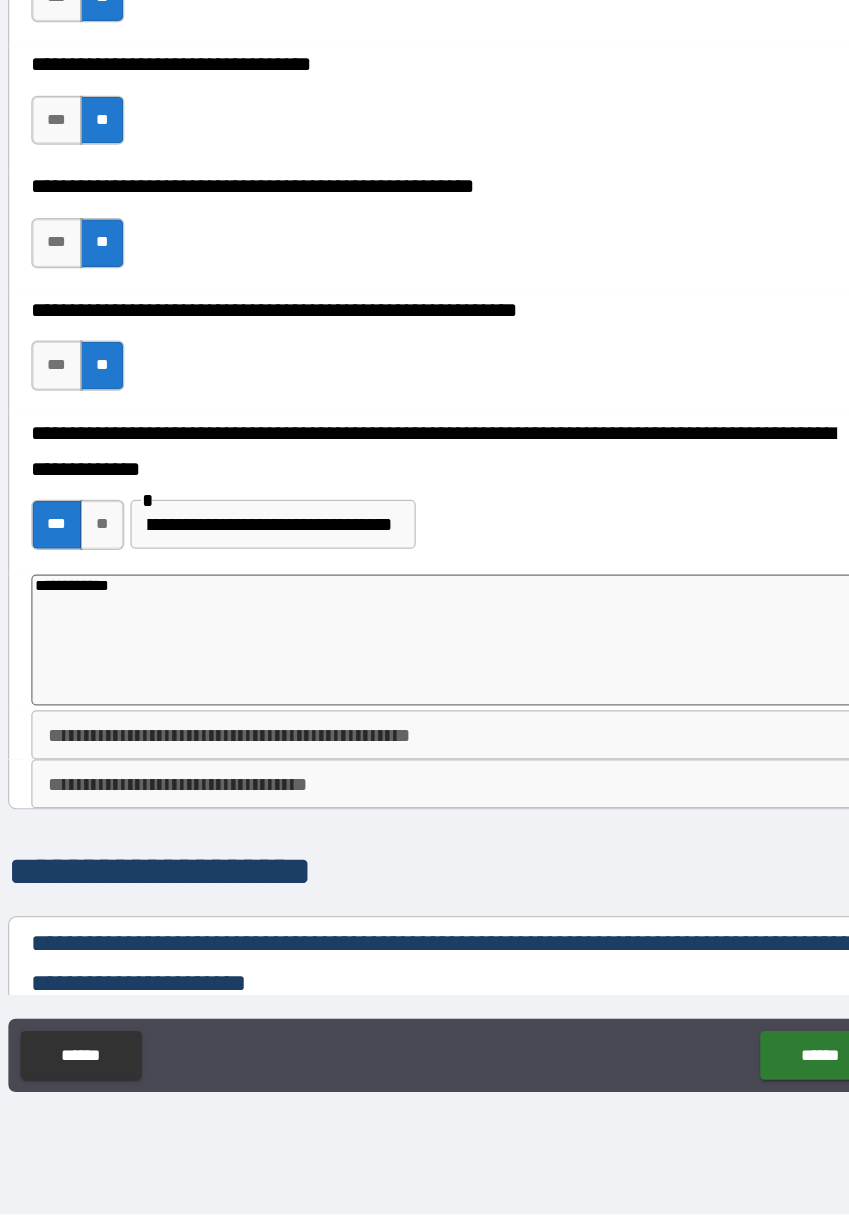 type on "*" 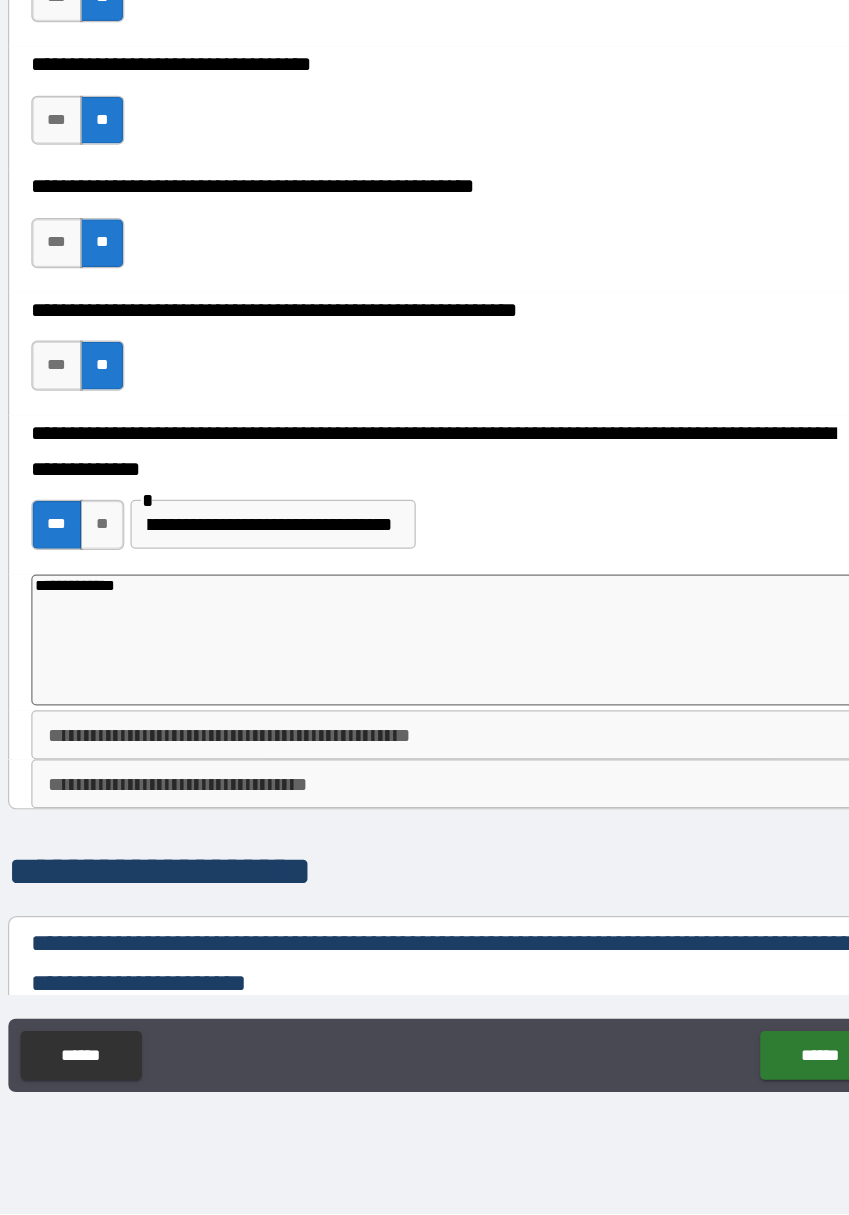 type on "*" 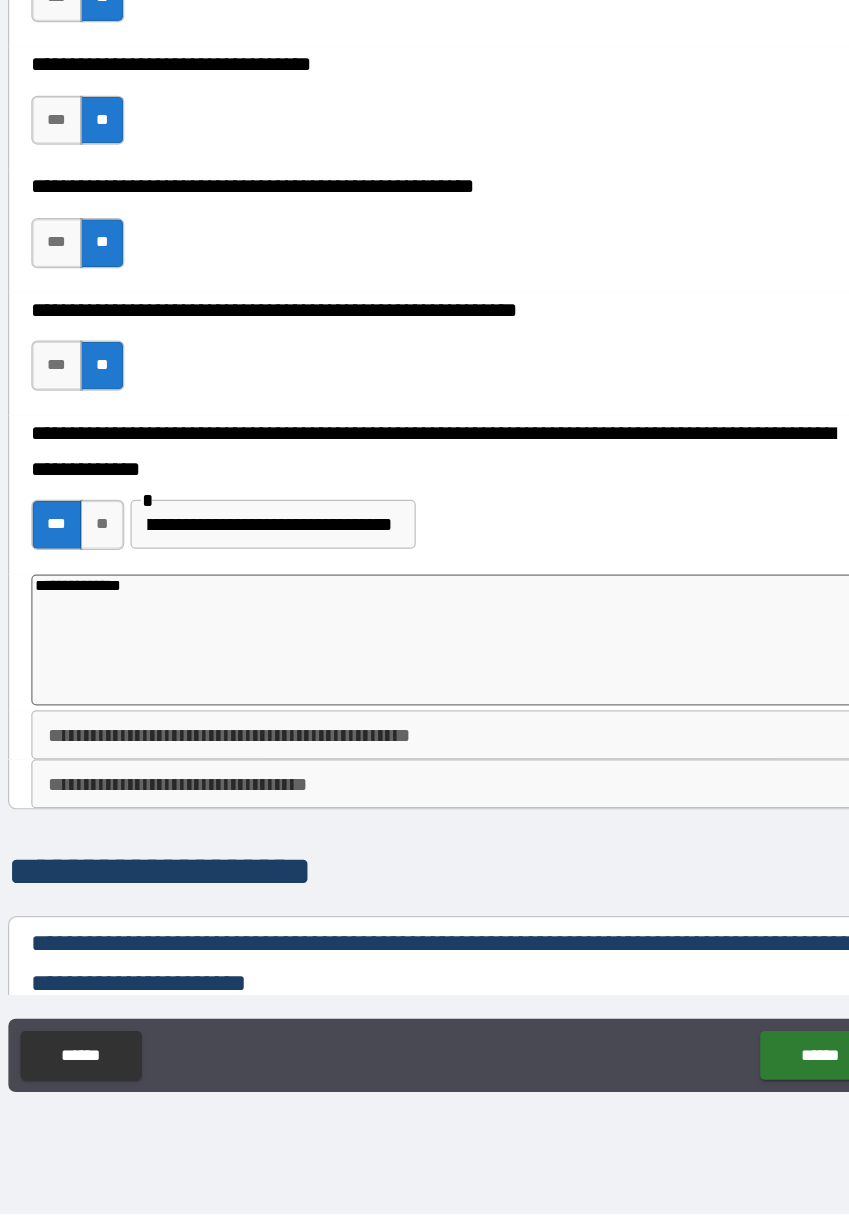 type on "*" 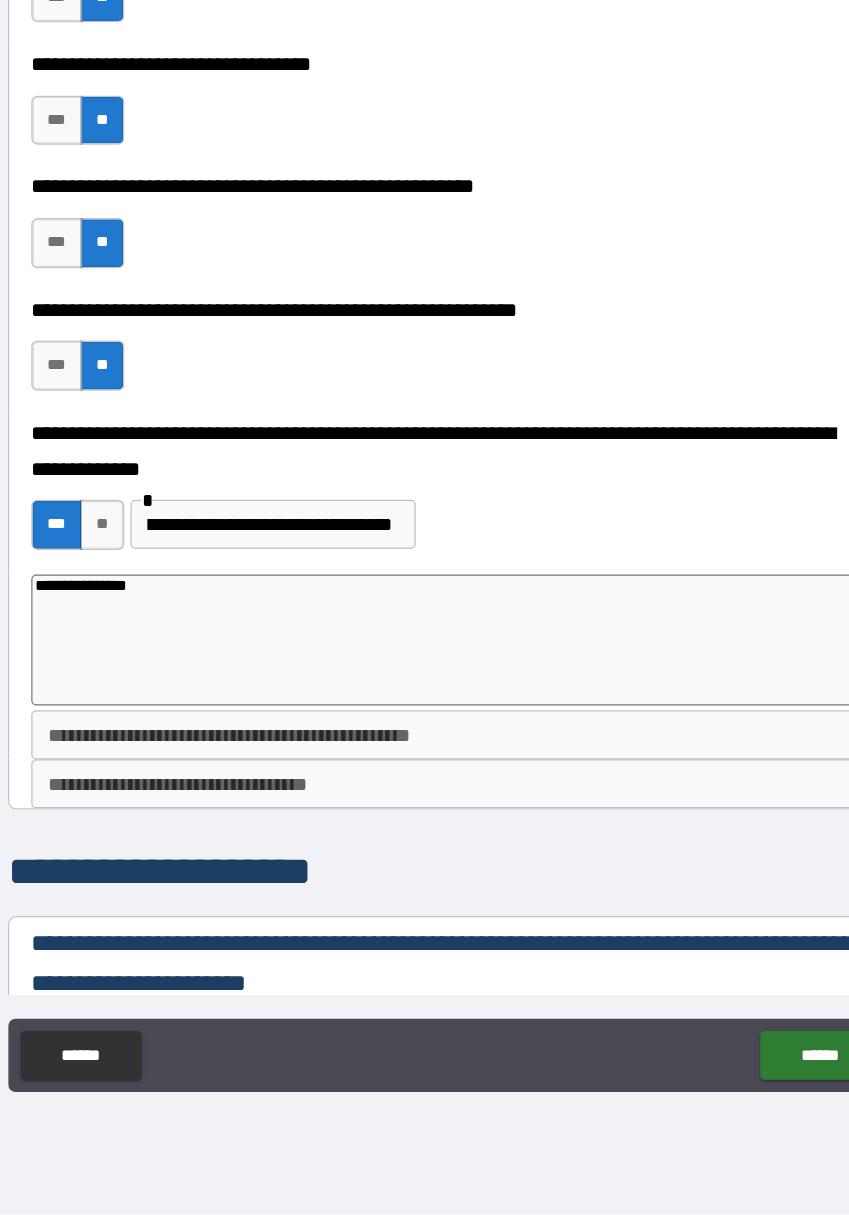 type on "*" 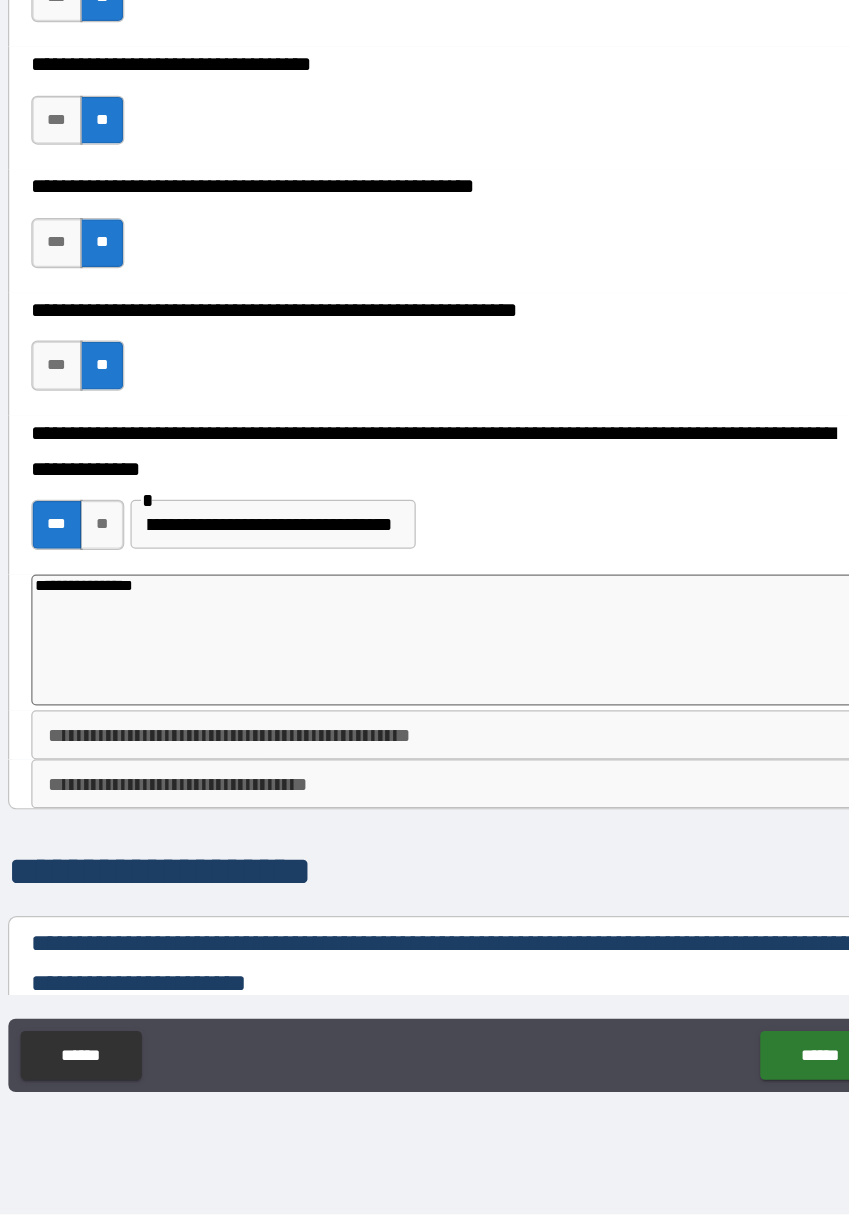type on "*" 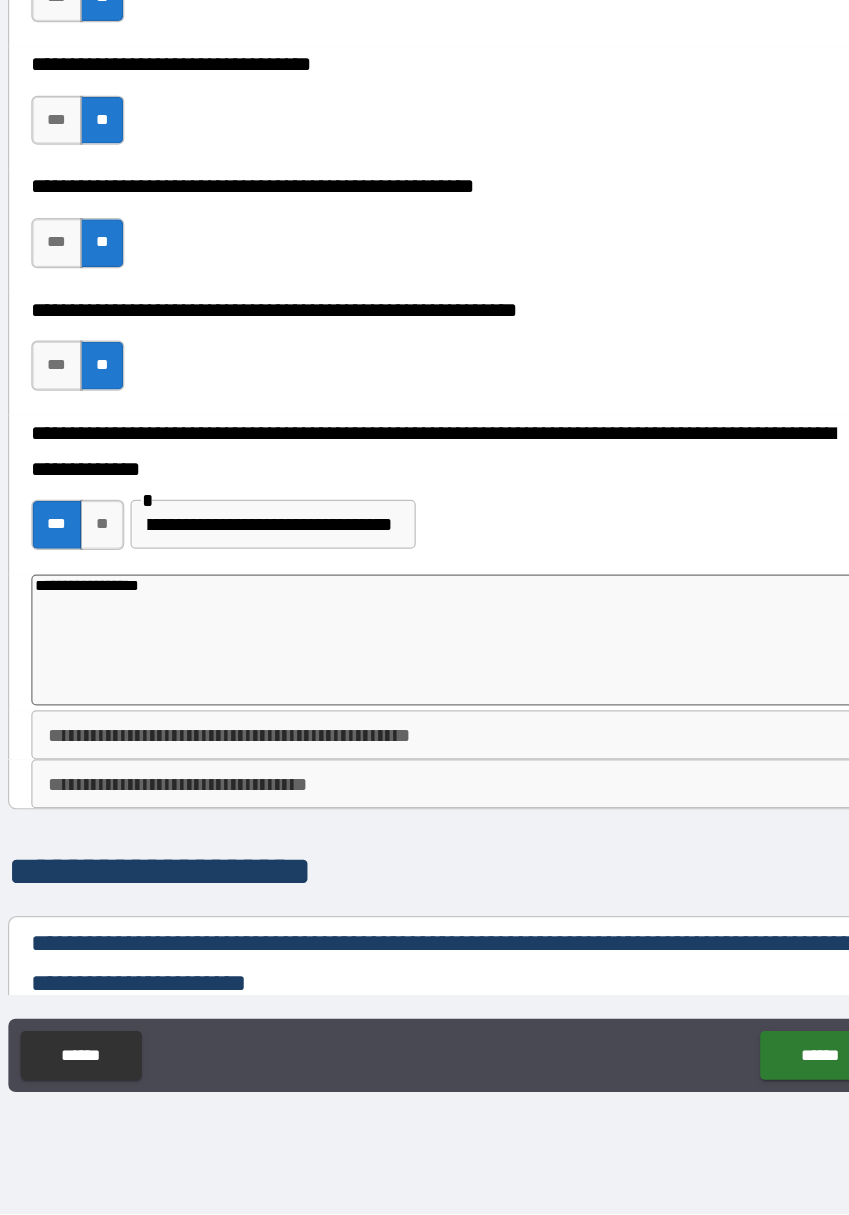 type on "*" 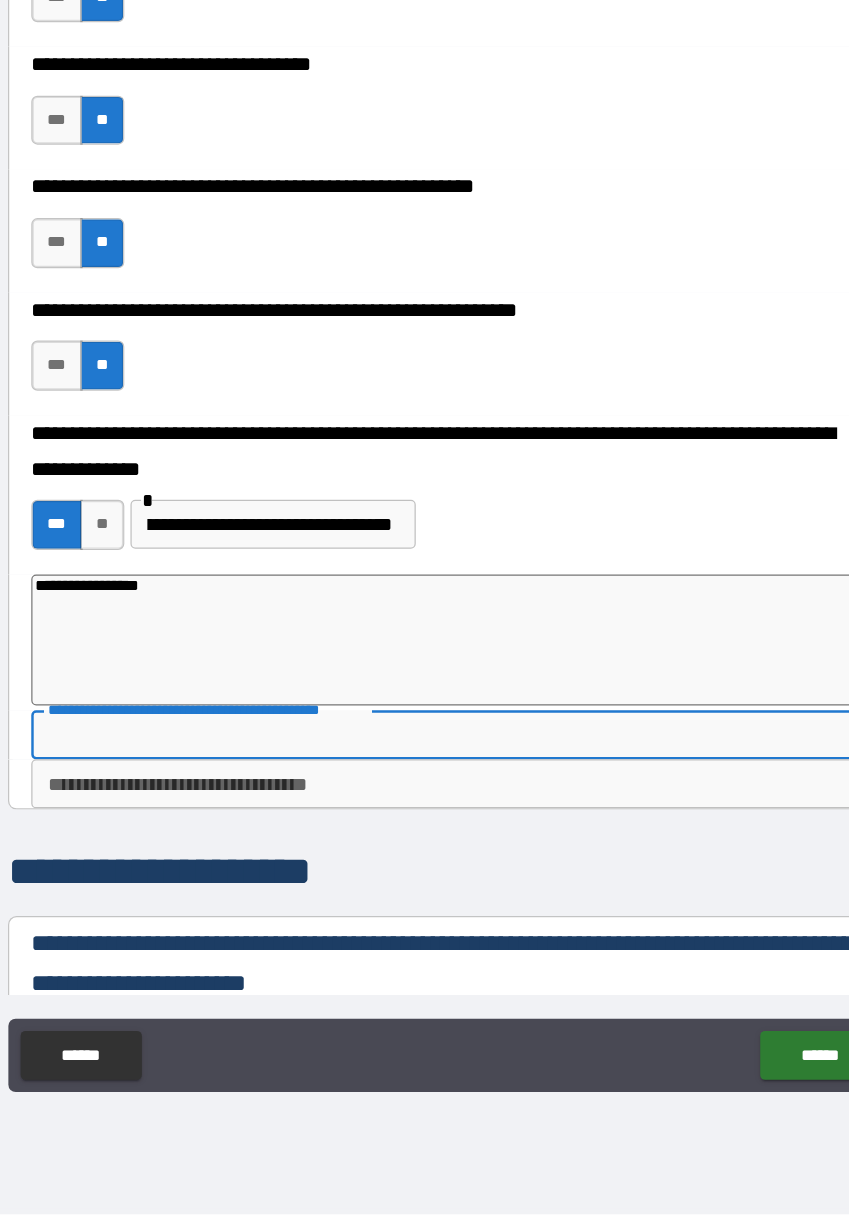 scroll, scrollTop: 2380, scrollLeft: 0, axis: vertical 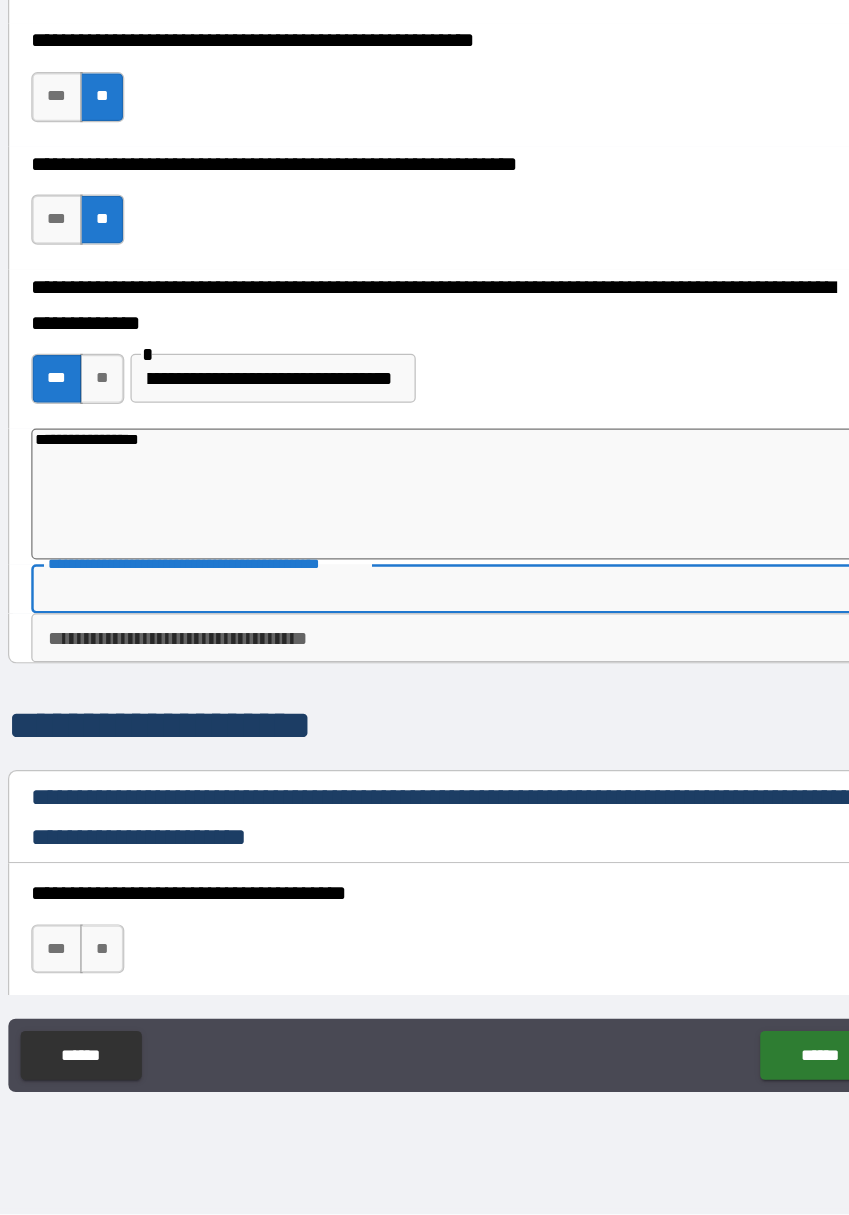 type on "*" 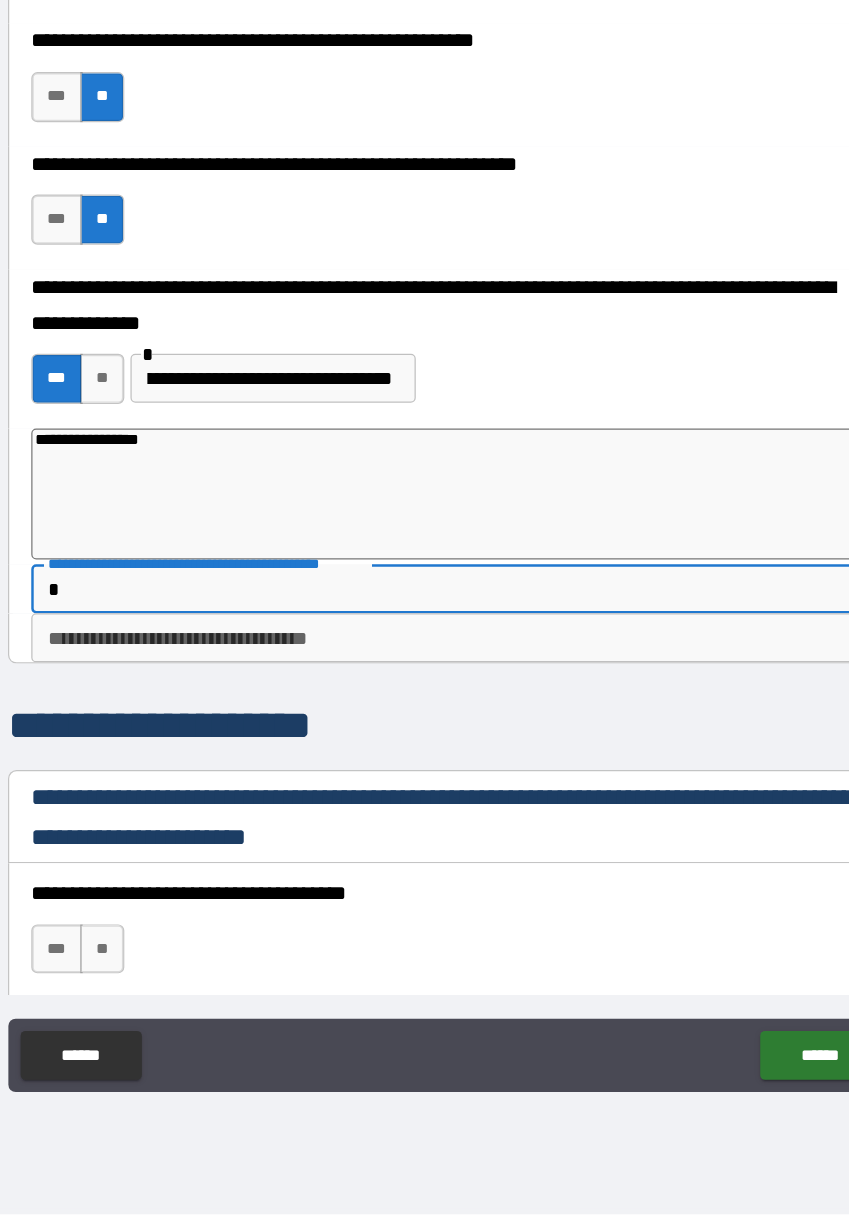 type on "*" 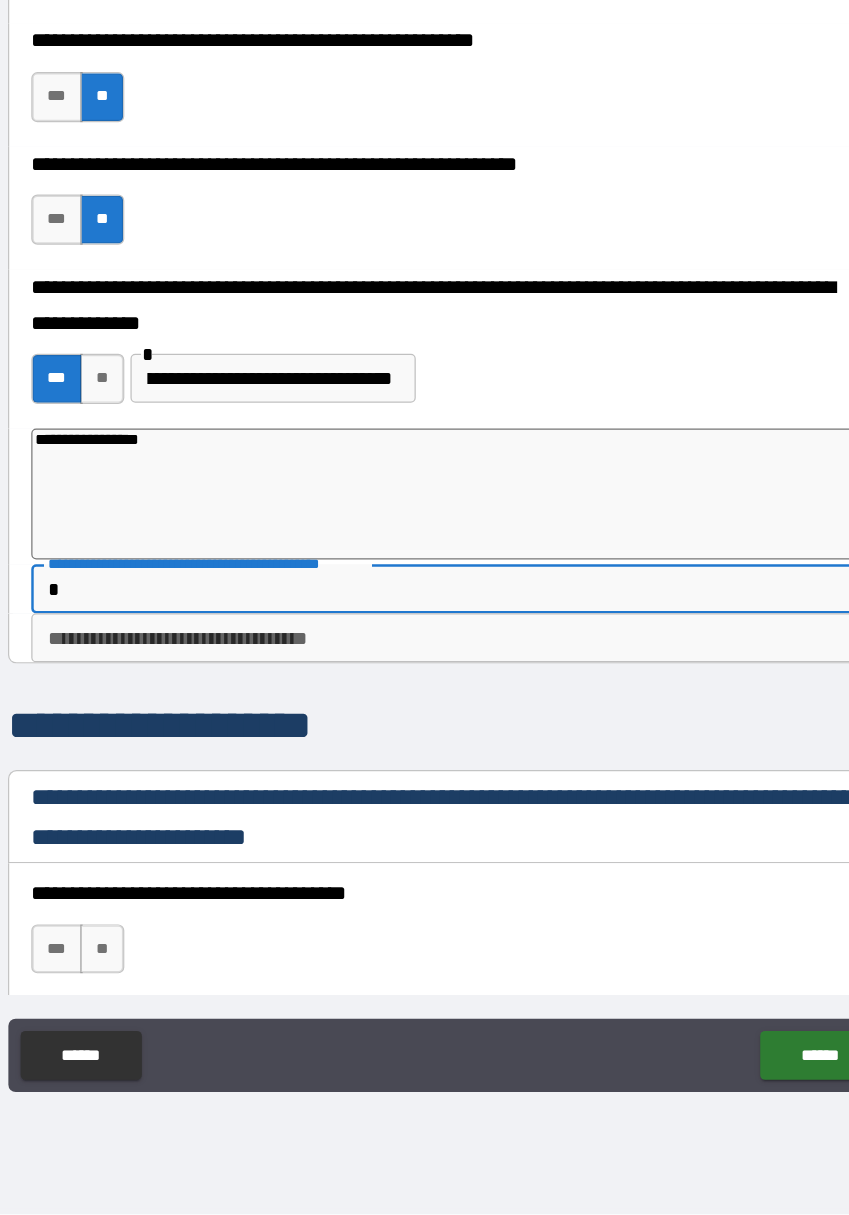type on "**" 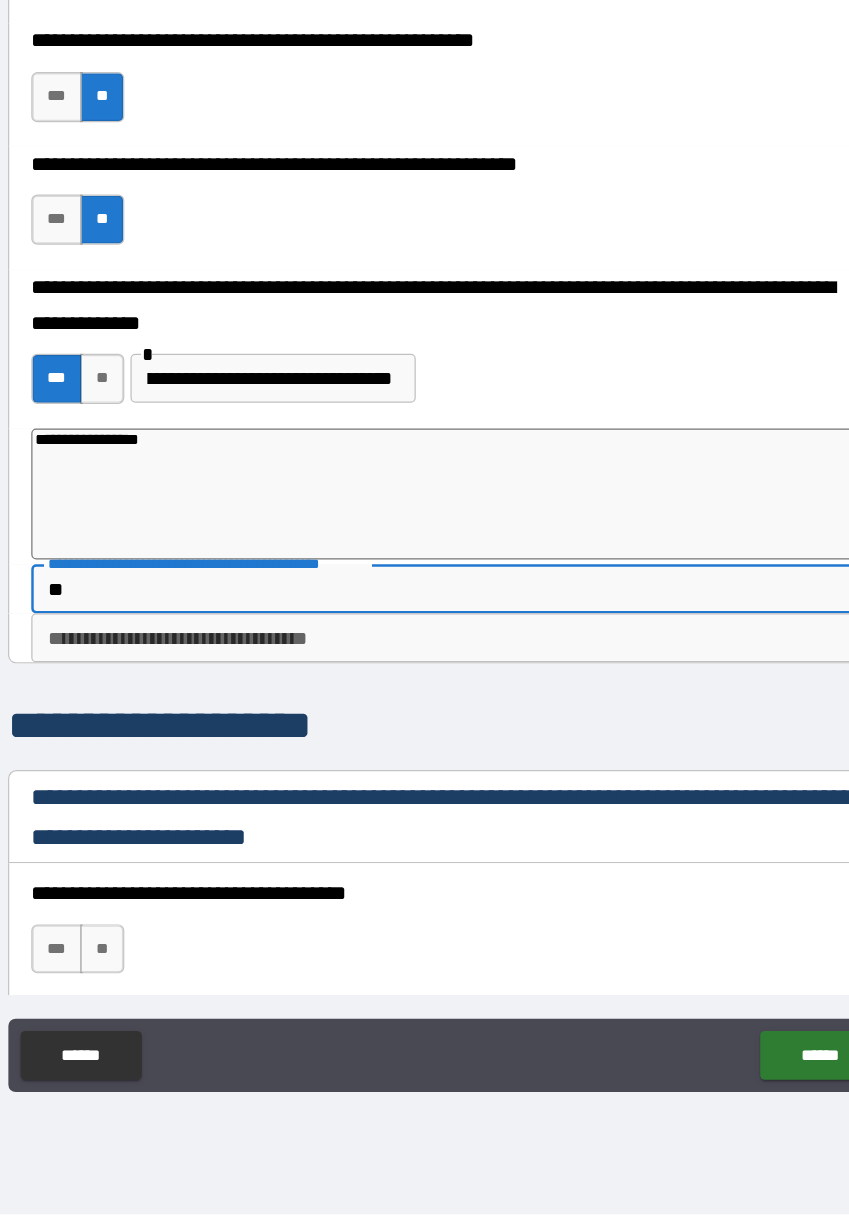 type on "*" 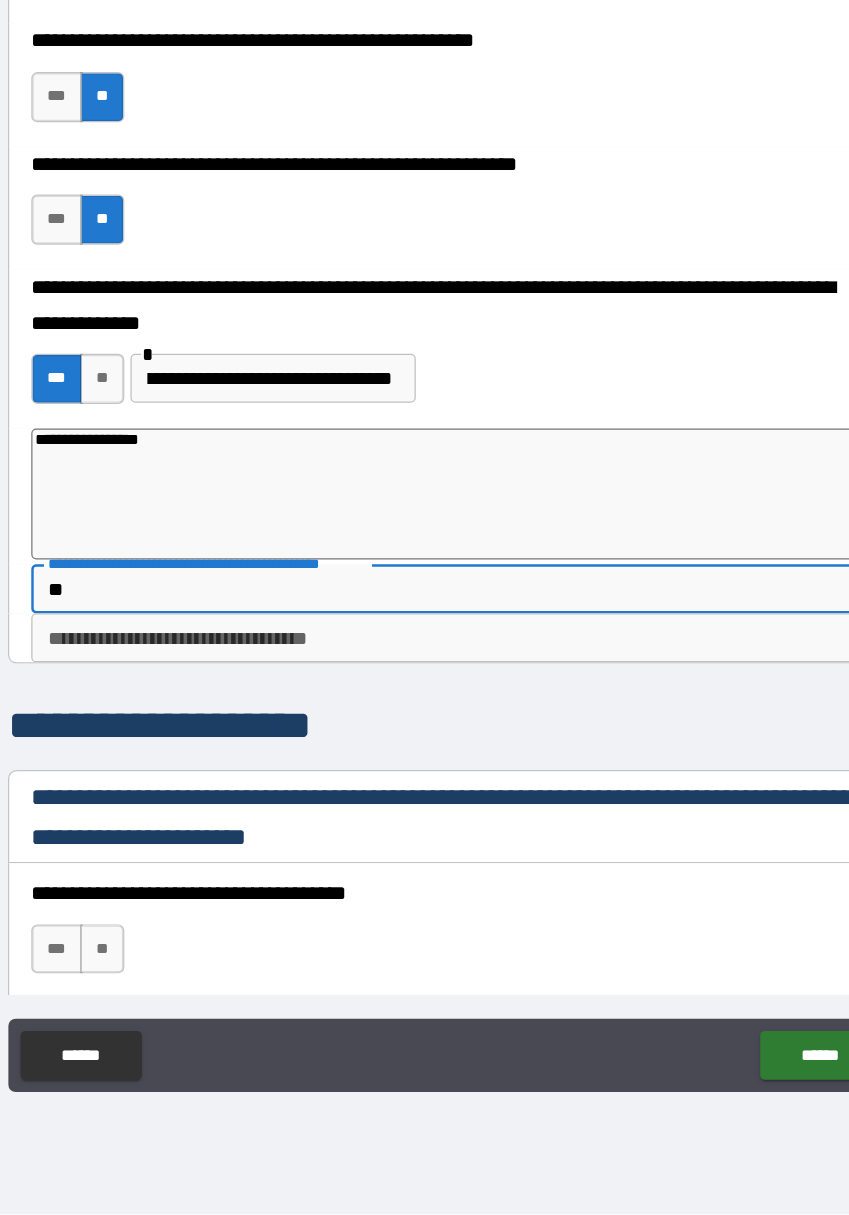 type on "***" 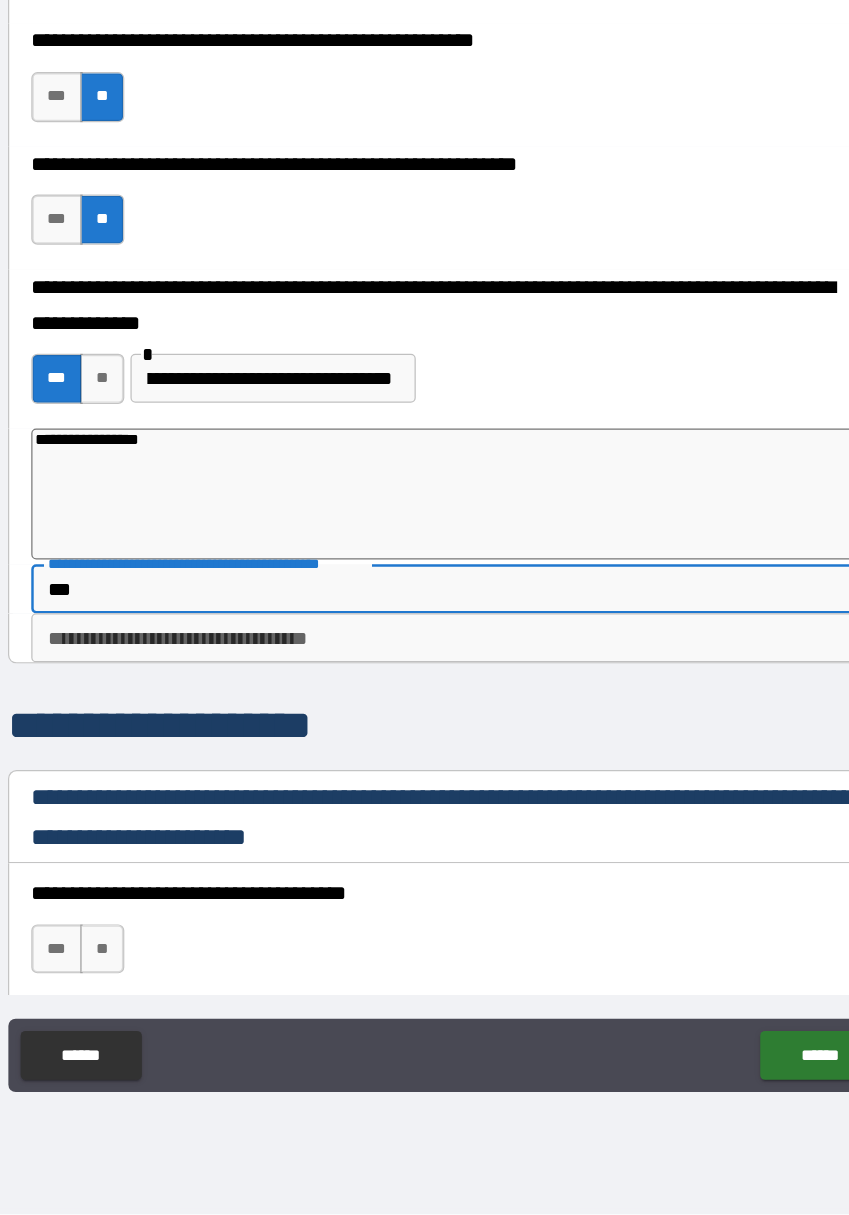 type on "*" 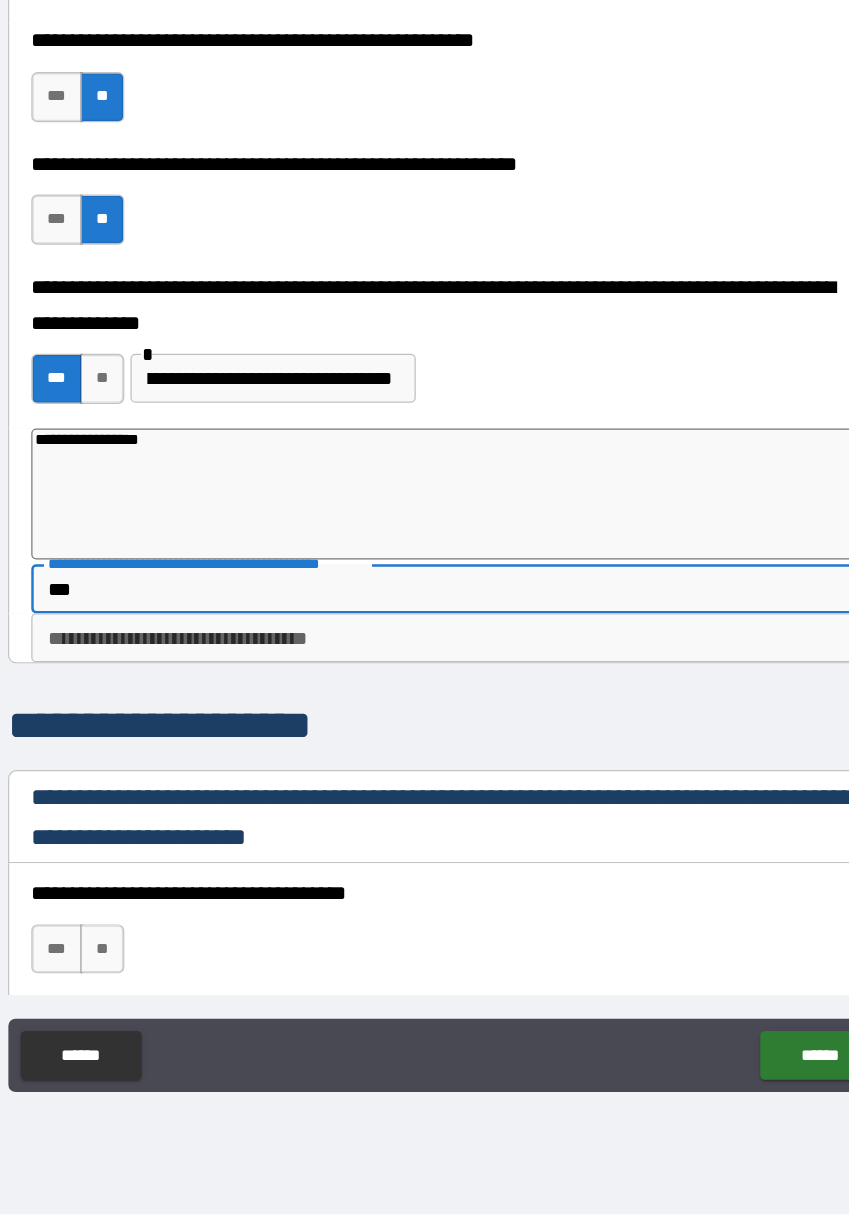 type on "****" 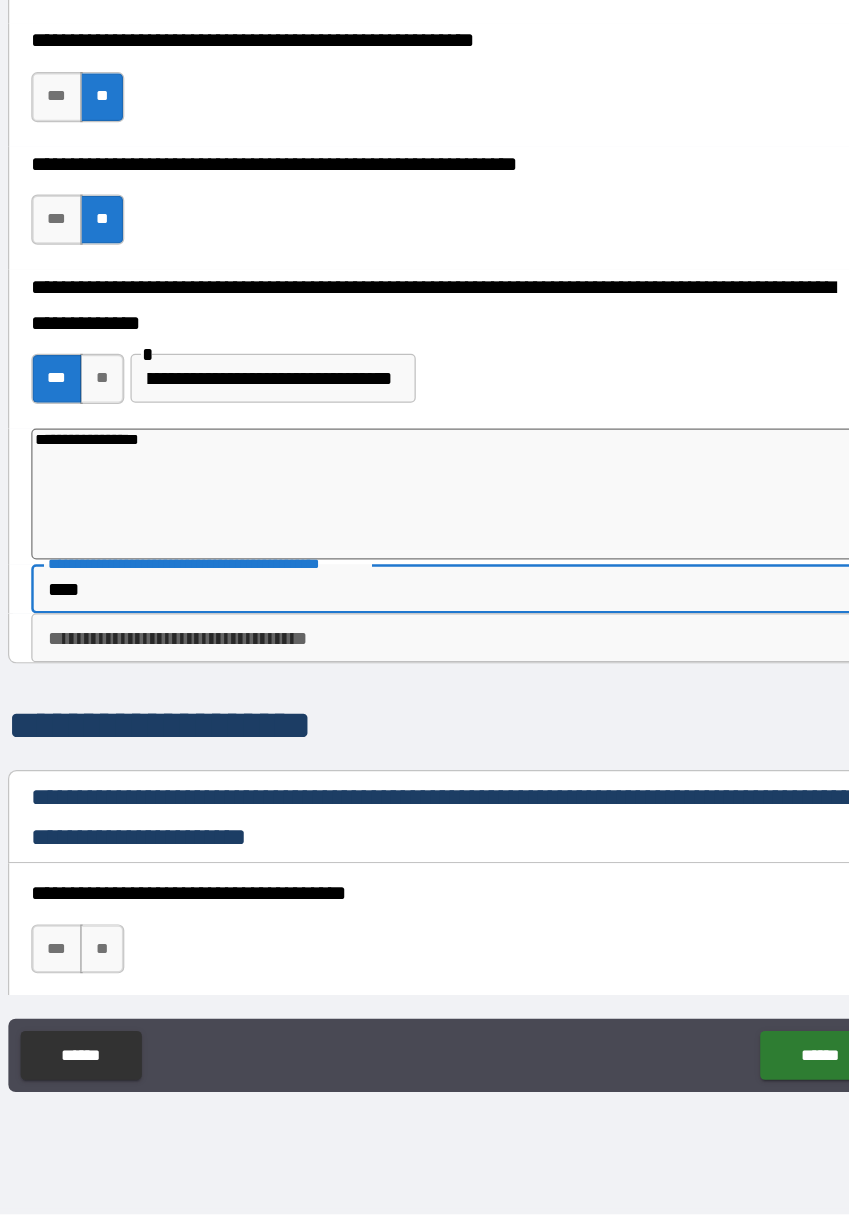 type on "*" 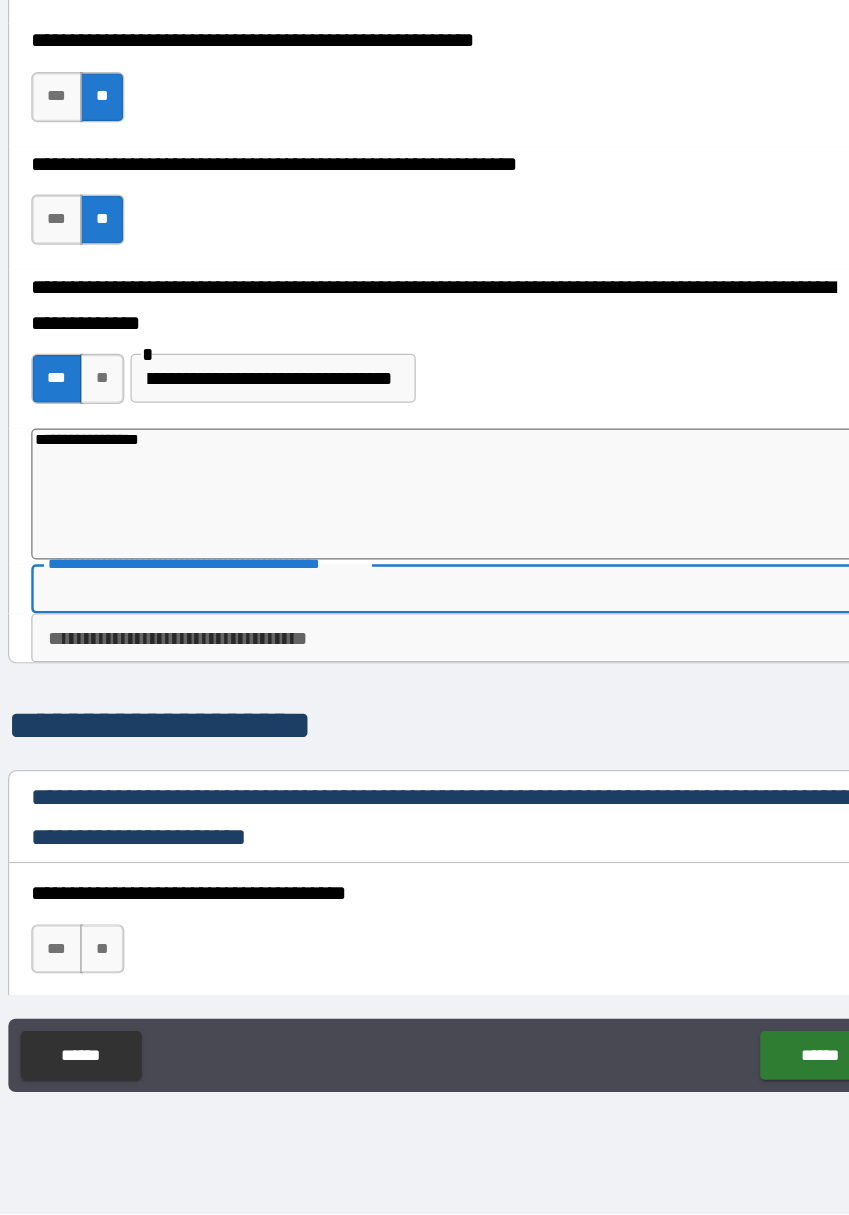 type on "*****" 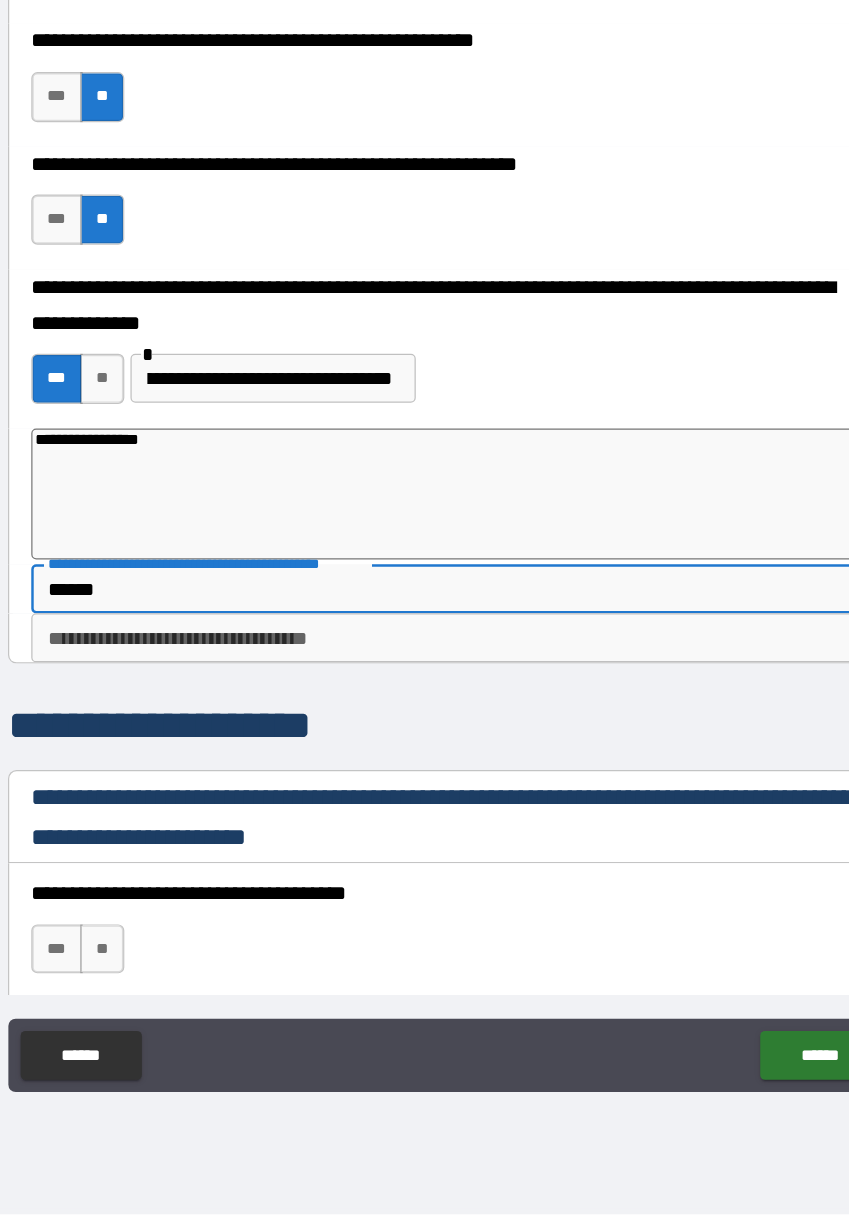 type on "*" 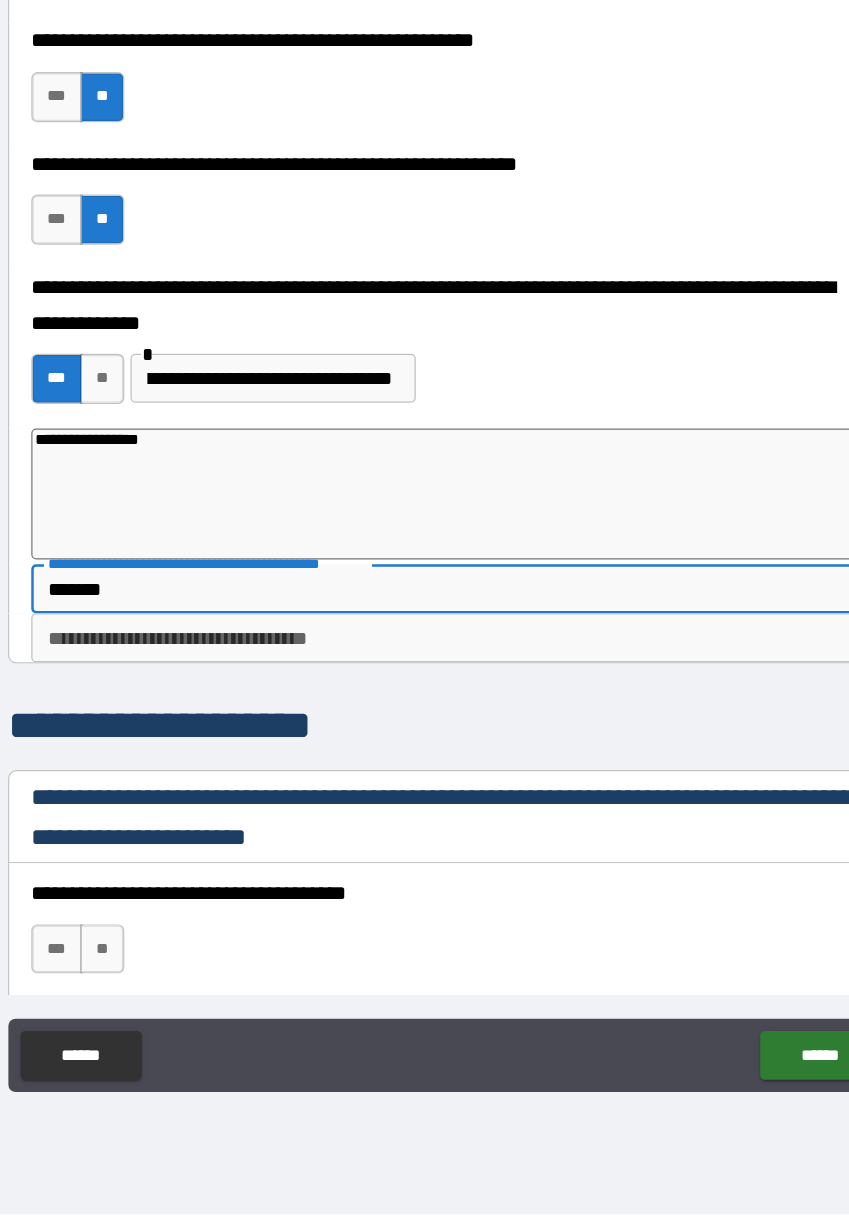 type on "*" 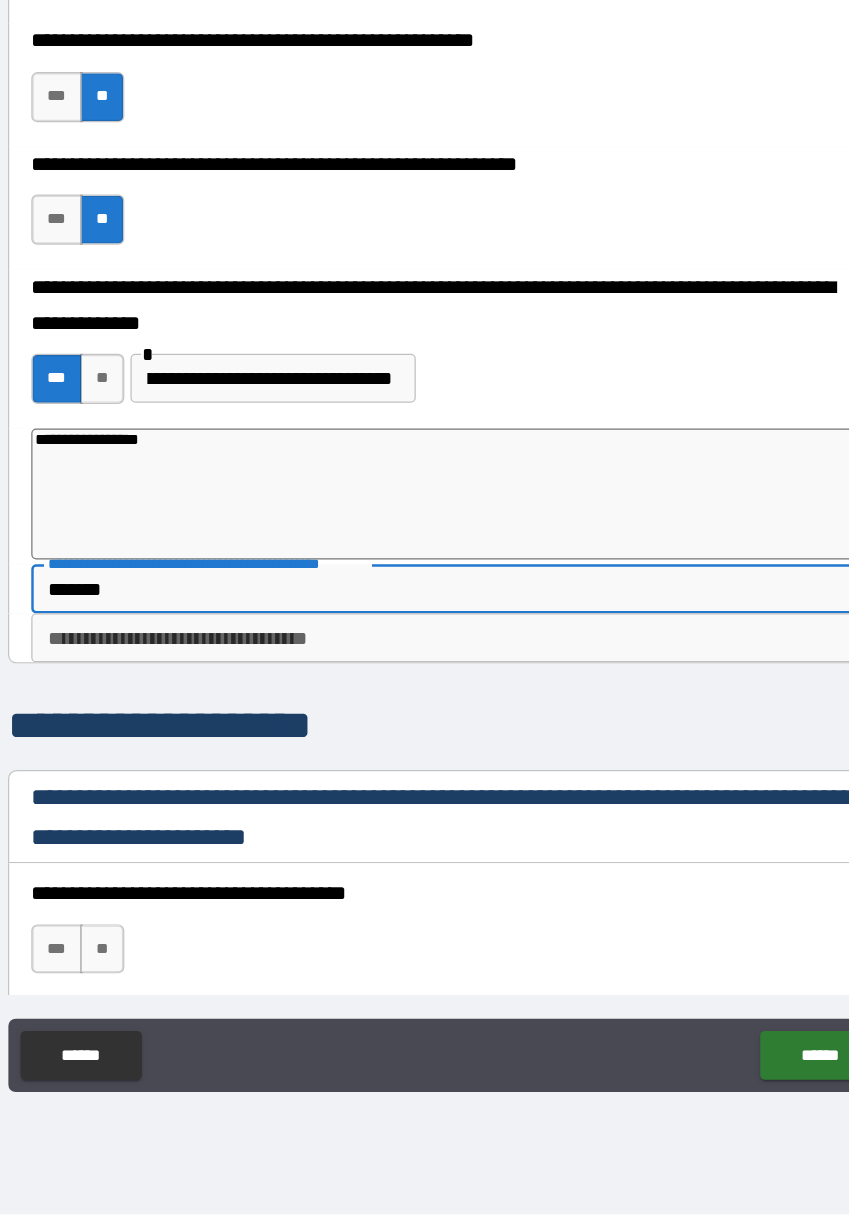 type on "********" 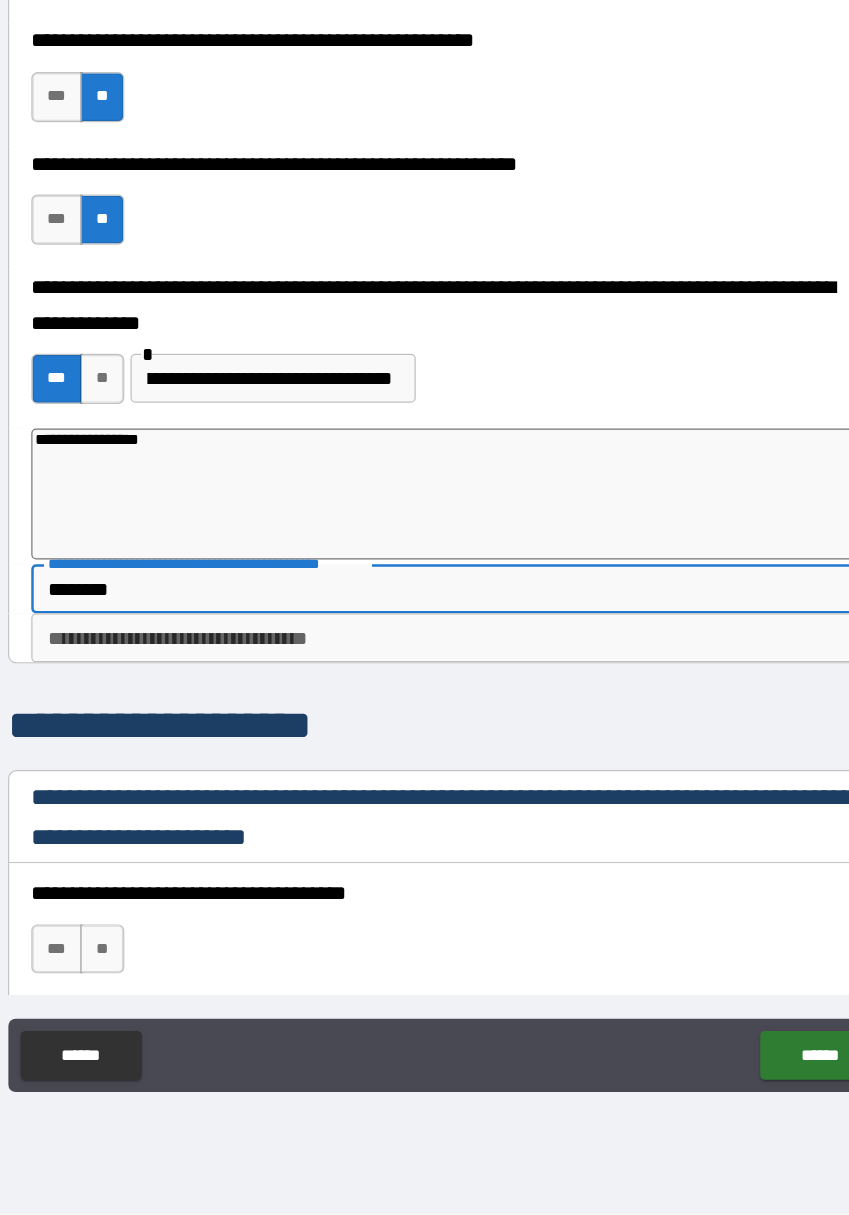 type on "*" 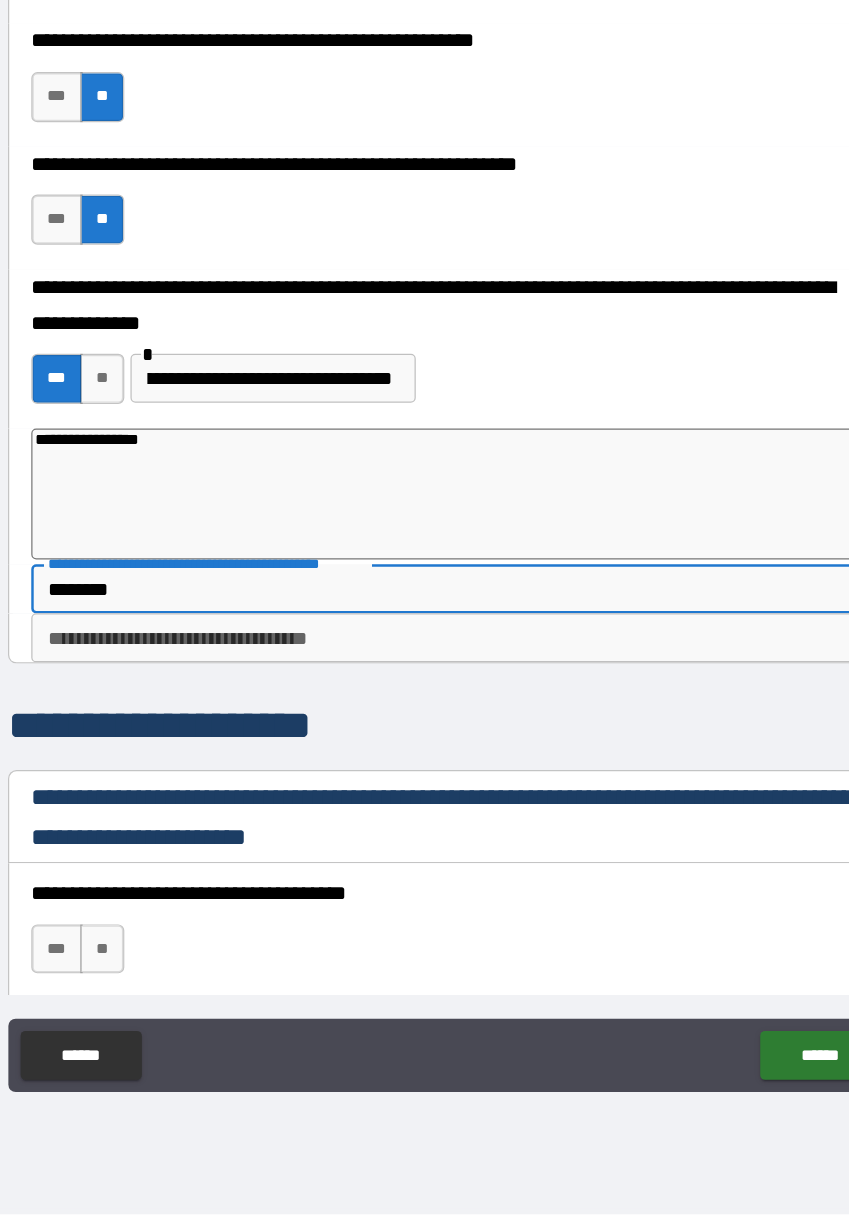type on "*********" 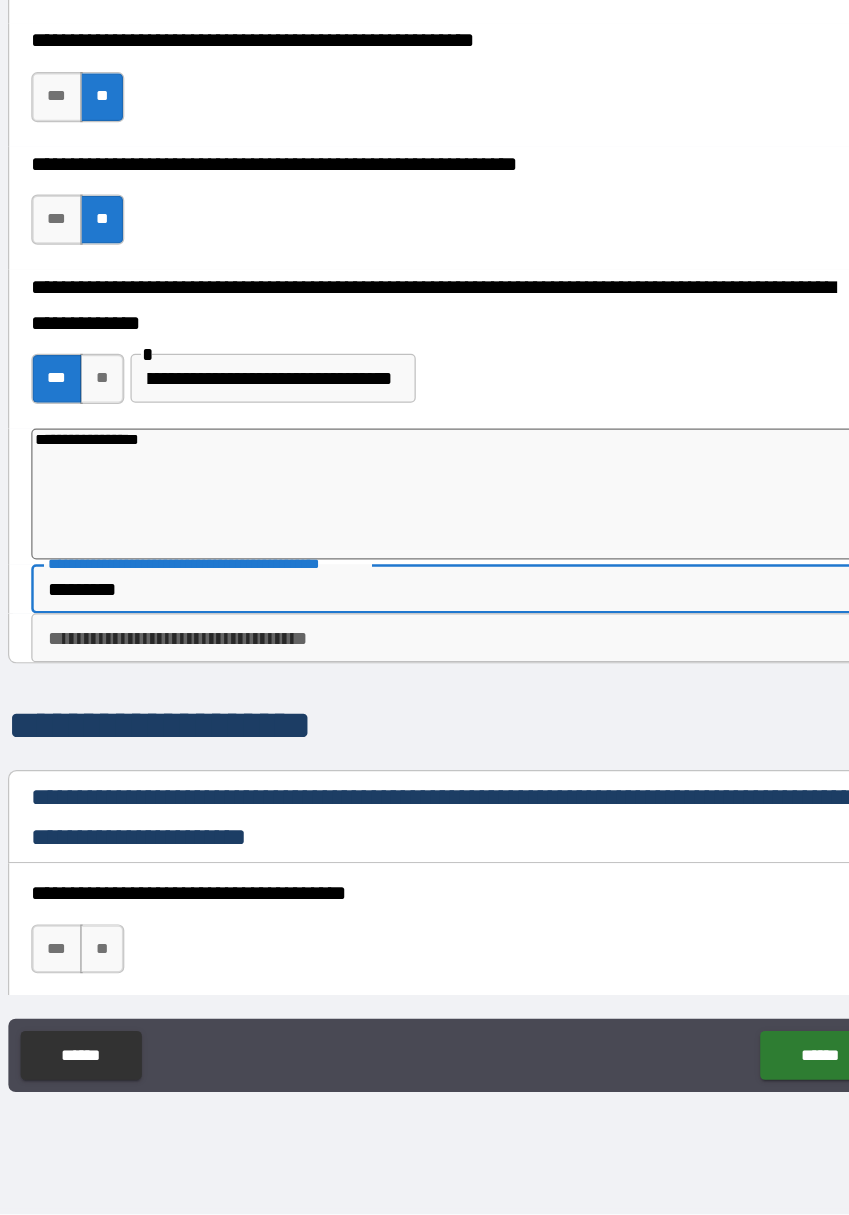 type on "*" 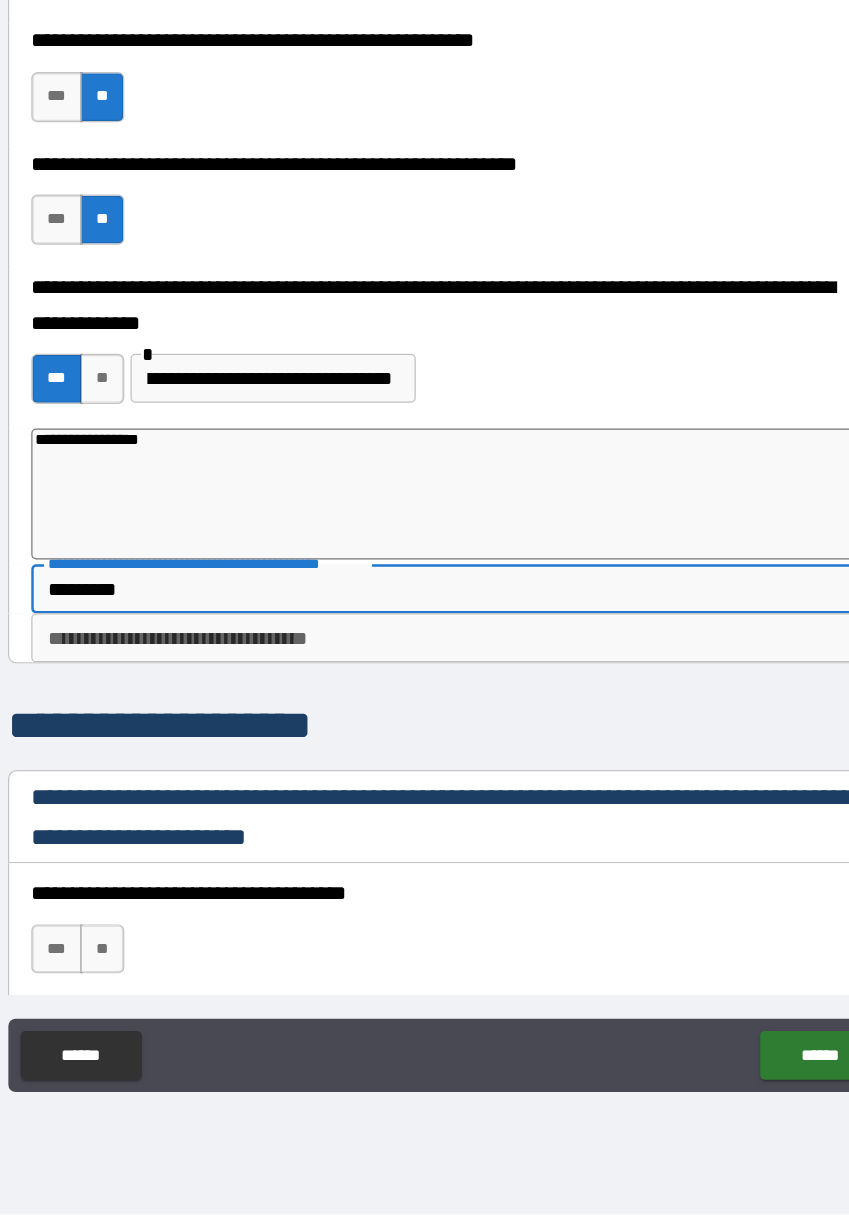 type on "**********" 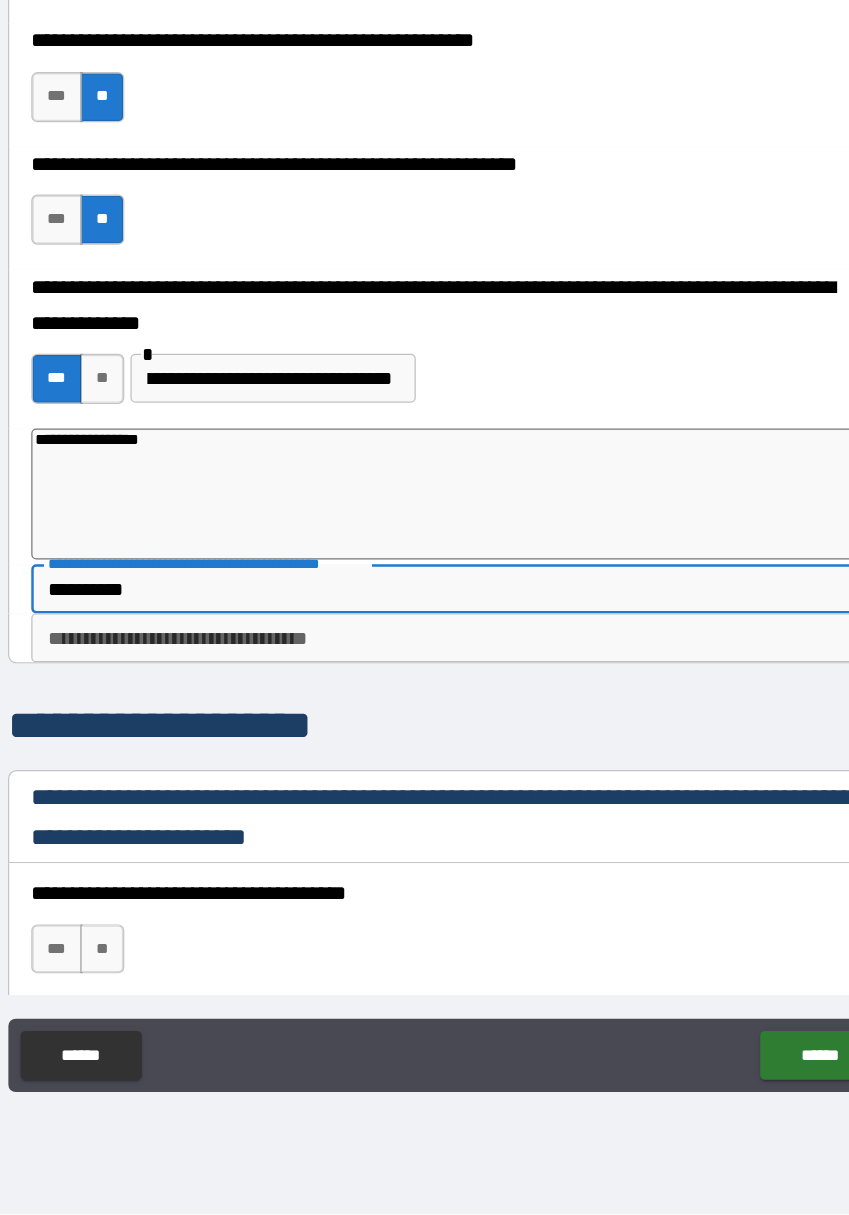 type on "*" 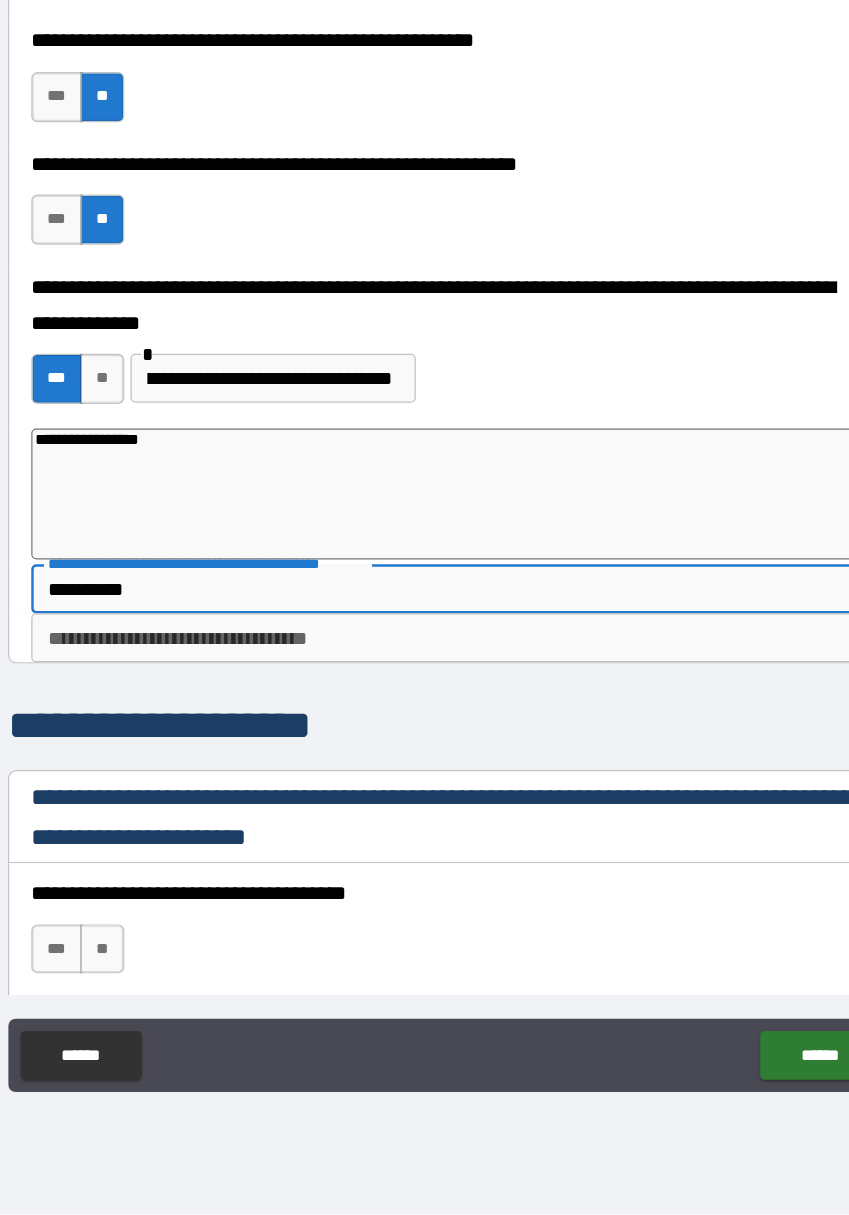 type on "**********" 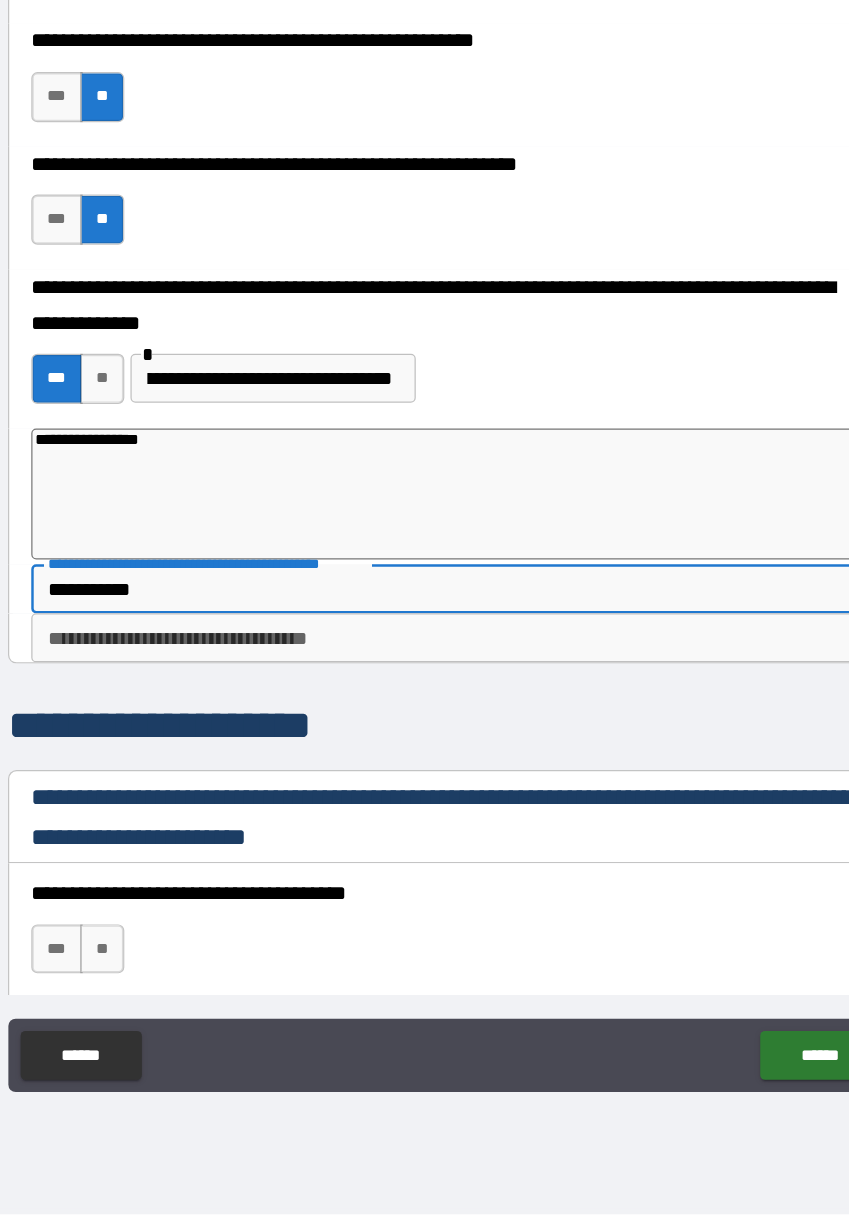 type on "*" 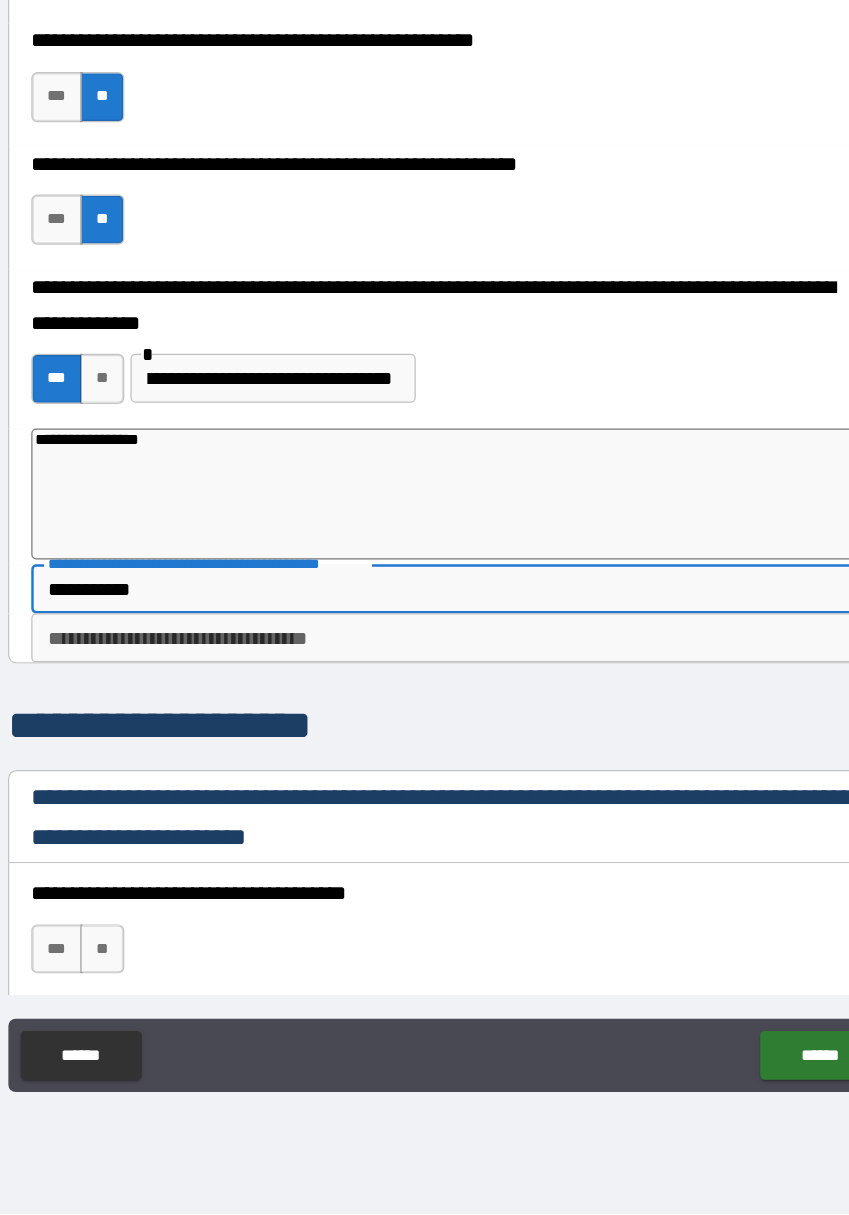 type on "**********" 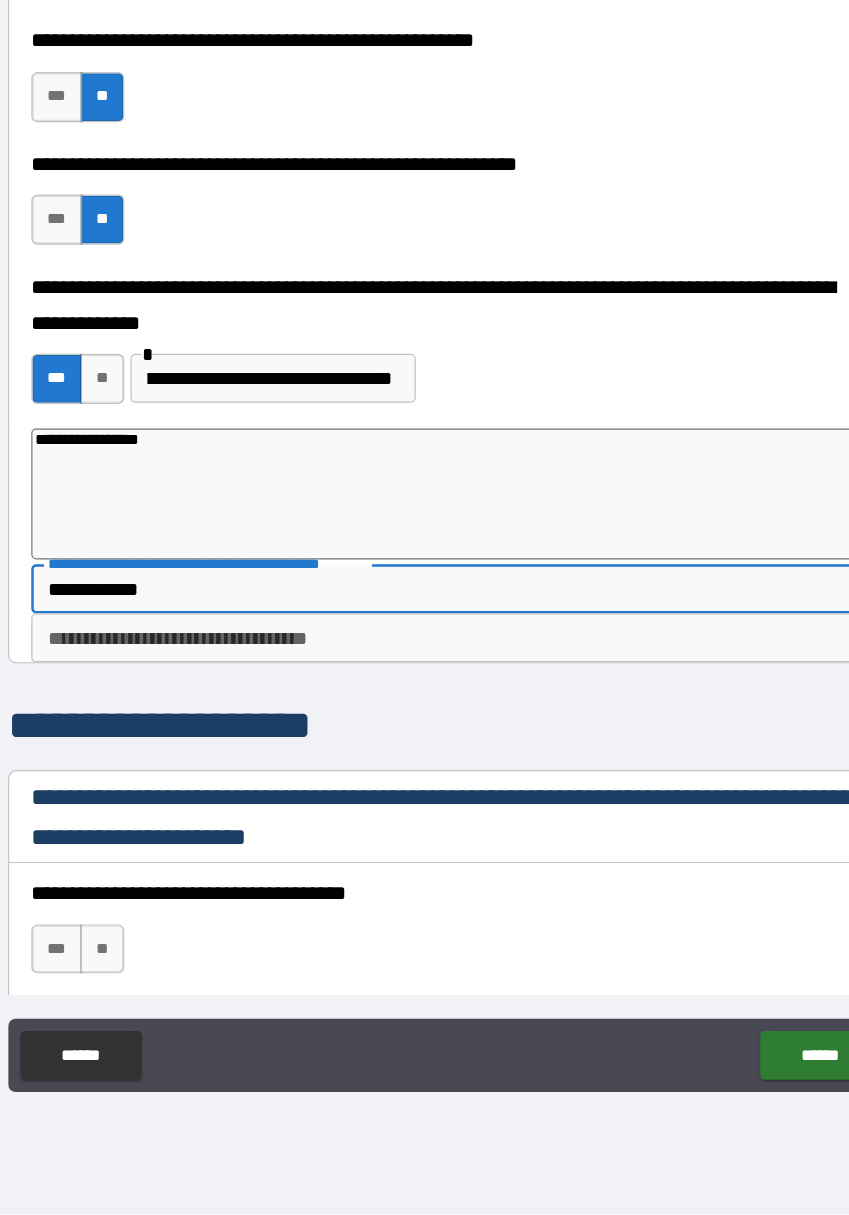 type on "*" 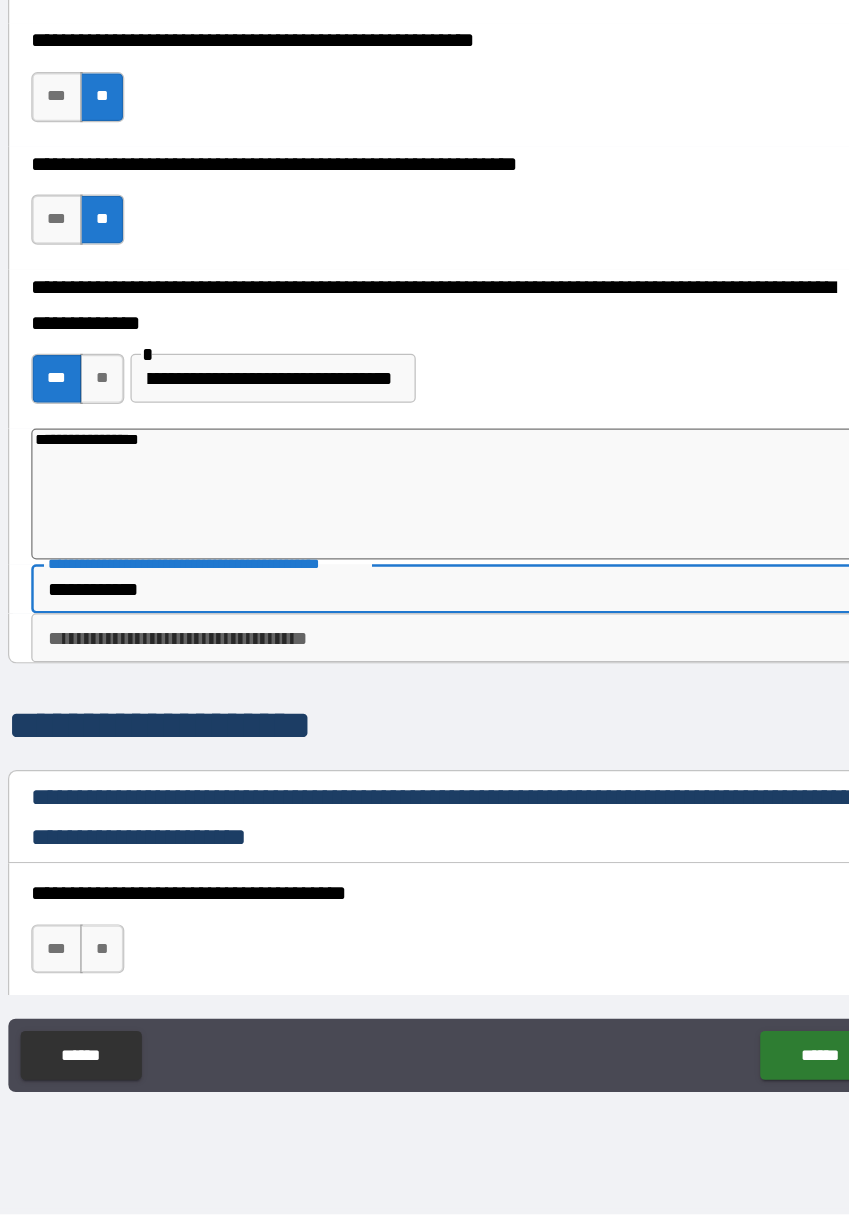 type on "**********" 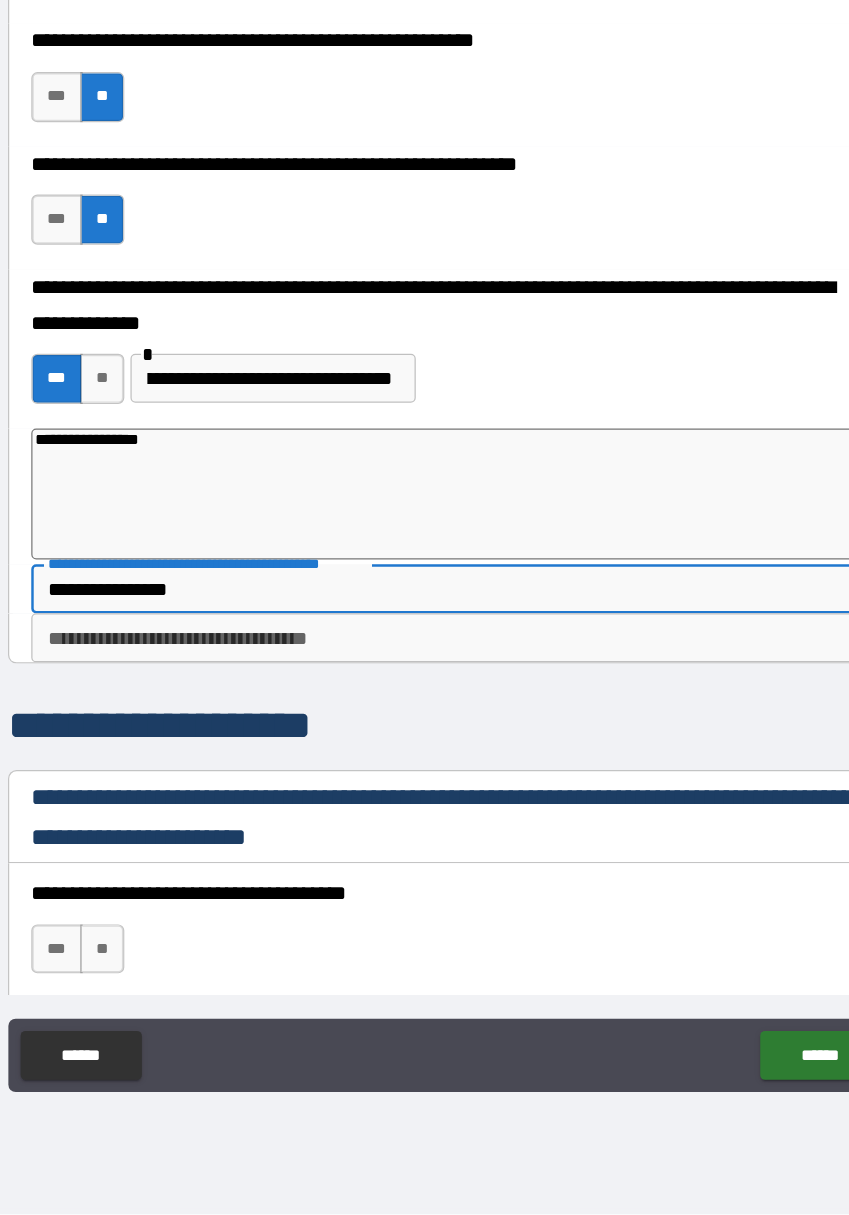 type on "*" 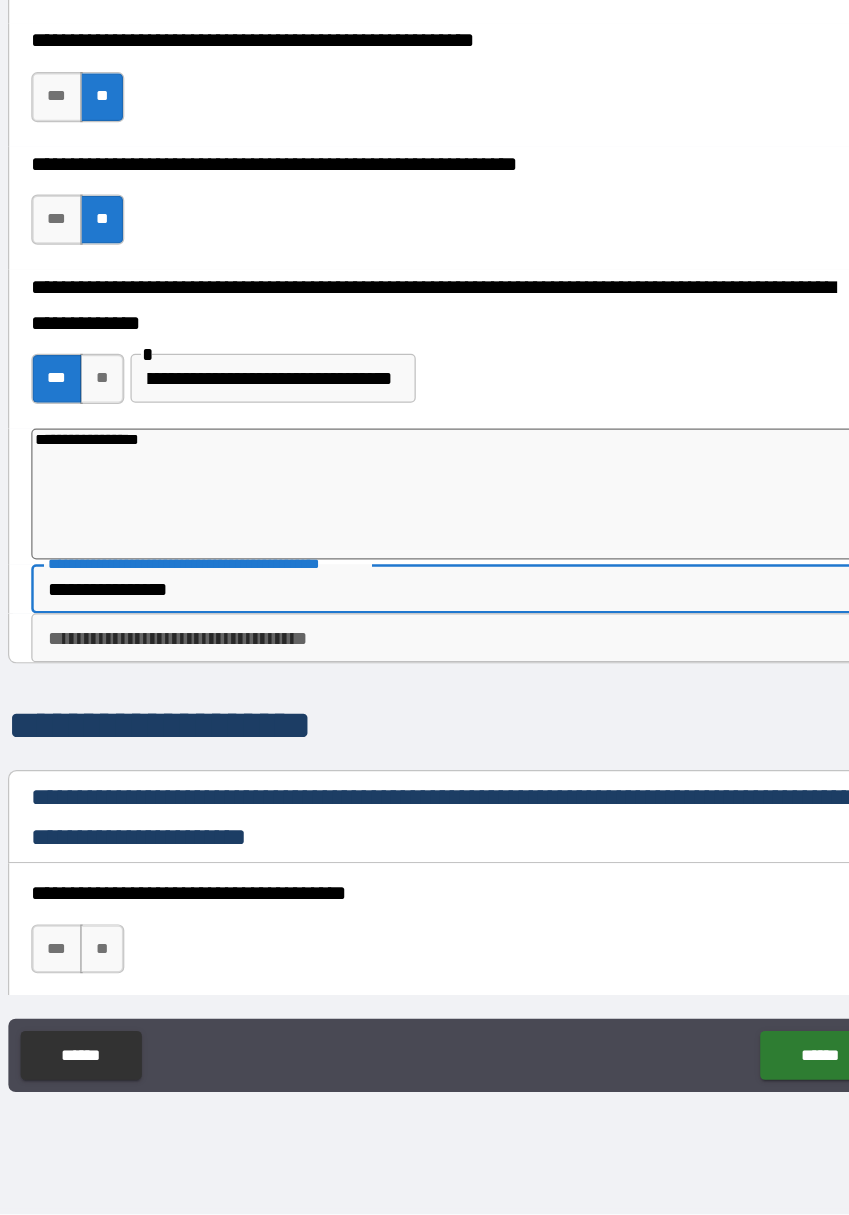 type on "**********" 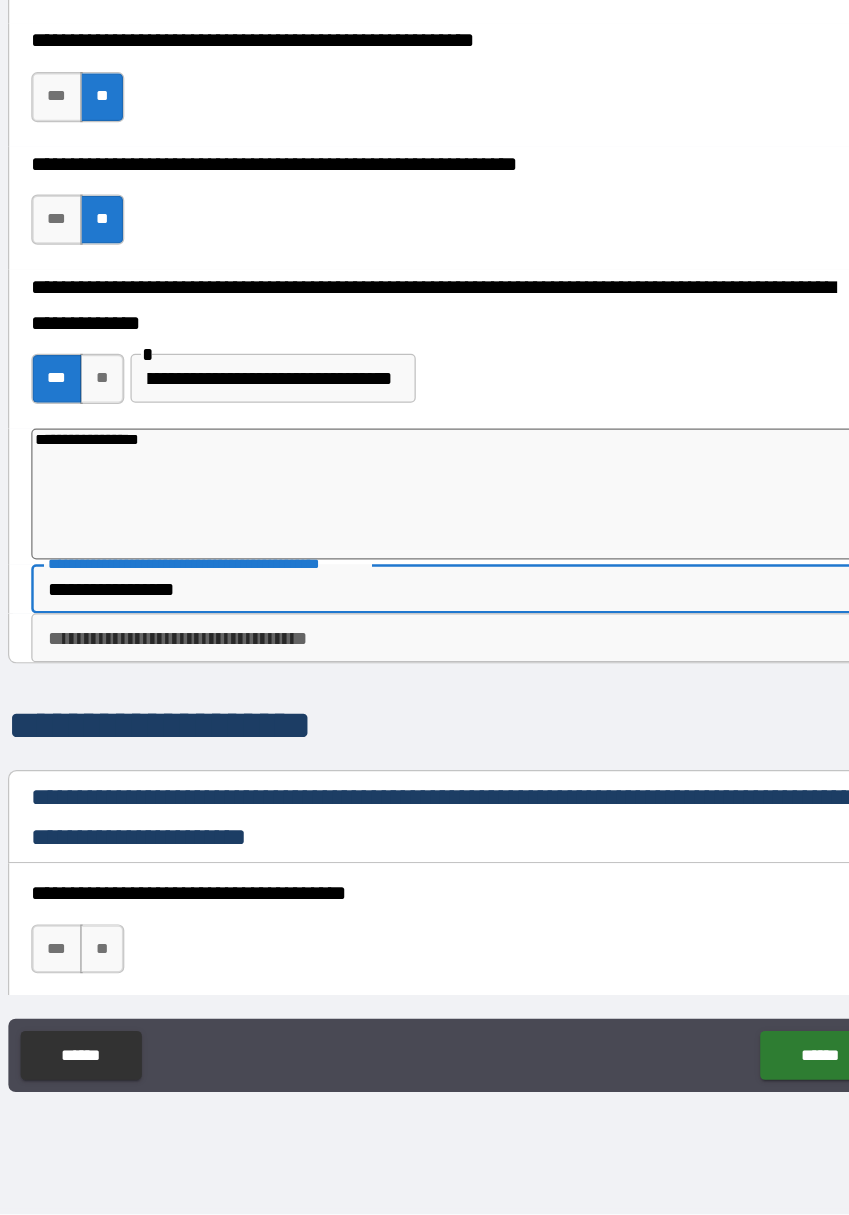 type on "*" 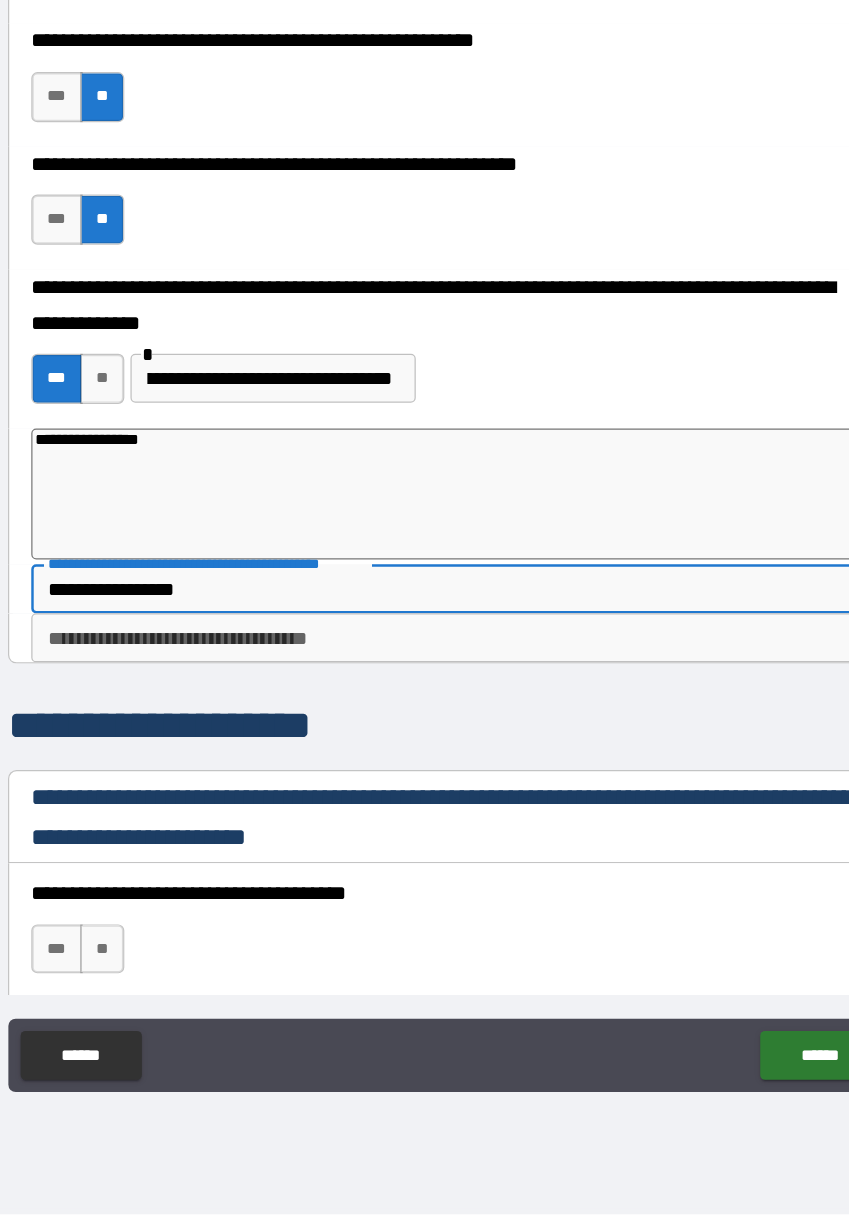 type on "**********" 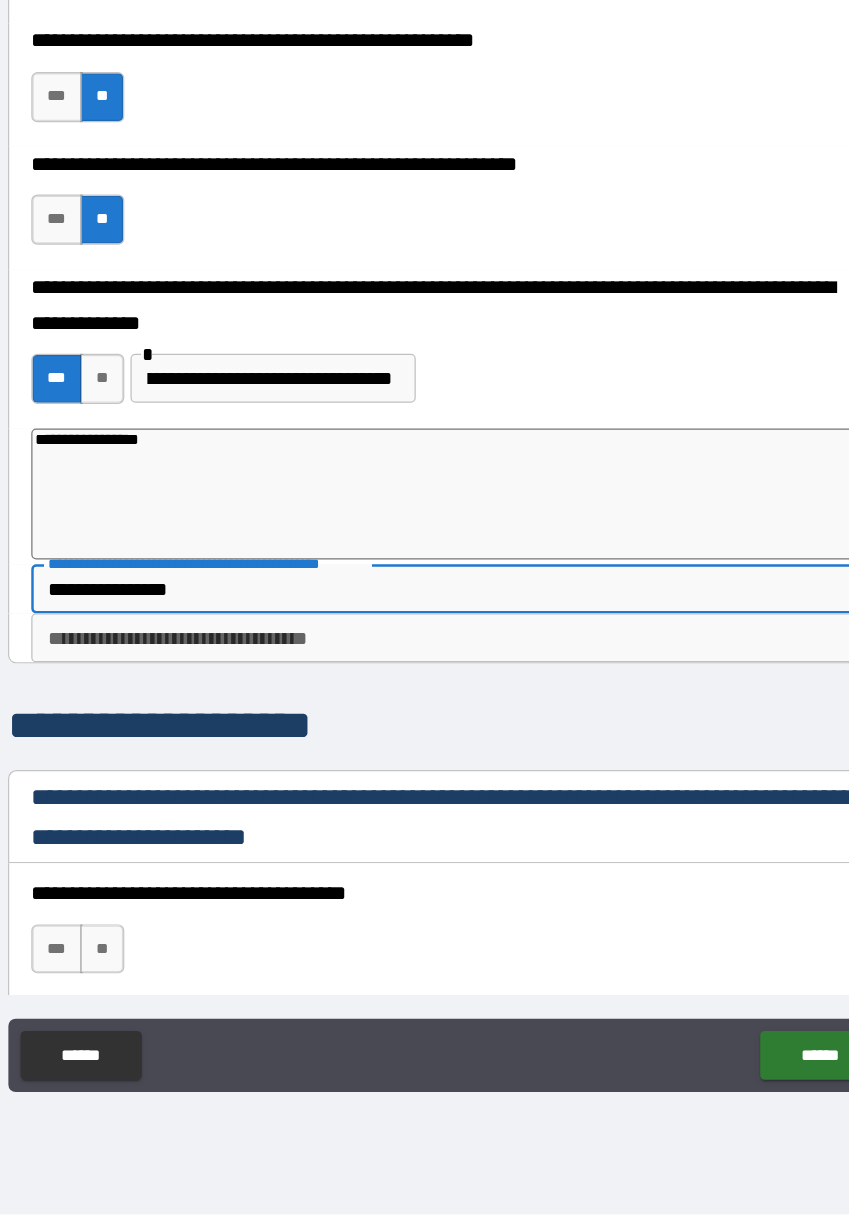 type on "*" 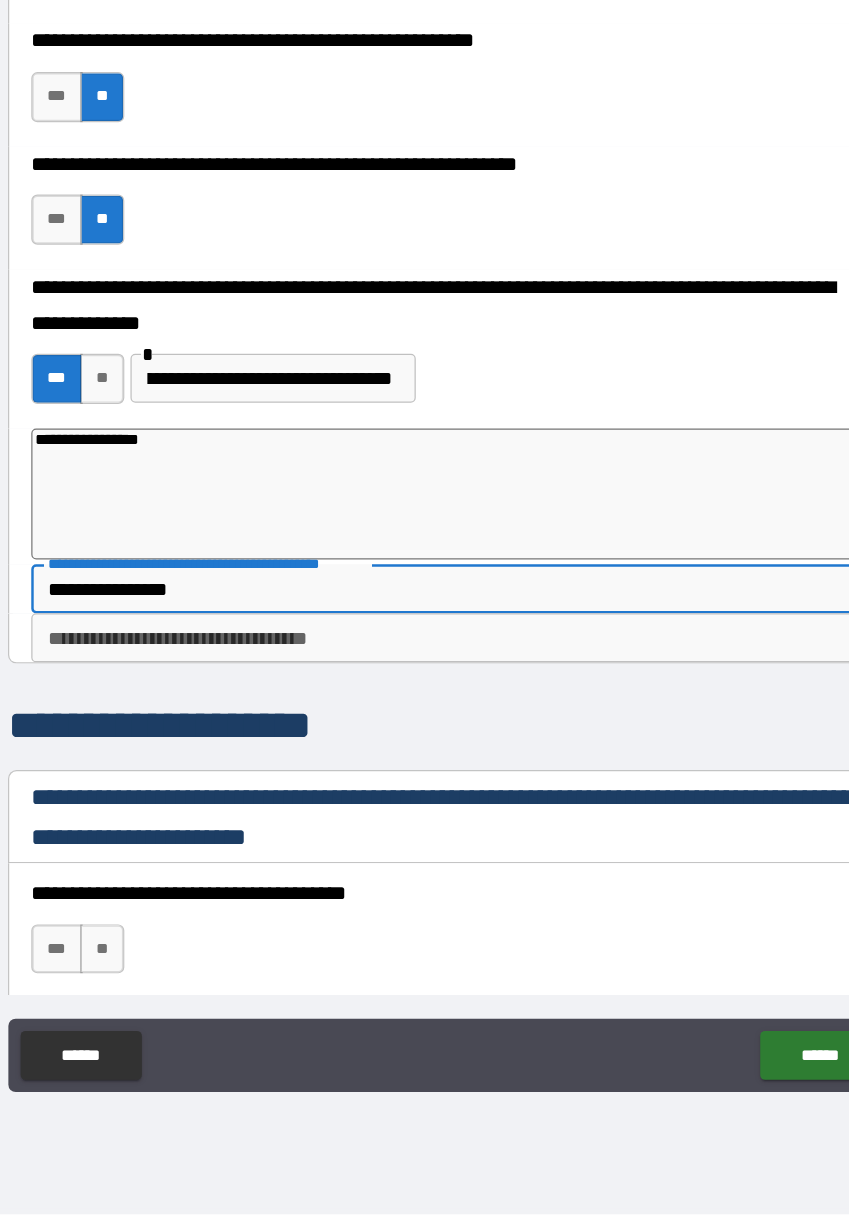 type on "**********" 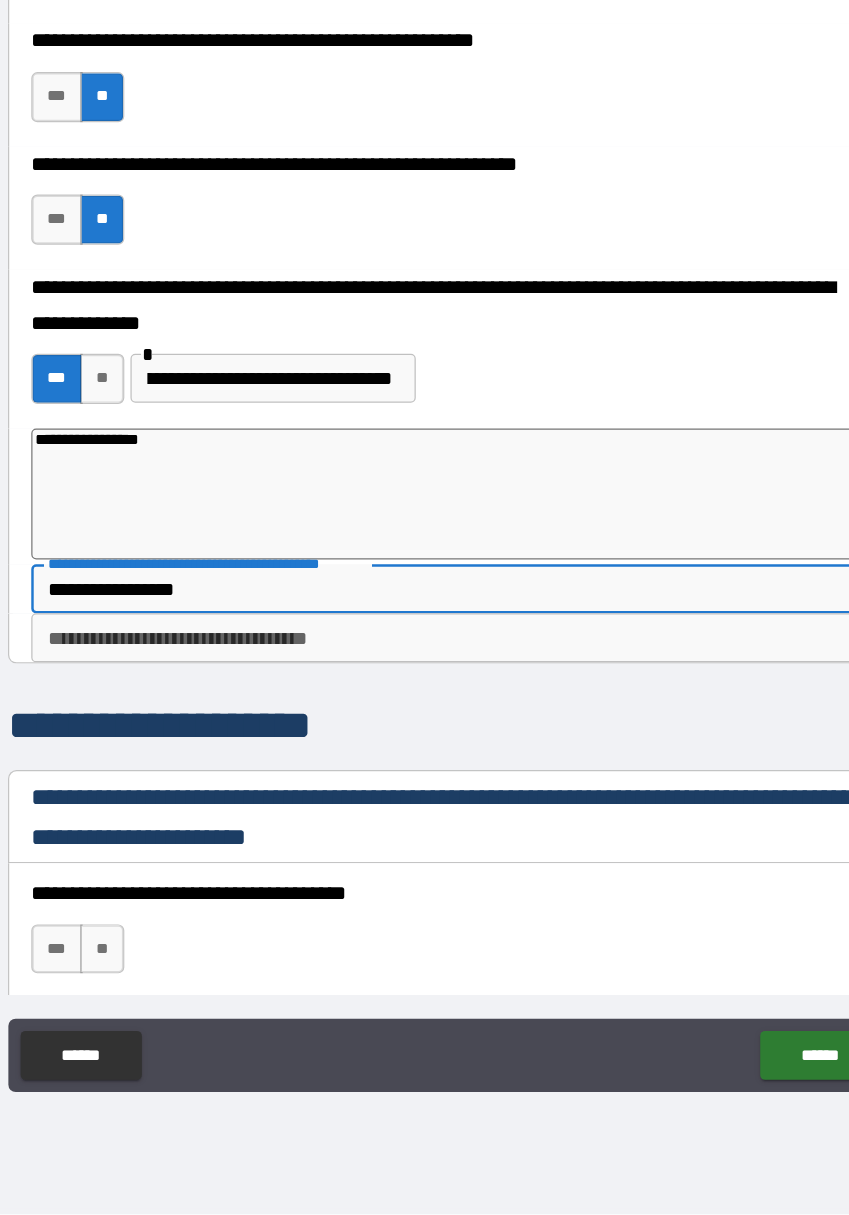 type on "*" 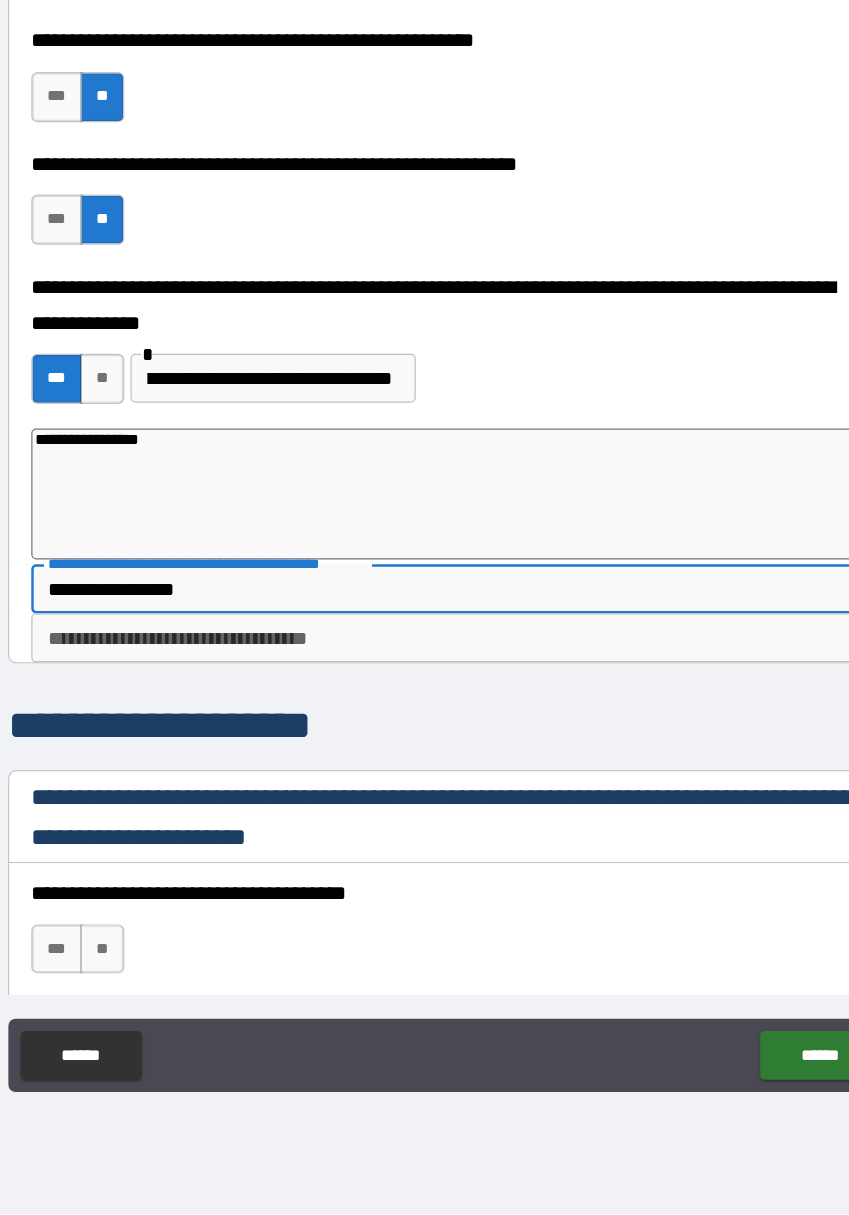 type on "**********" 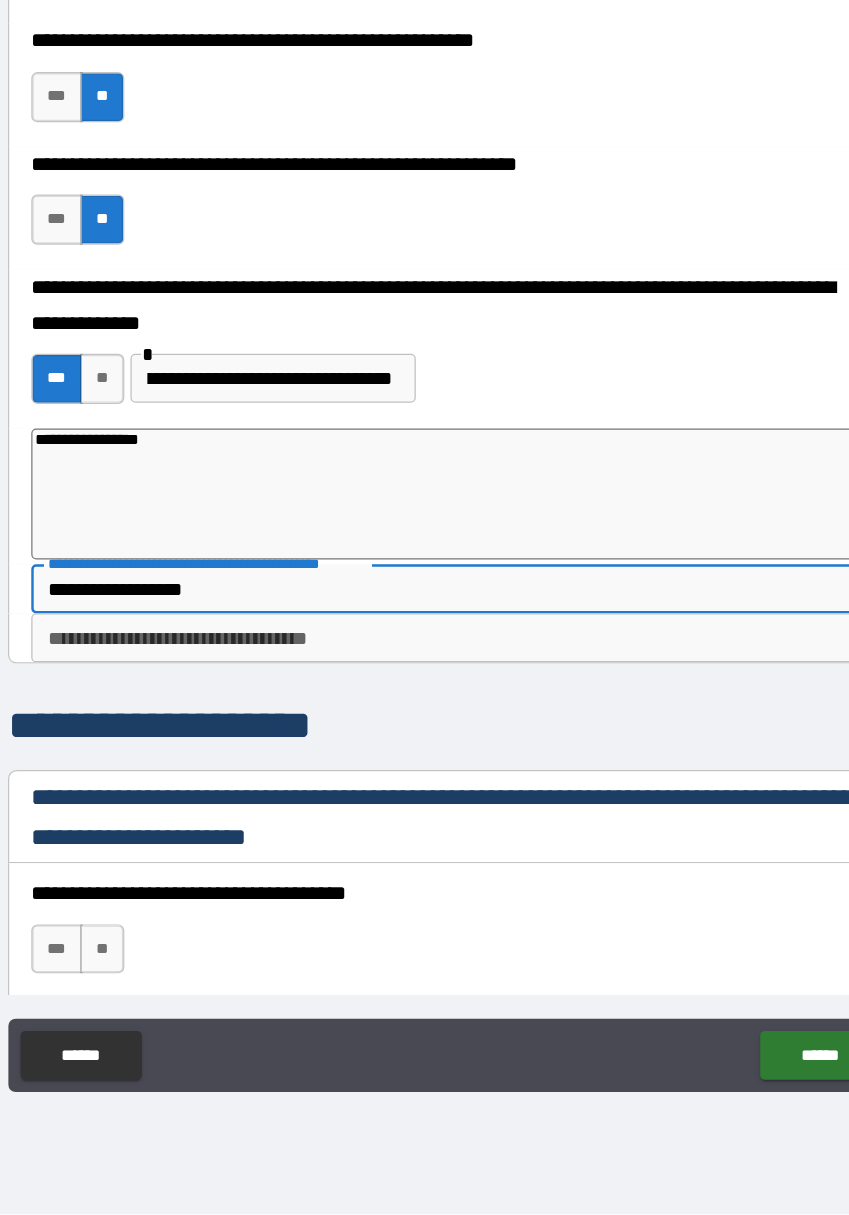 type on "*" 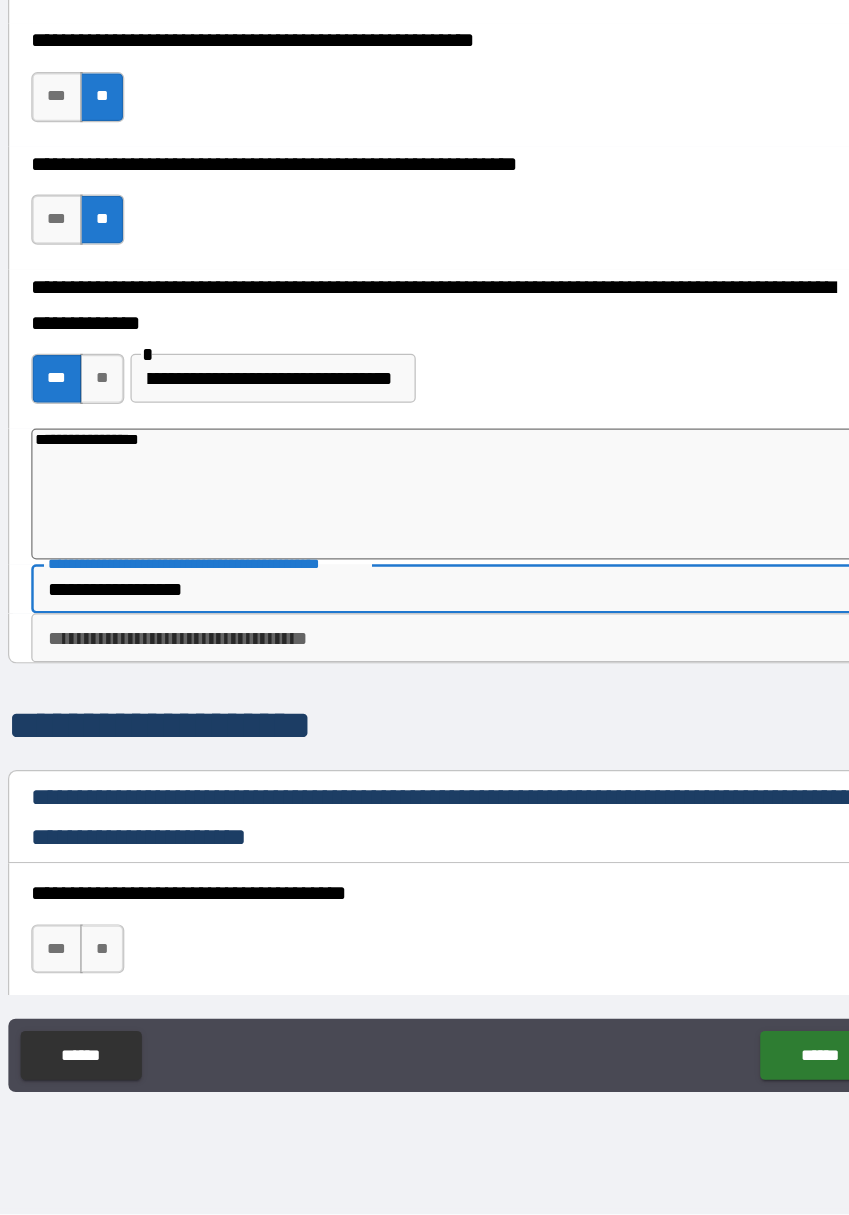 type on "**********" 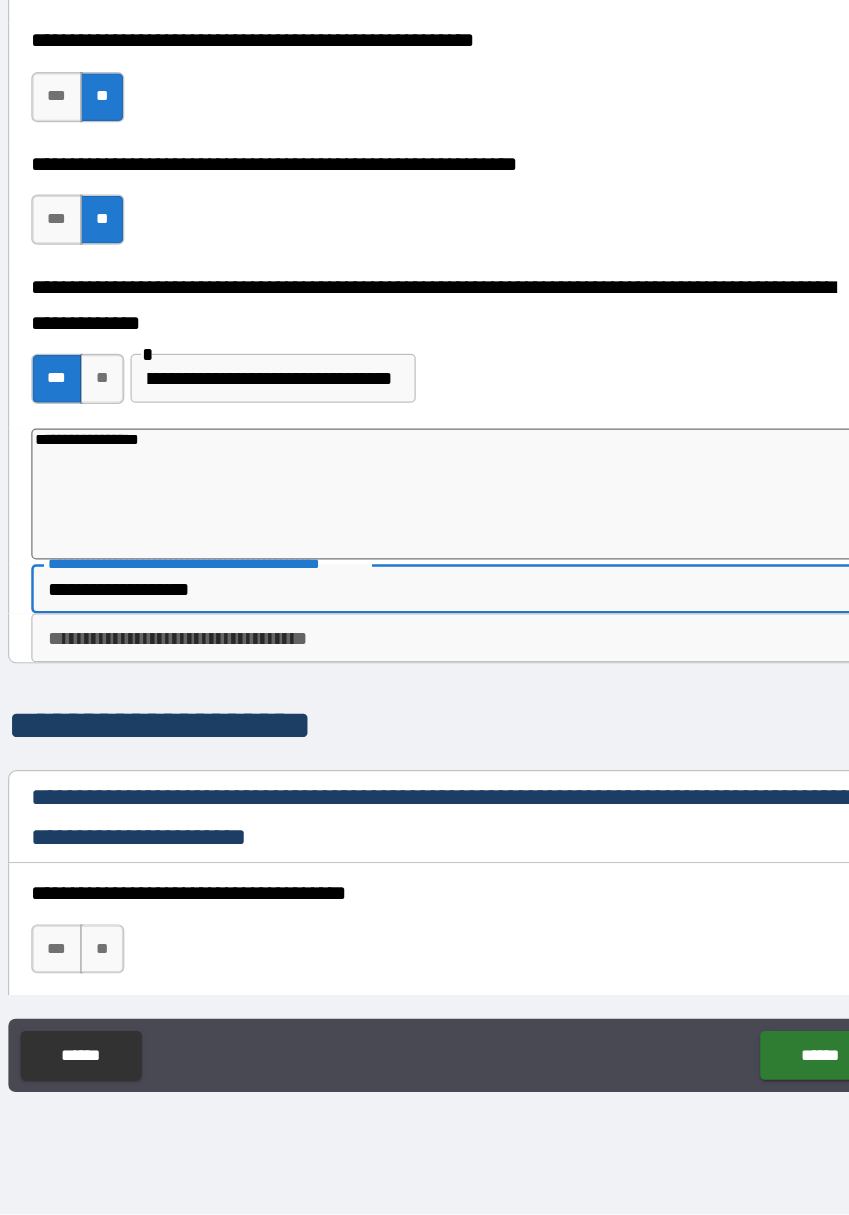 type on "*" 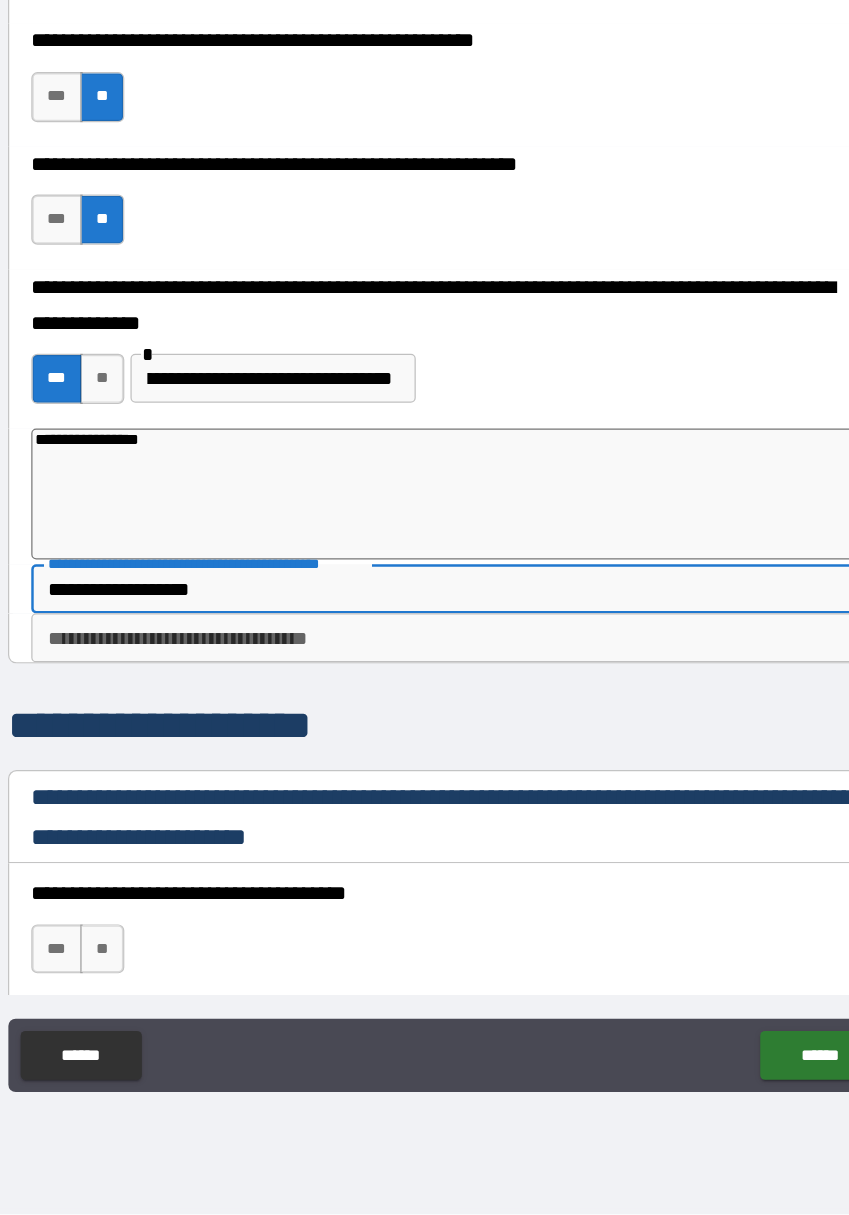 type on "**********" 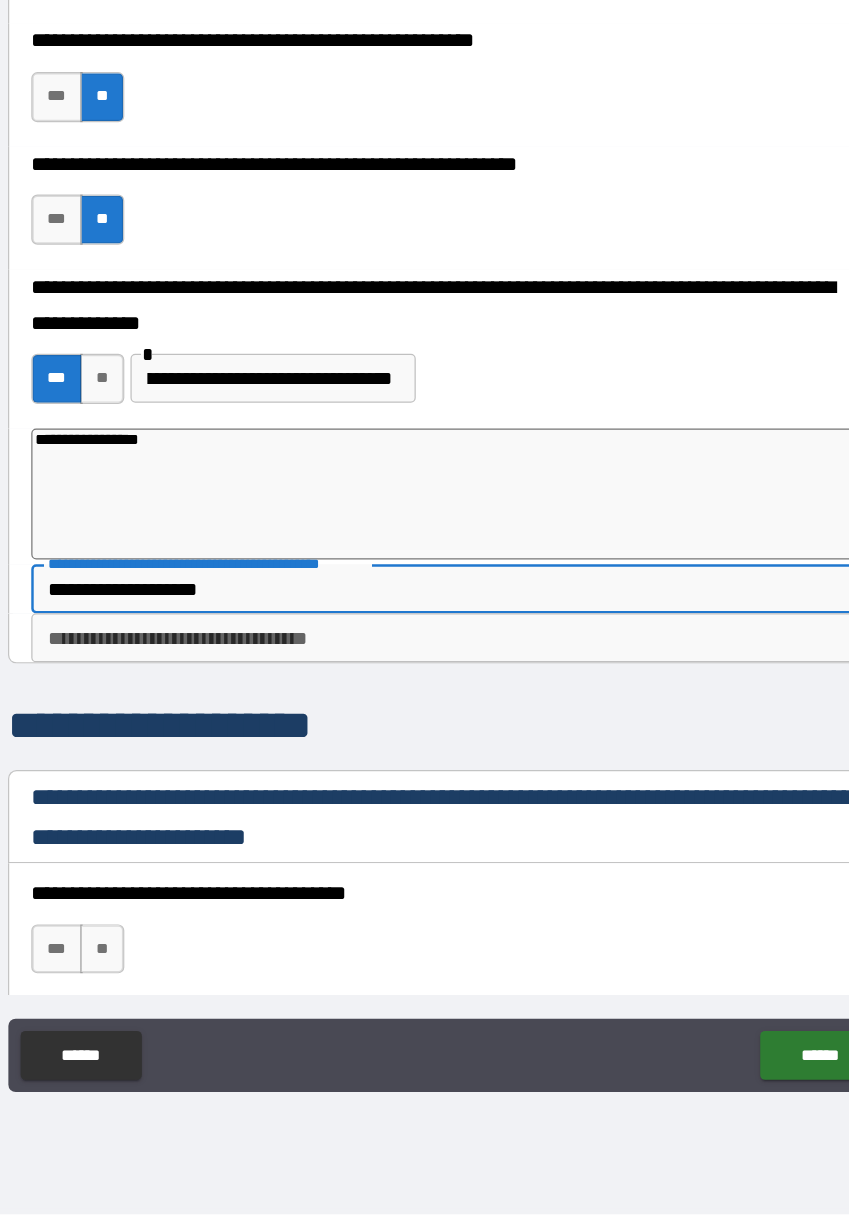 type on "*" 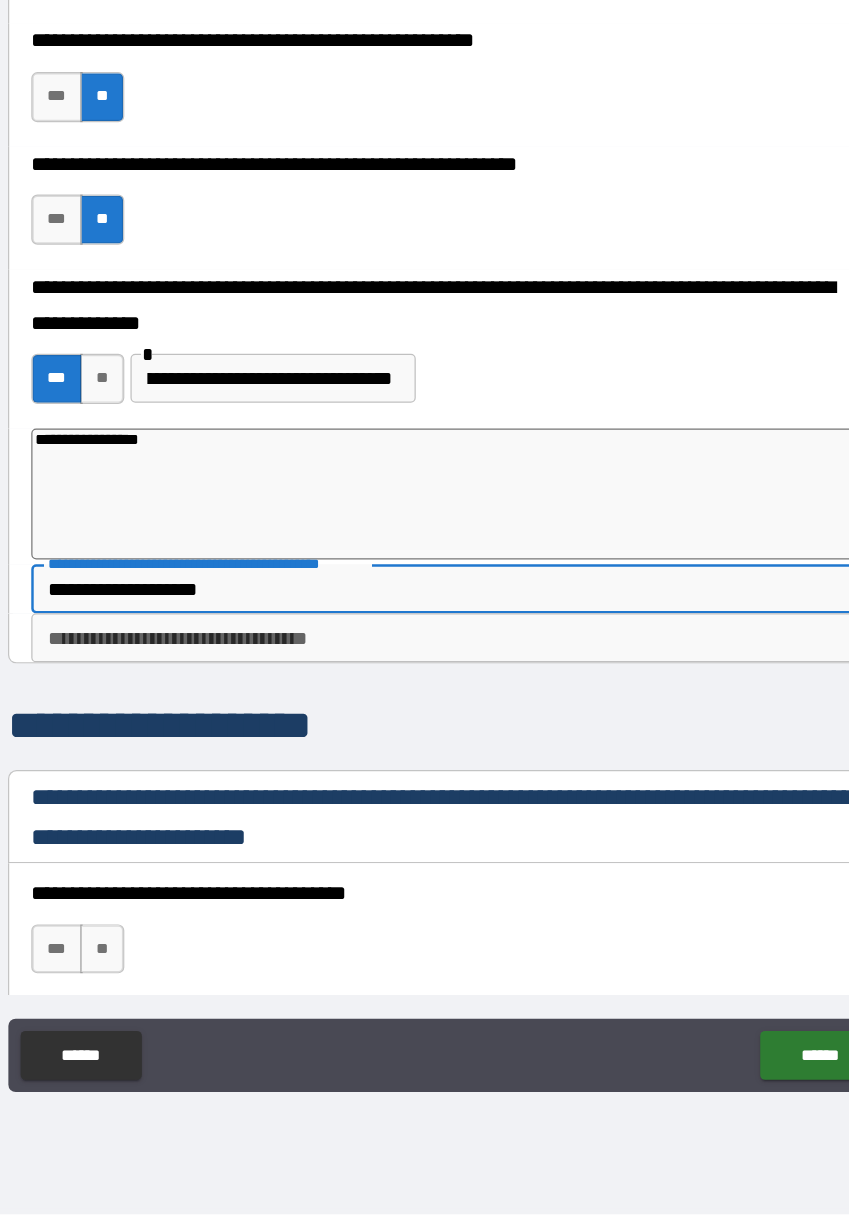 scroll, scrollTop: 2483, scrollLeft: 0, axis: vertical 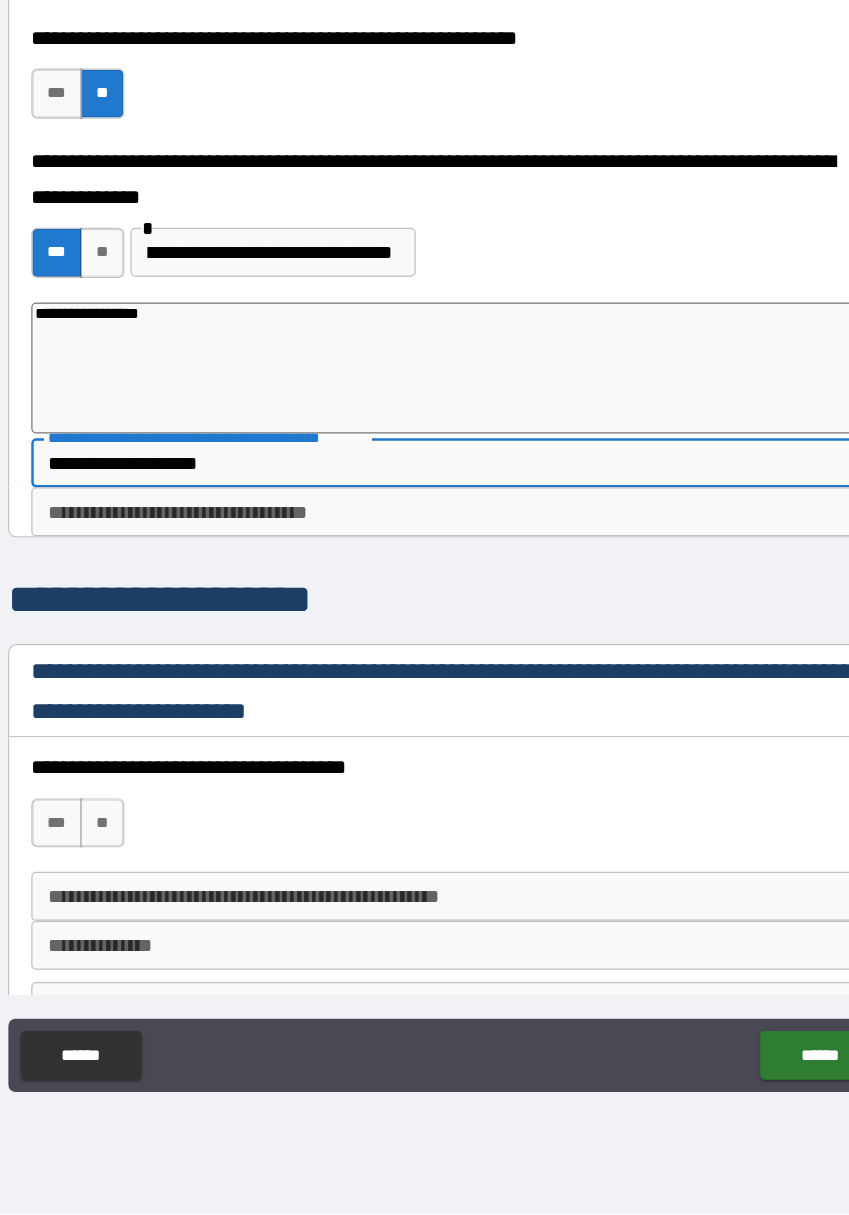 type on "**********" 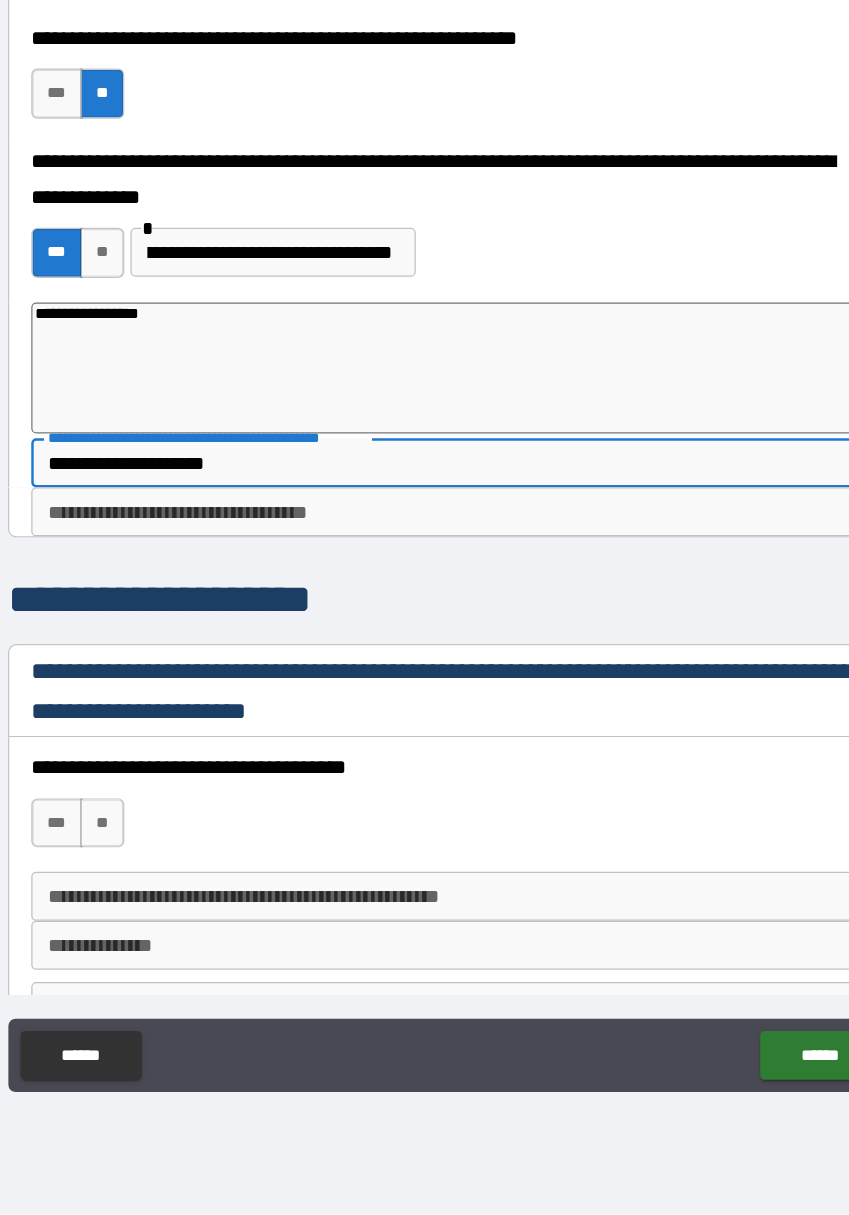 type on "*" 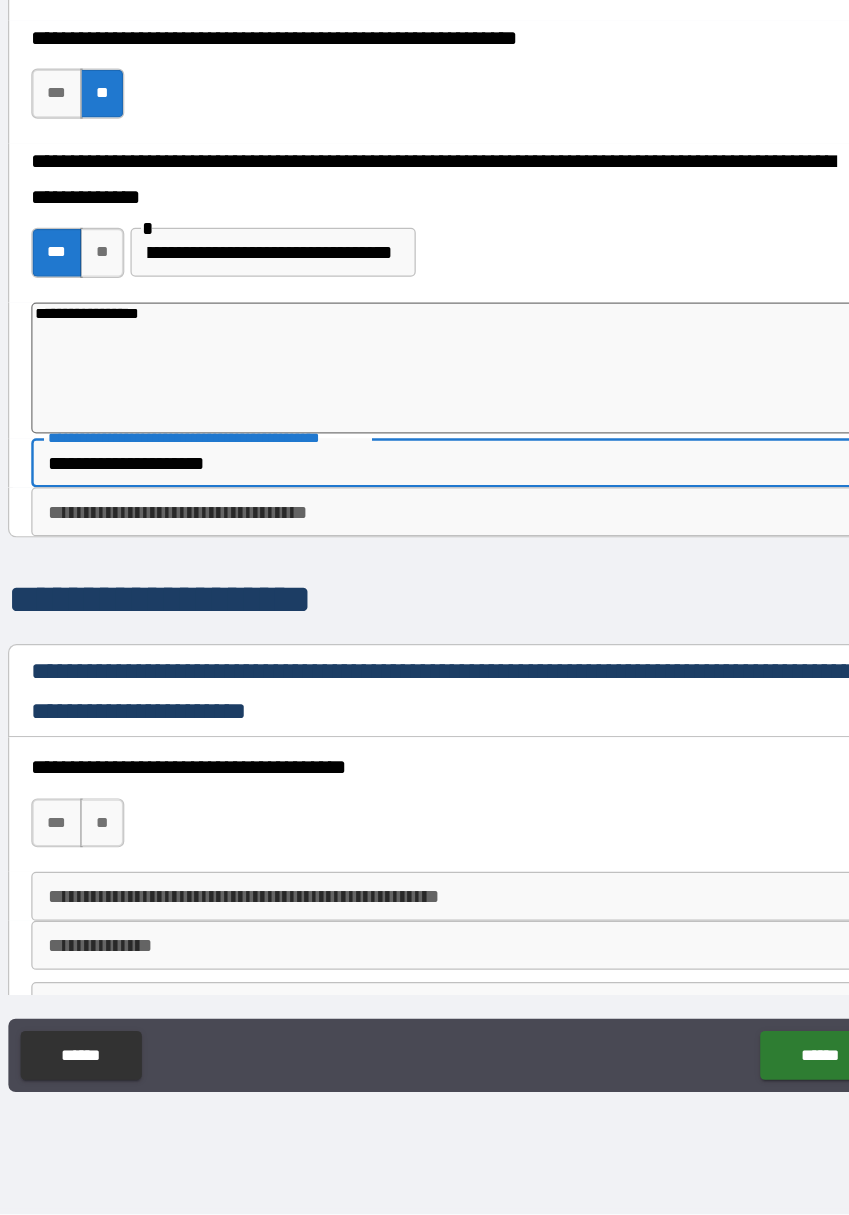 type on "**********" 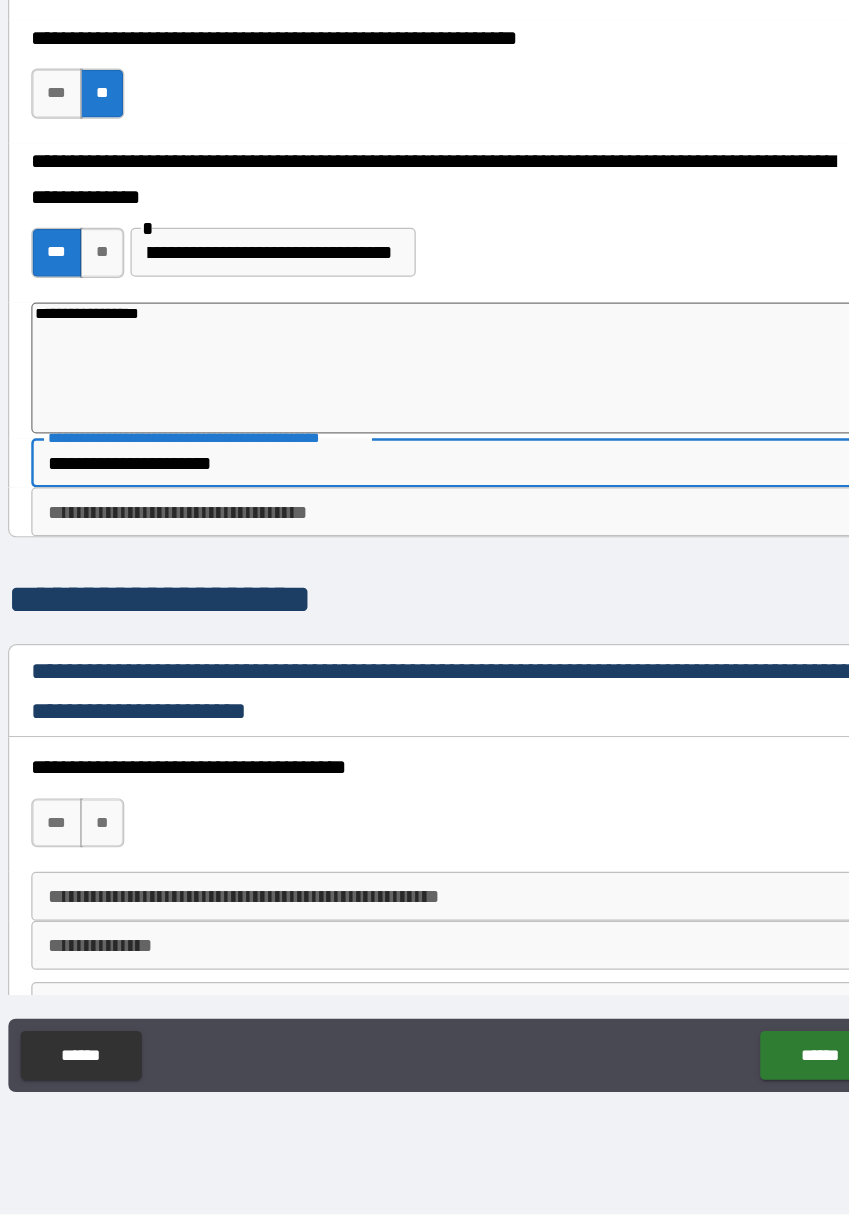 type on "*" 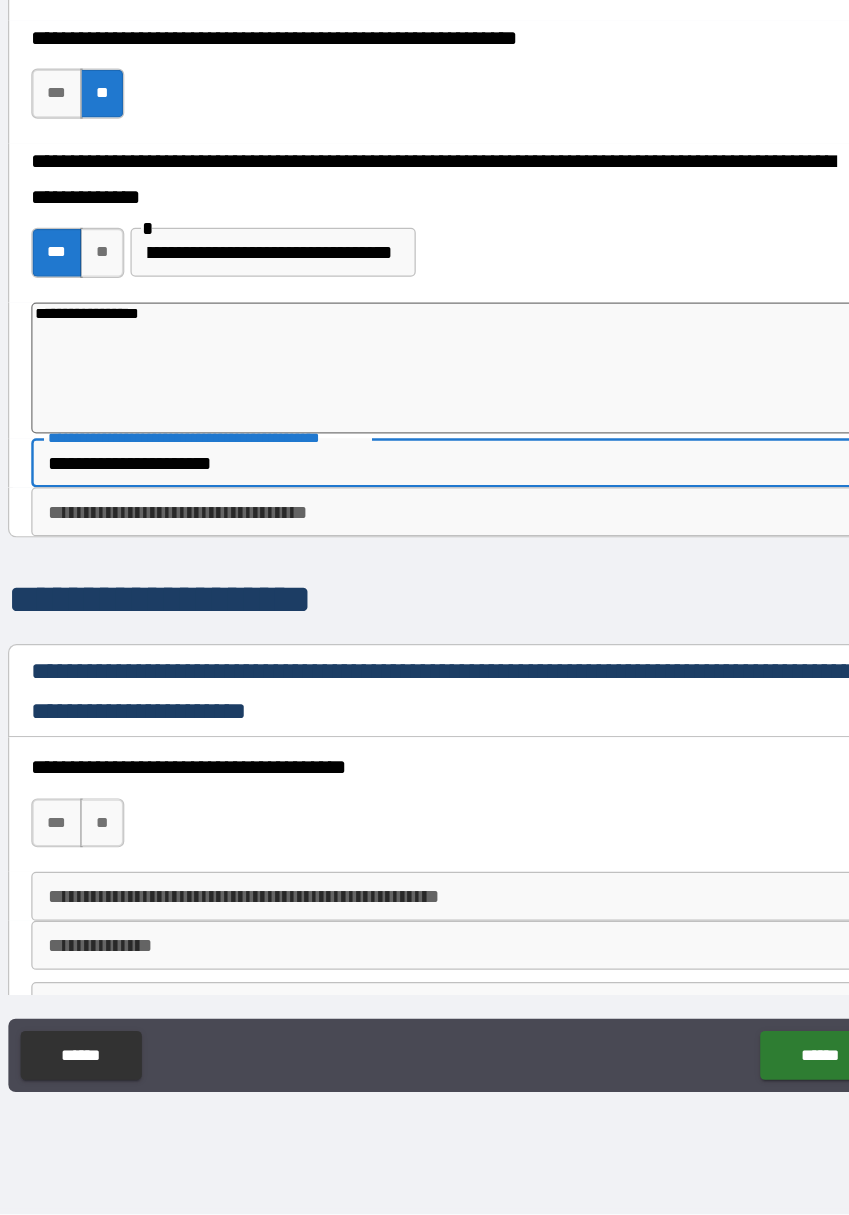 type on "**********" 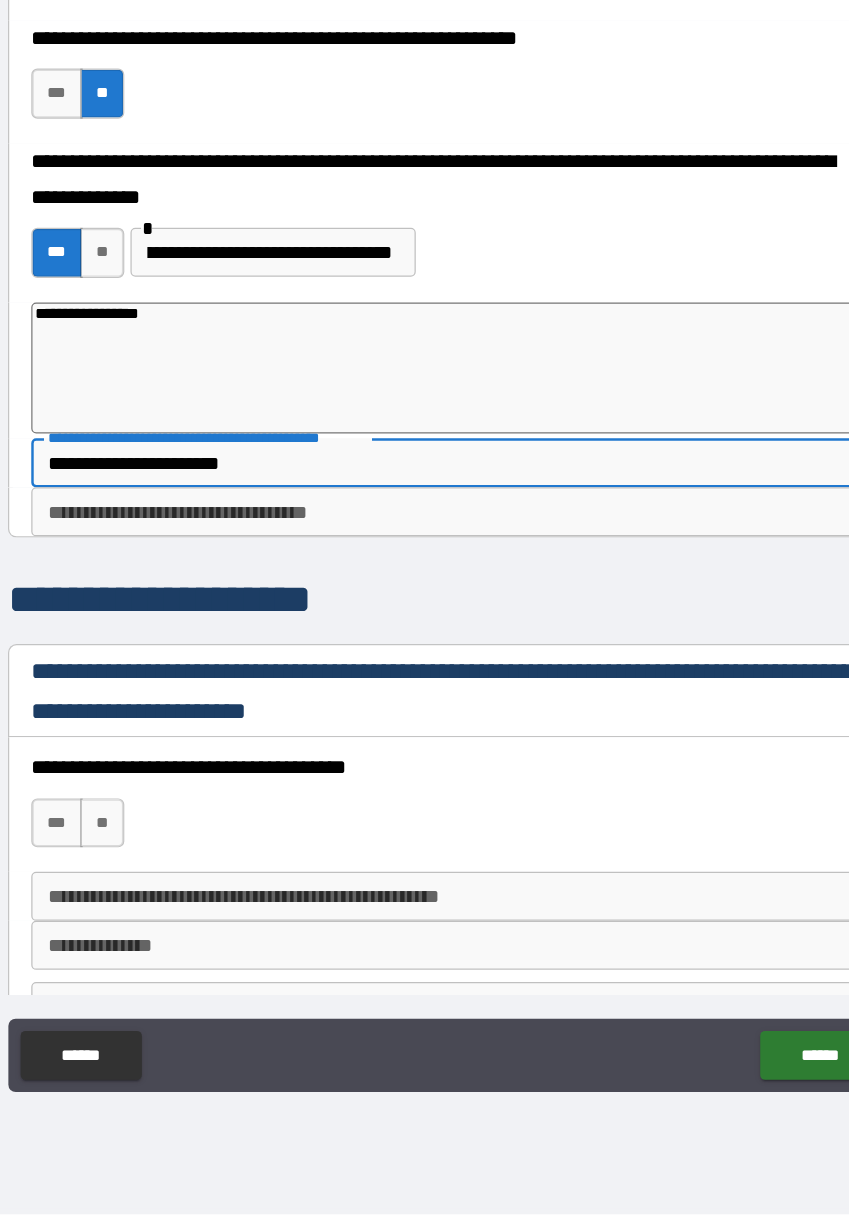 type on "*" 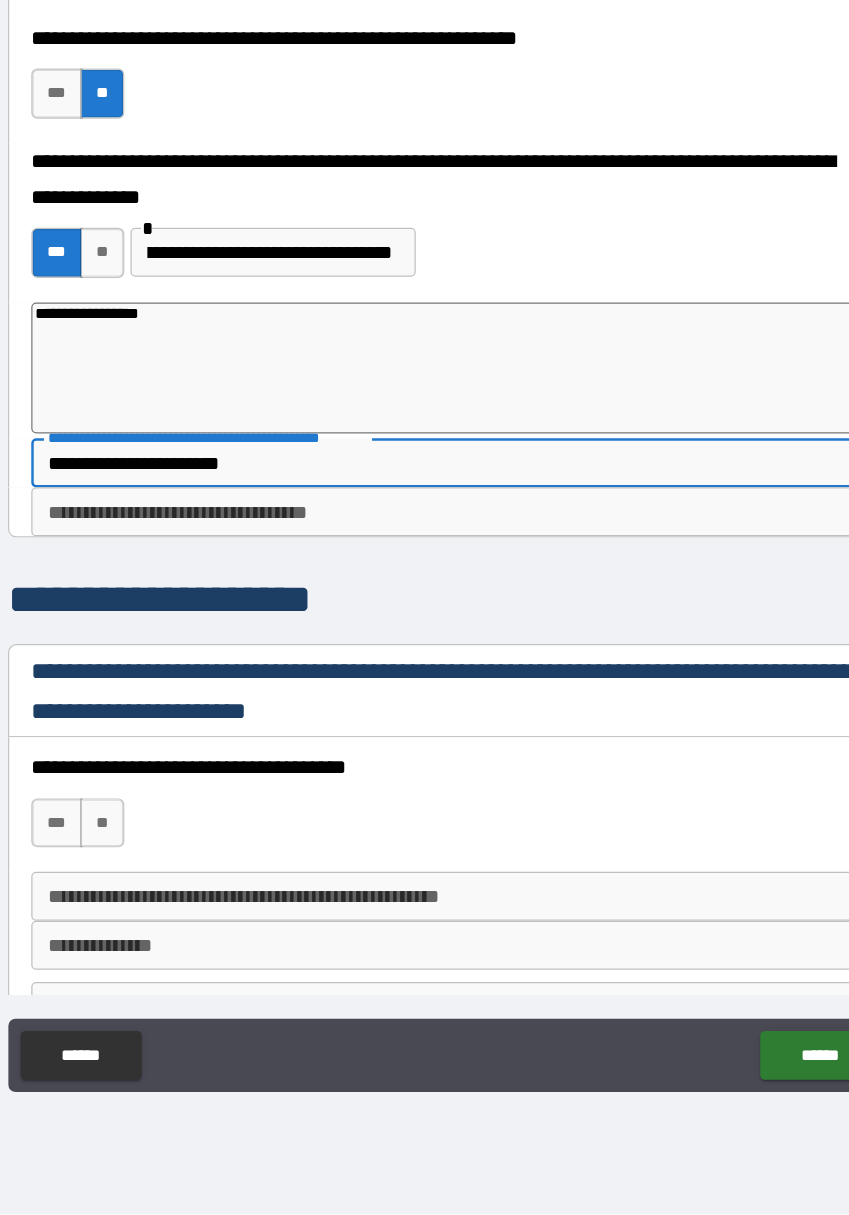type on "**********" 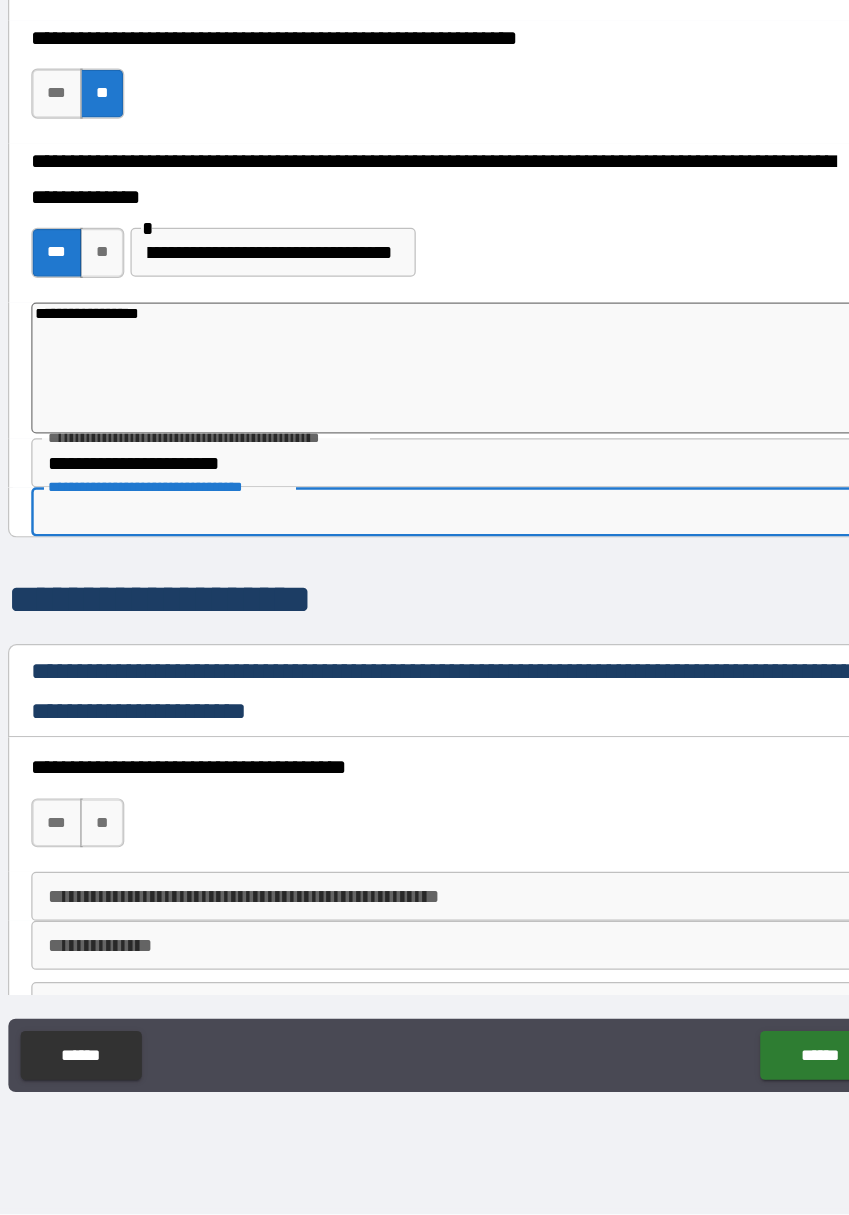 type on "*" 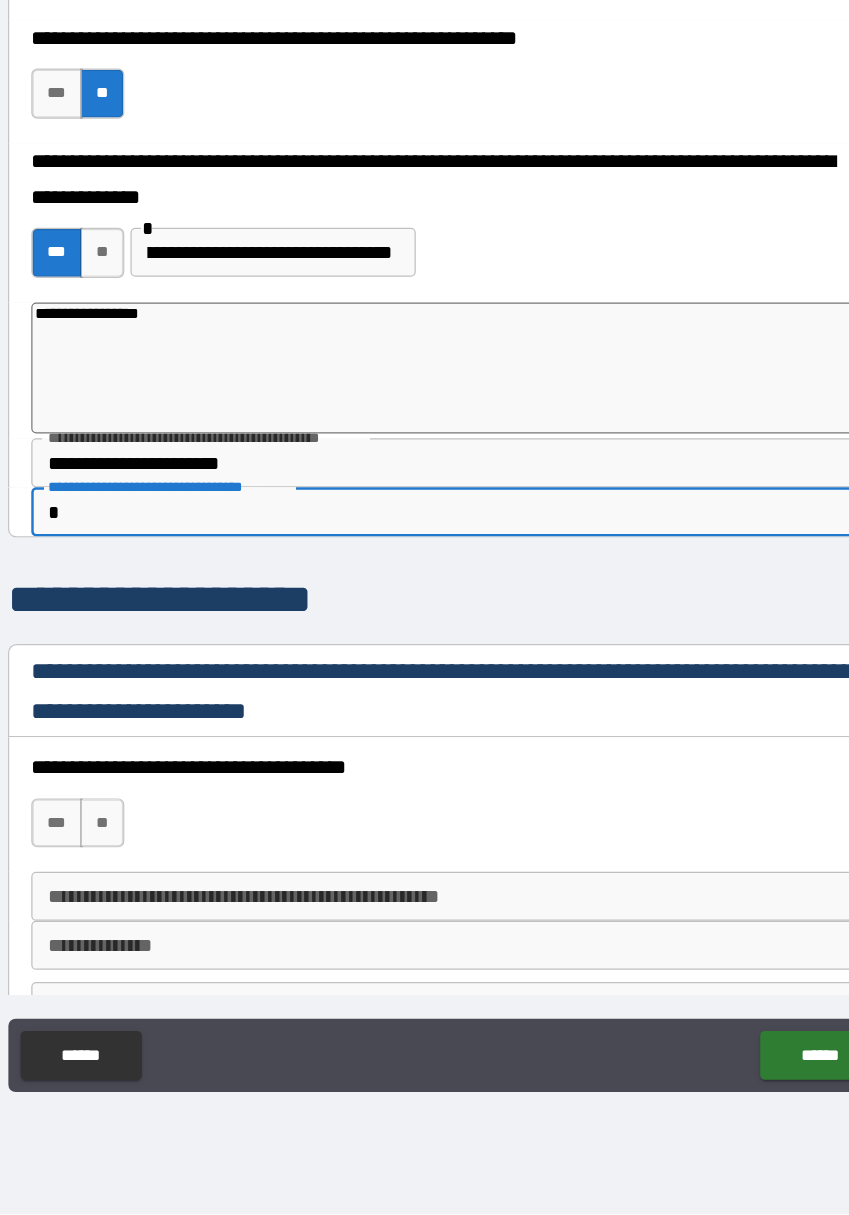 type on "*" 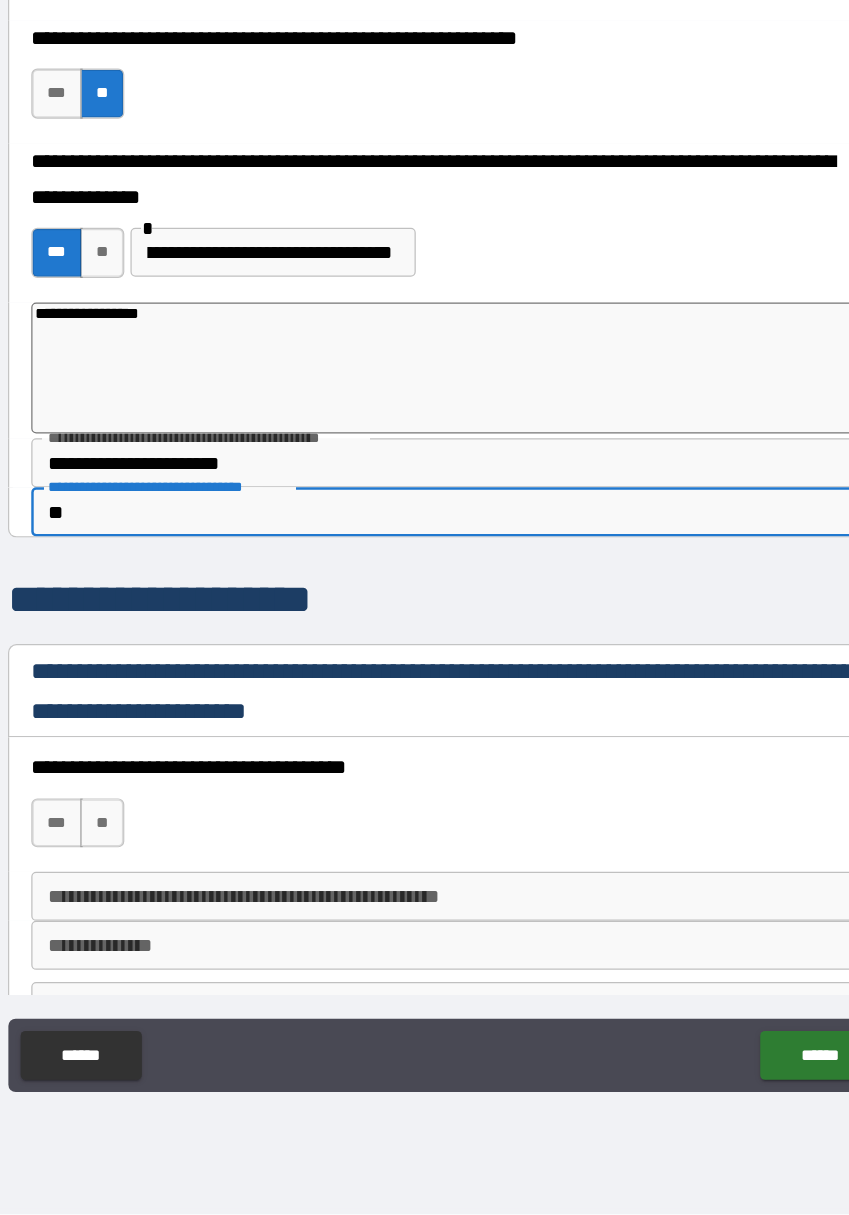 type on "*" 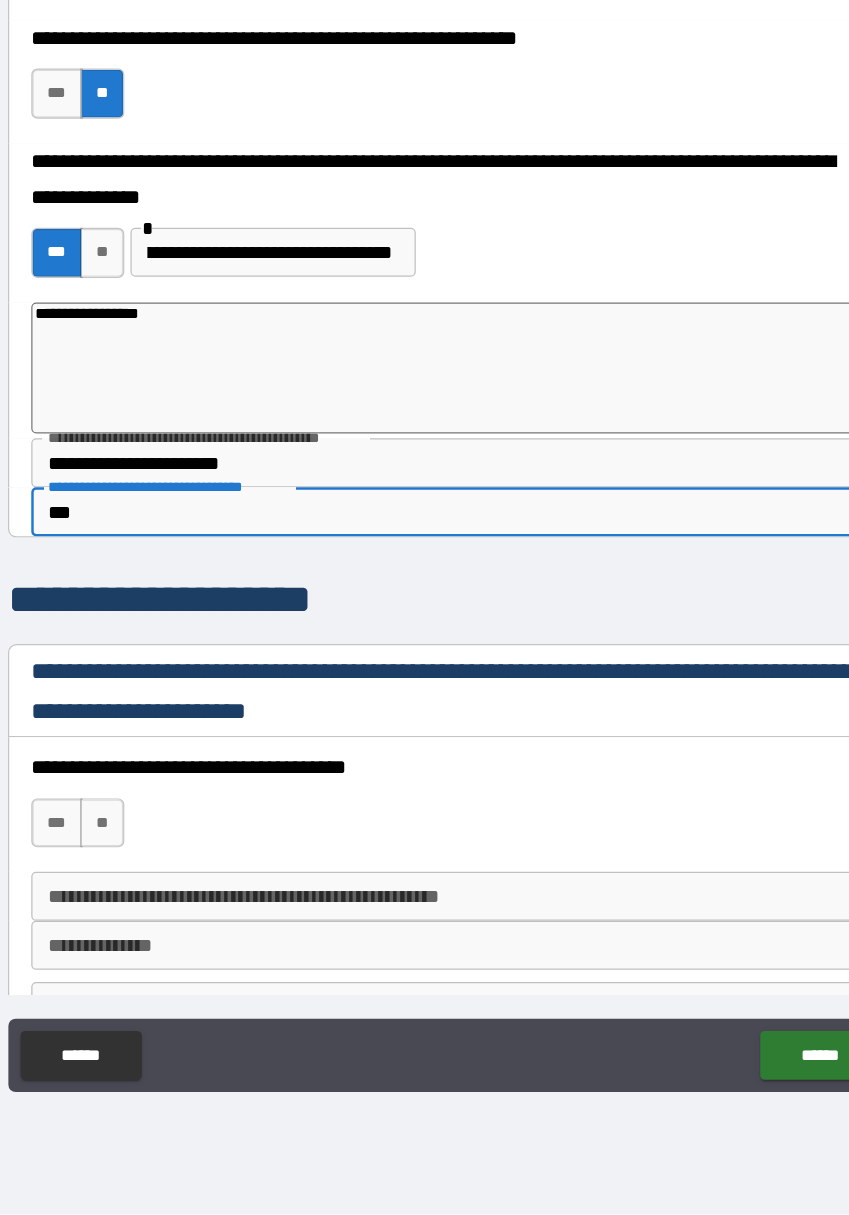 type on "*" 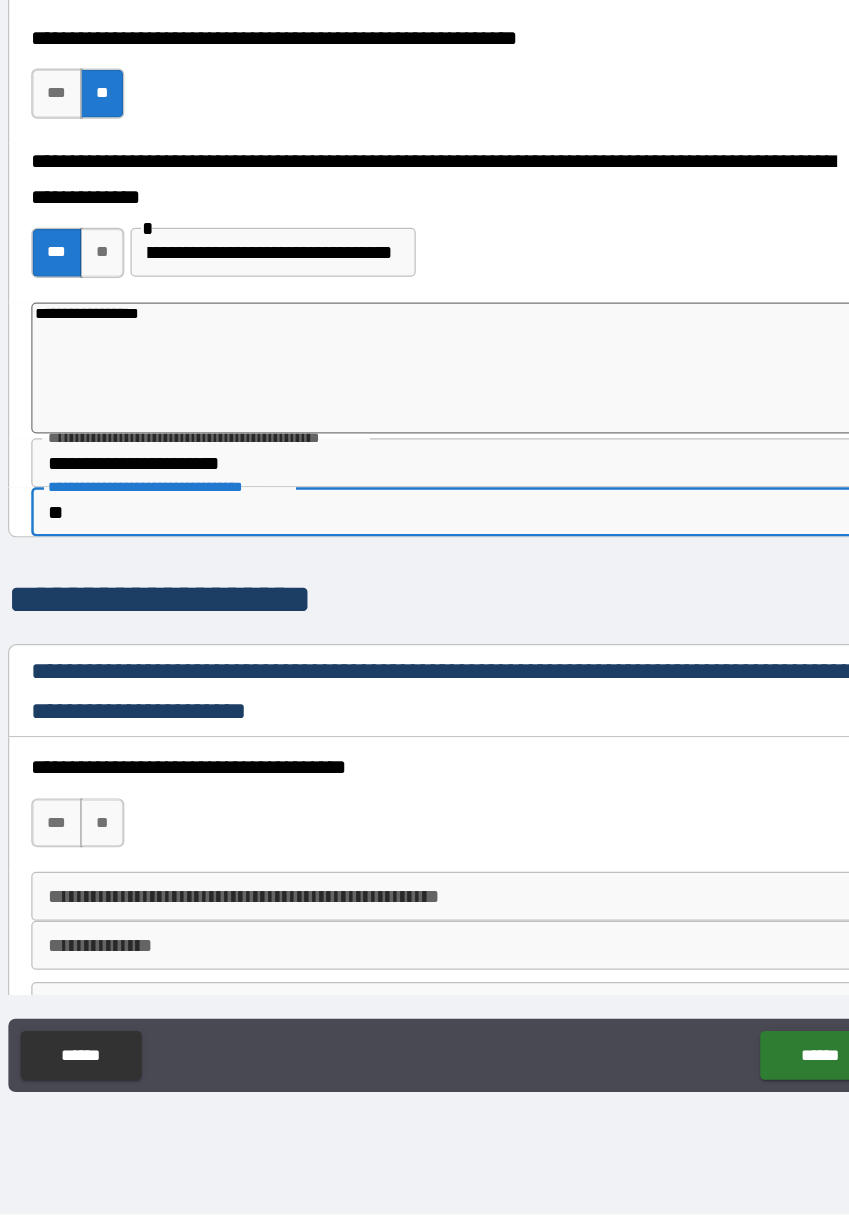 type on "*" 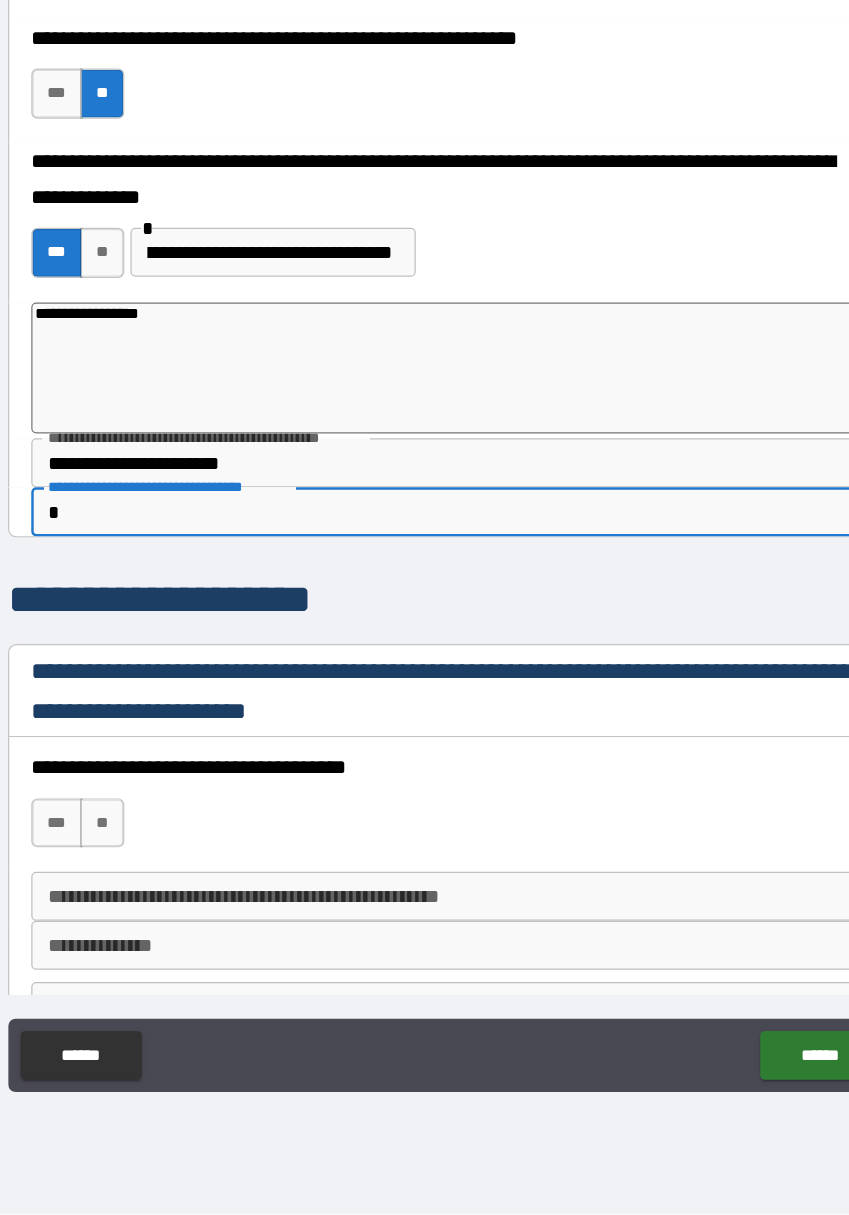 type on "*" 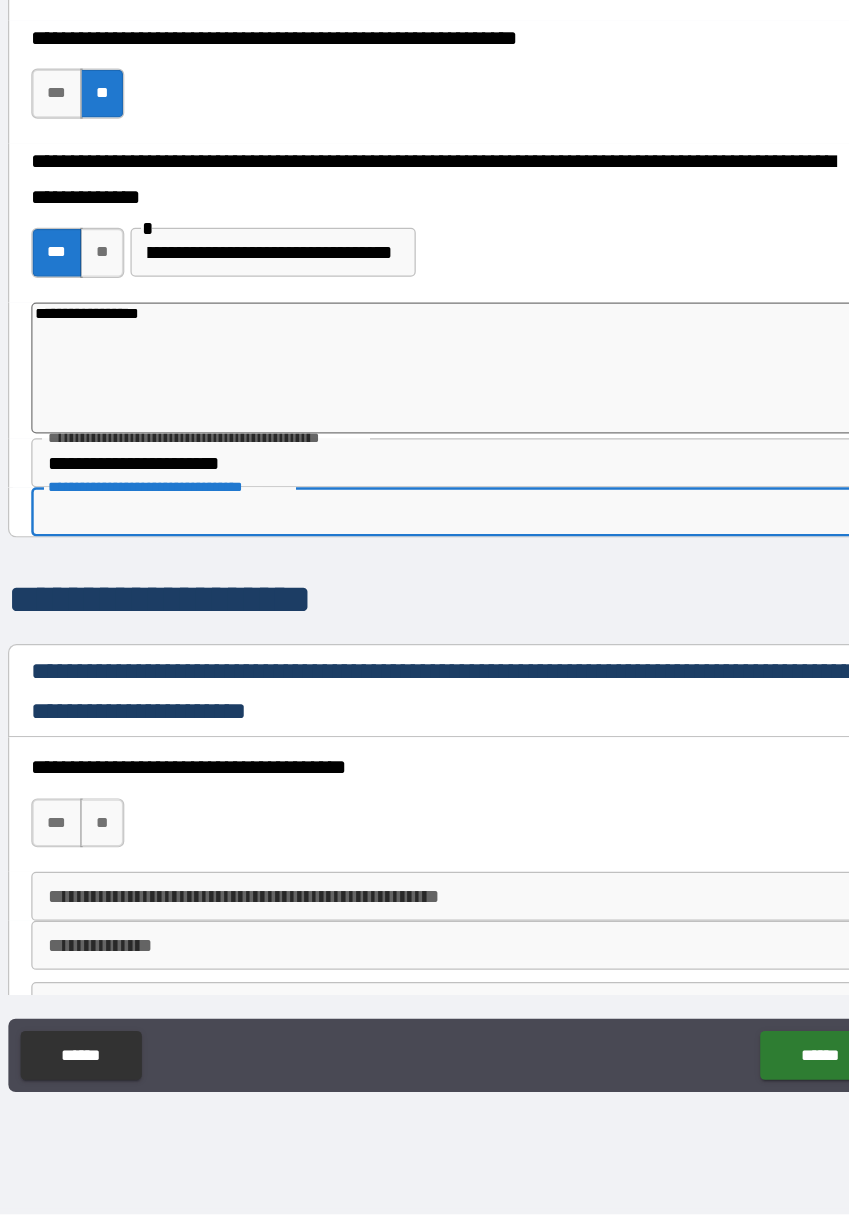 click on "**********" at bounding box center (425, 641) 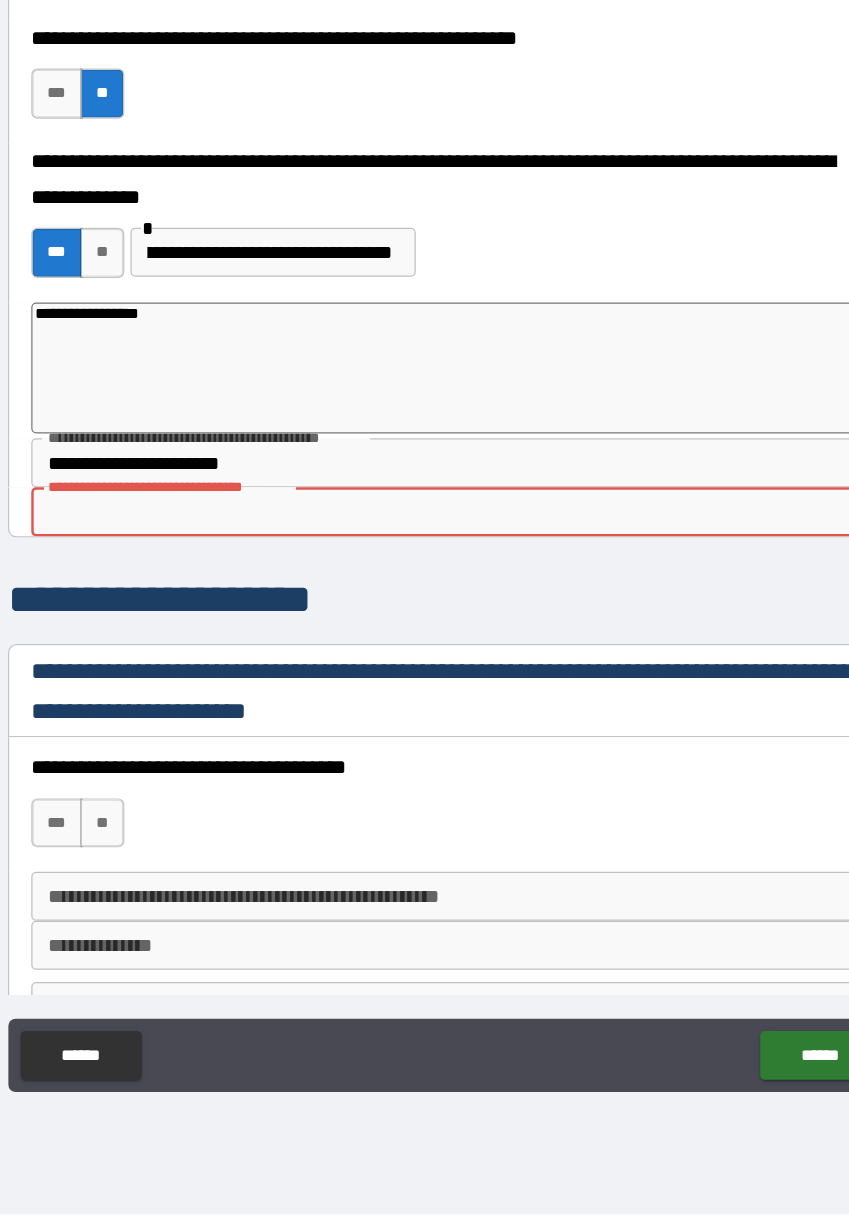 type on "*" 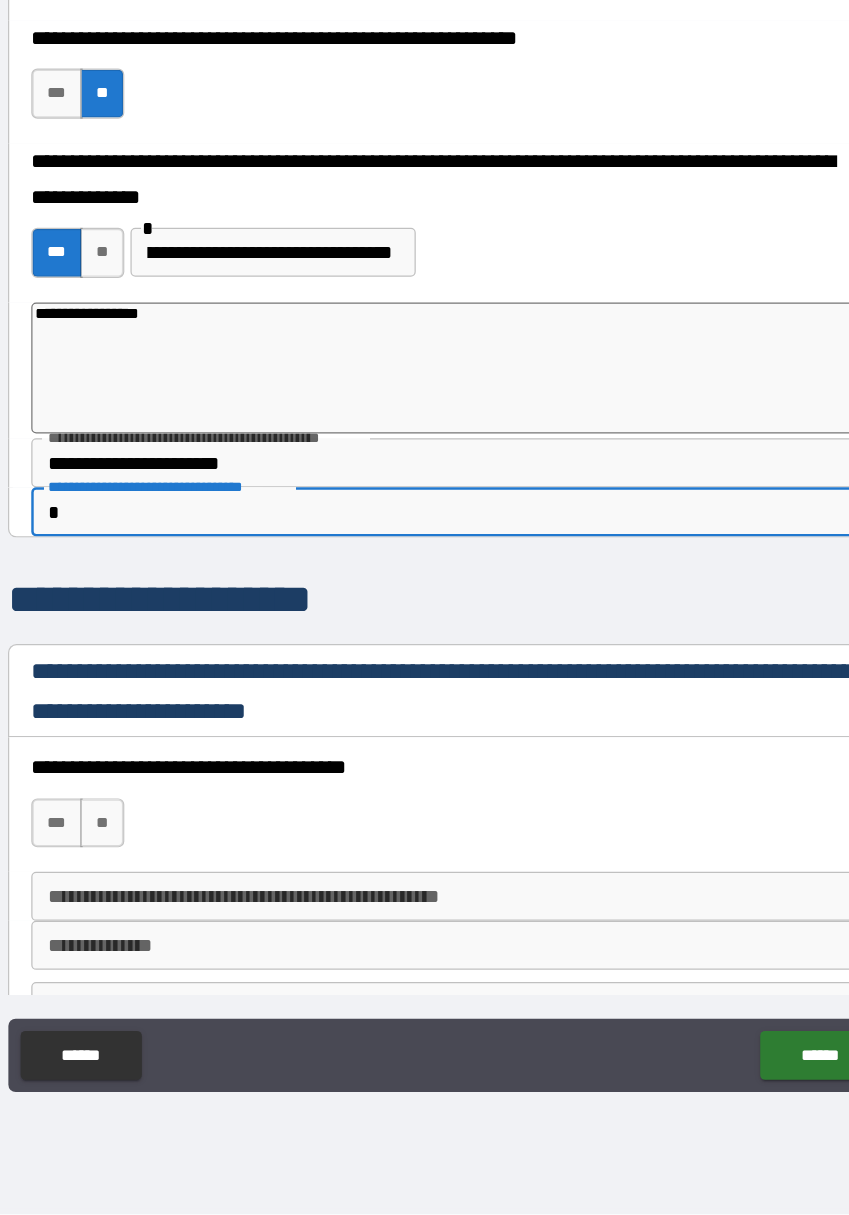 type on "*" 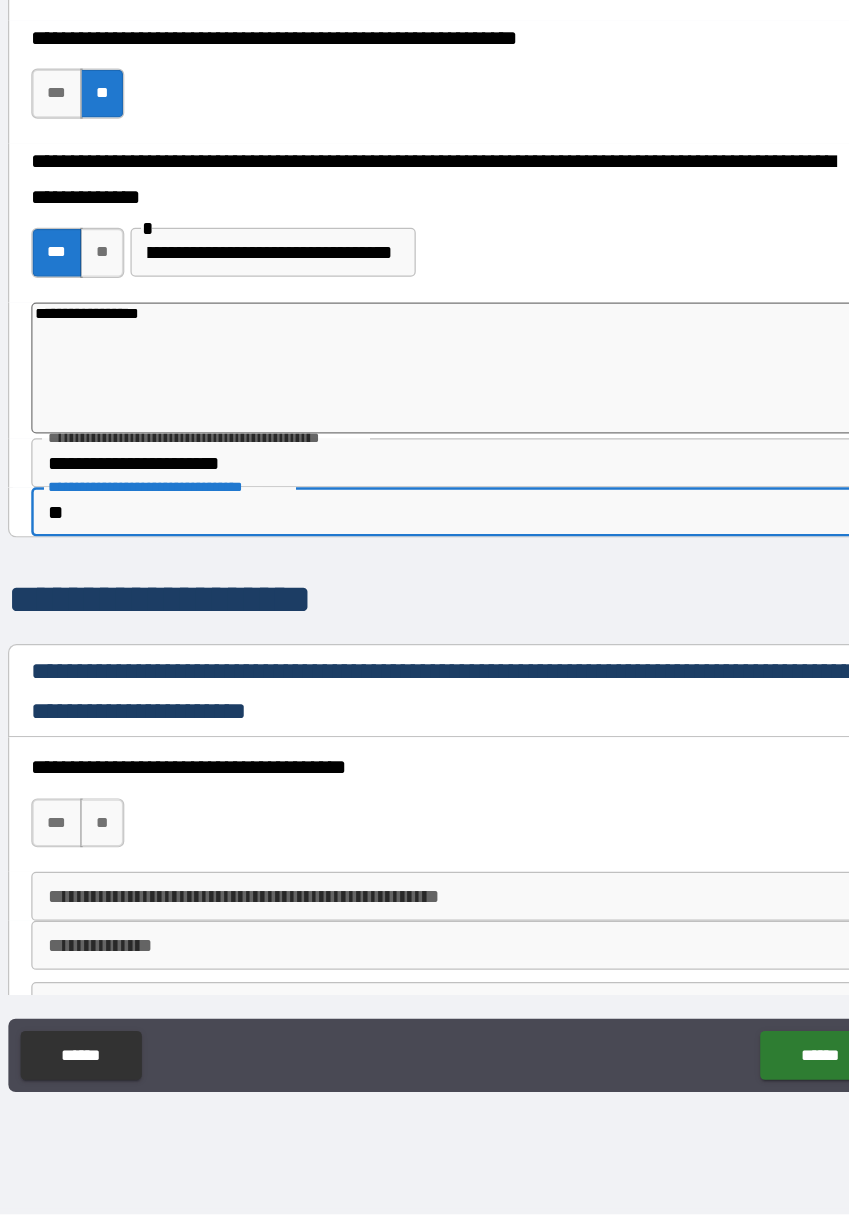 type on "*" 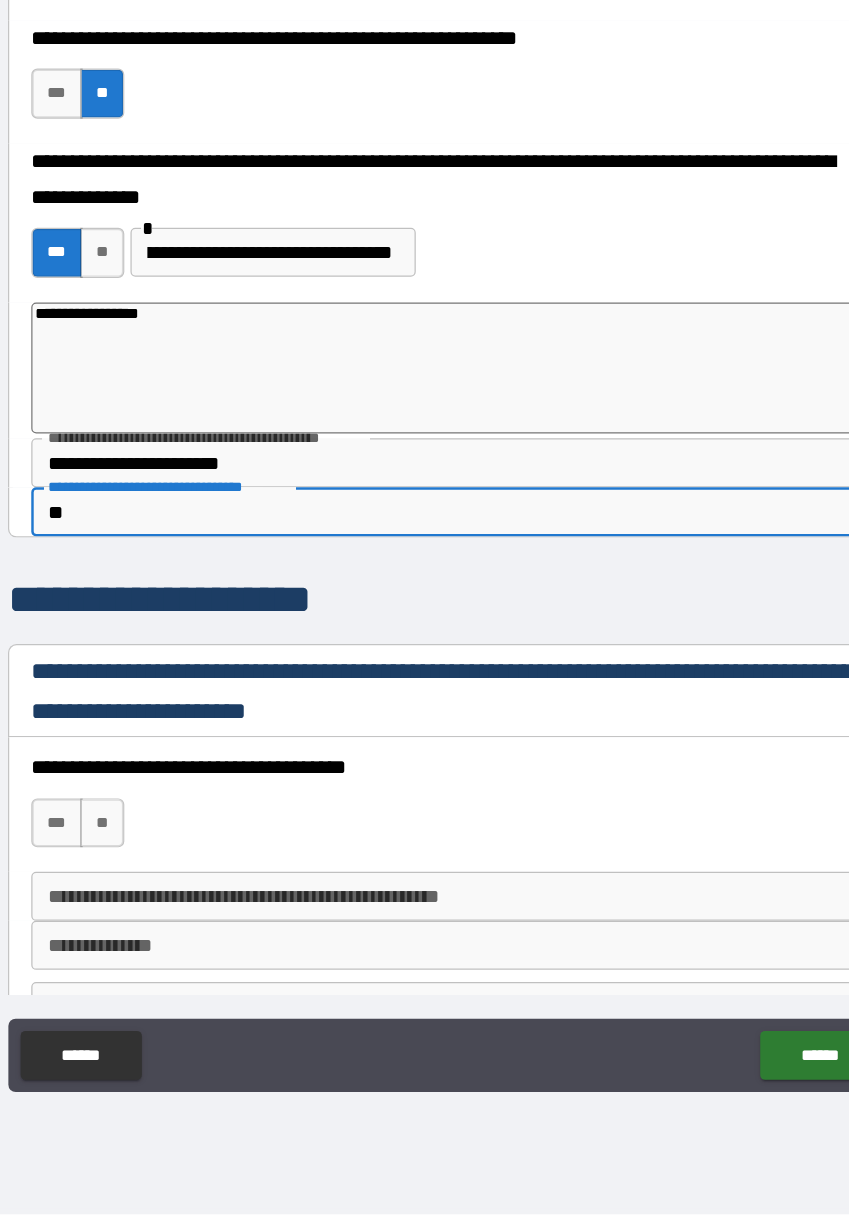 type on "***" 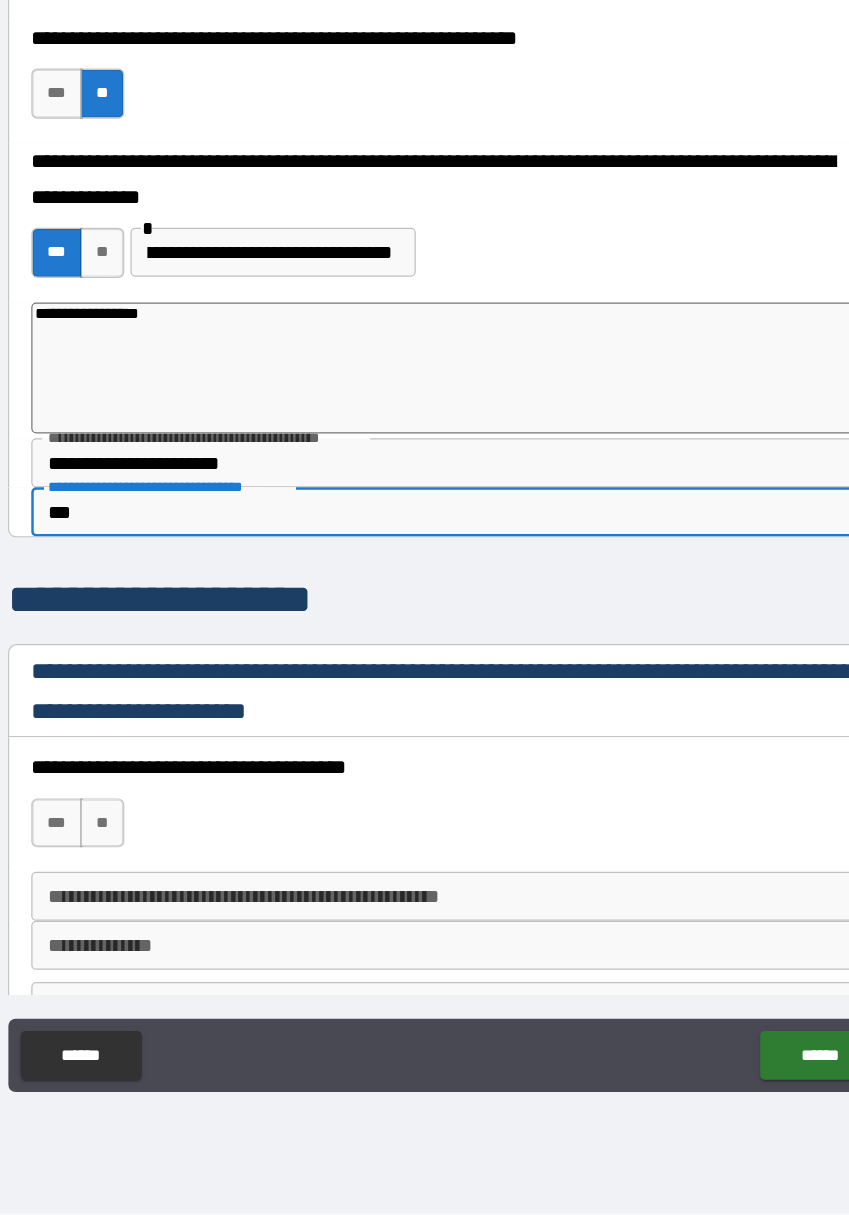 type on "*" 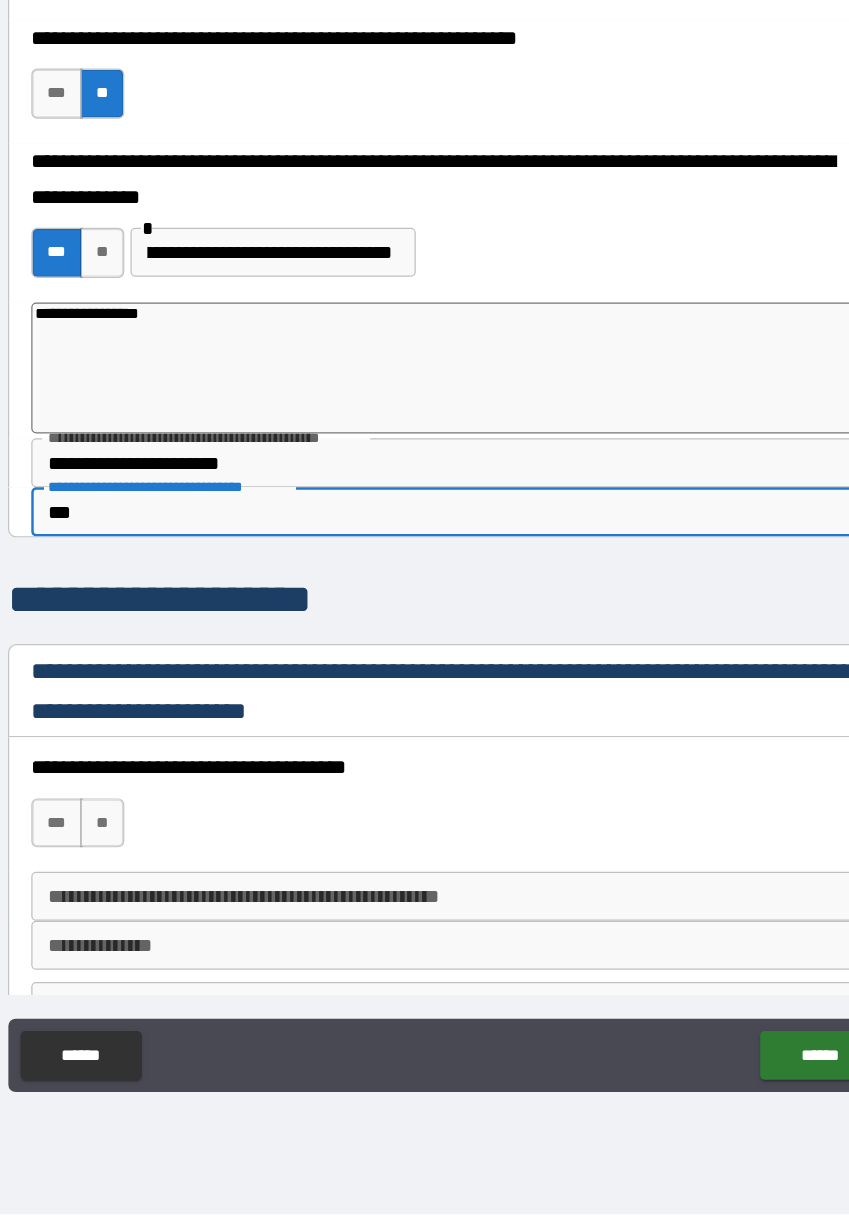 type on "****" 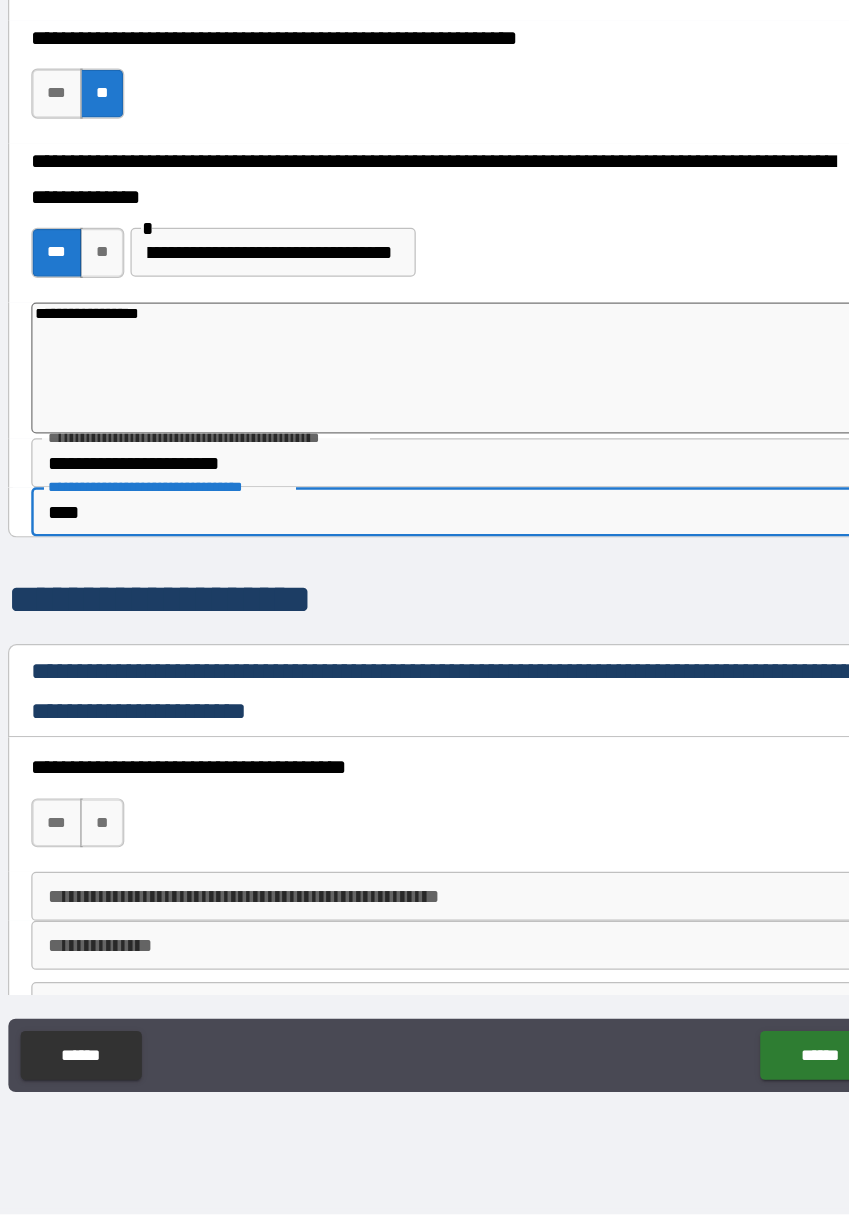type on "*" 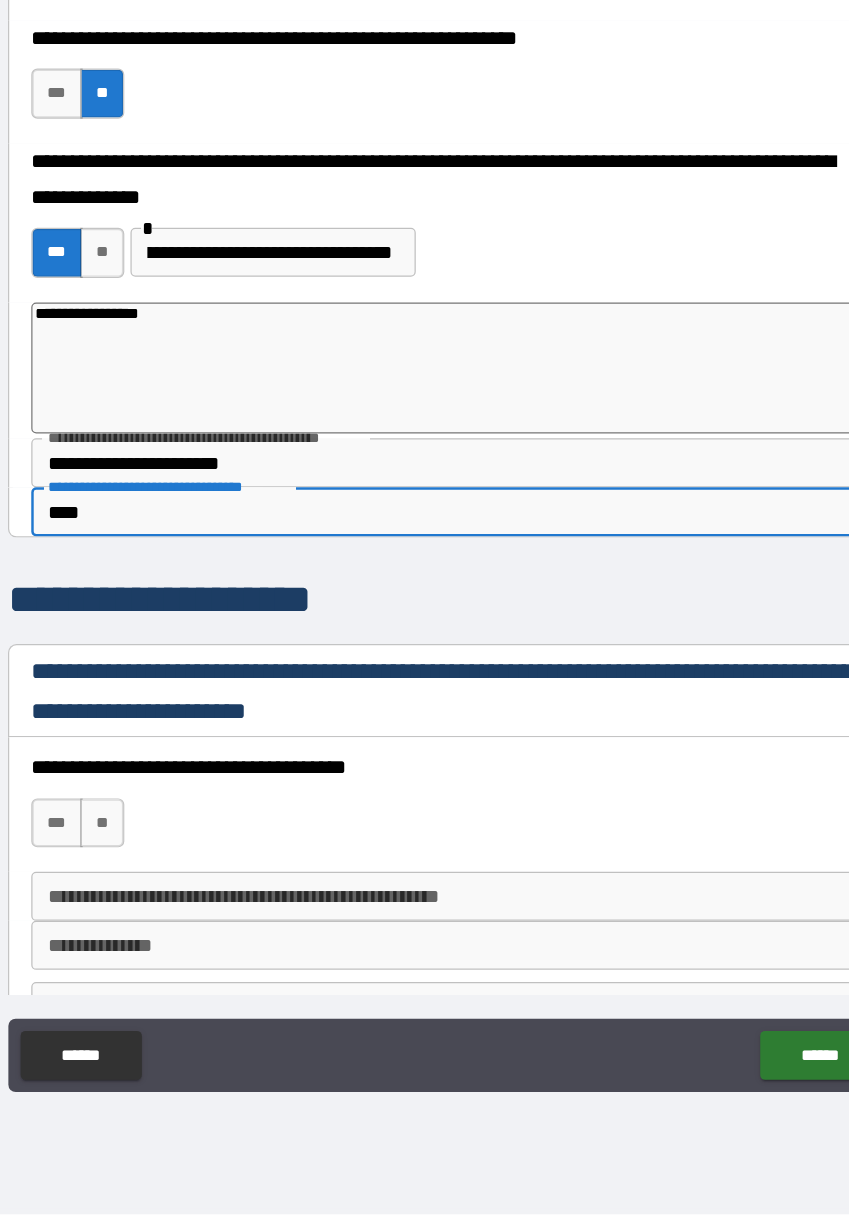 click on "**********" at bounding box center [426, 523] 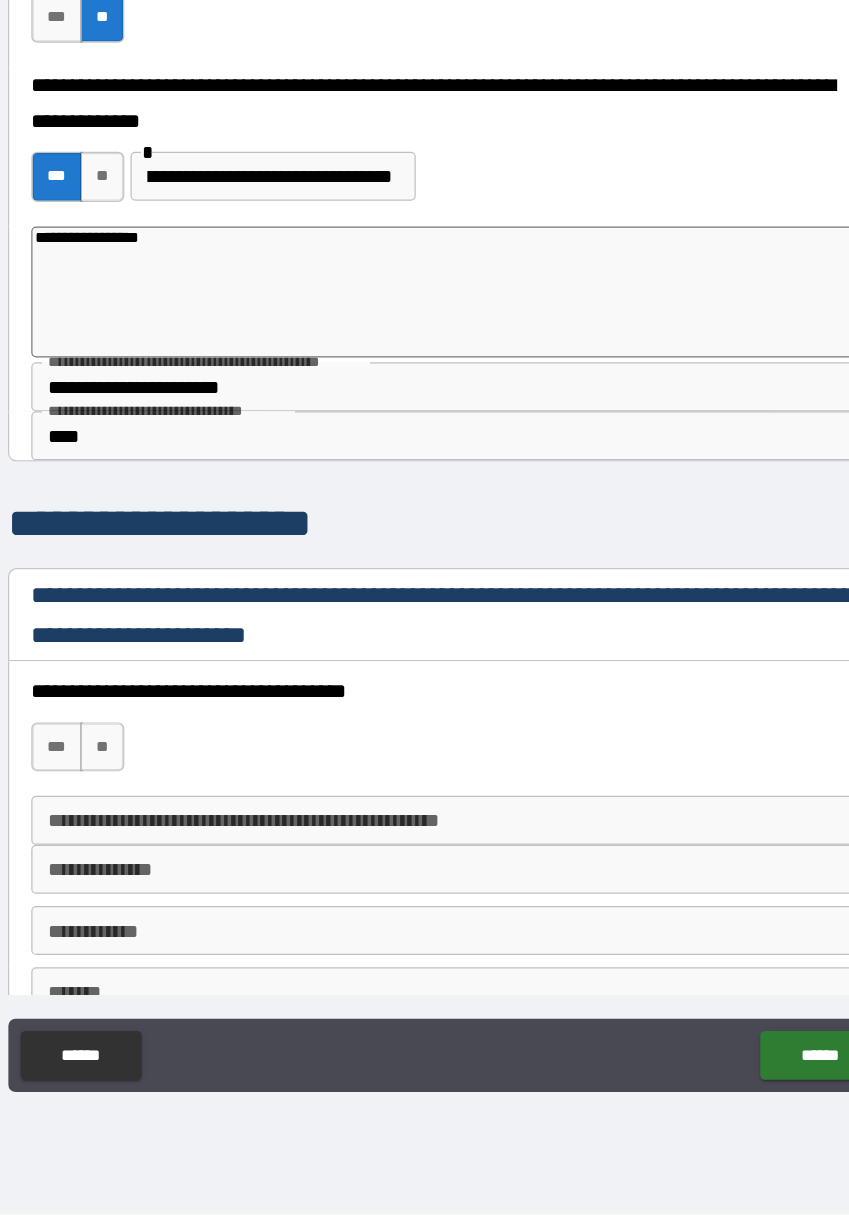scroll, scrollTop: 2573, scrollLeft: 0, axis: vertical 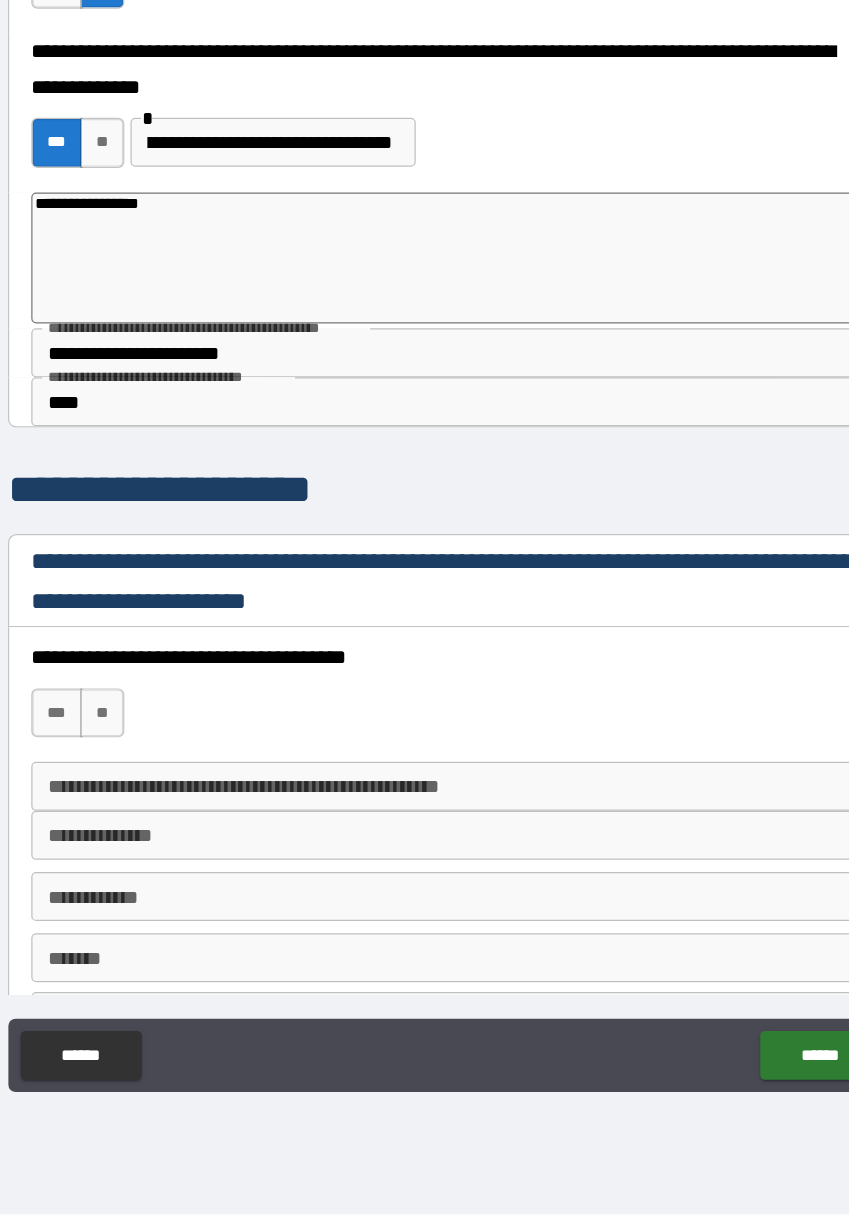 click on "**********" at bounding box center [425, 511] 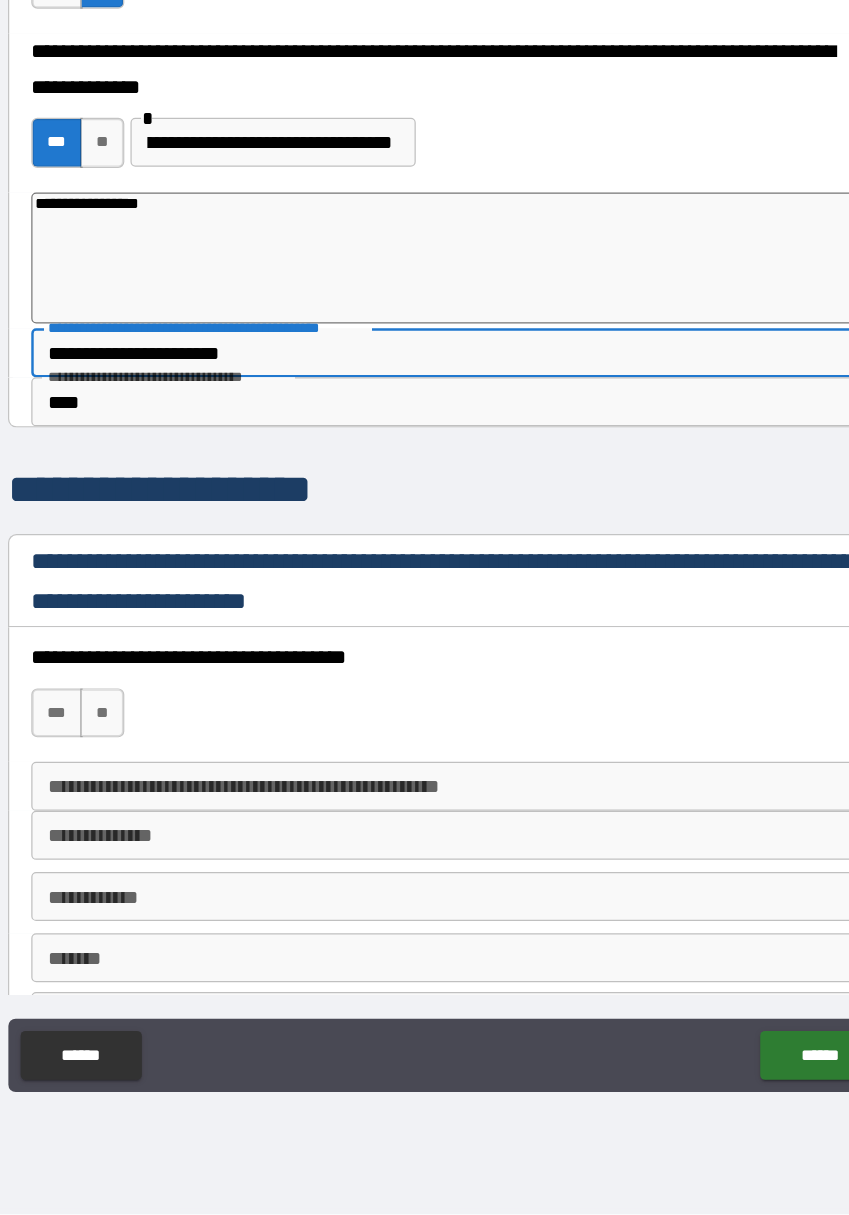 type on "**********" 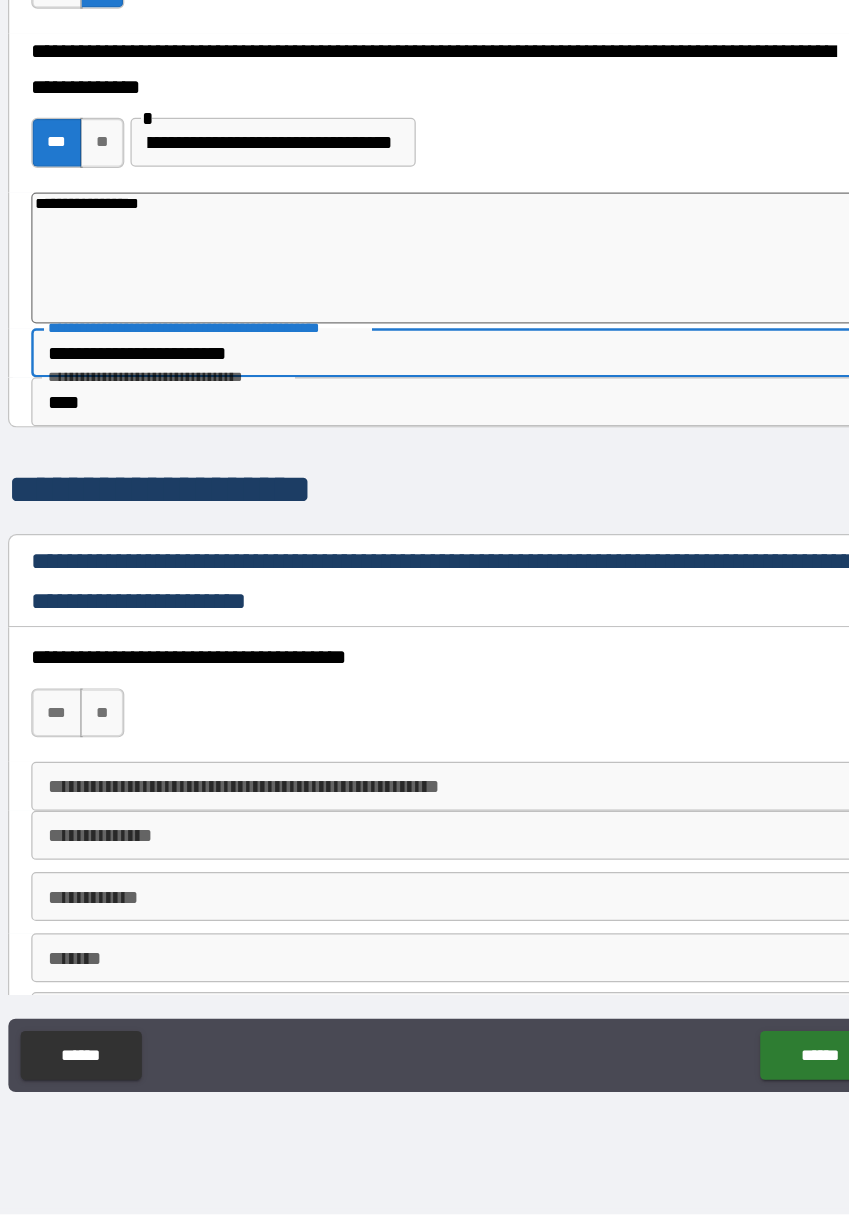 type on "*" 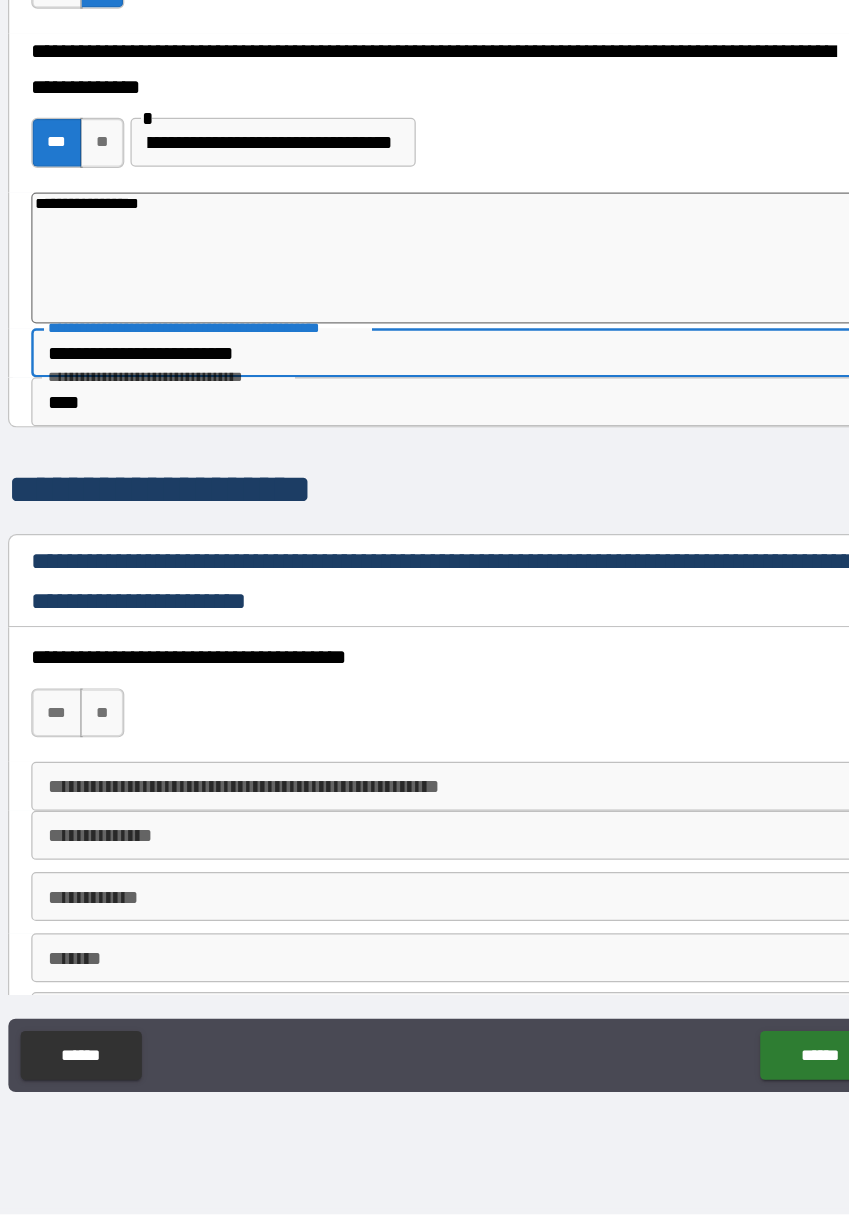 type on "*" 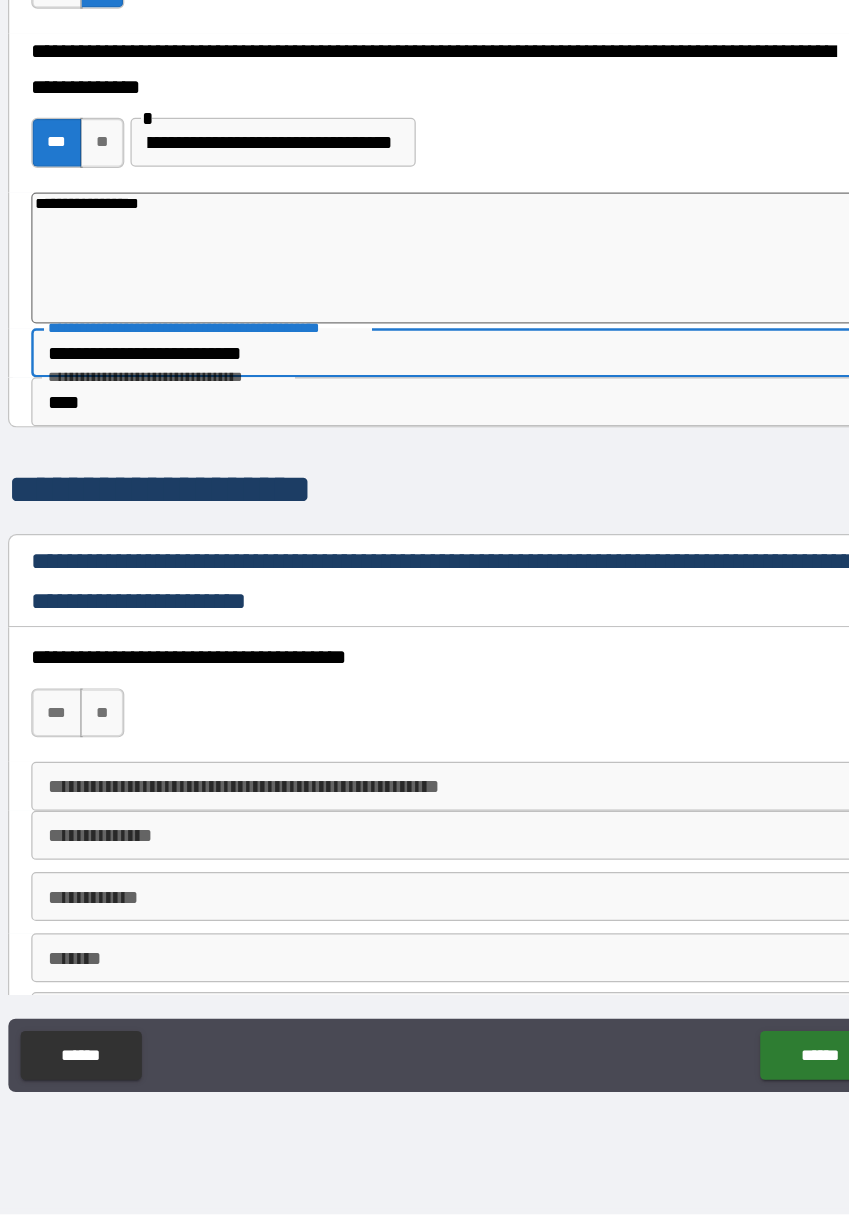 type on "*" 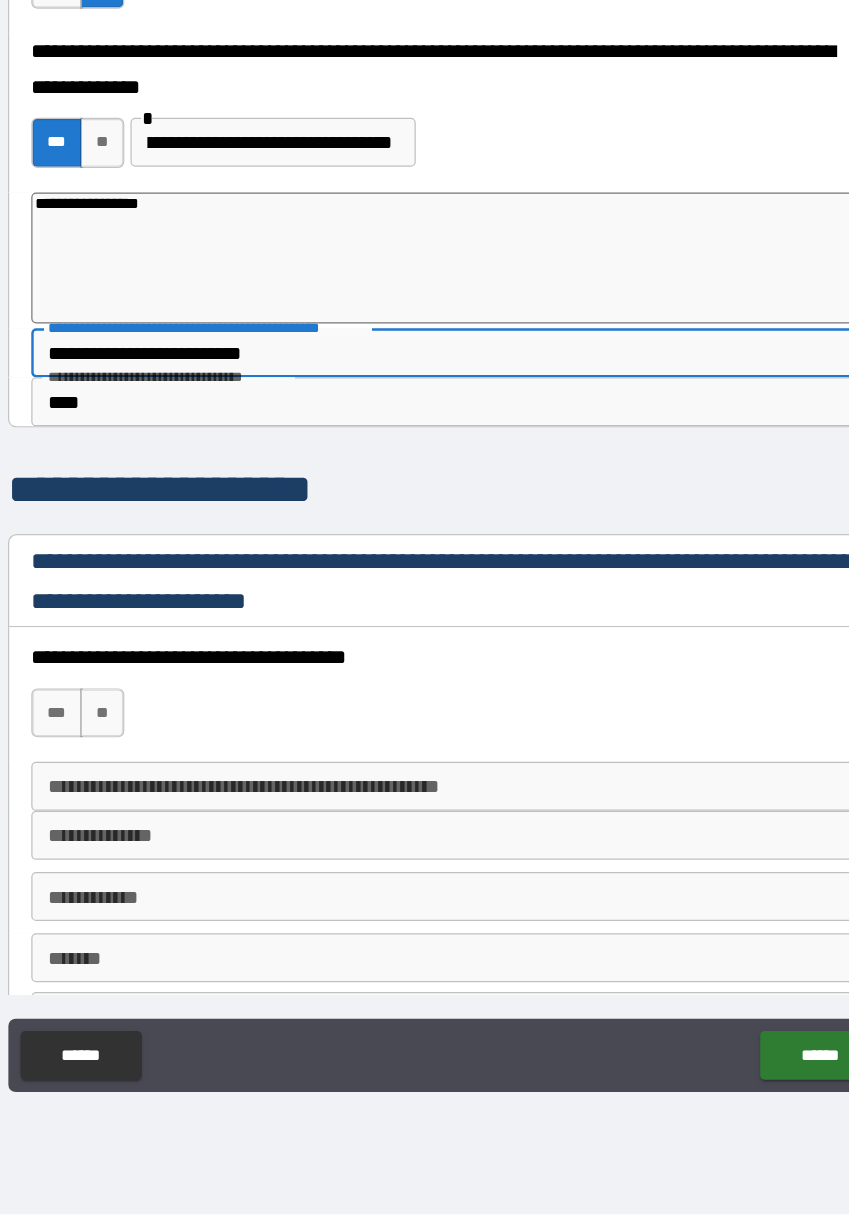 type on "**********" 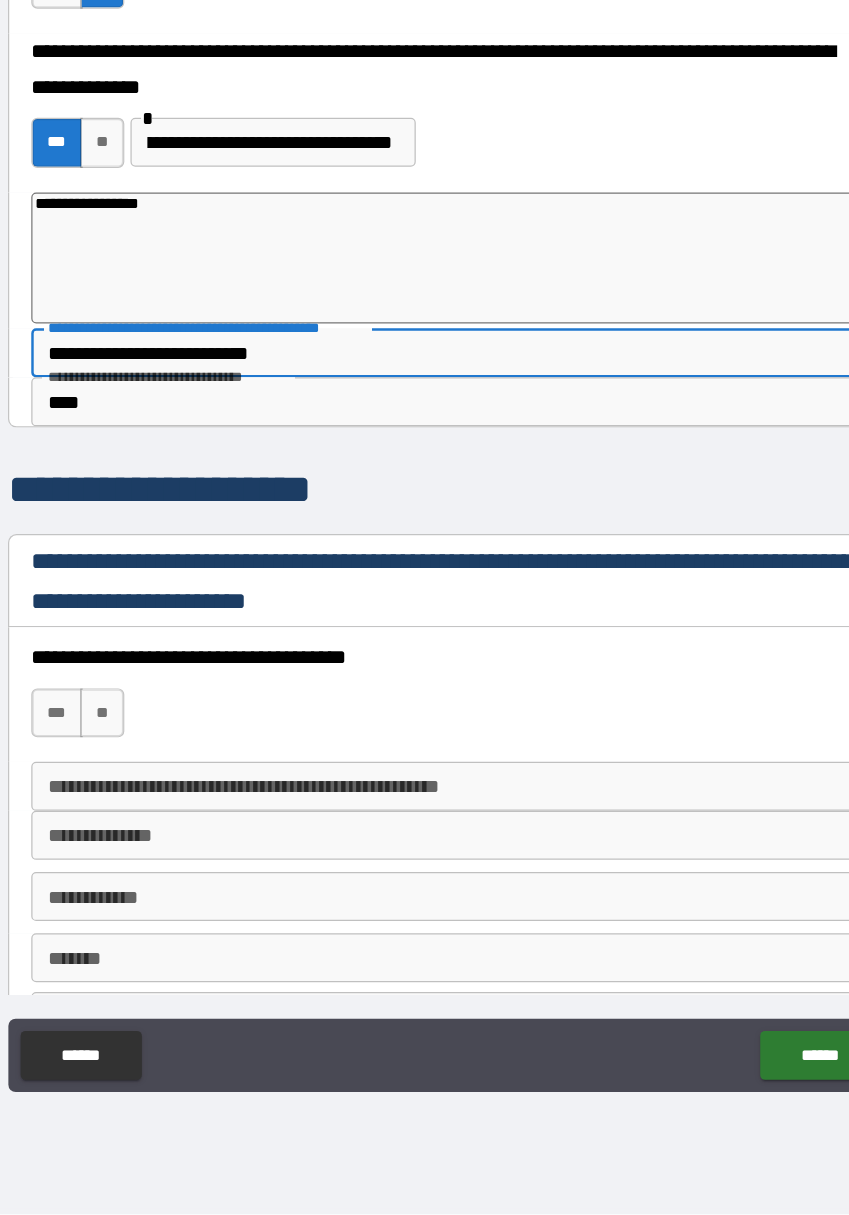 type on "*" 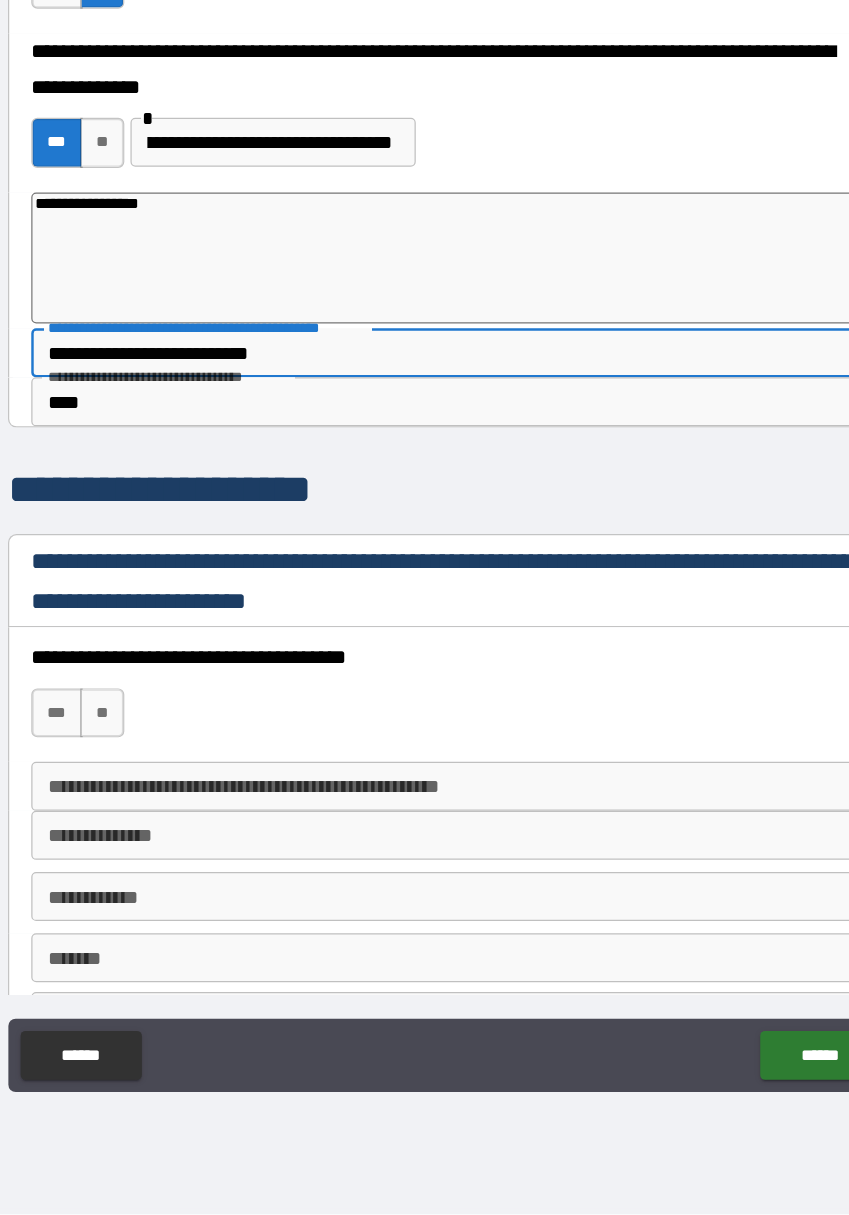 type on "**********" 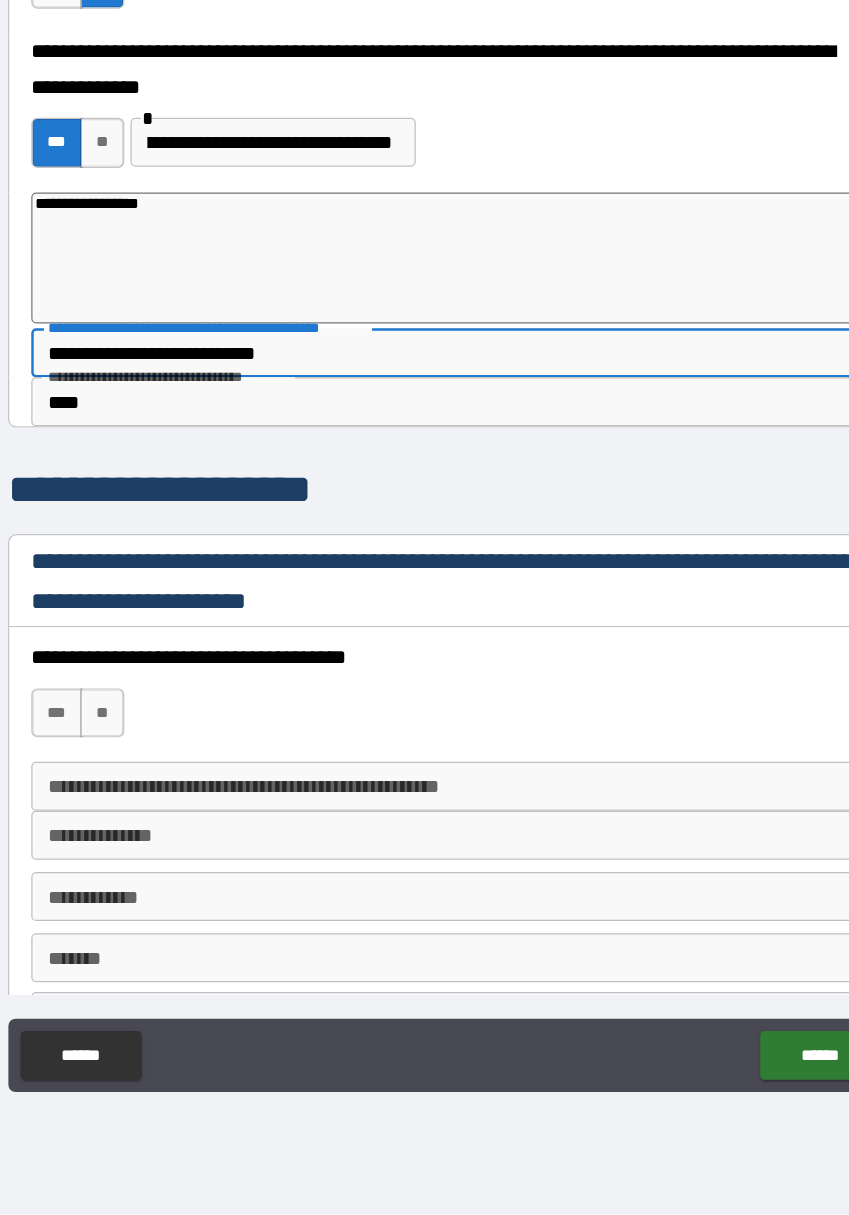 type on "*" 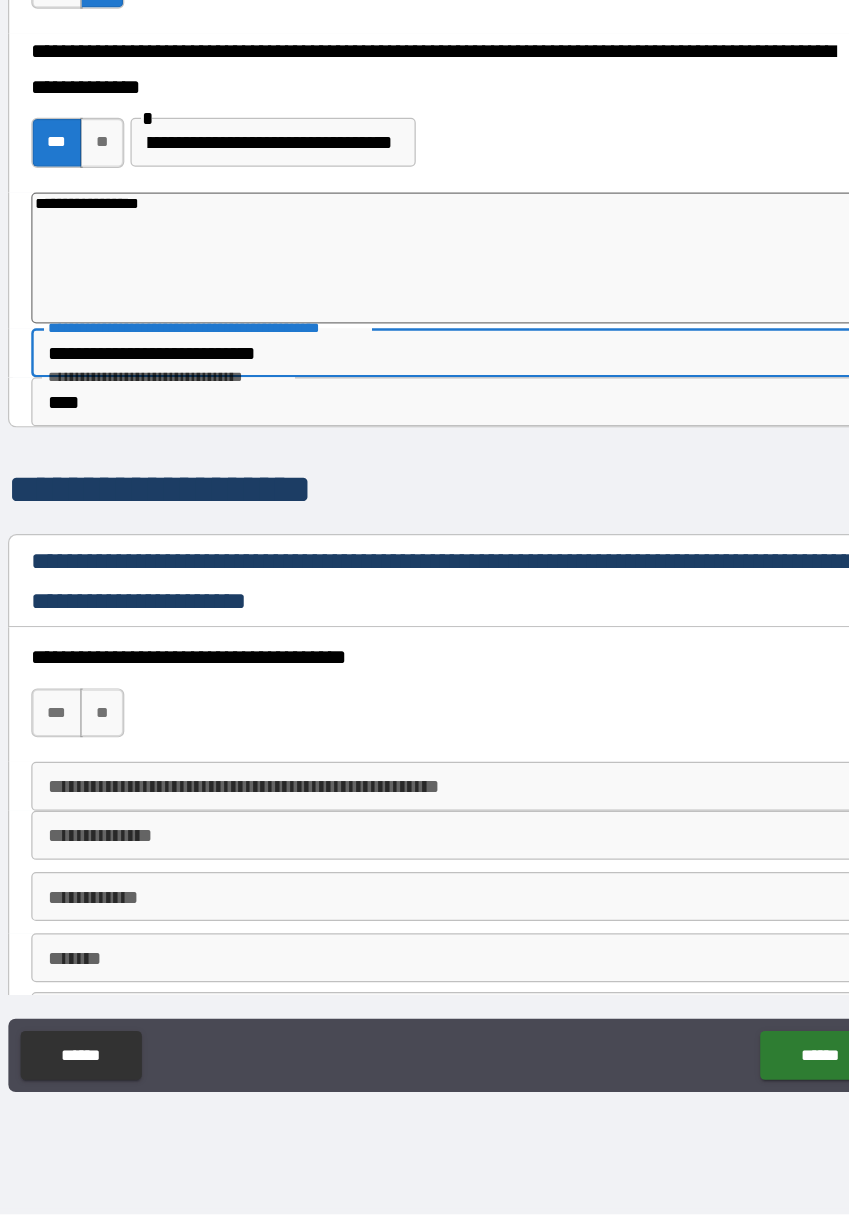 type on "**********" 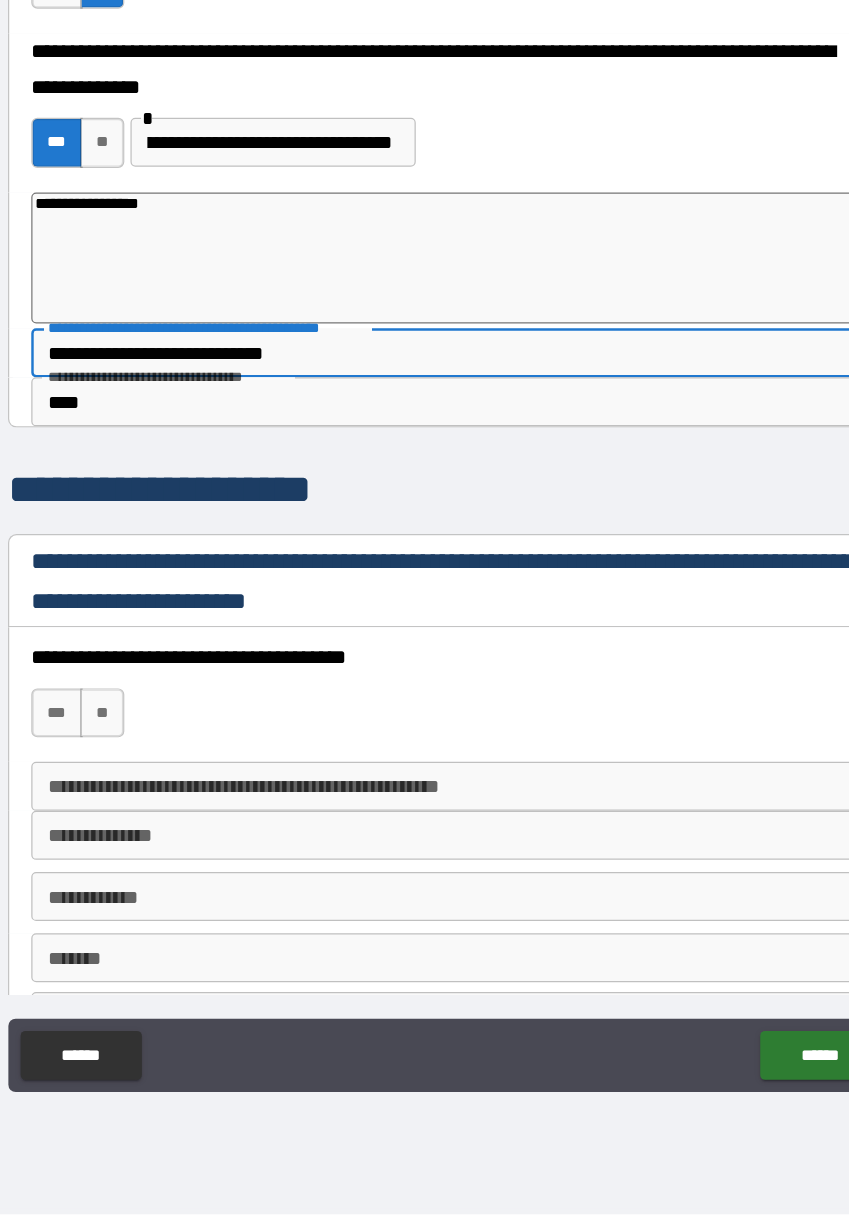 type on "*" 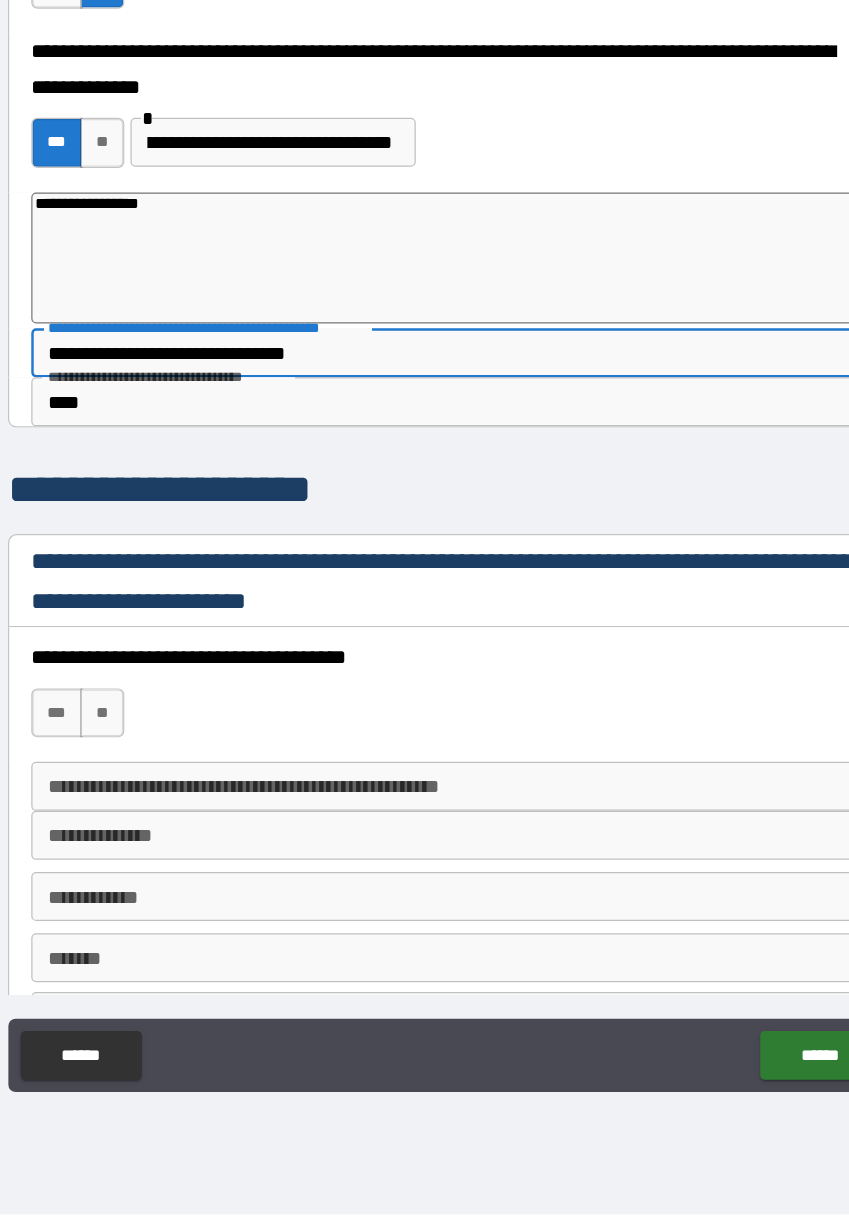 type on "*" 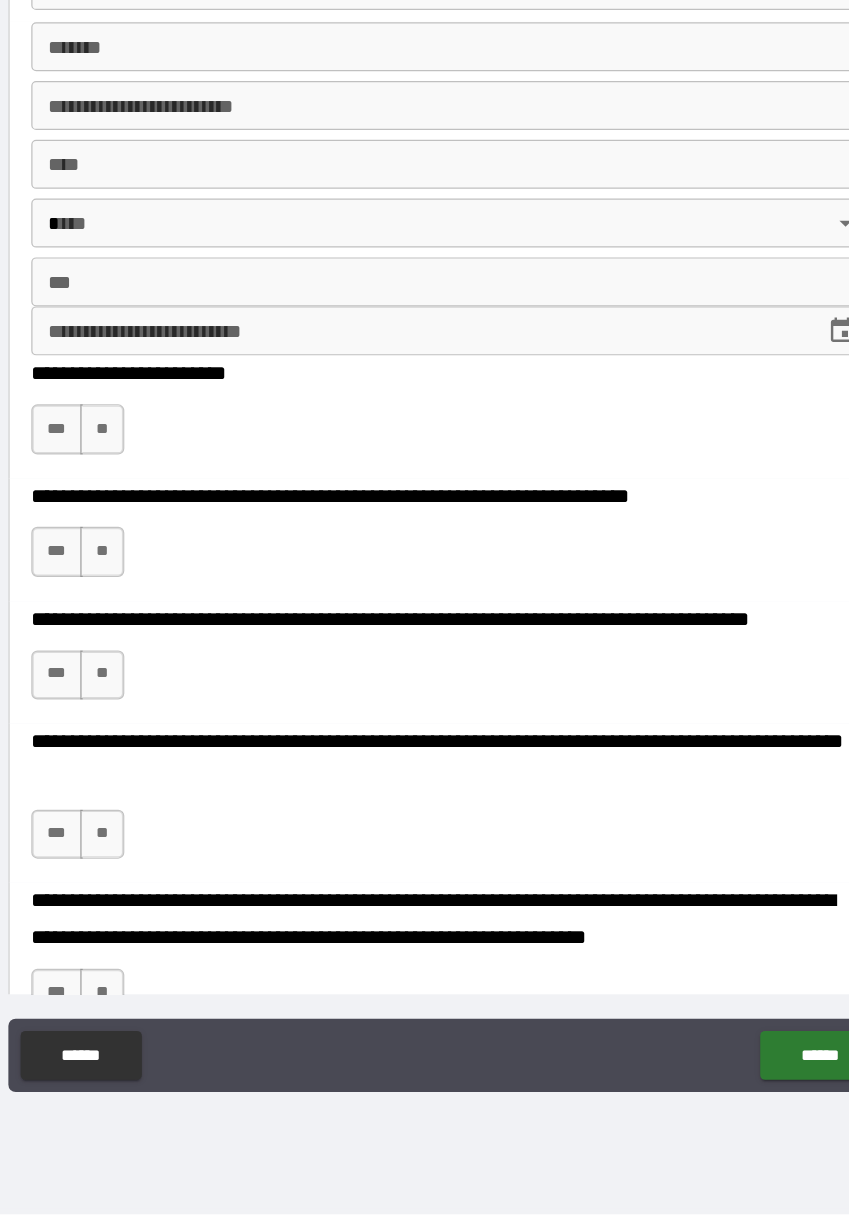 scroll, scrollTop: 3352, scrollLeft: 0, axis: vertical 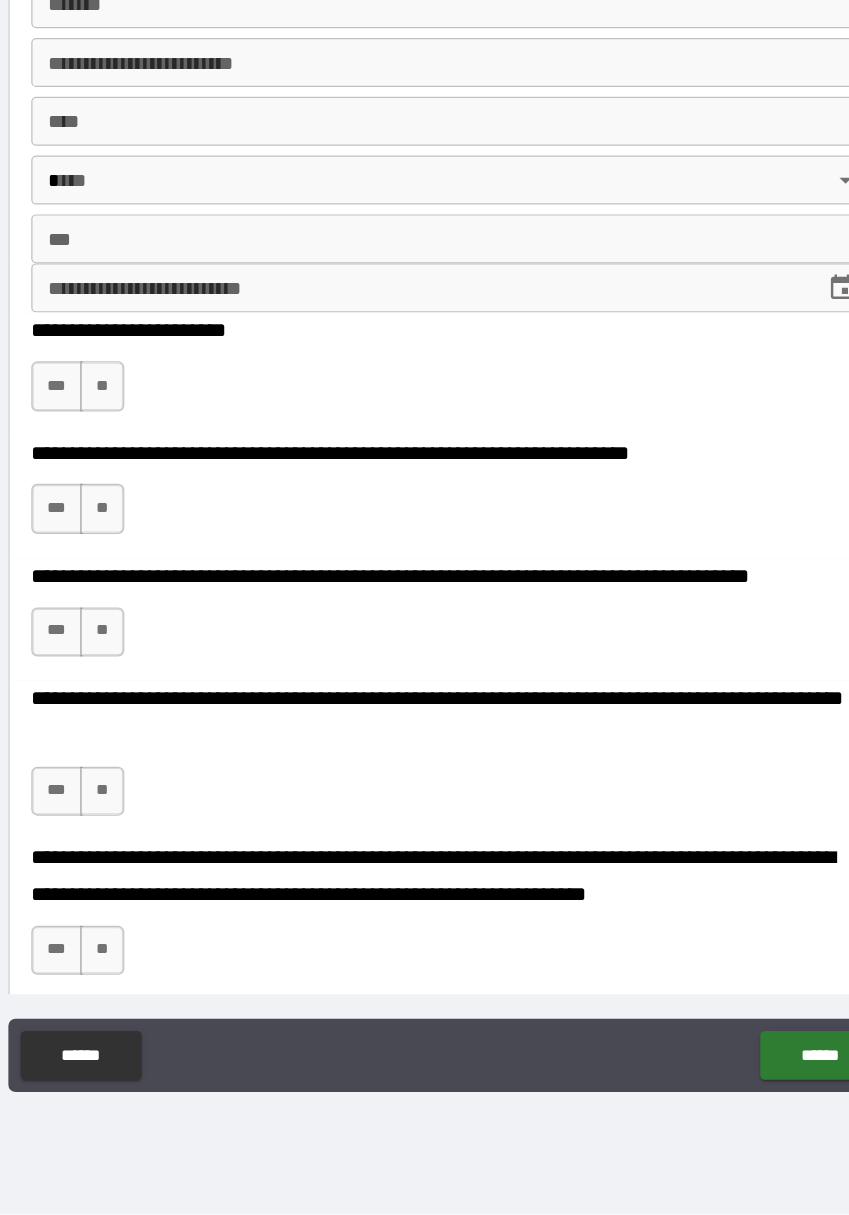 type on "**********" 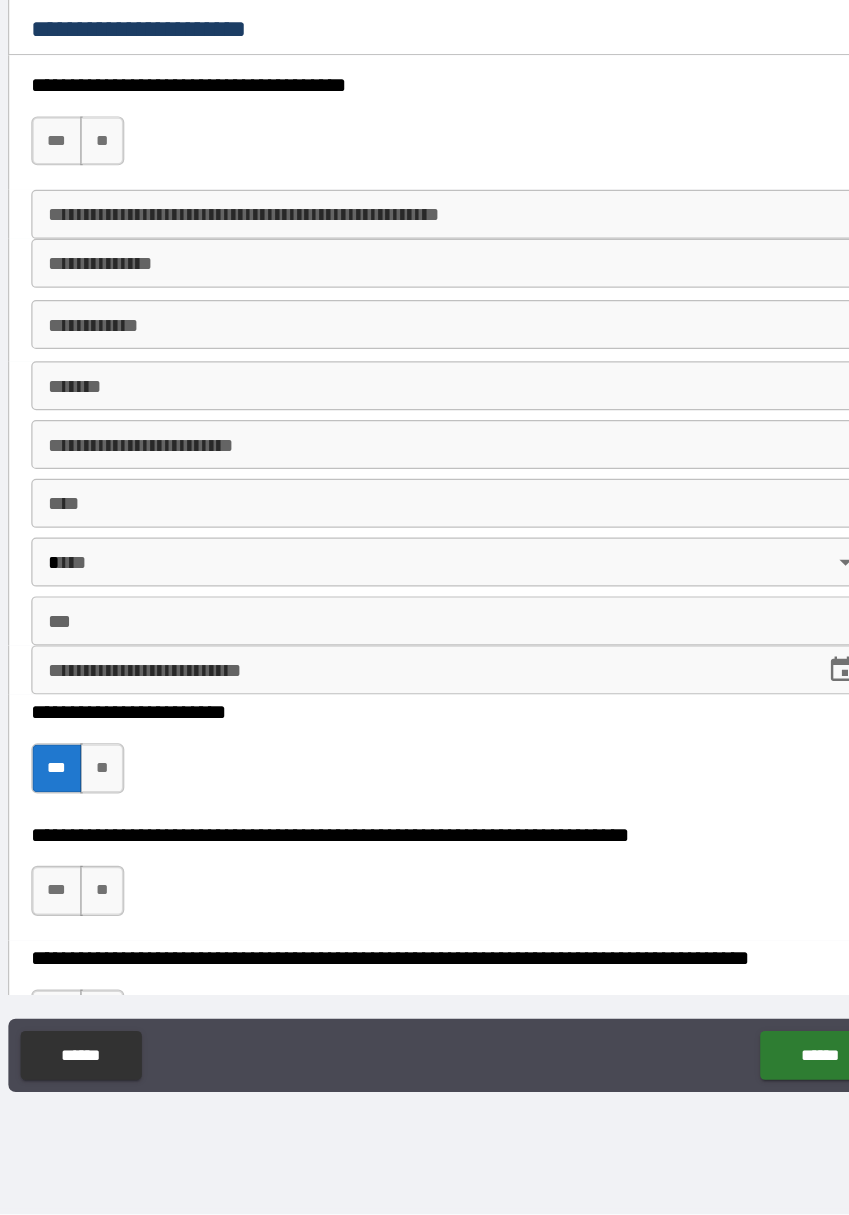 scroll, scrollTop: 3034, scrollLeft: 0, axis: vertical 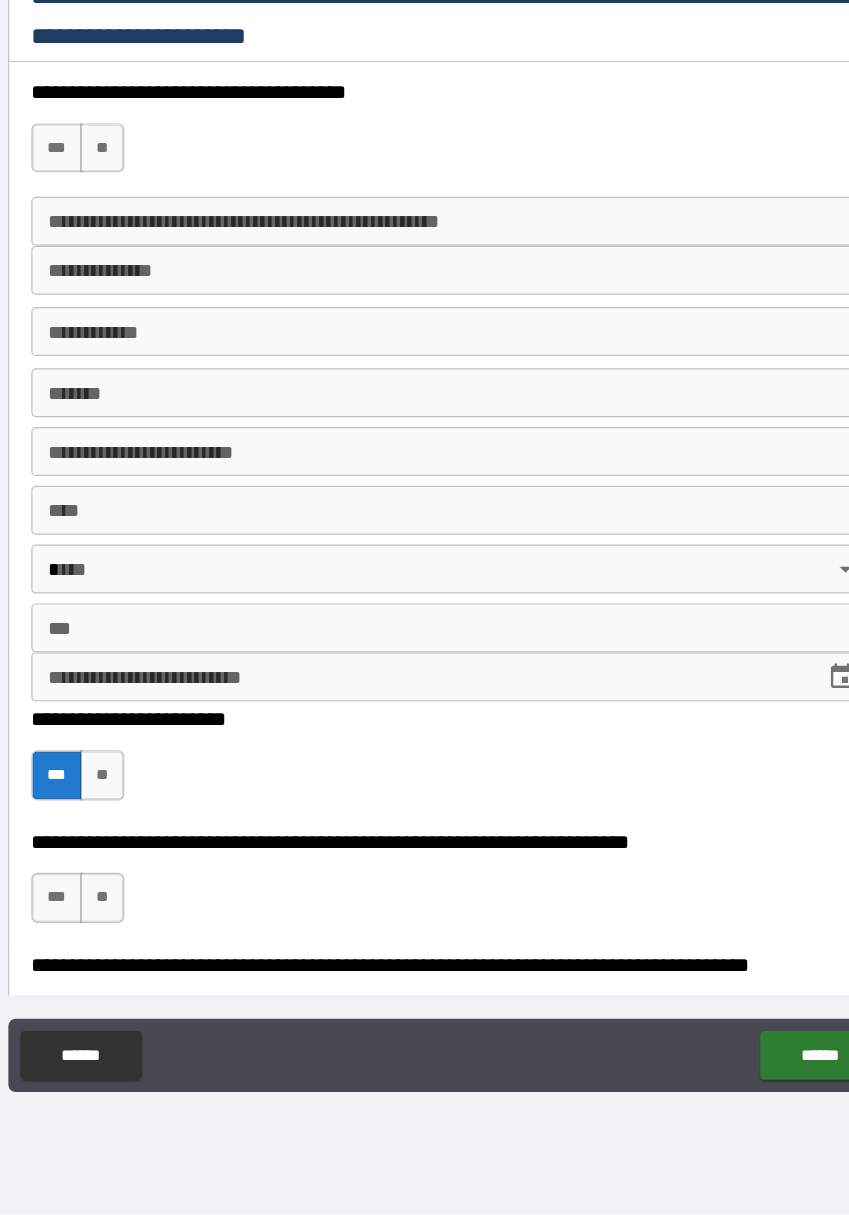 click on "***" at bounding box center [104, 344] 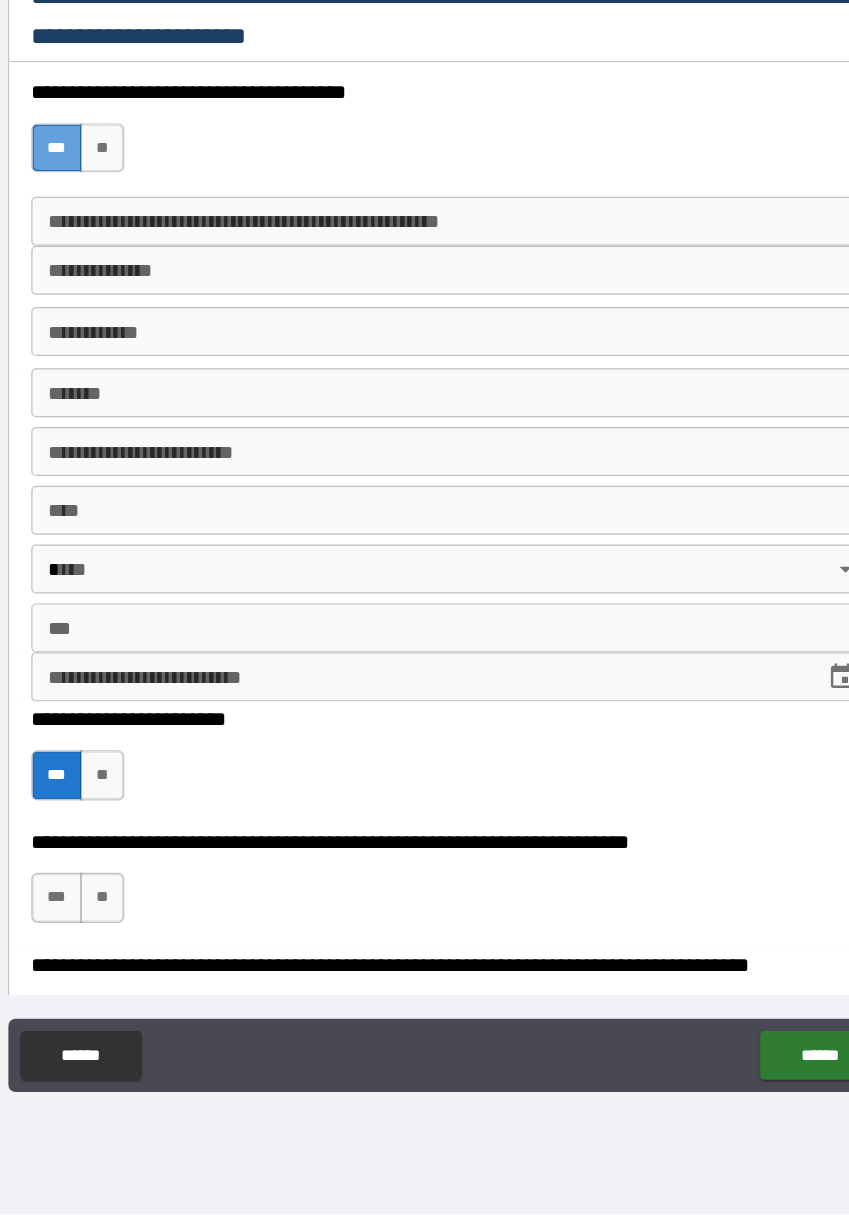 click on "***" at bounding box center (104, 344) 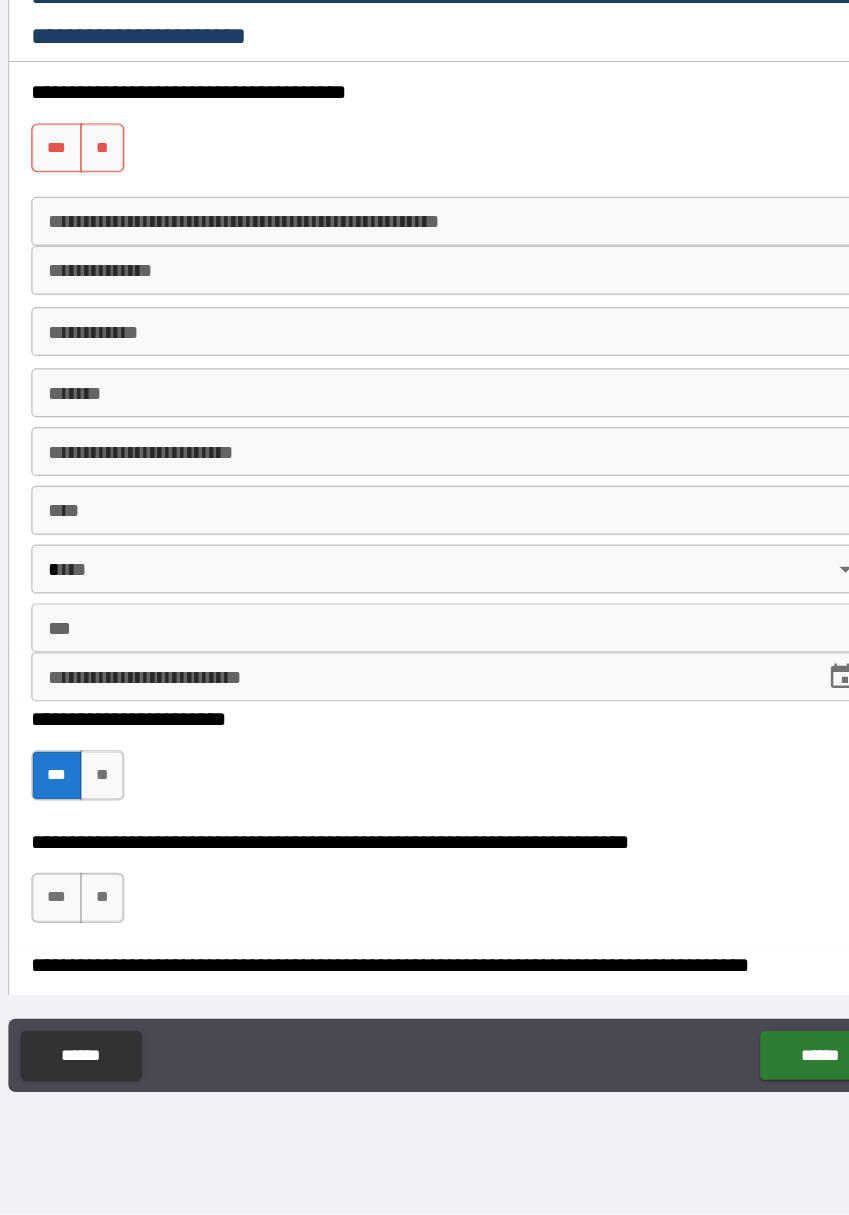 click on "**" at bounding box center [141, 344] 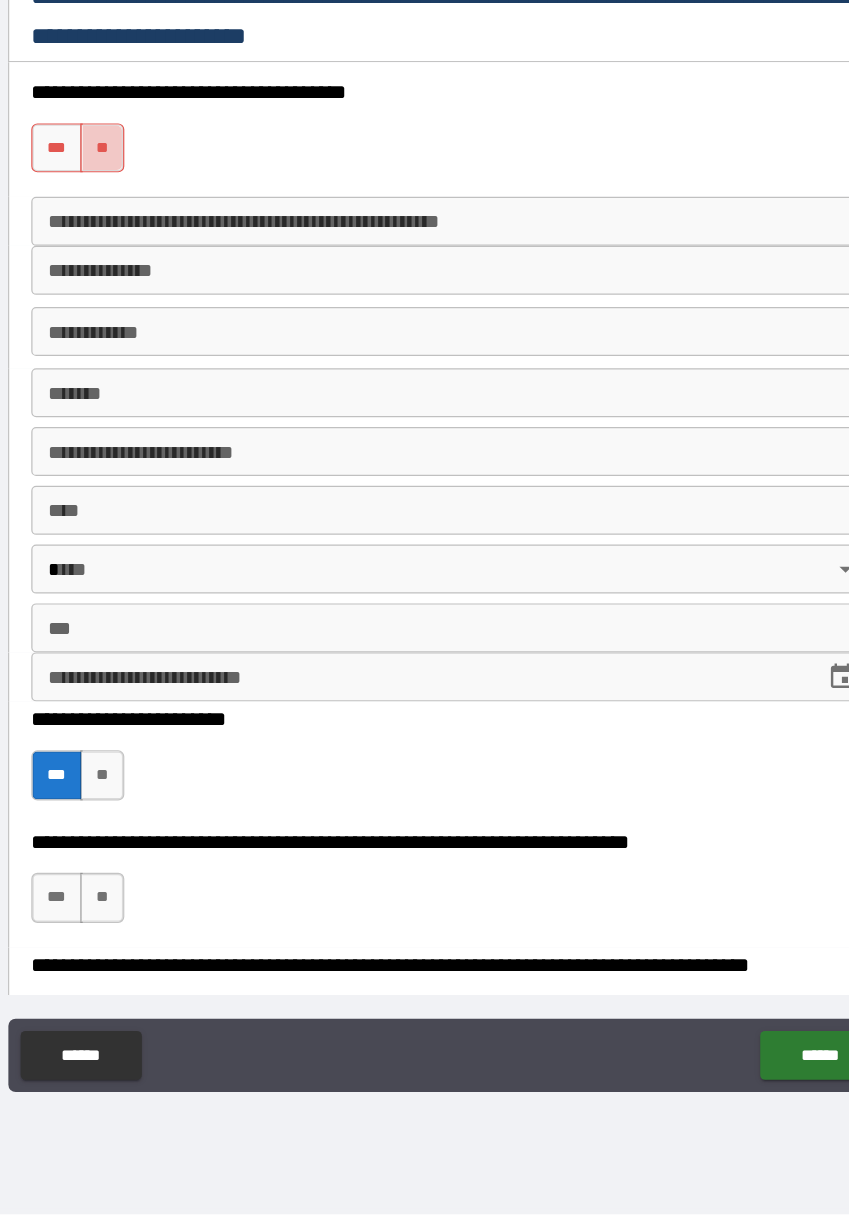 click on "**" at bounding box center (141, 344) 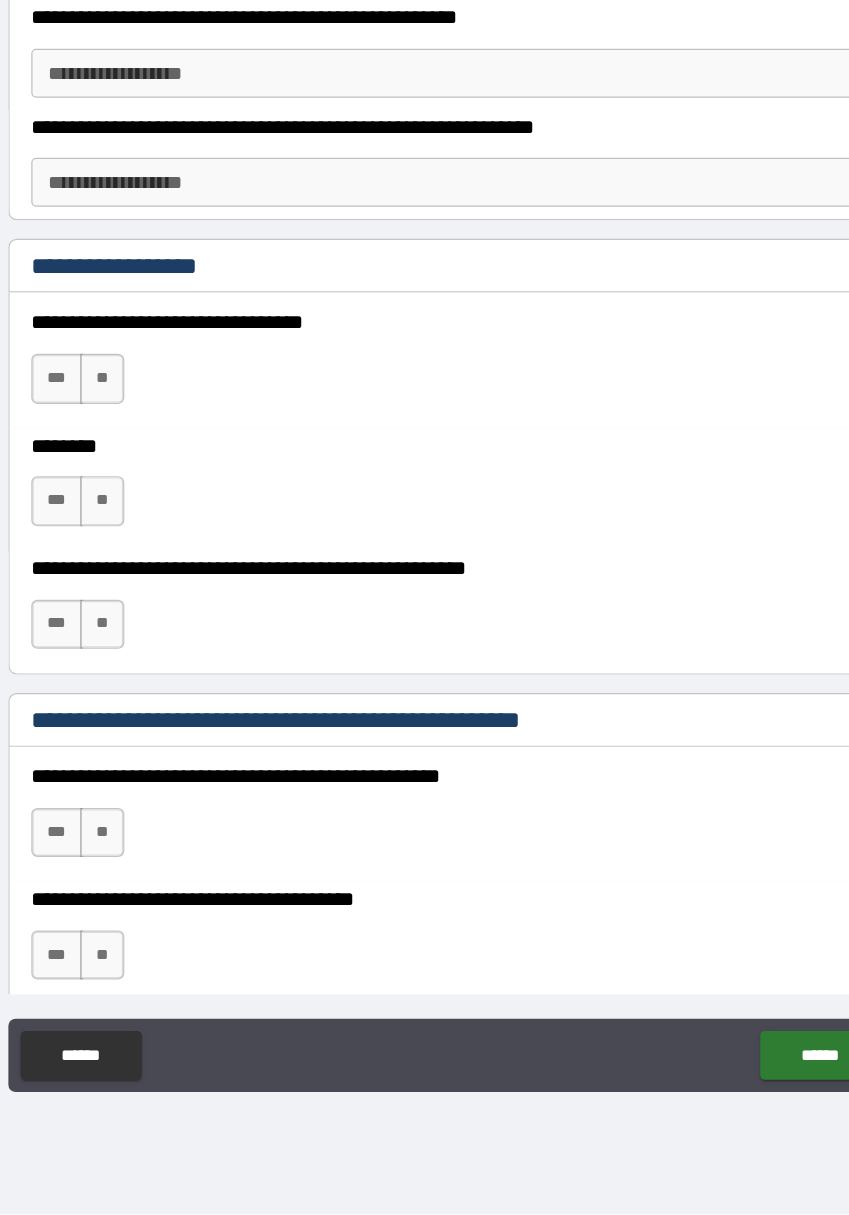 scroll, scrollTop: 5105, scrollLeft: 0, axis: vertical 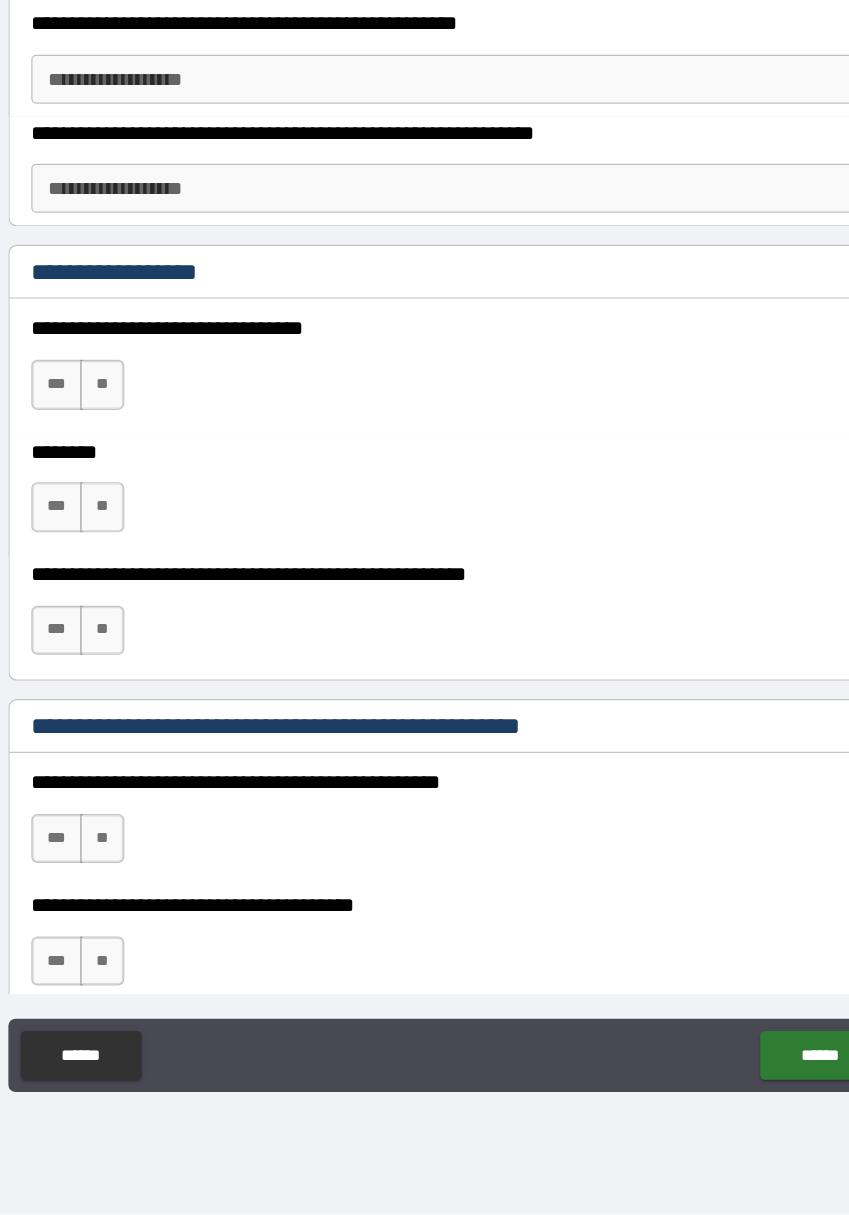 click on "**" at bounding box center [141, 537] 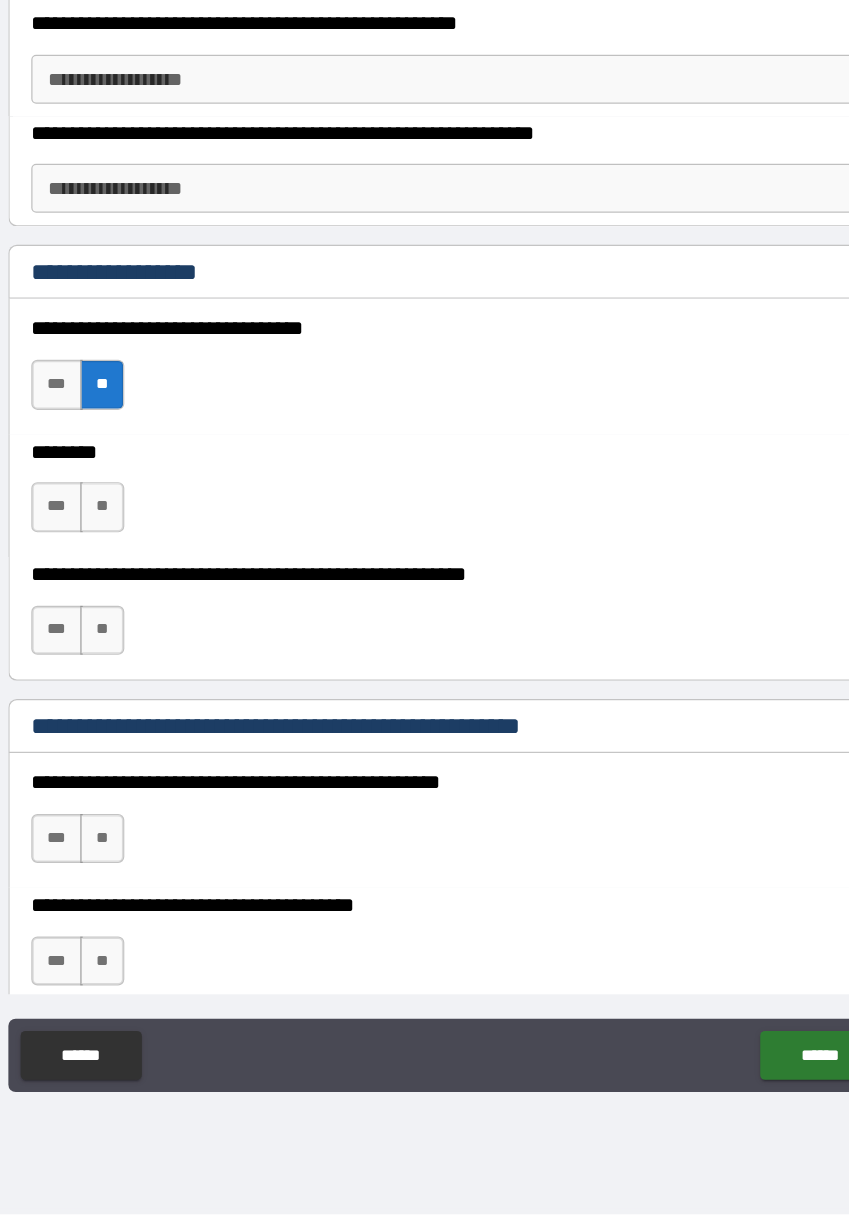 click on "**" at bounding box center (141, 637) 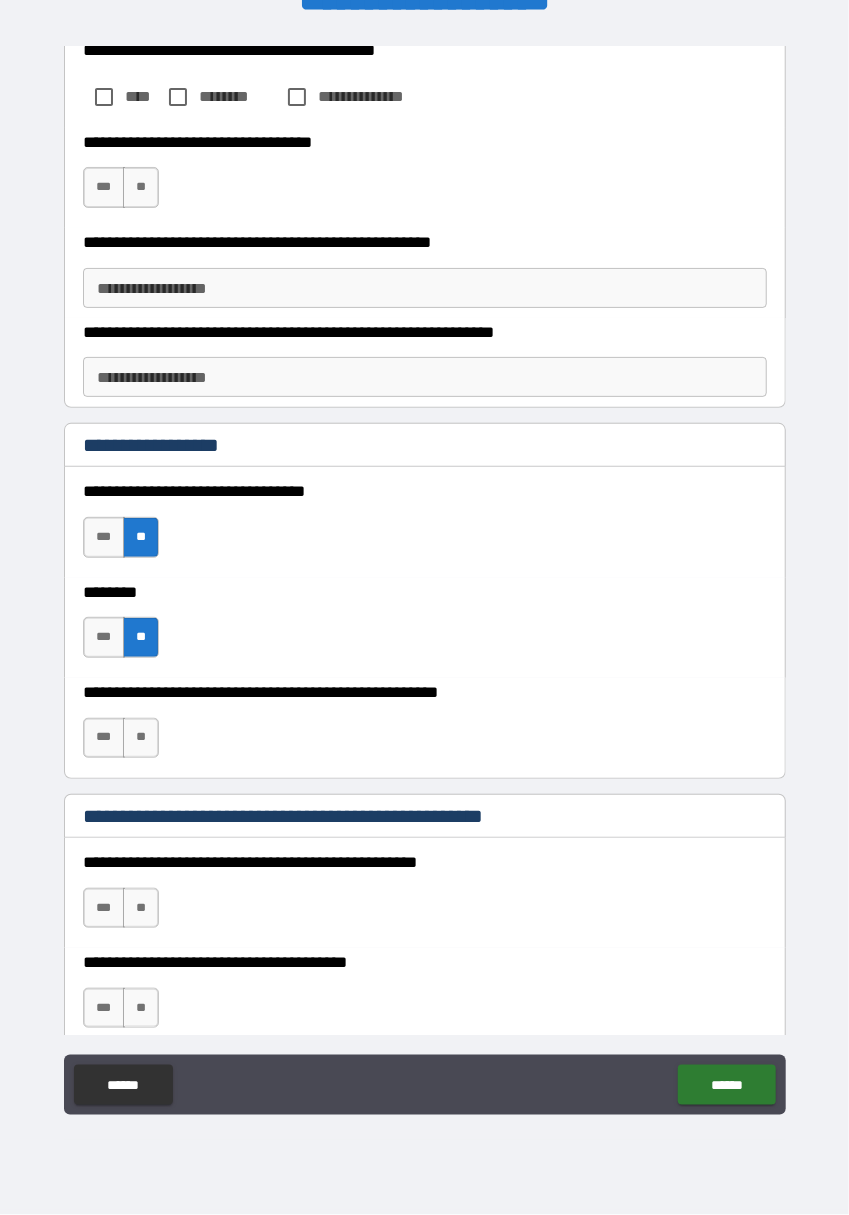 click on "**" at bounding box center [141, 738] 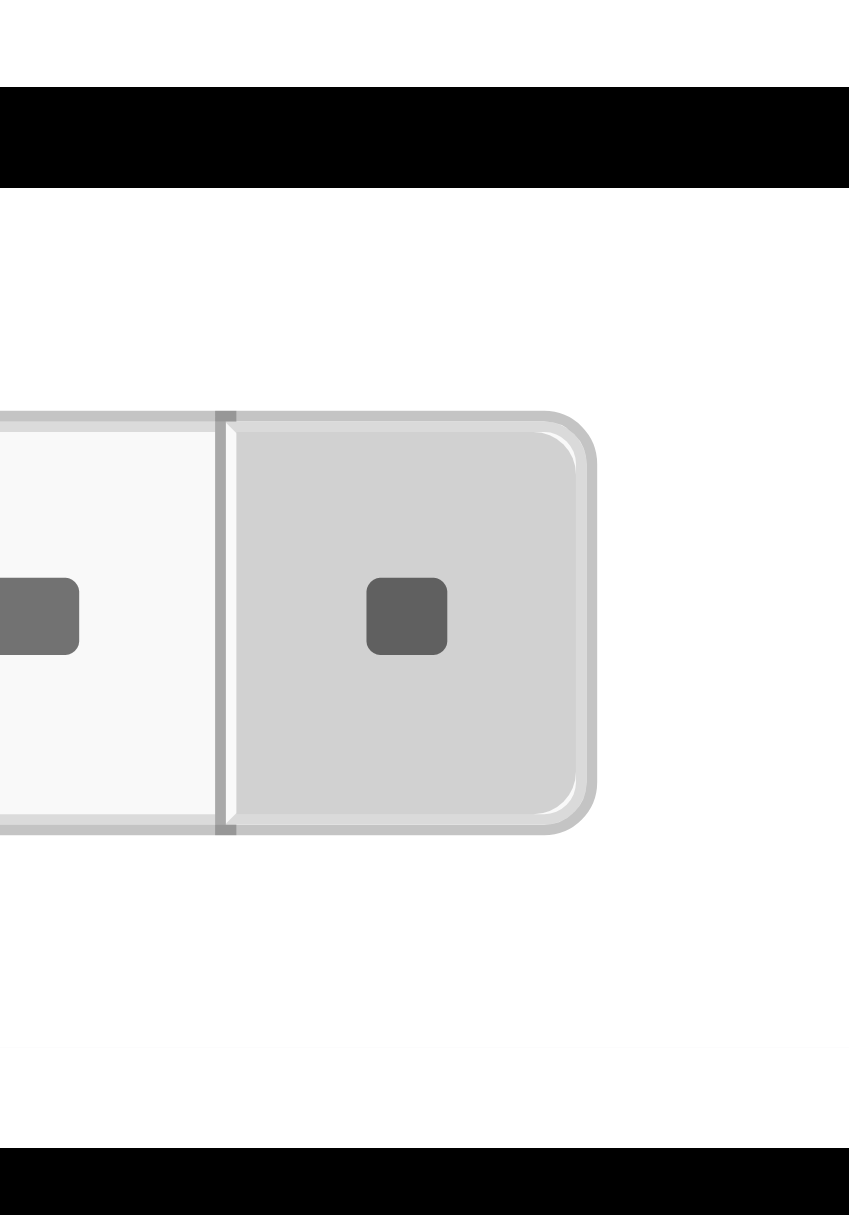 scroll, scrollTop: 5536, scrollLeft: 0, axis: vertical 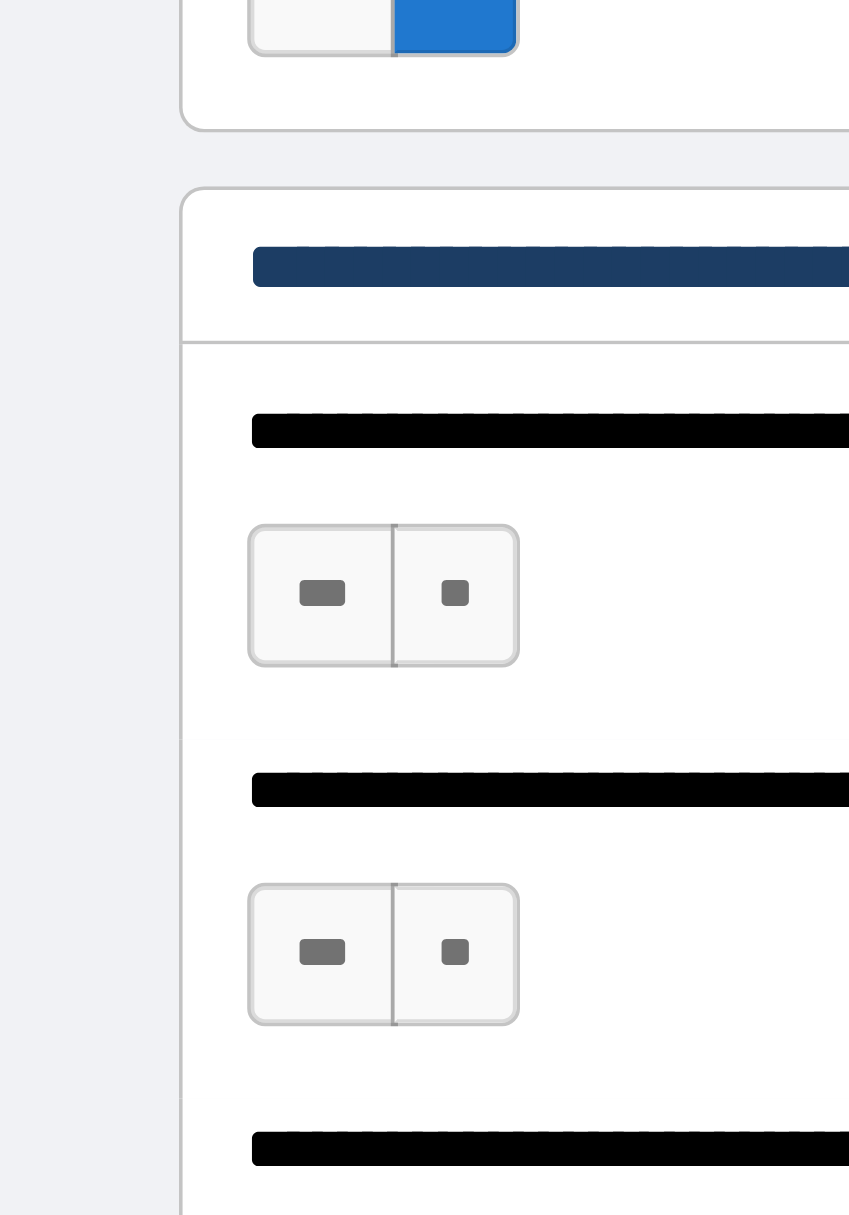 click on "**" at bounding box center (141, 472) 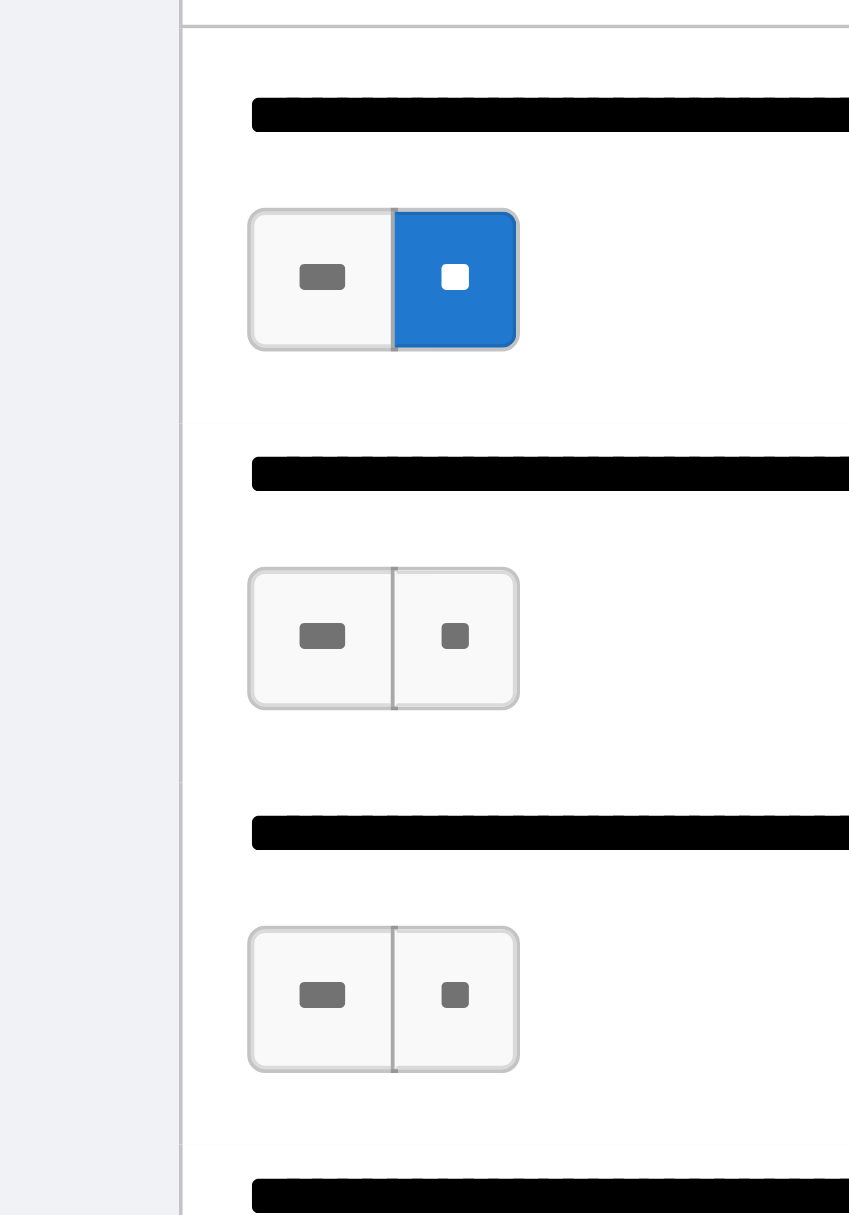 scroll, scrollTop: 5629, scrollLeft: 0, axis: vertical 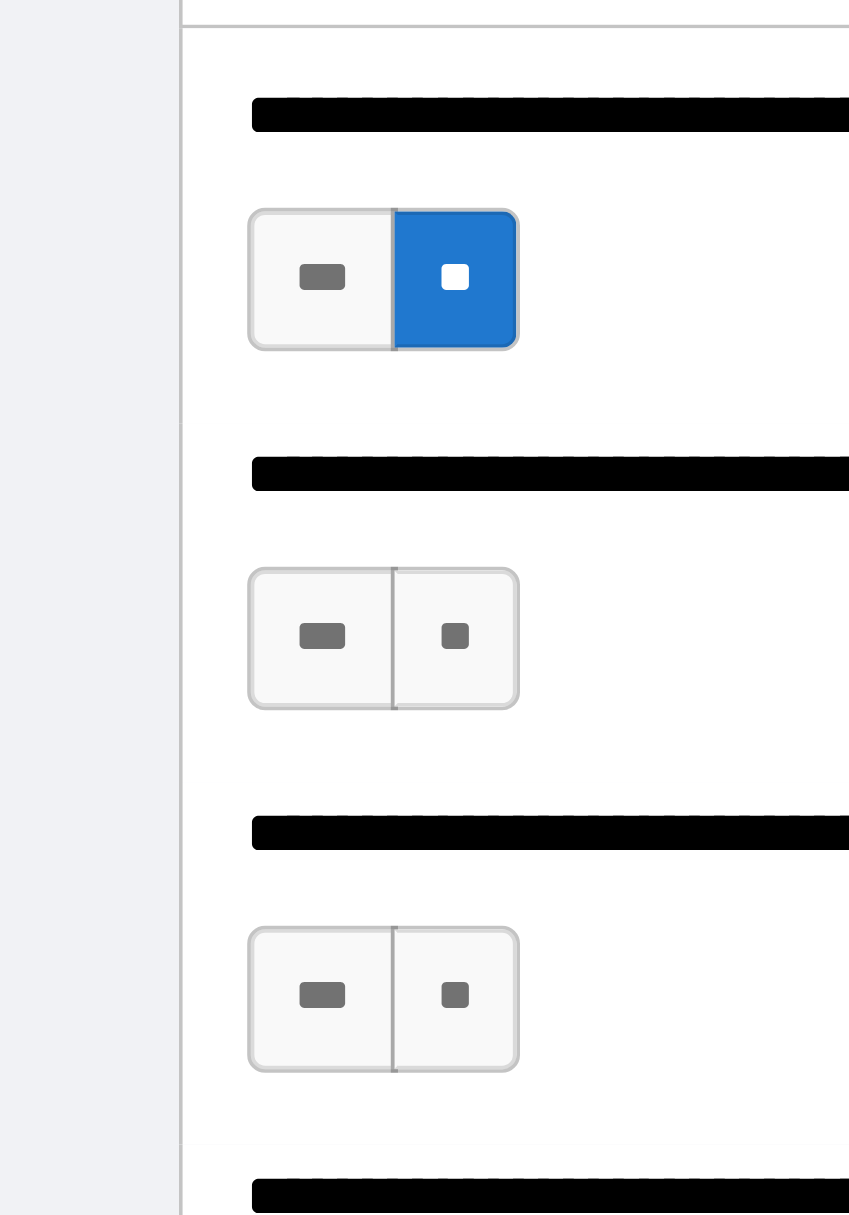 click on "**" at bounding box center (141, 484) 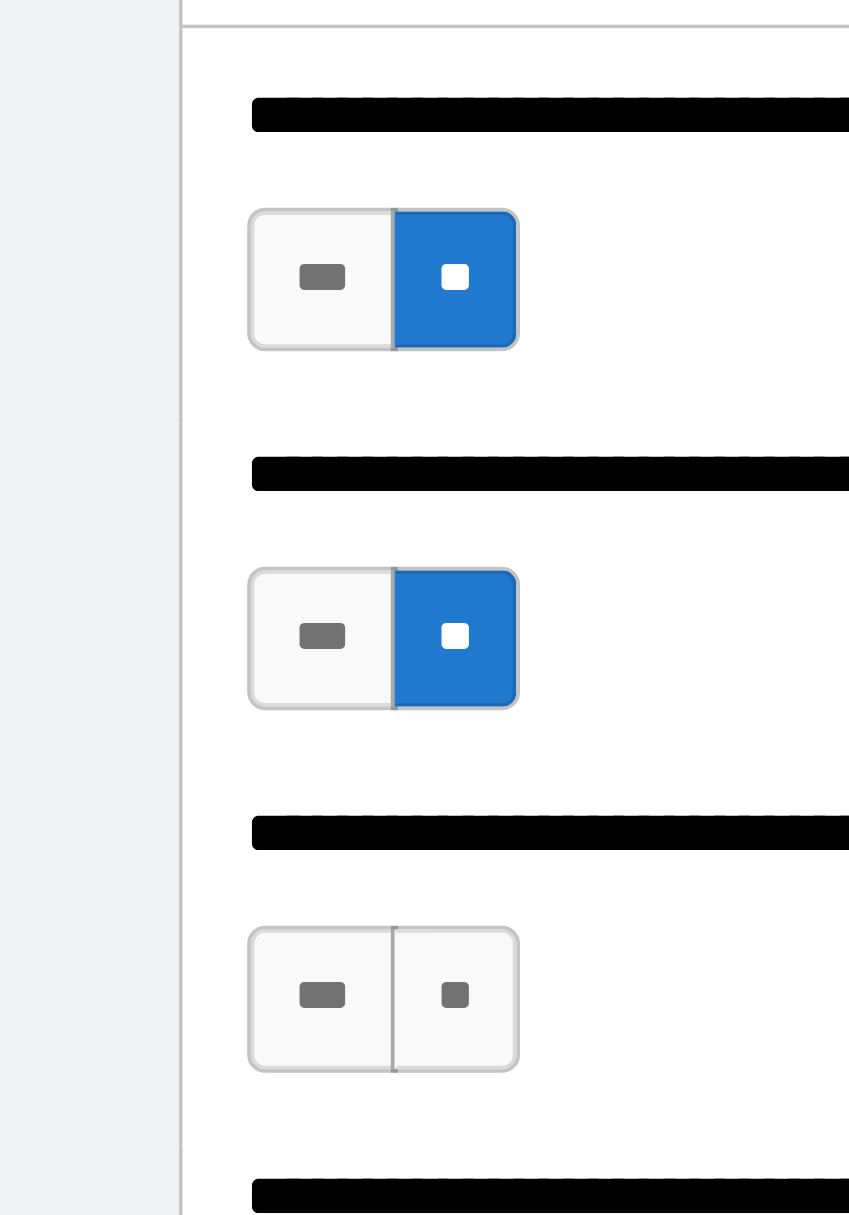 scroll, scrollTop: 5682, scrollLeft: 0, axis: vertical 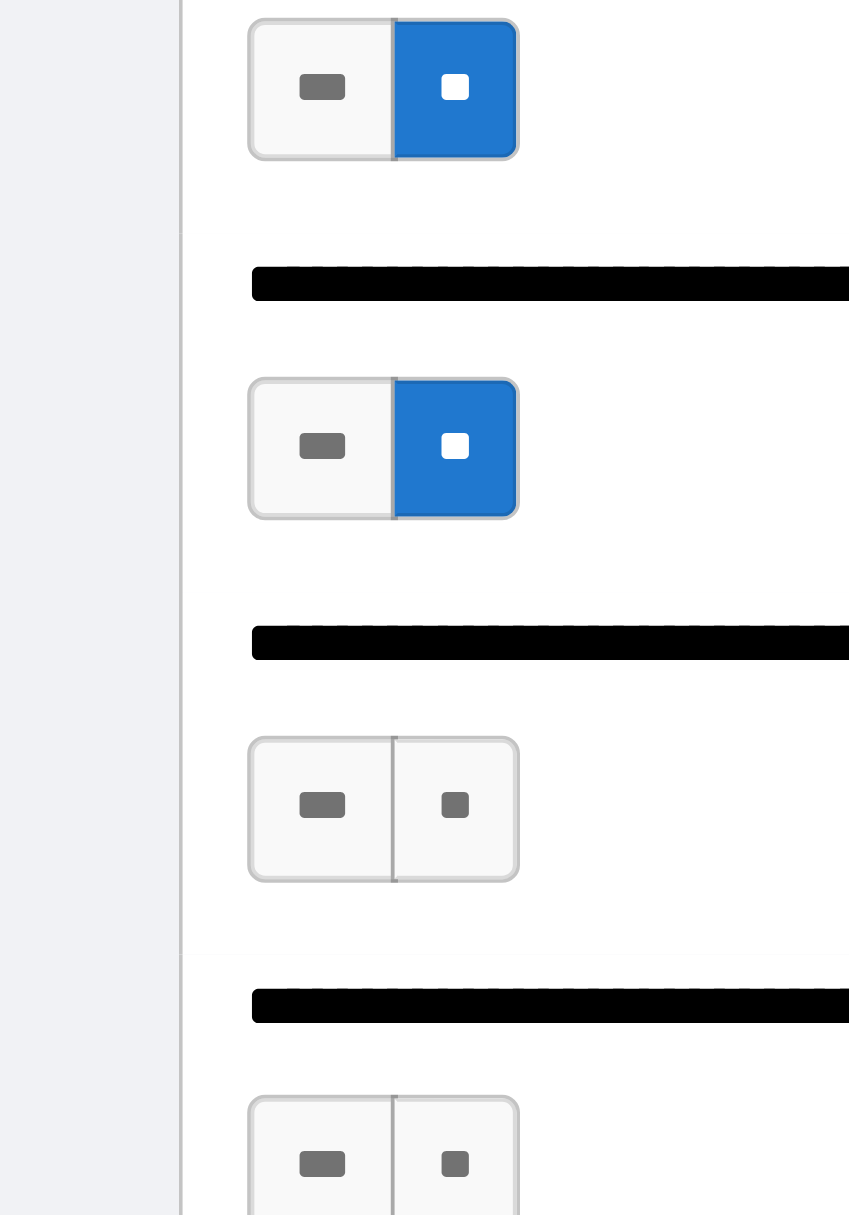 click on "**" at bounding box center (141, 531) 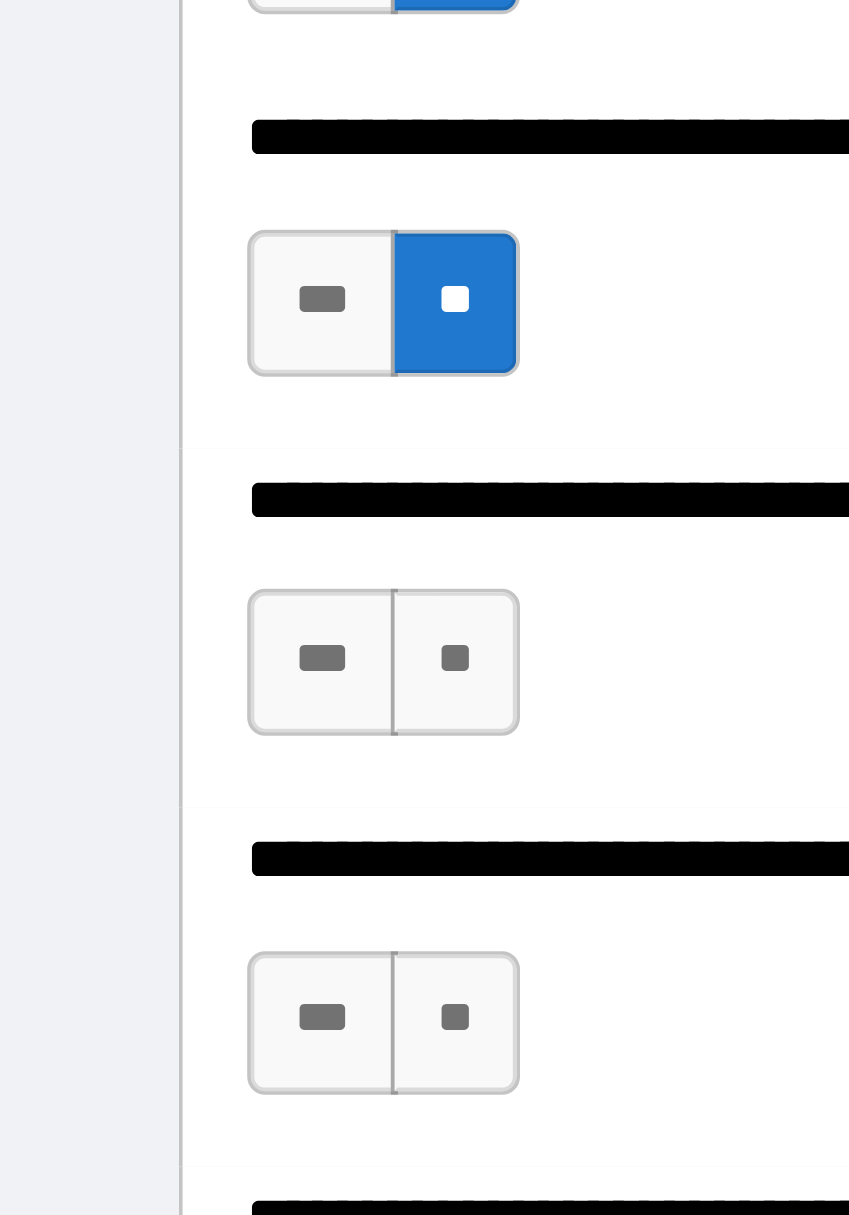 scroll, scrollTop: 5831, scrollLeft: 0, axis: vertical 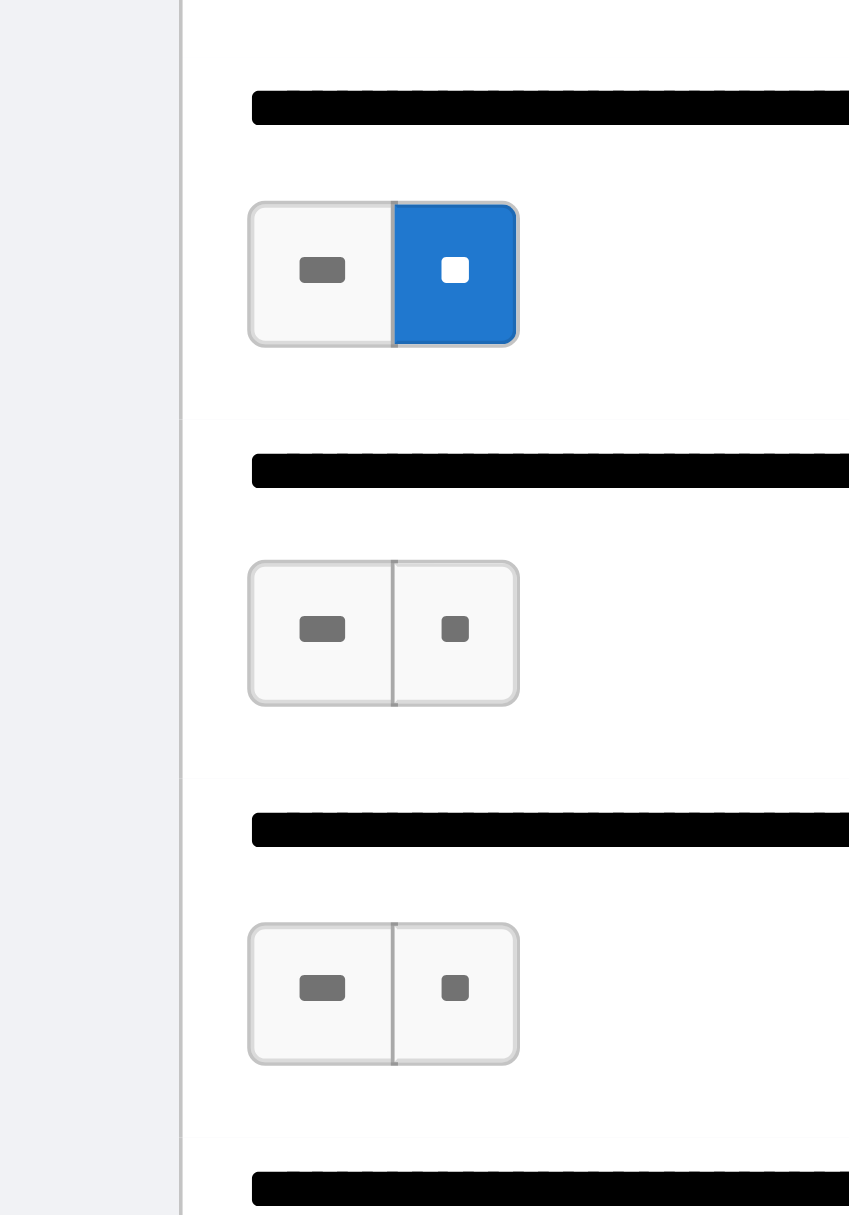 click on "**" at bounding box center [141, 482] 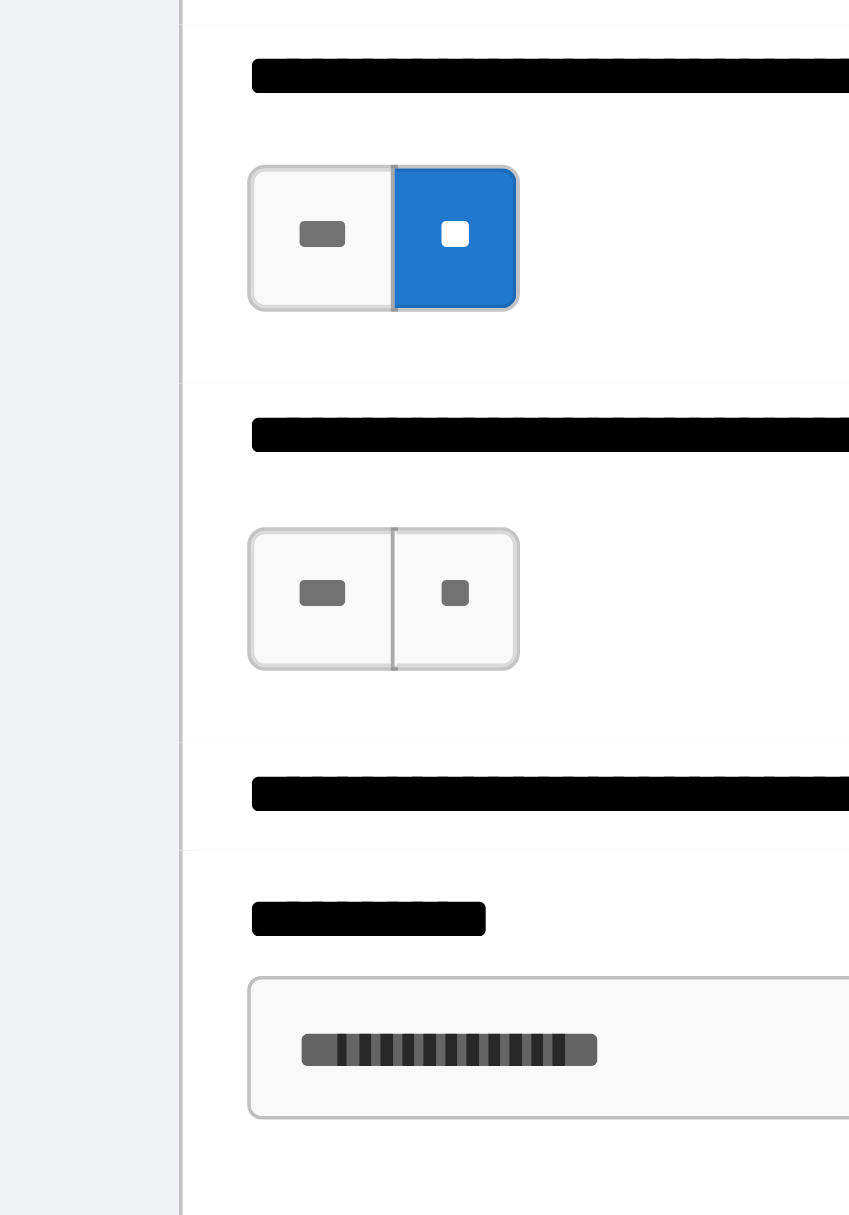 scroll, scrollTop: 5949, scrollLeft: 0, axis: vertical 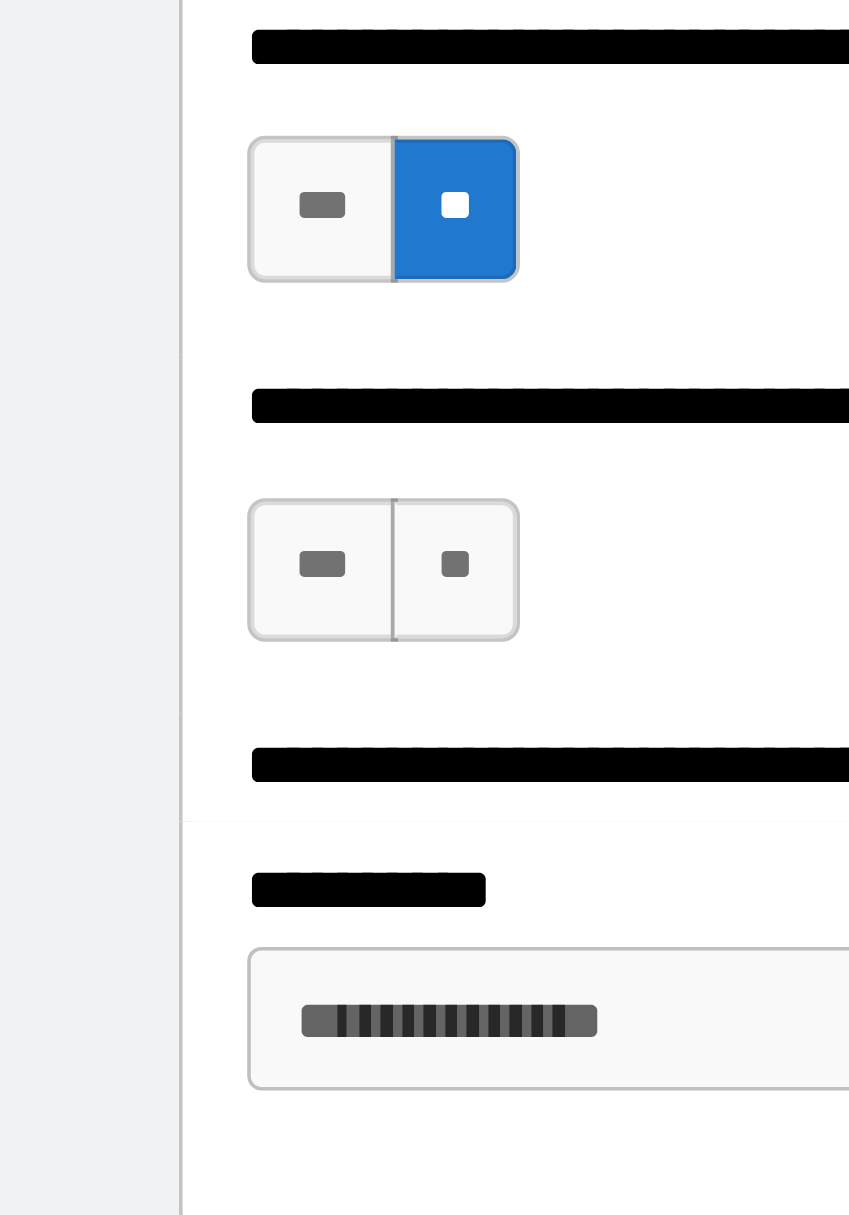 click on "**" at bounding box center (141, 465) 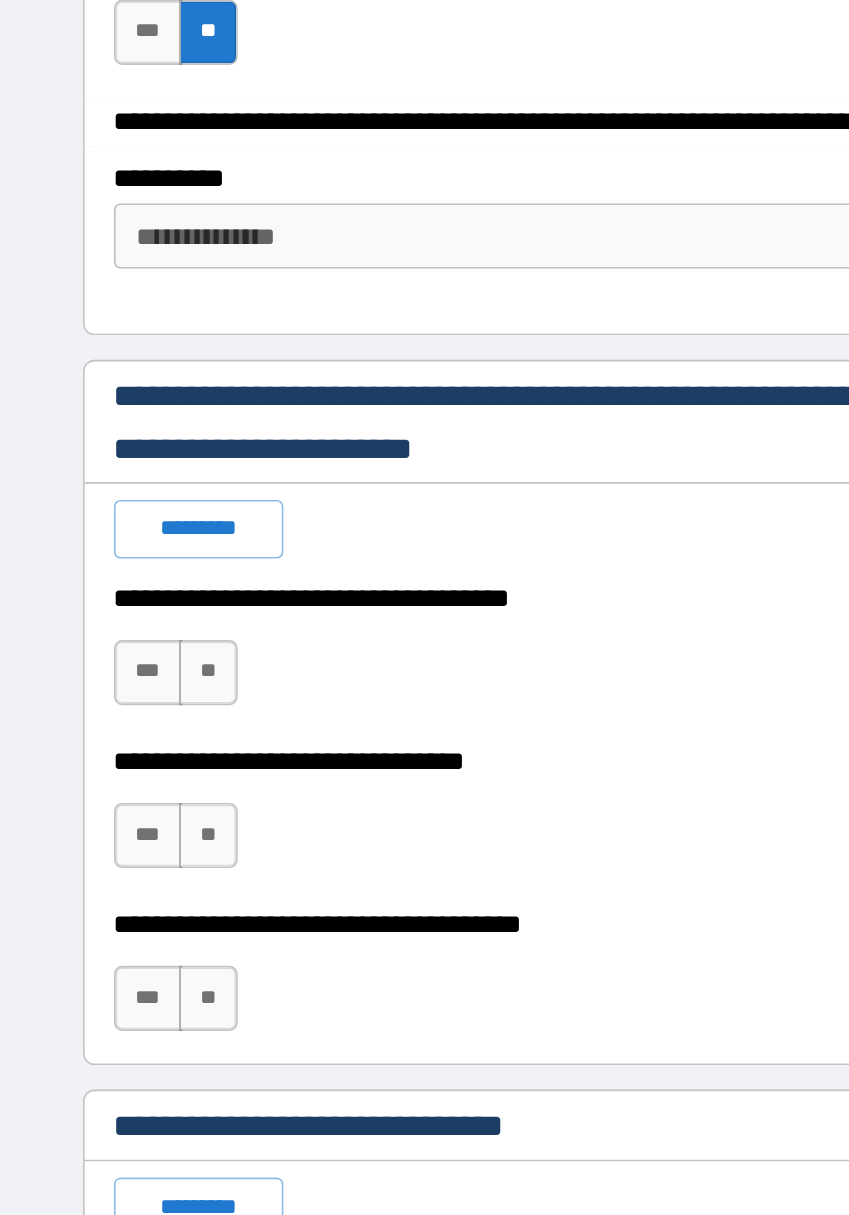 scroll, scrollTop: 6331, scrollLeft: 0, axis: vertical 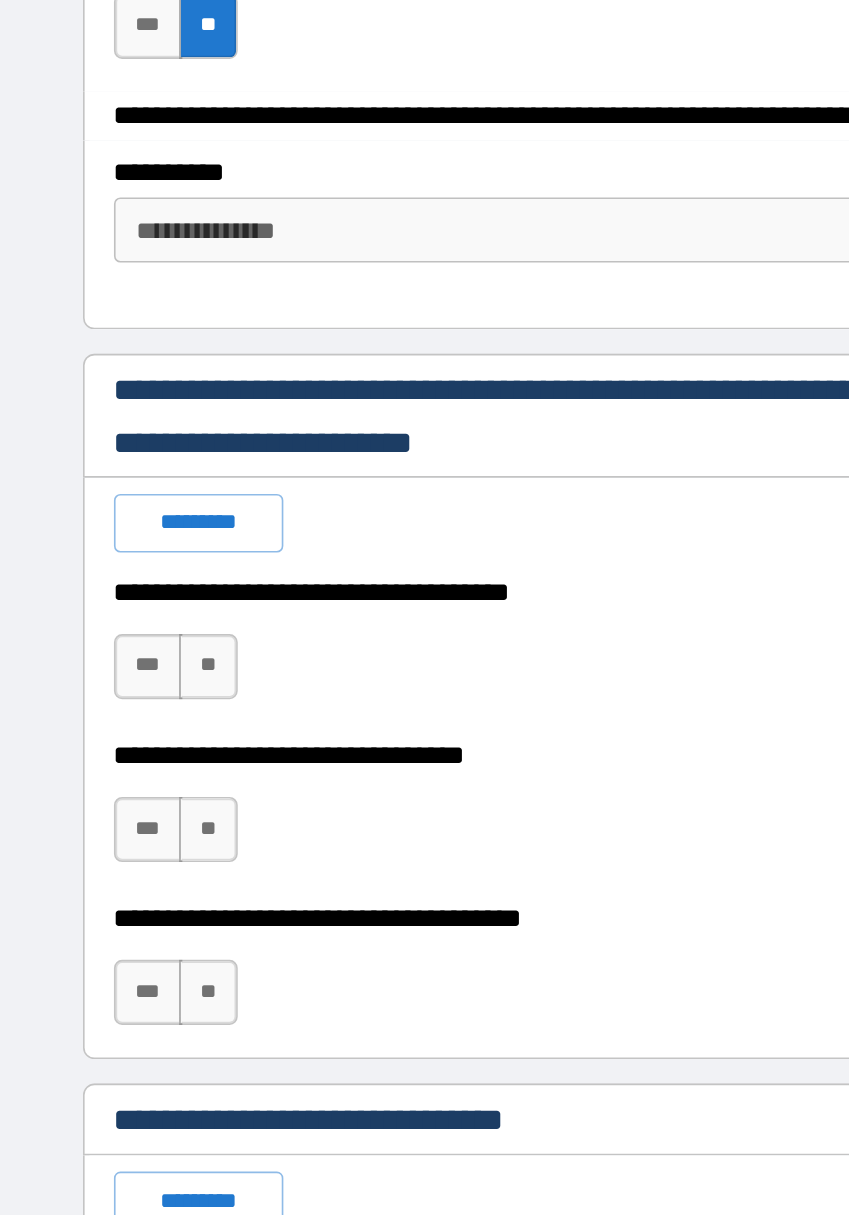 click on "*********" at bounding box center [135, 388] 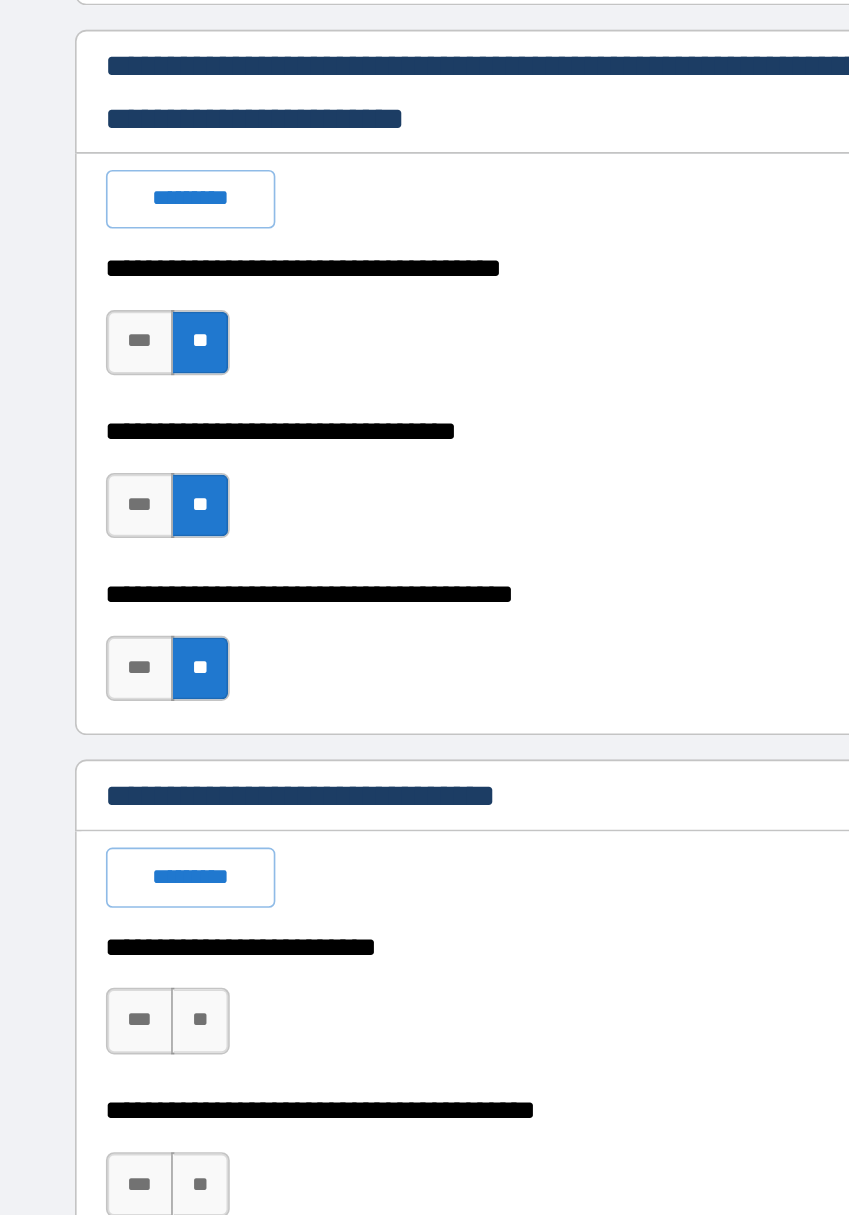 scroll, scrollTop: 6524, scrollLeft: 0, axis: vertical 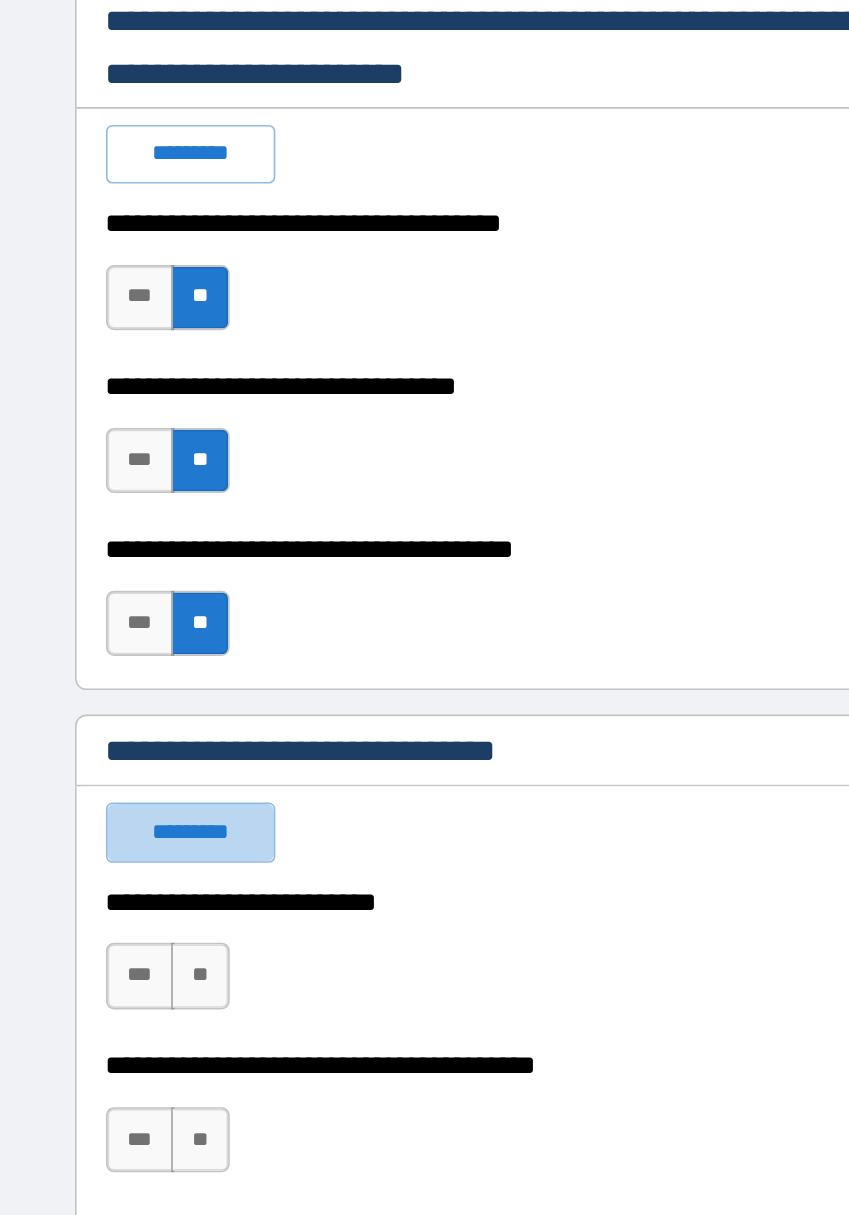 click on "*********" at bounding box center [135, 611] 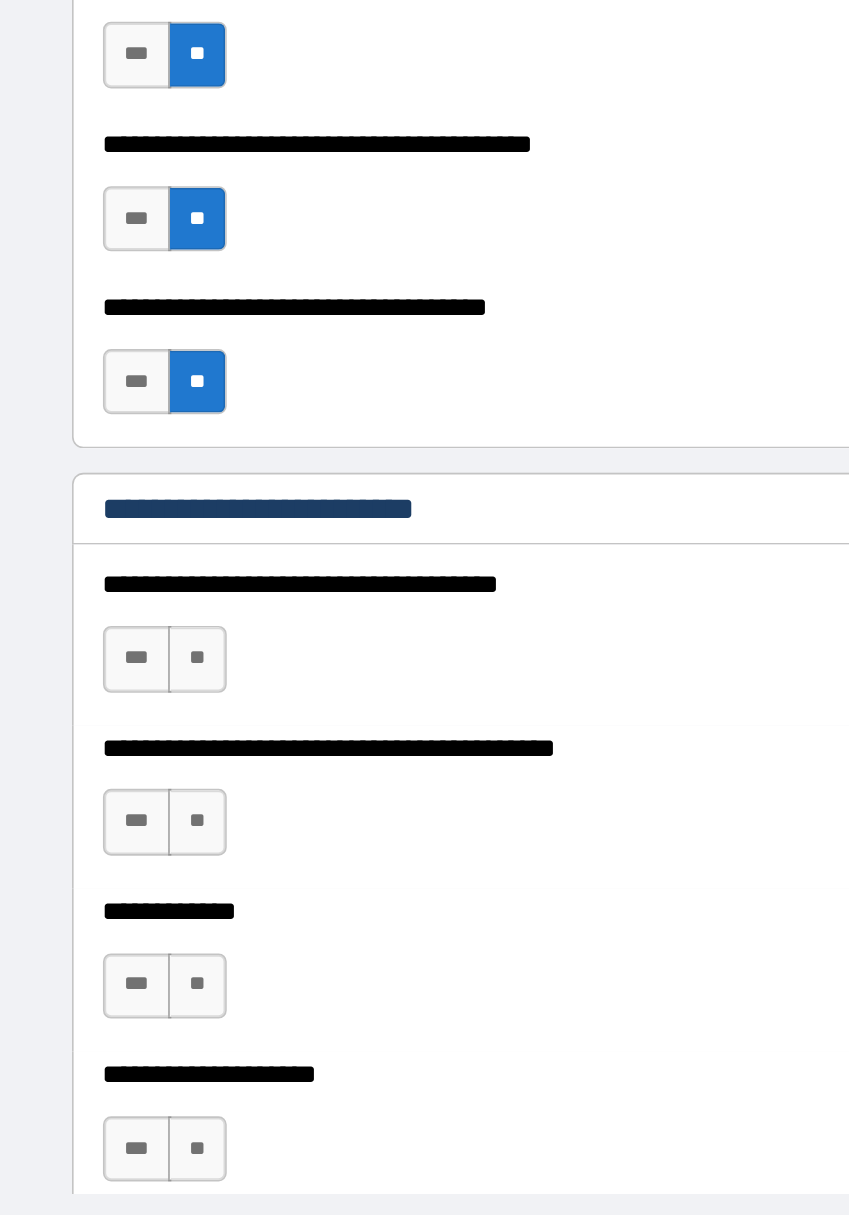 scroll, scrollTop: 6891, scrollLeft: 0, axis: vertical 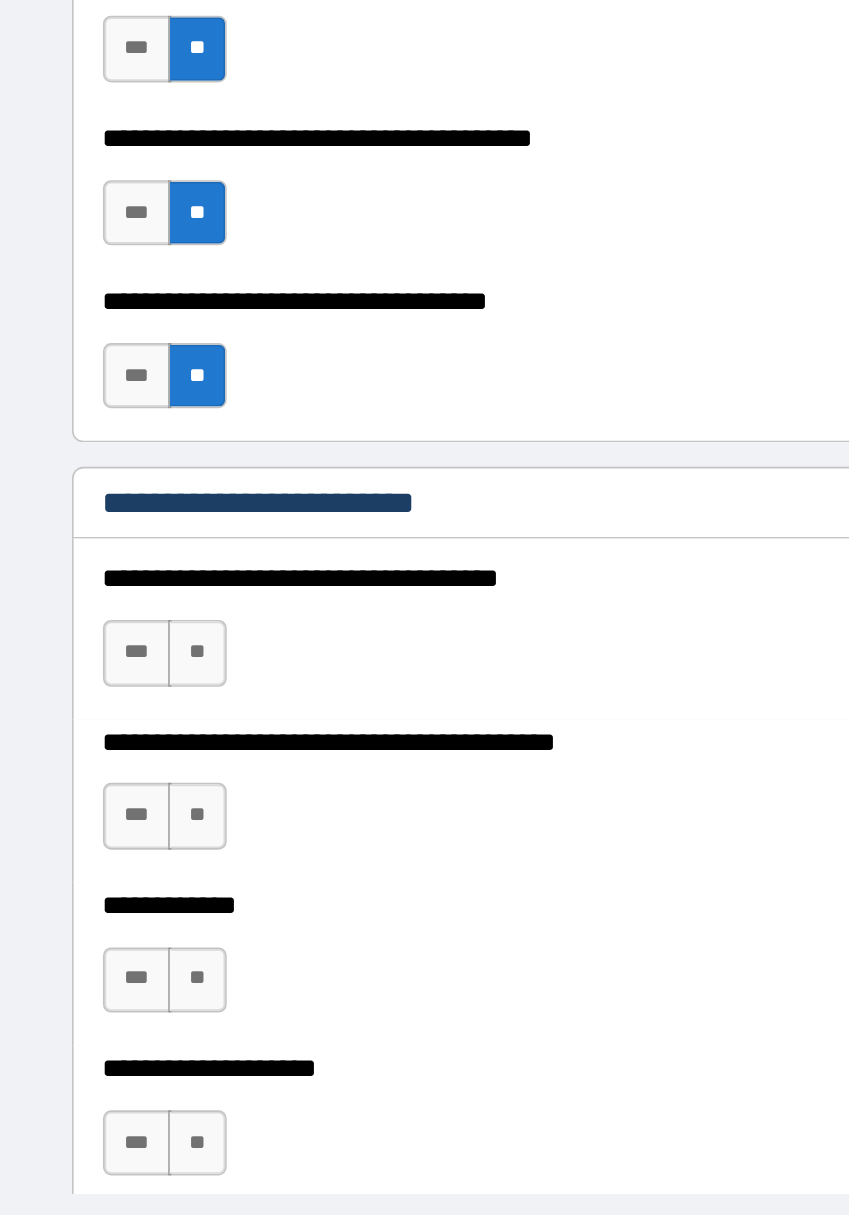 click on "**" at bounding box center [141, 703] 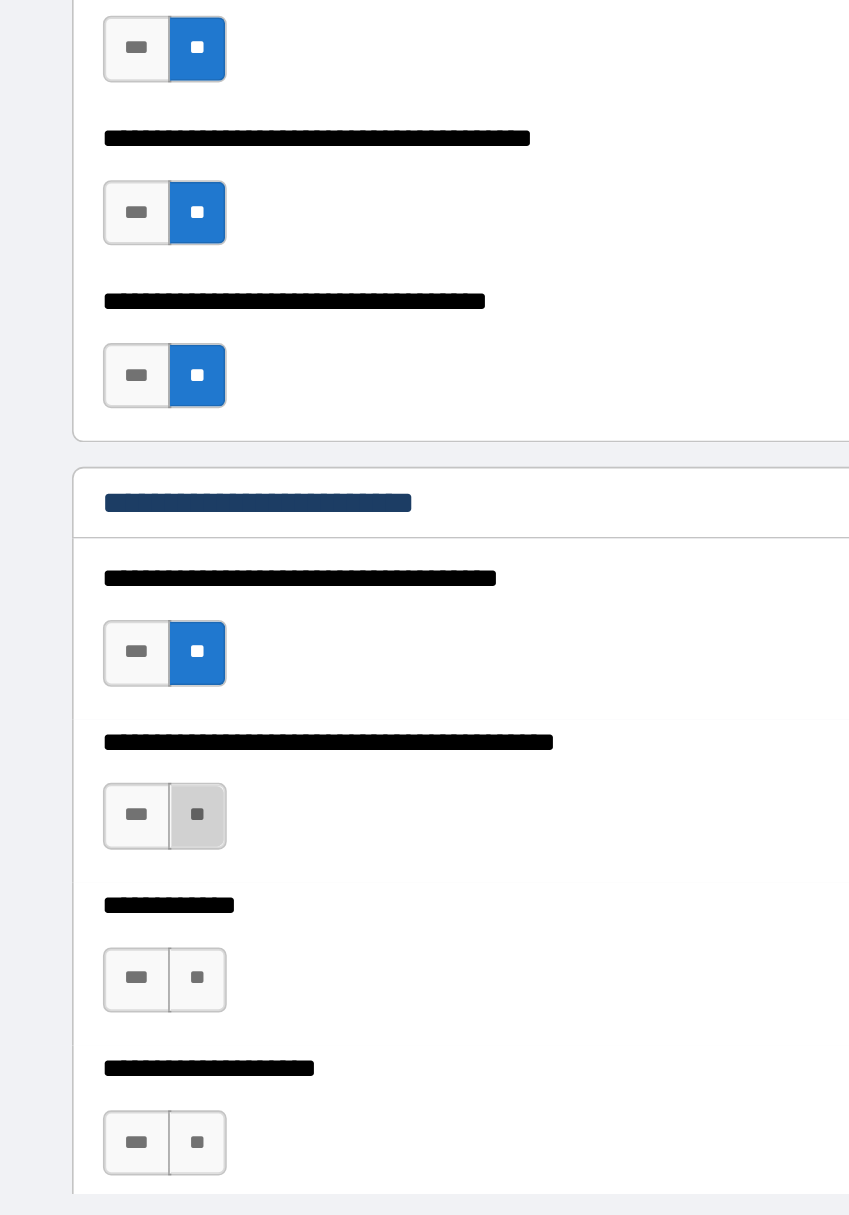 click on "**" at bounding box center [141, 803] 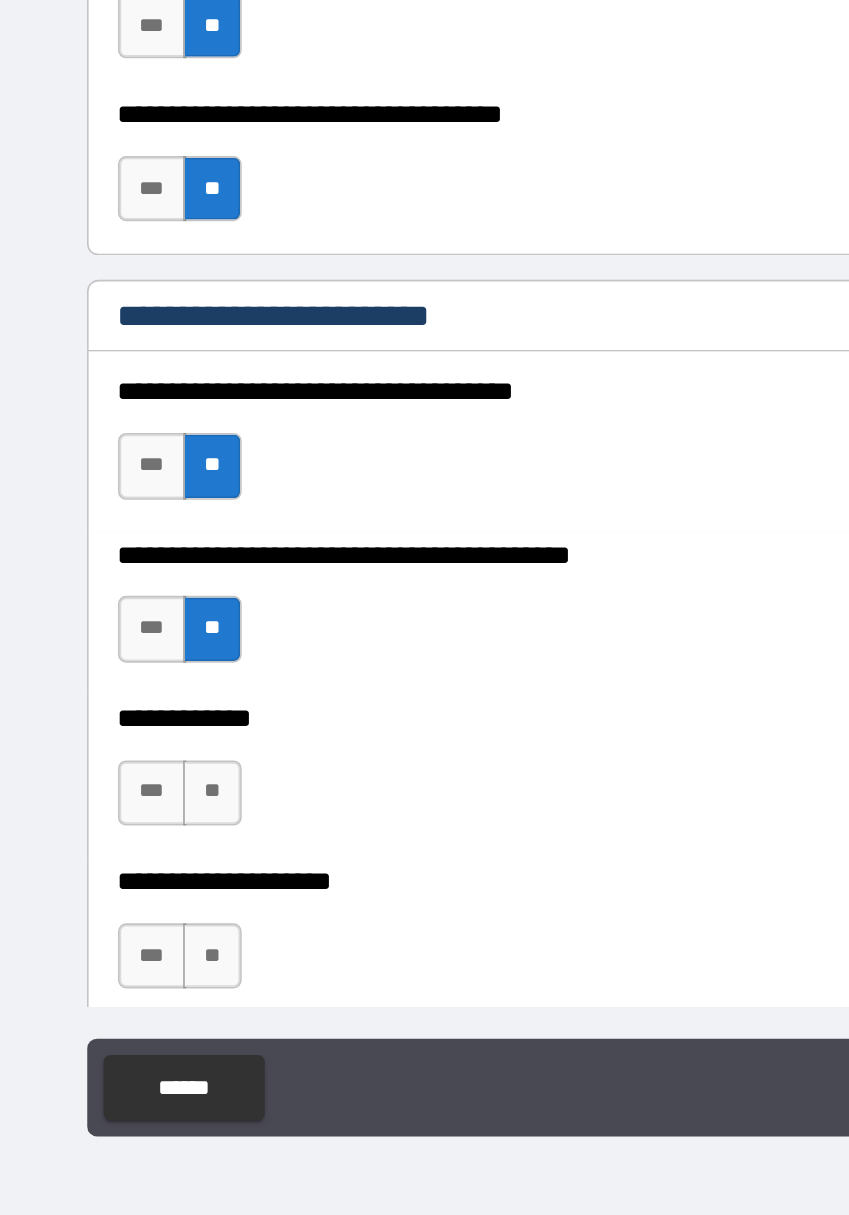 click on "**" at bounding box center (141, 904) 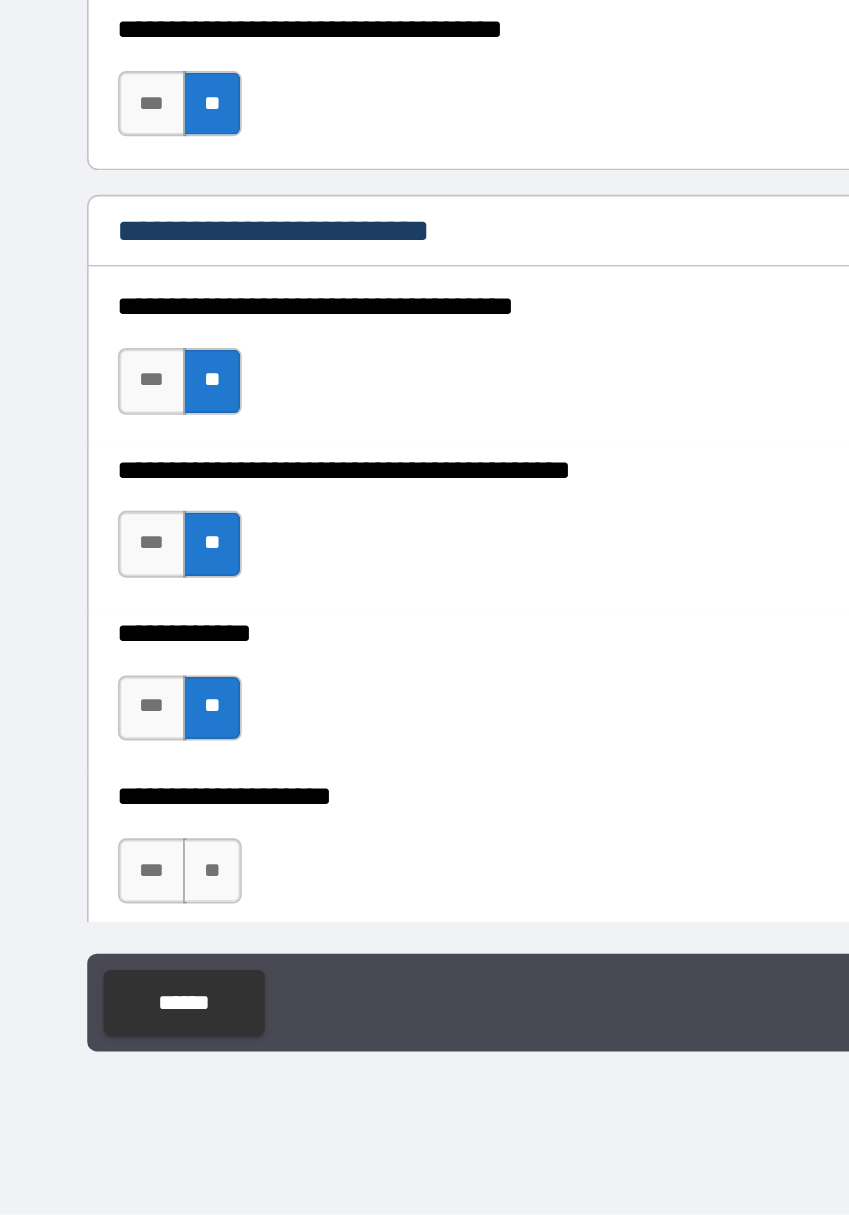 click on "**" at bounding box center [141, 1004] 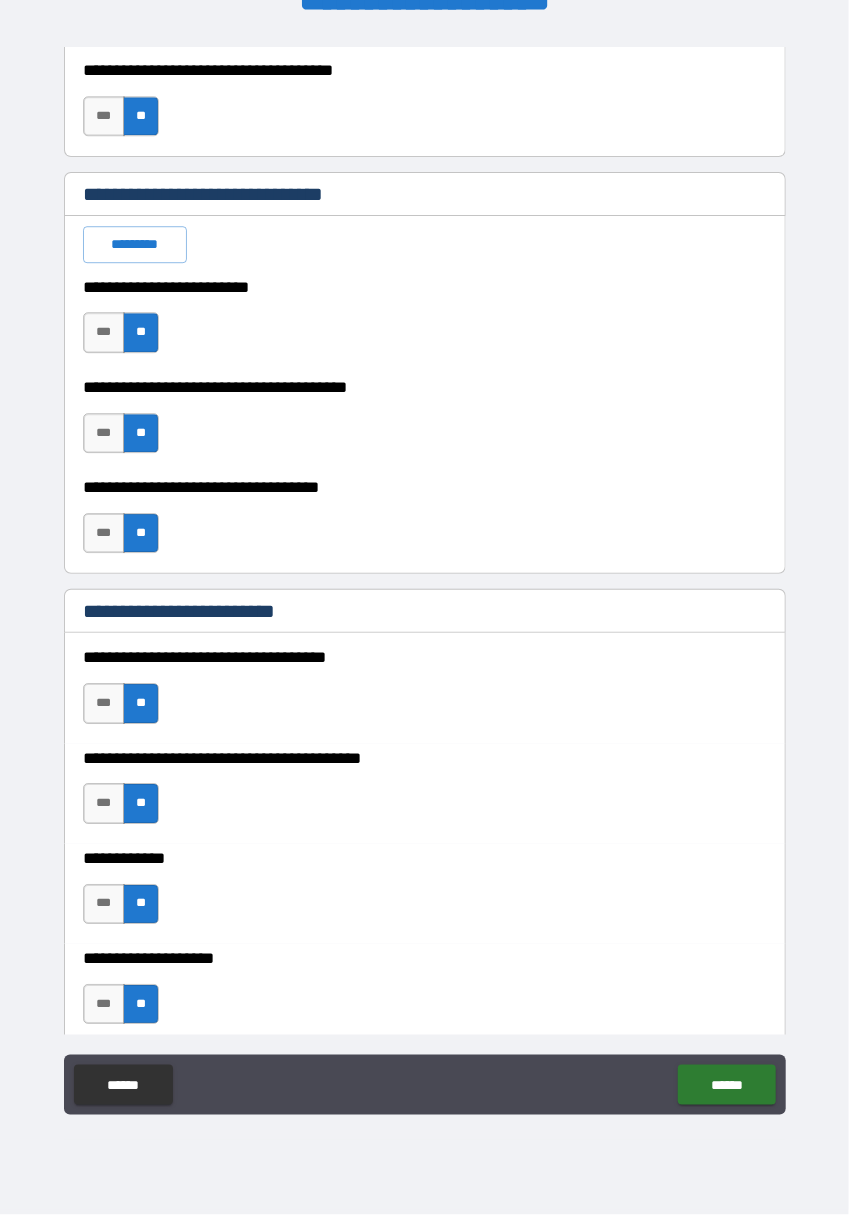 click on "**********" at bounding box center (425, 994) 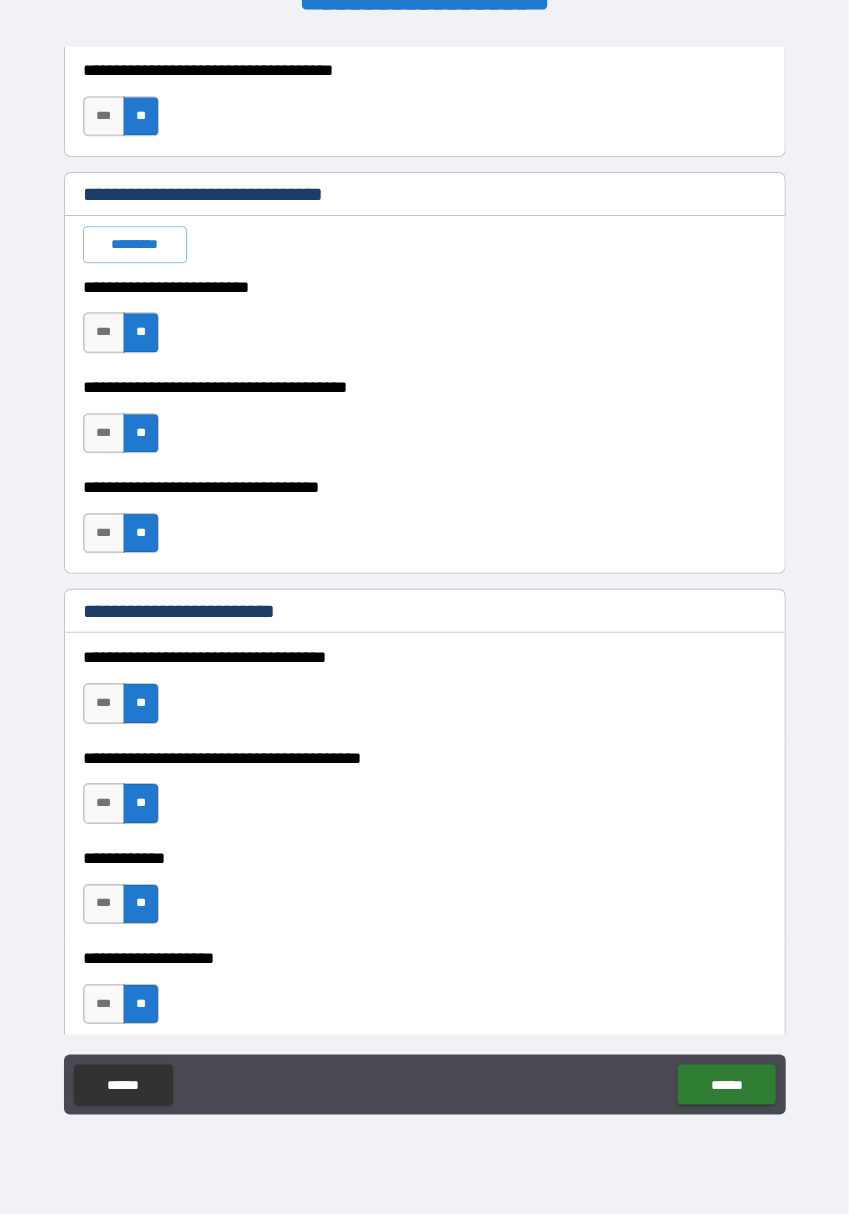 click on "******" at bounding box center [726, 1085] 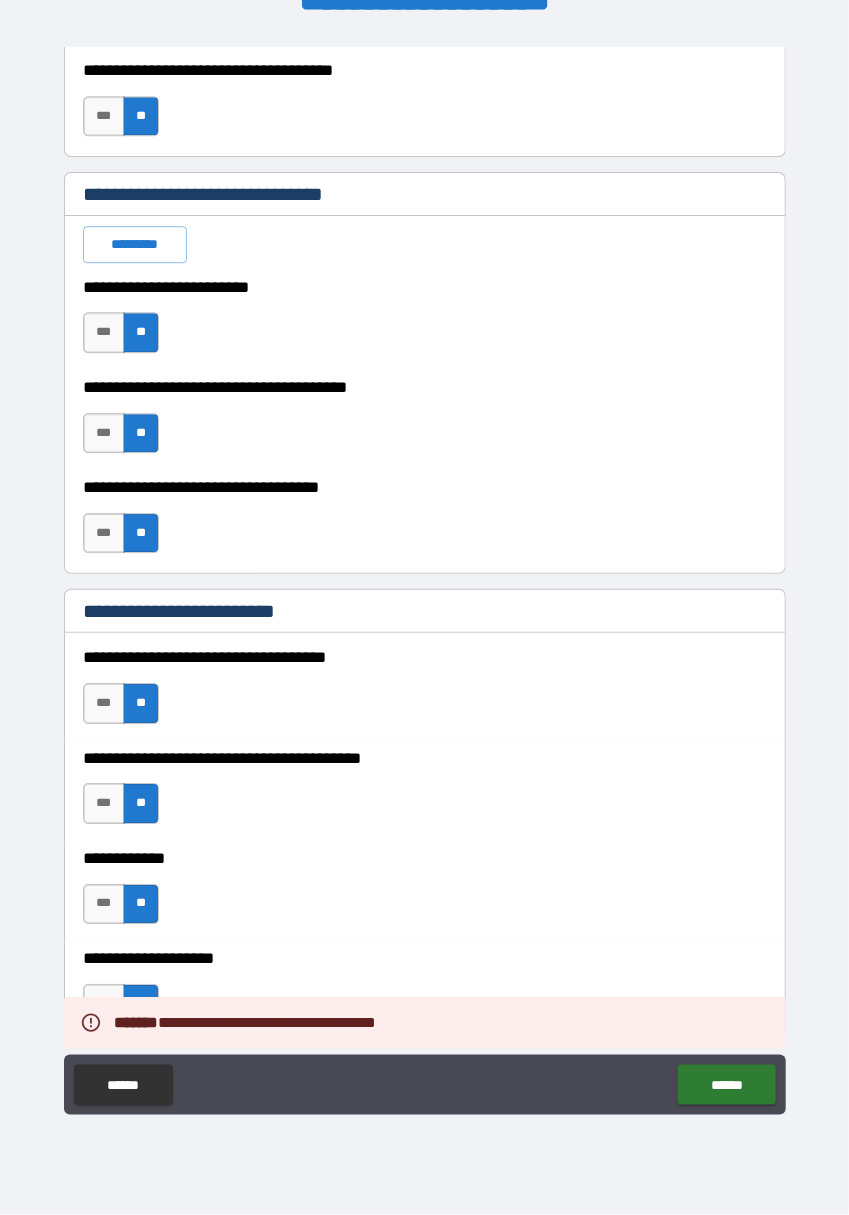 scroll, scrollTop: 48, scrollLeft: 0, axis: vertical 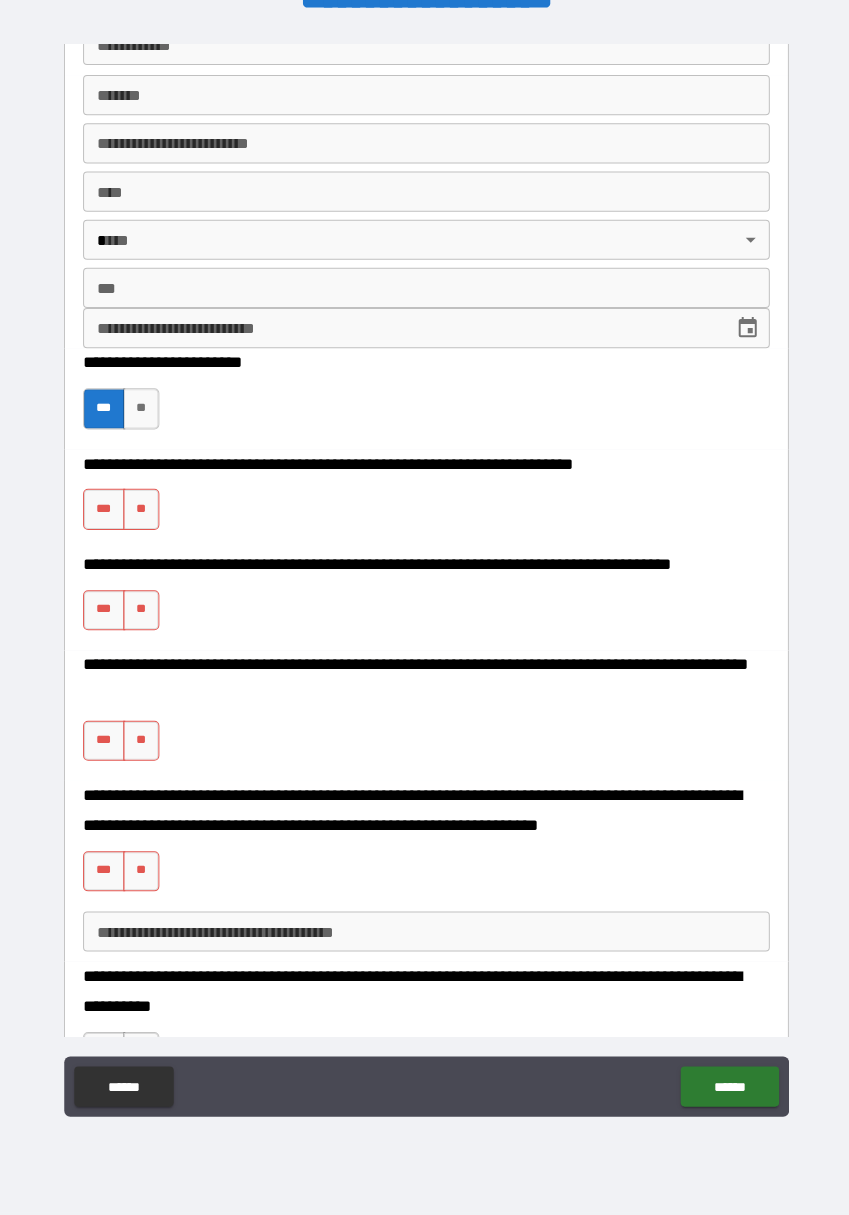 click on "**" at bounding box center [141, 510] 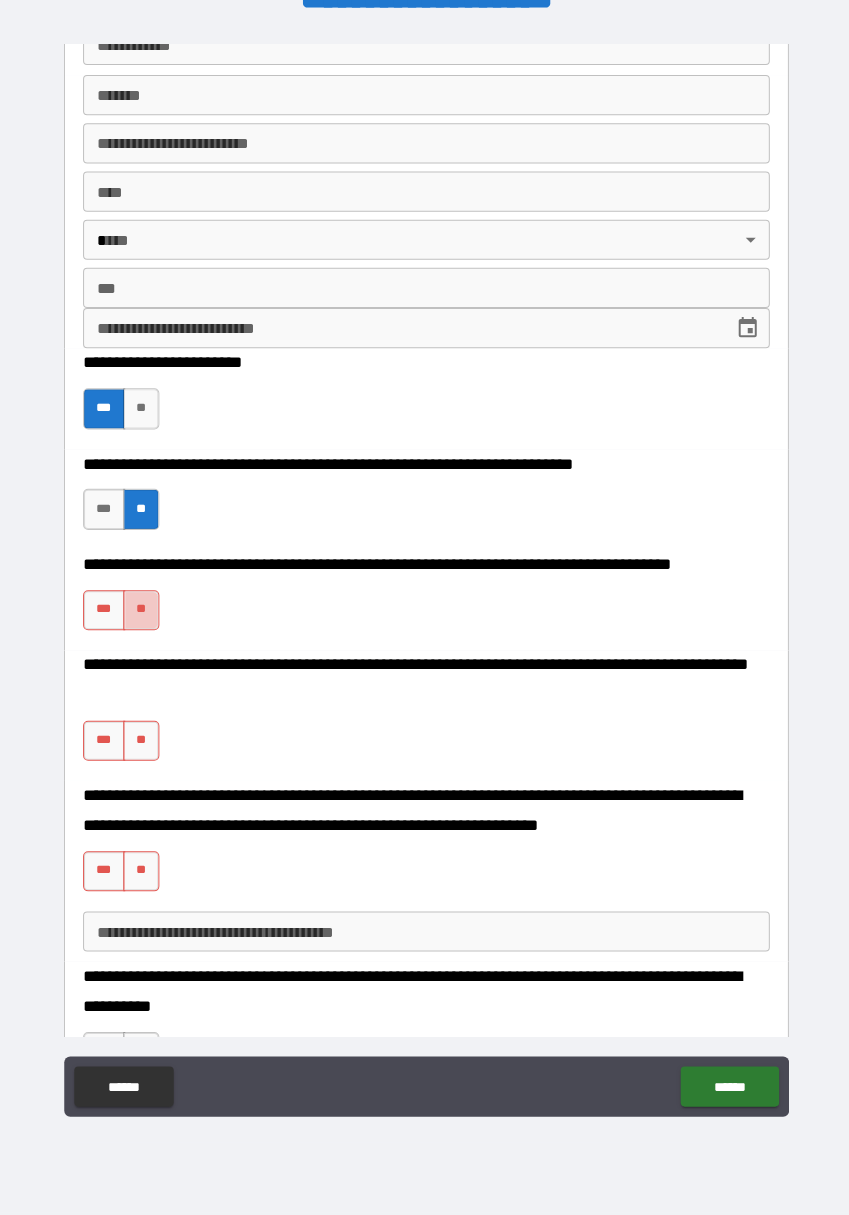 click on "**" at bounding box center [141, 611] 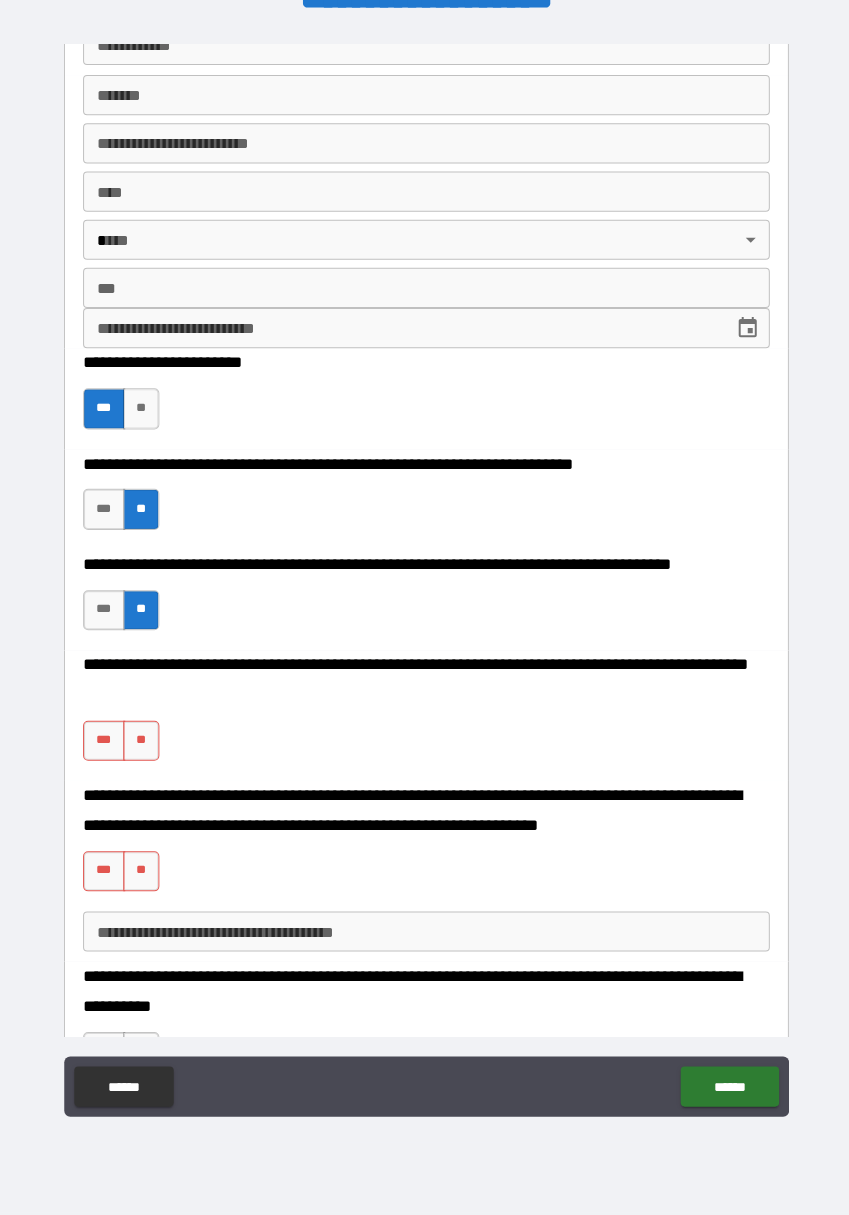 click on "**" at bounding box center [141, 741] 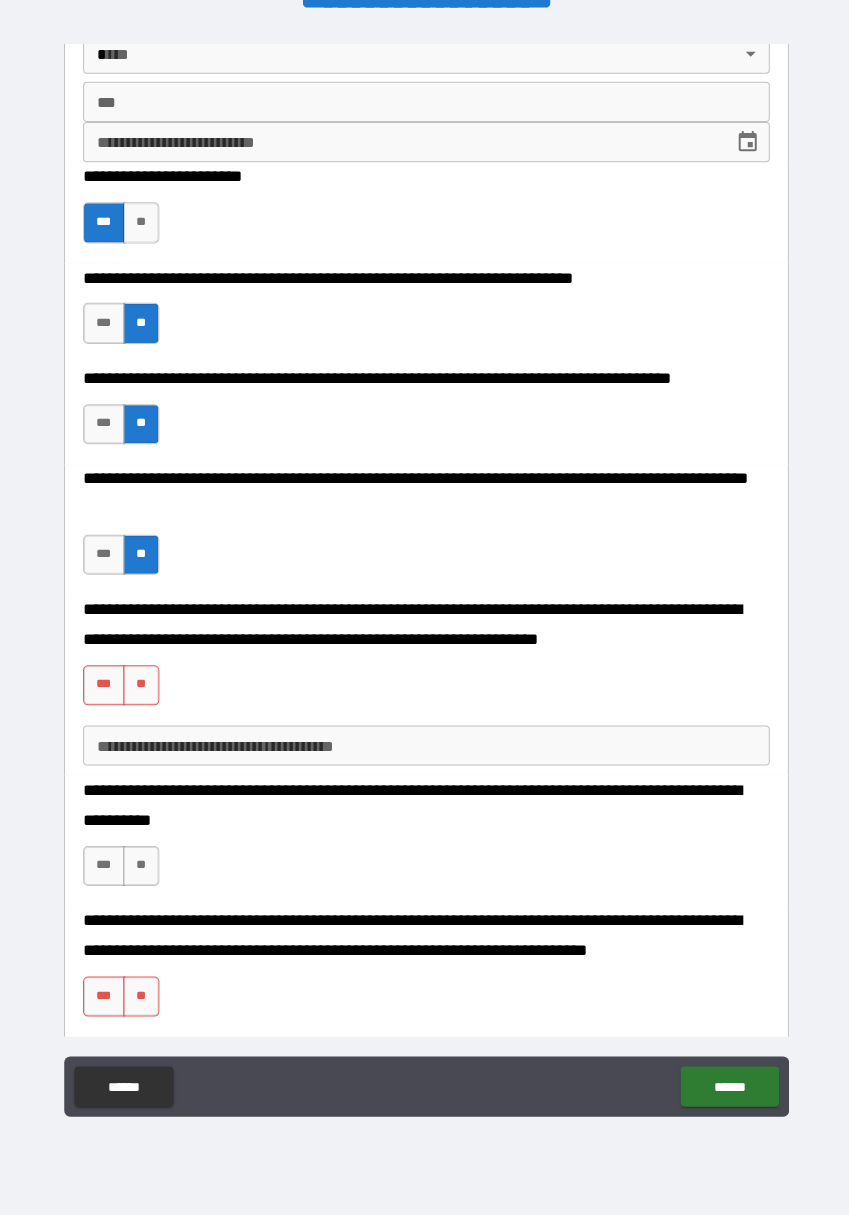 scroll, scrollTop: 3677, scrollLeft: 0, axis: vertical 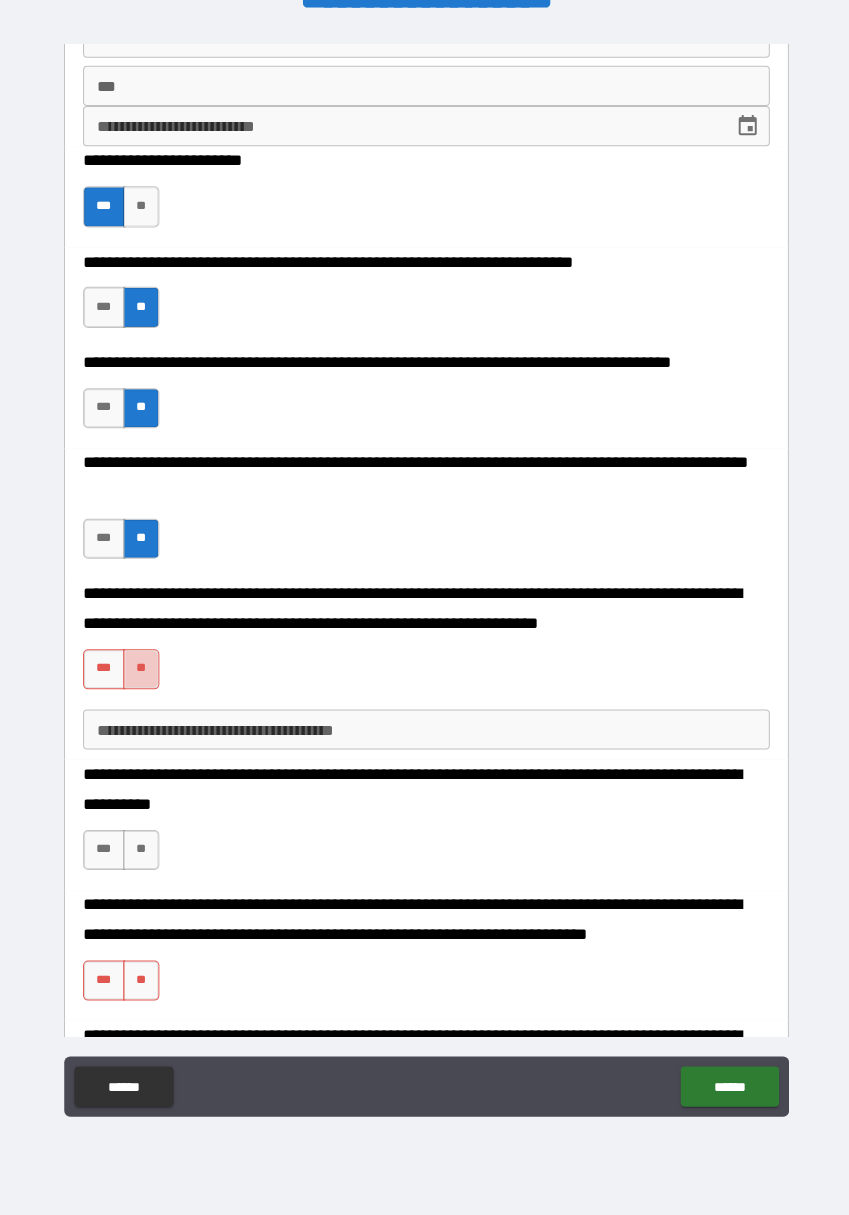 click on "**" at bounding box center [141, 669] 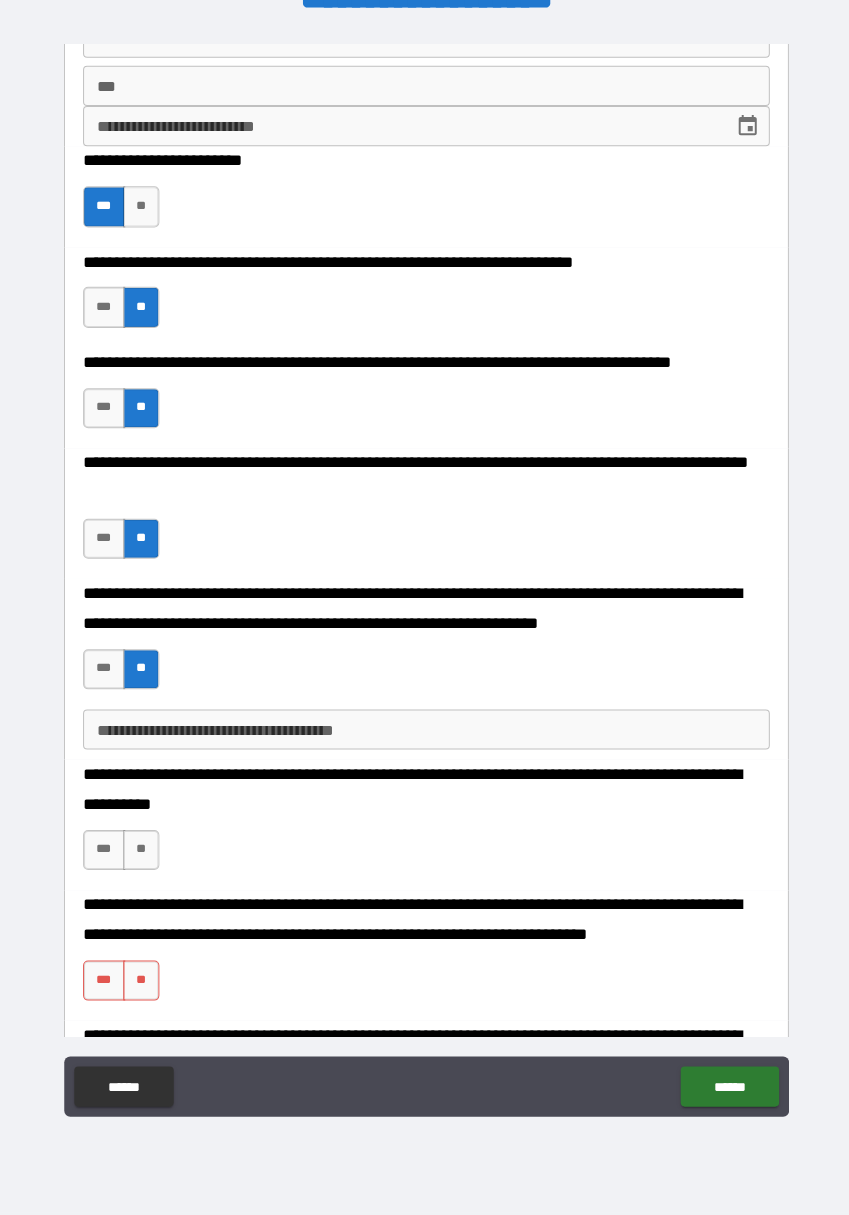 scroll, scrollTop: 3785, scrollLeft: 0, axis: vertical 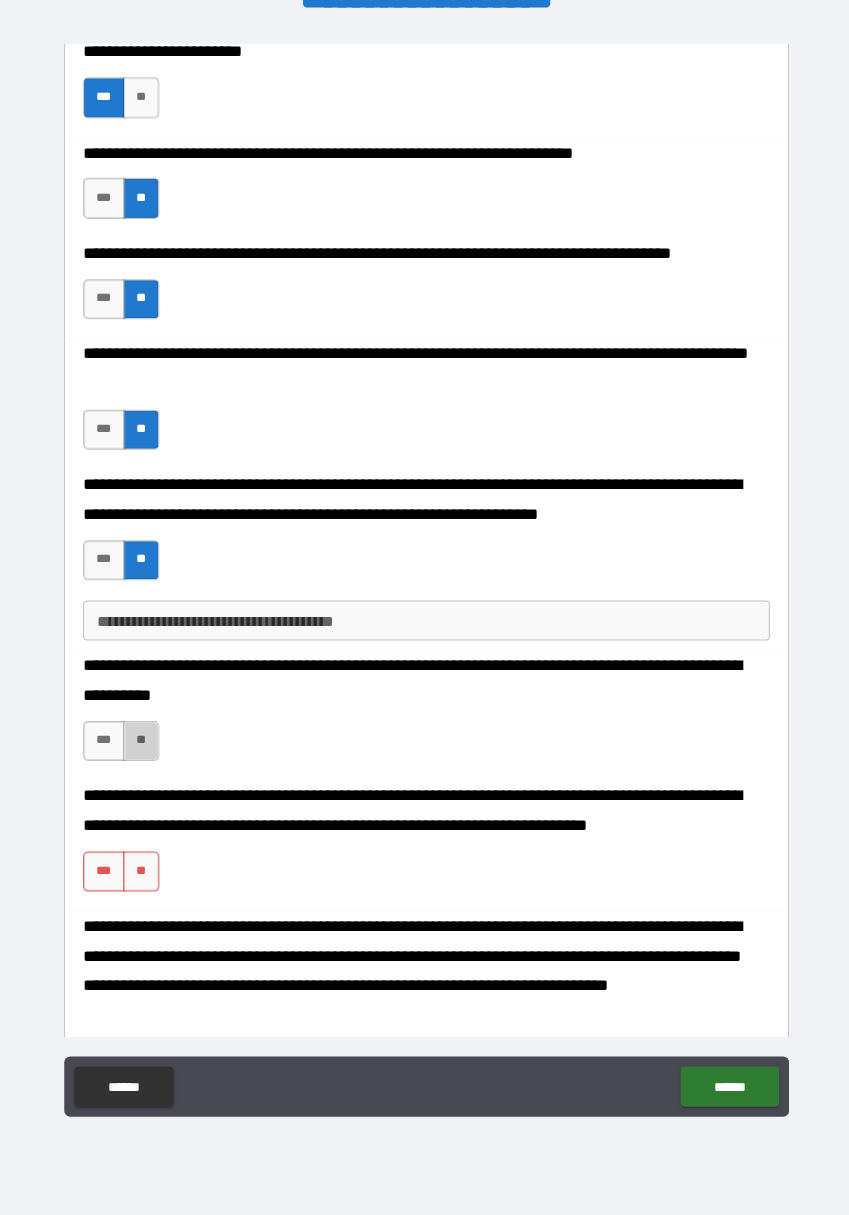 click on "**" at bounding box center (141, 741) 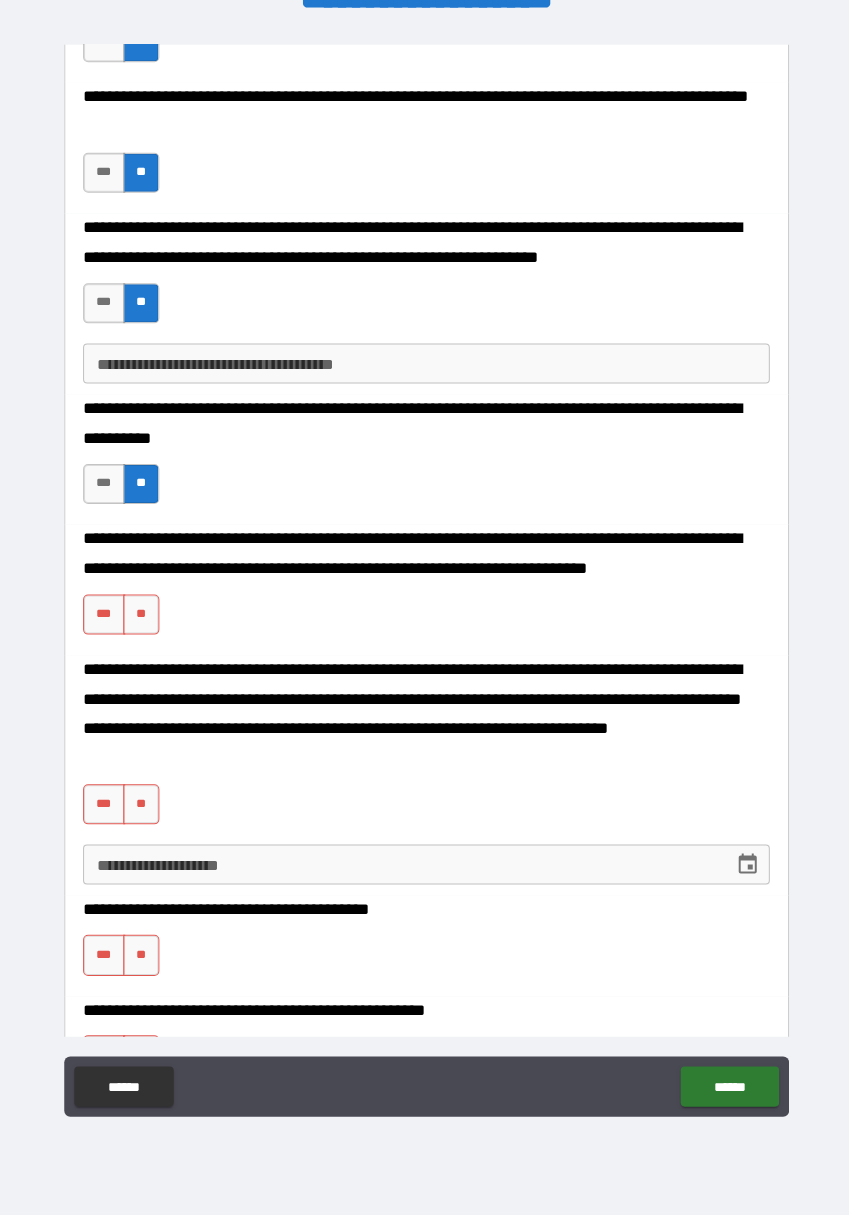 scroll, scrollTop: 4054, scrollLeft: 0, axis: vertical 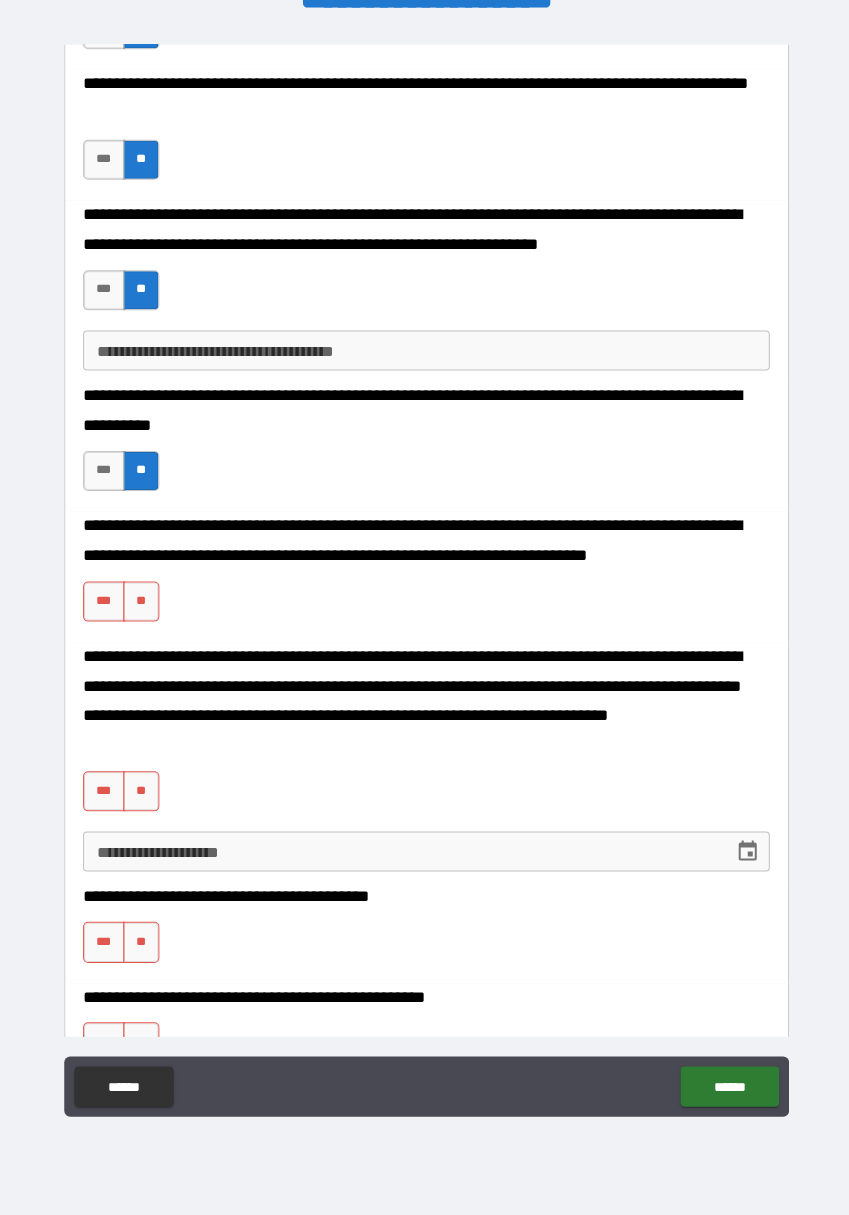 click on "**" at bounding box center (141, 602) 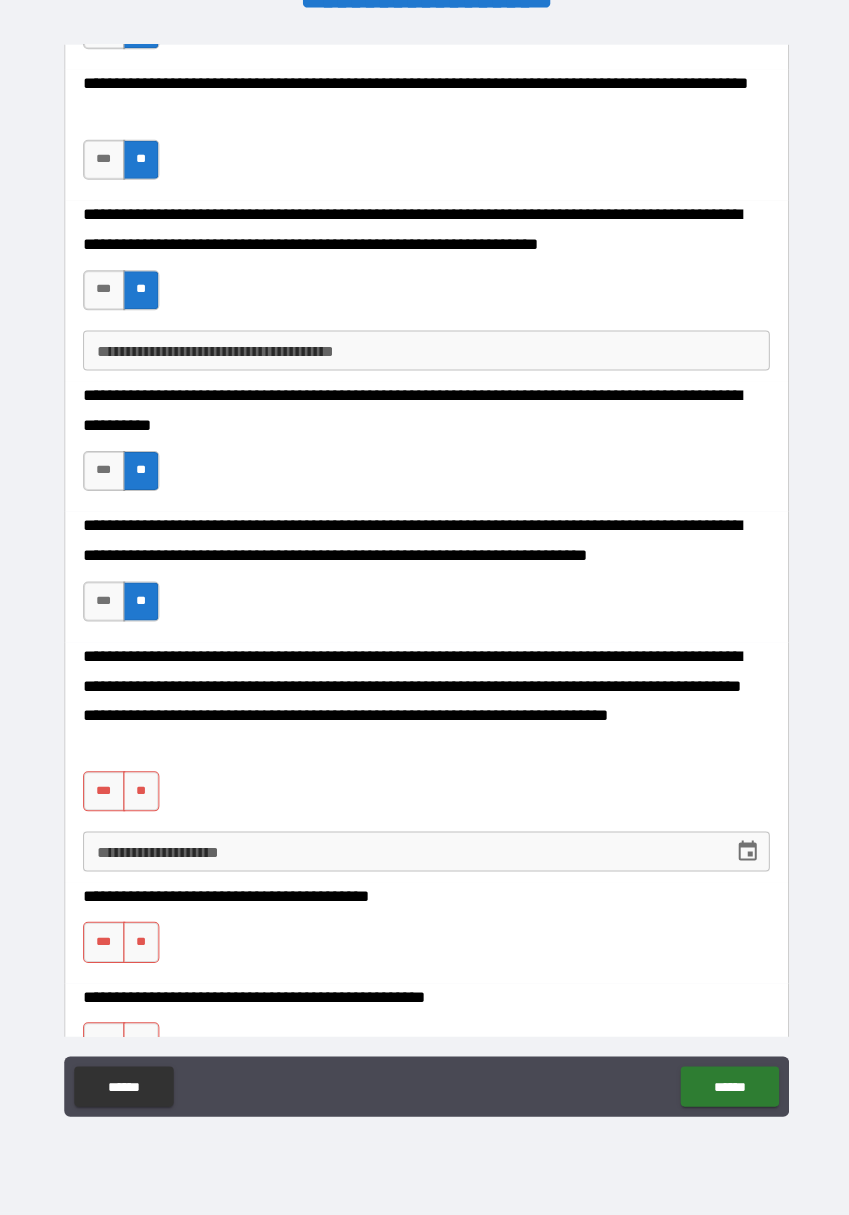 scroll, scrollTop: 4215, scrollLeft: 0, axis: vertical 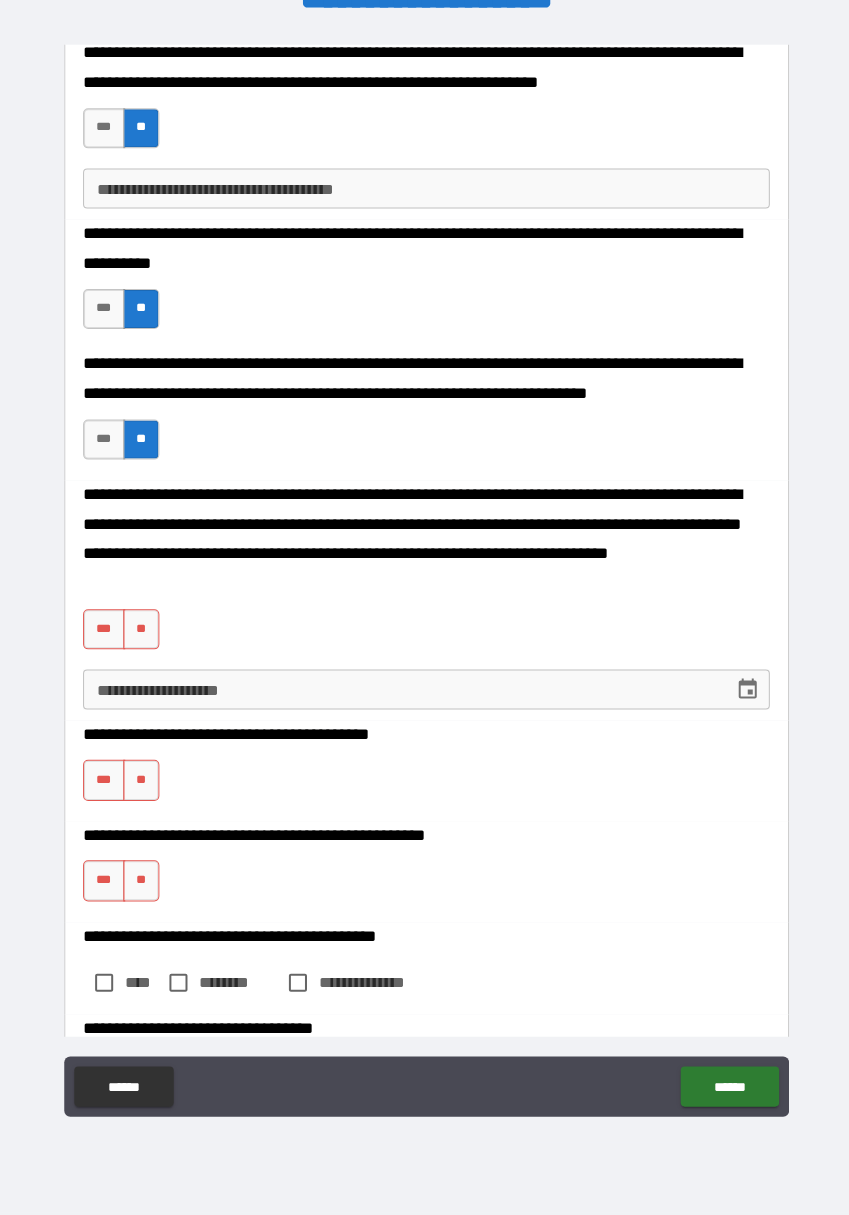 click on "**" at bounding box center [141, 630] 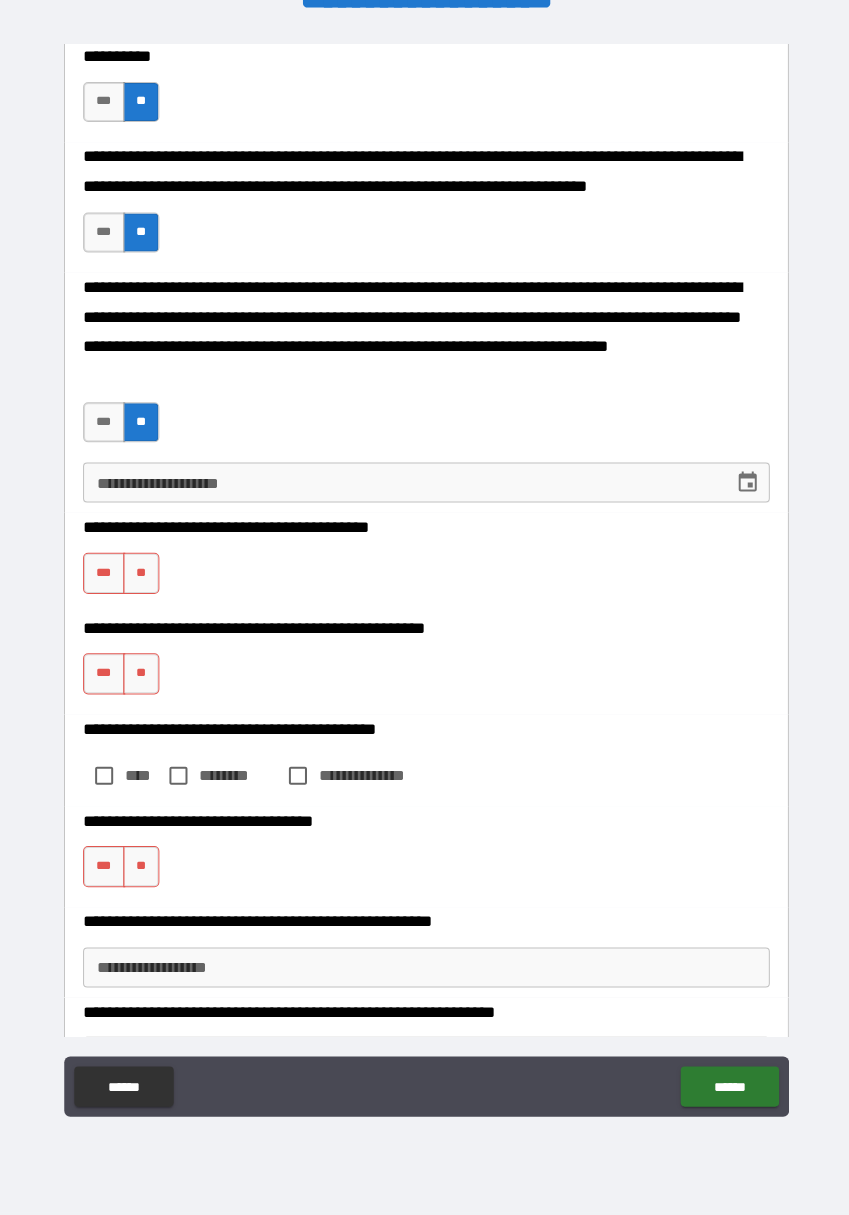 scroll, scrollTop: 4436, scrollLeft: 0, axis: vertical 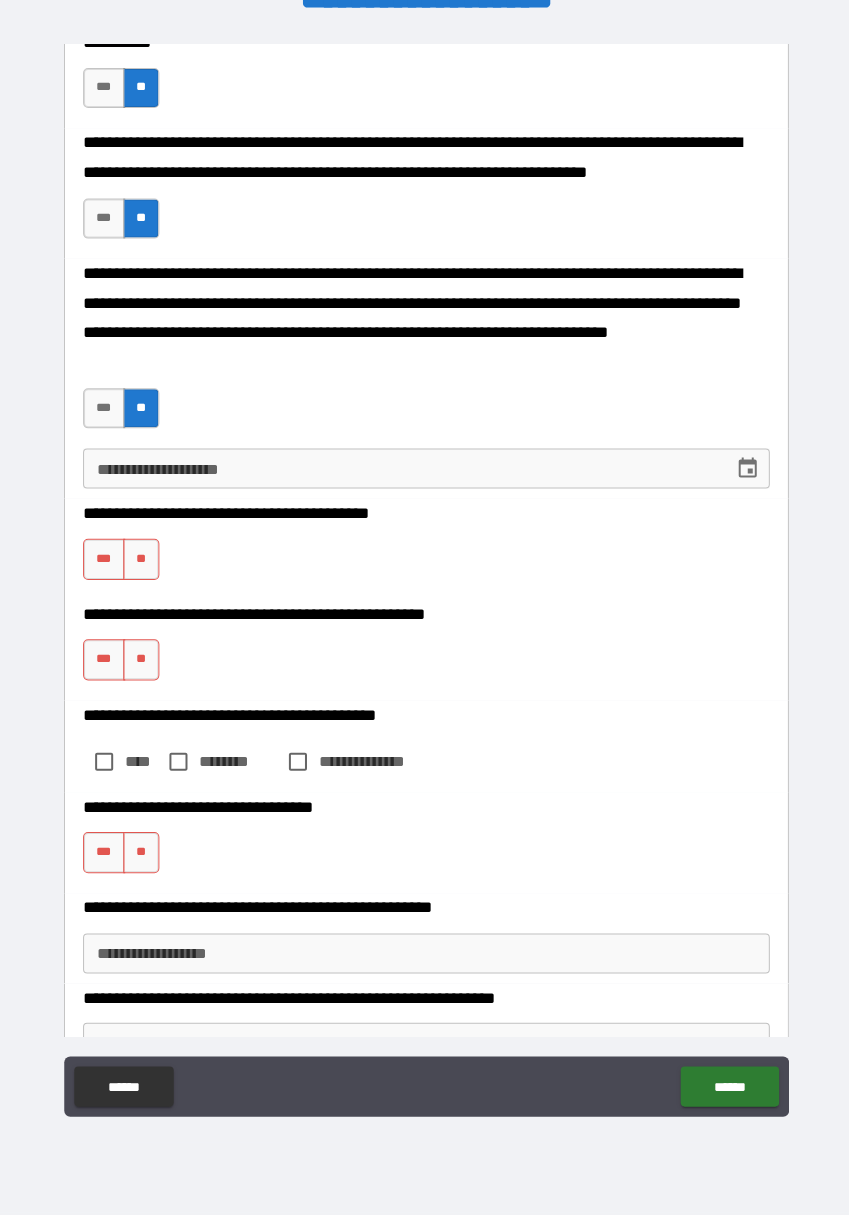 click on "**" at bounding box center (141, 559) 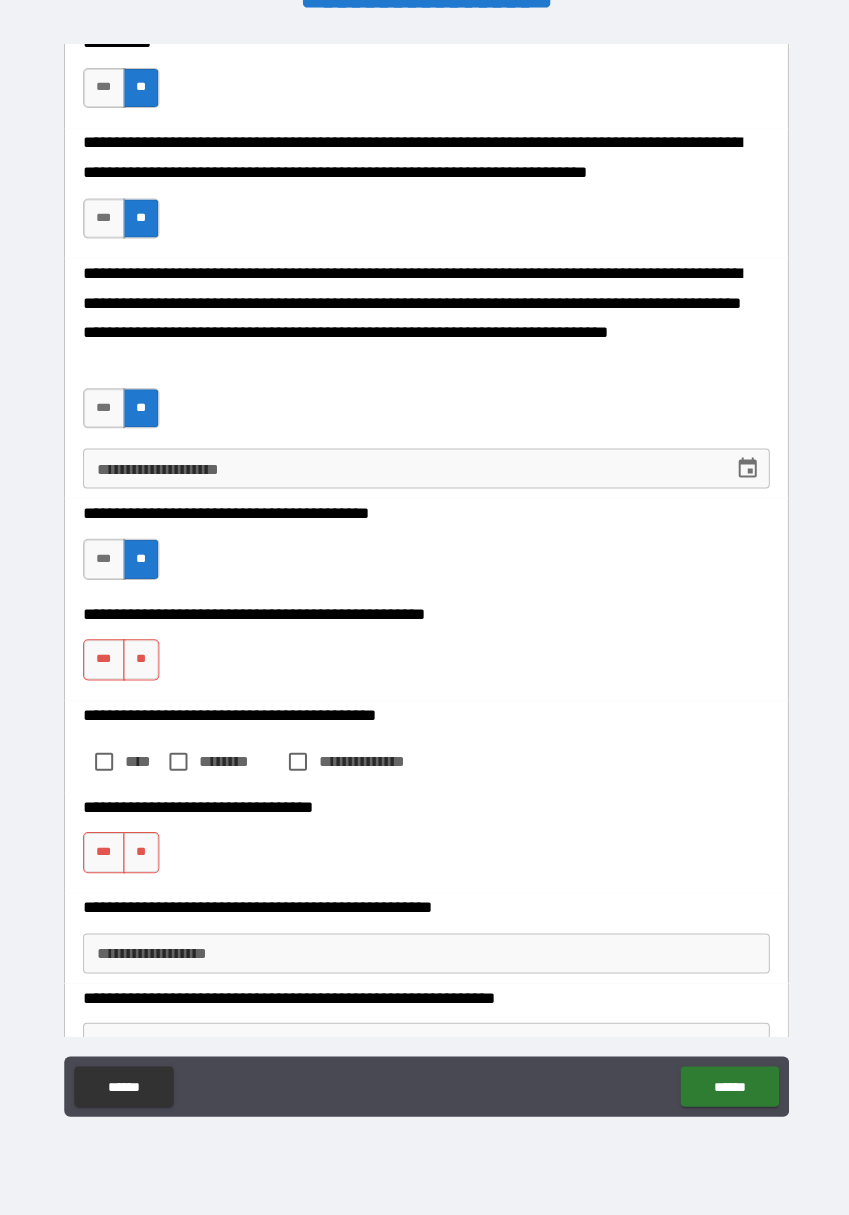 scroll, scrollTop: 4459, scrollLeft: 0, axis: vertical 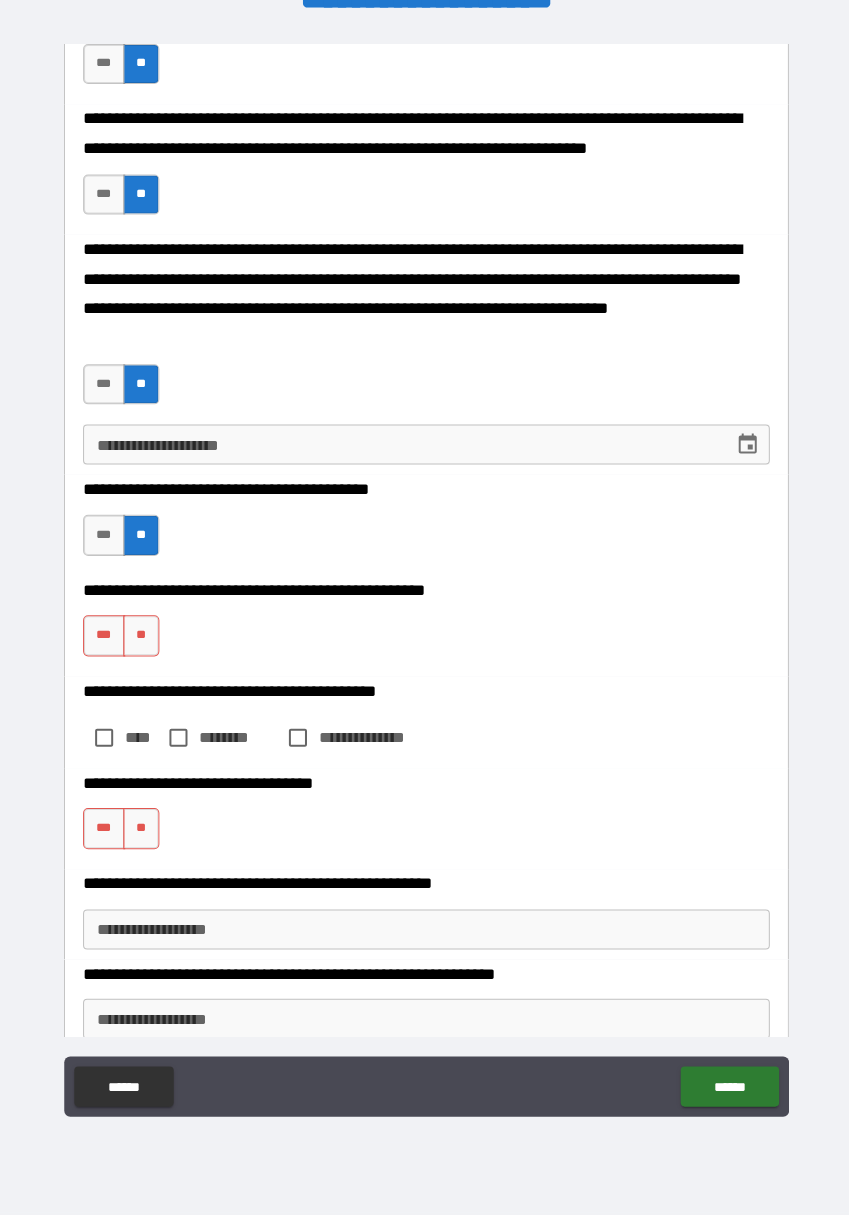 click on "**" at bounding box center (141, 636) 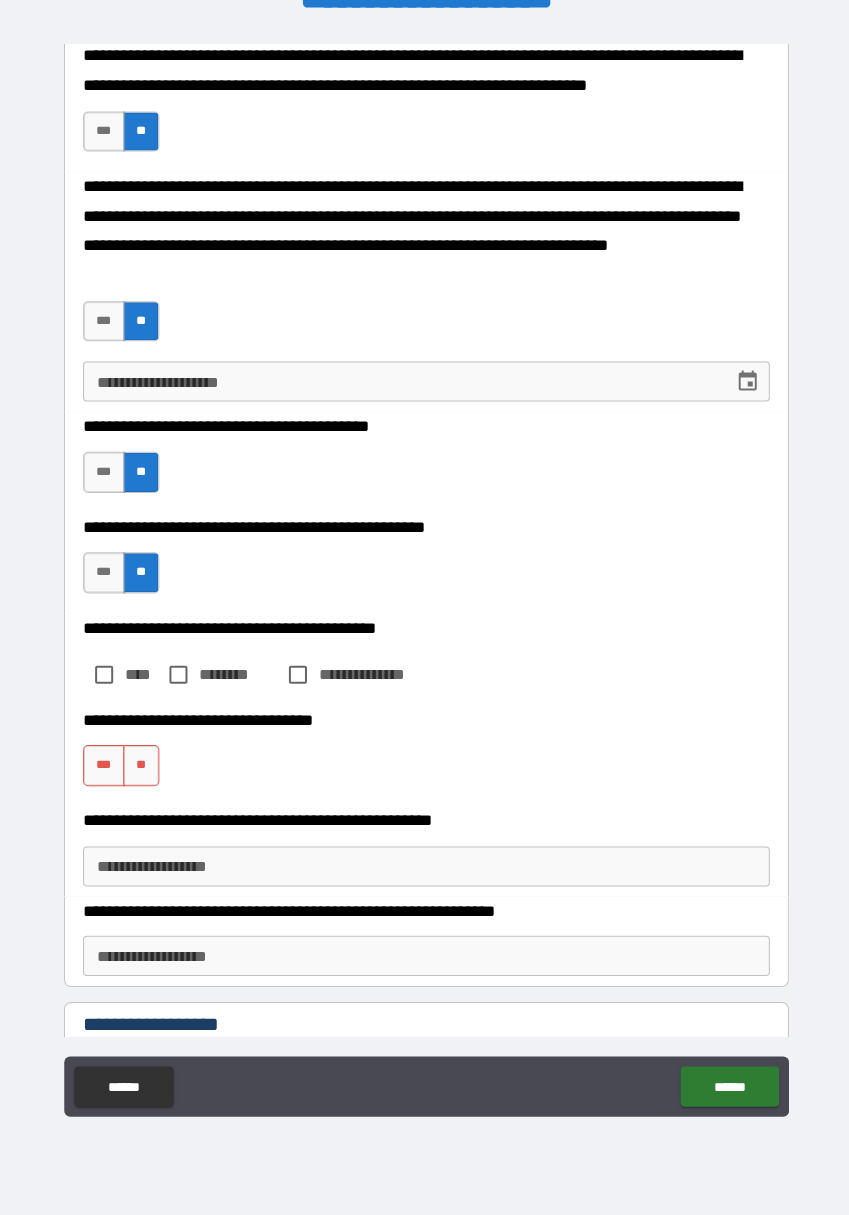 scroll, scrollTop: 4546, scrollLeft: 0, axis: vertical 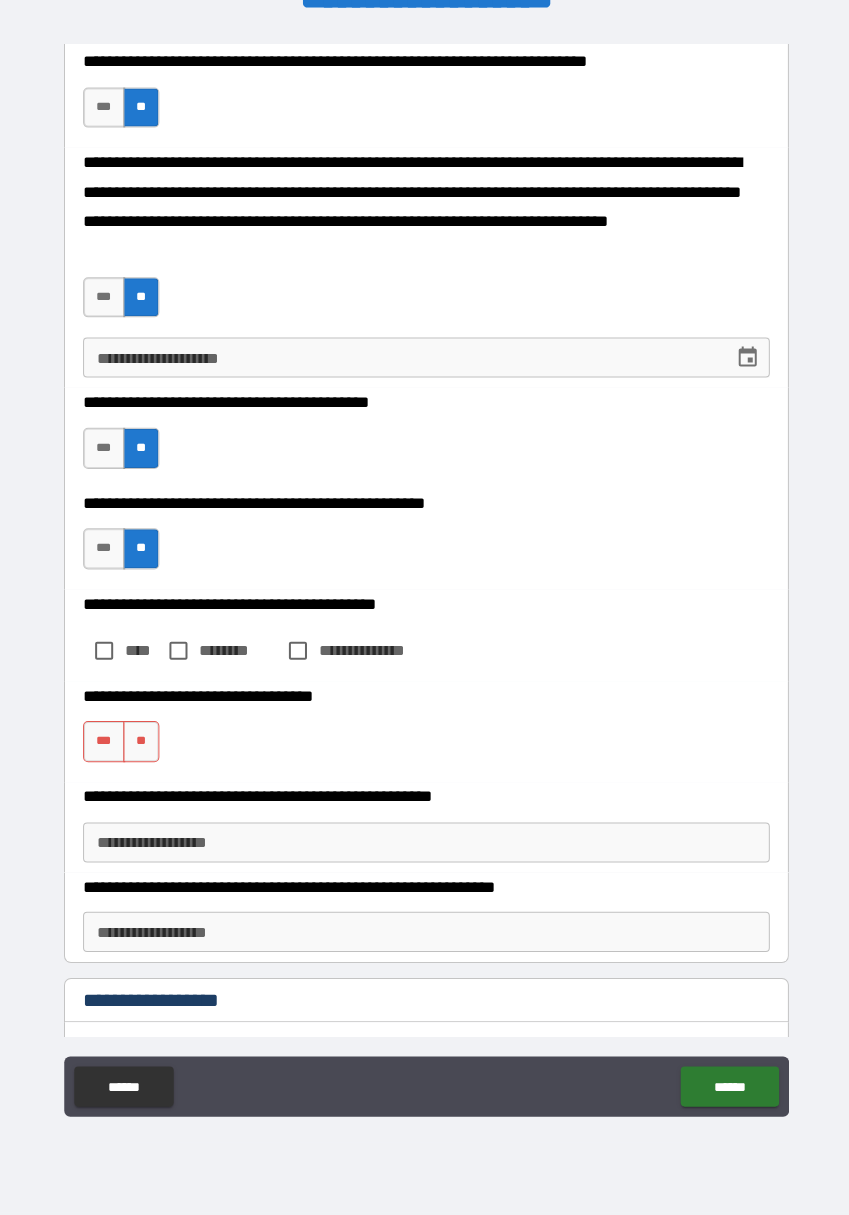 click on "**" at bounding box center (141, 741) 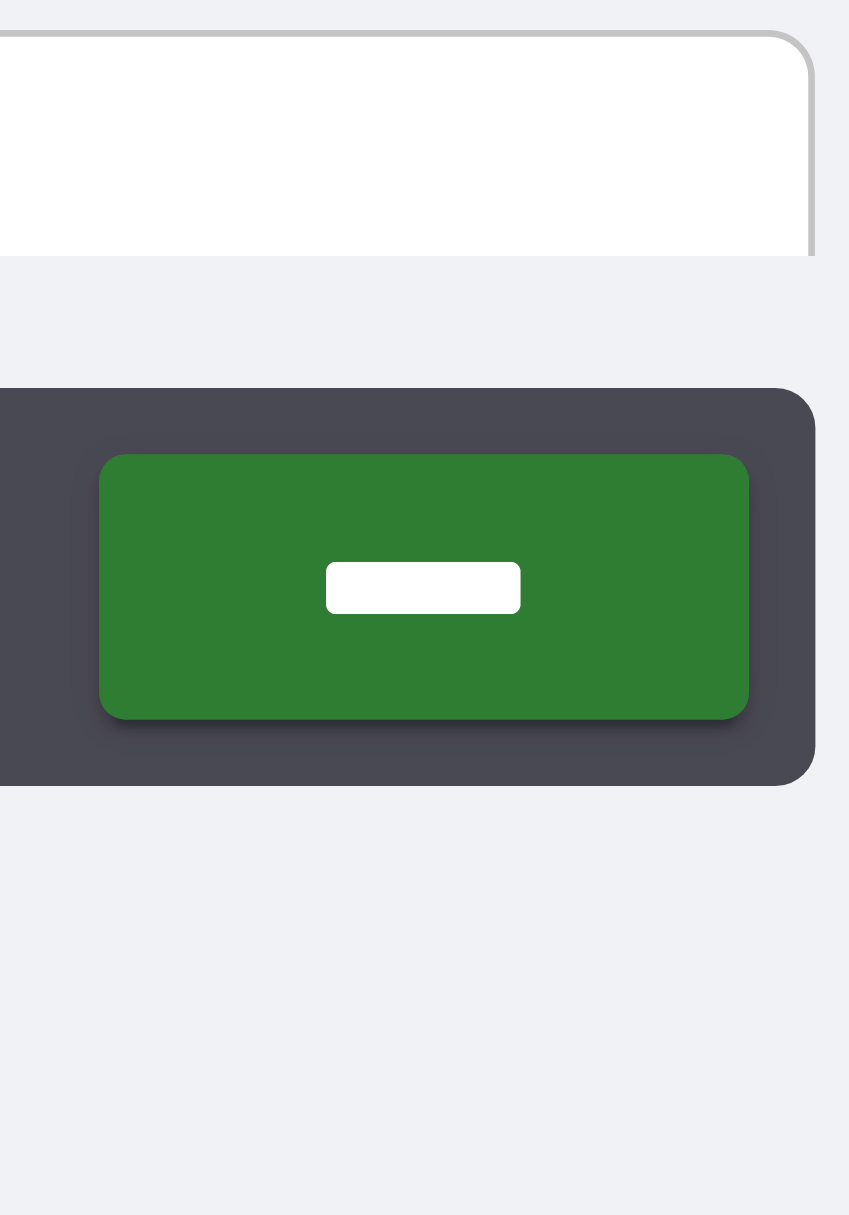 scroll, scrollTop: 4893, scrollLeft: 0, axis: vertical 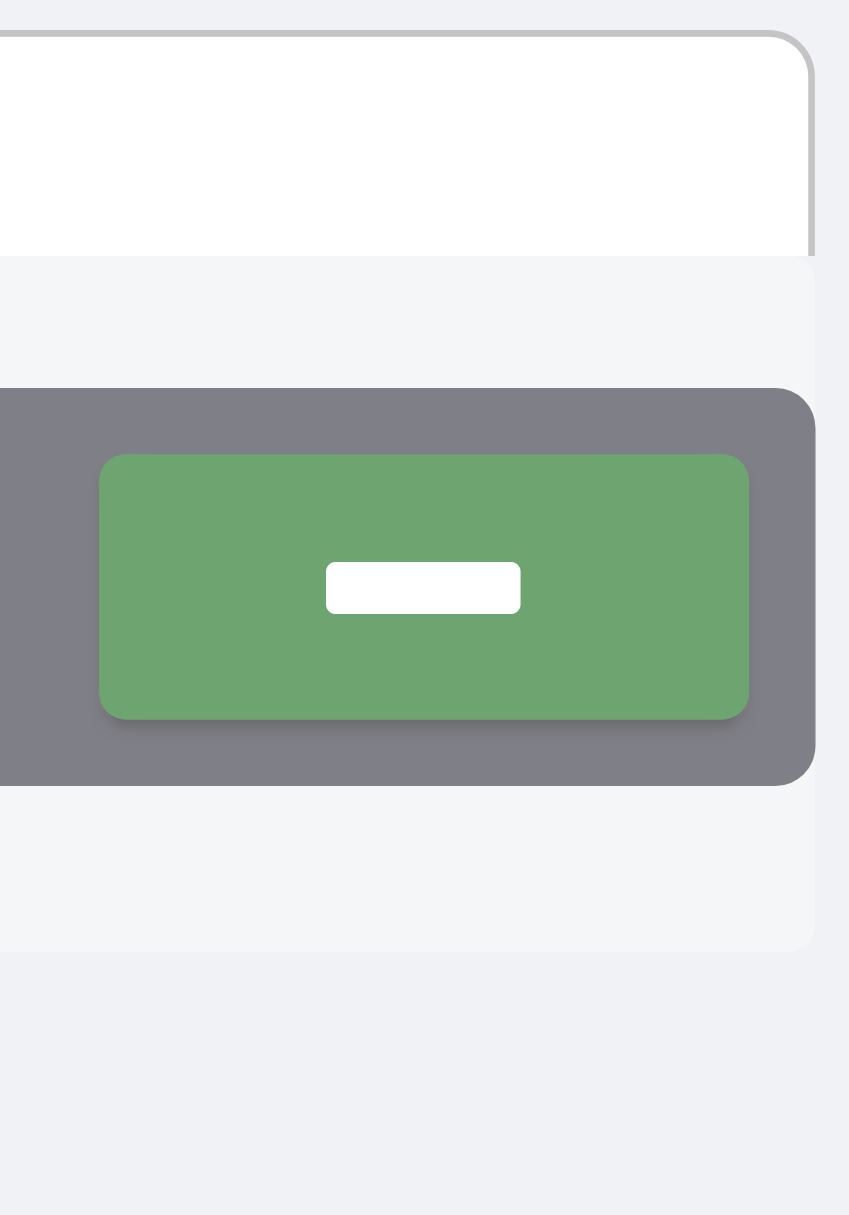 click on "******" at bounding box center [726, 1085] 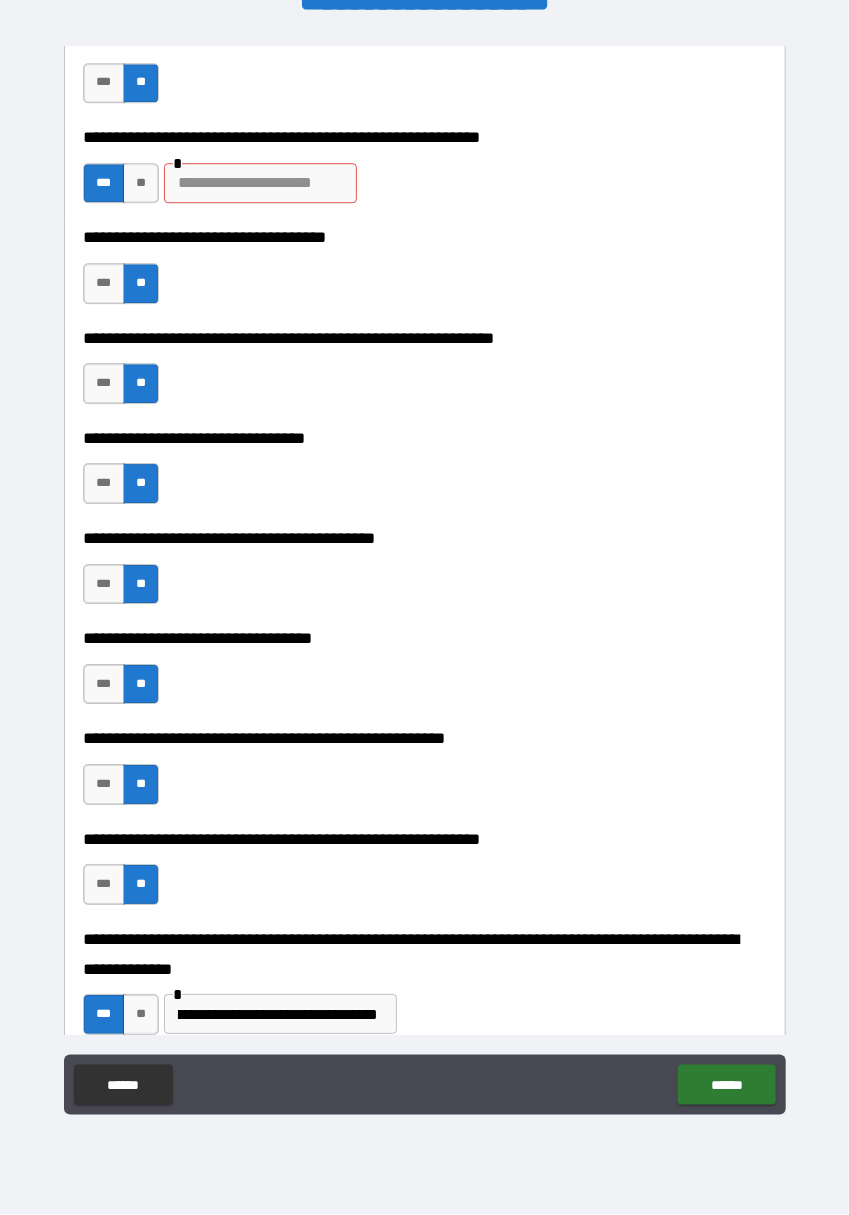 scroll, scrollTop: 1891, scrollLeft: 0, axis: vertical 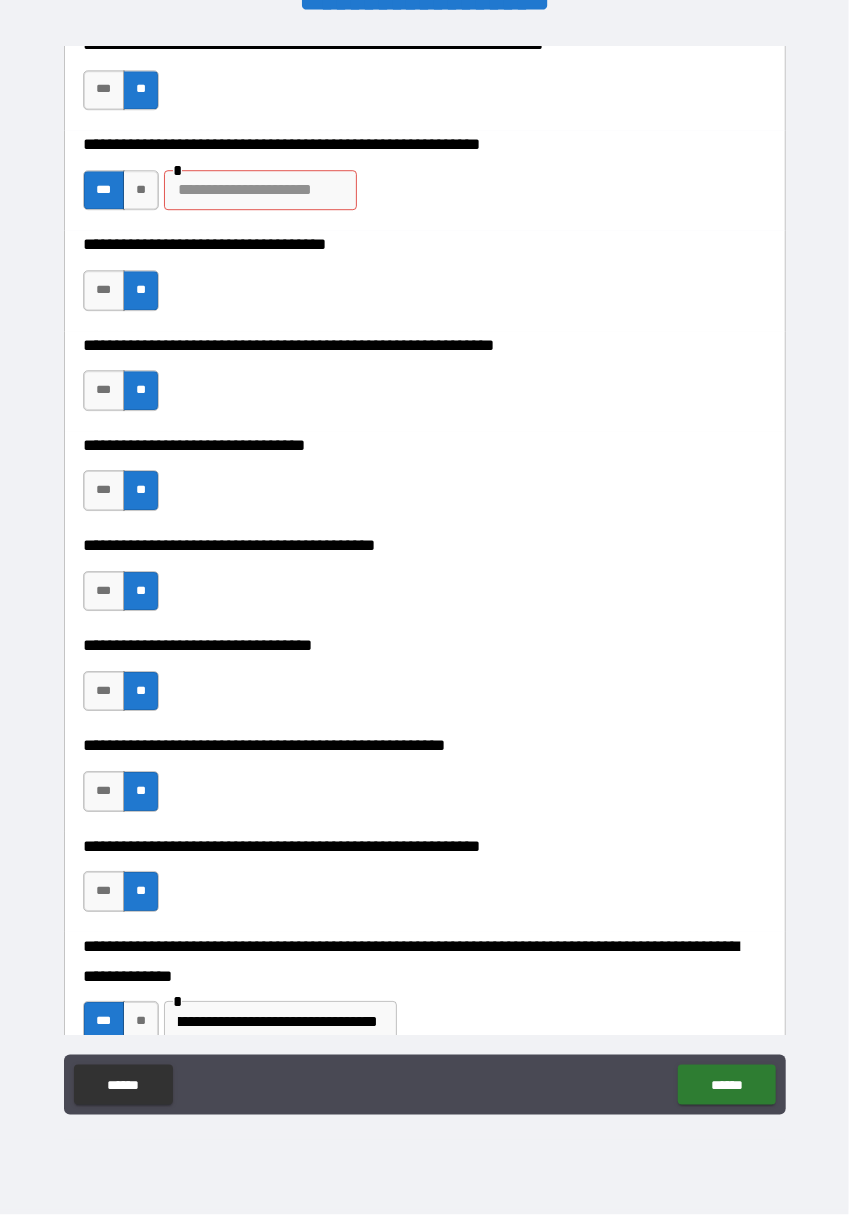click on "**" at bounding box center (141, 190) 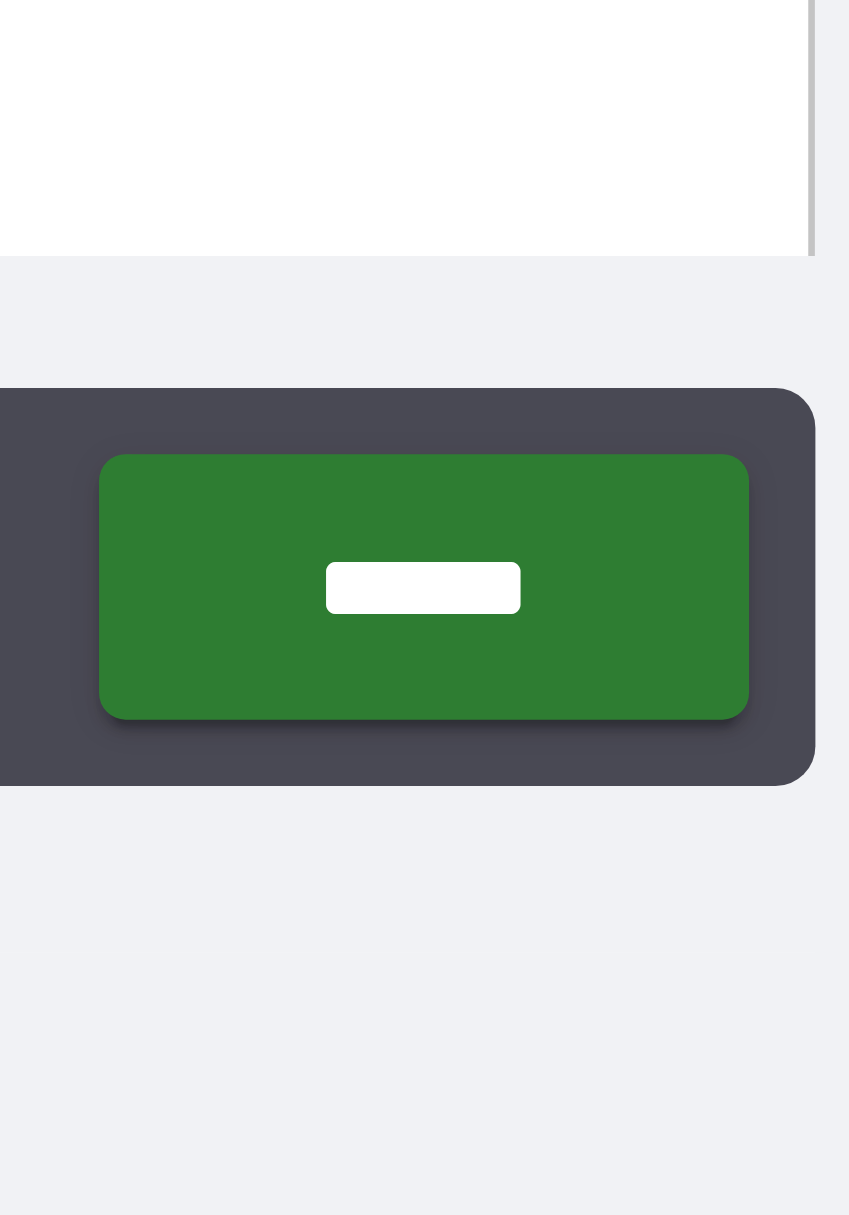 scroll, scrollTop: 1891, scrollLeft: 0, axis: vertical 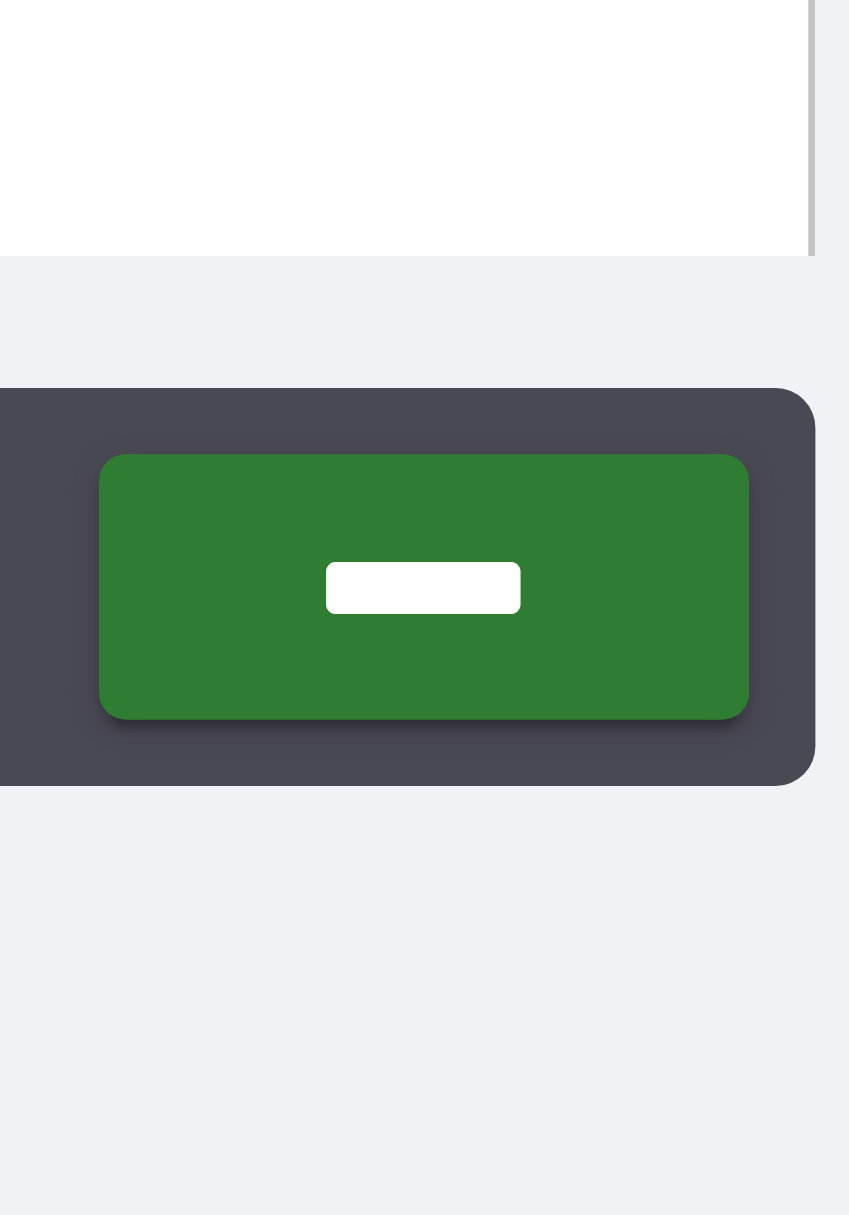 click on "******" at bounding box center [726, 1085] 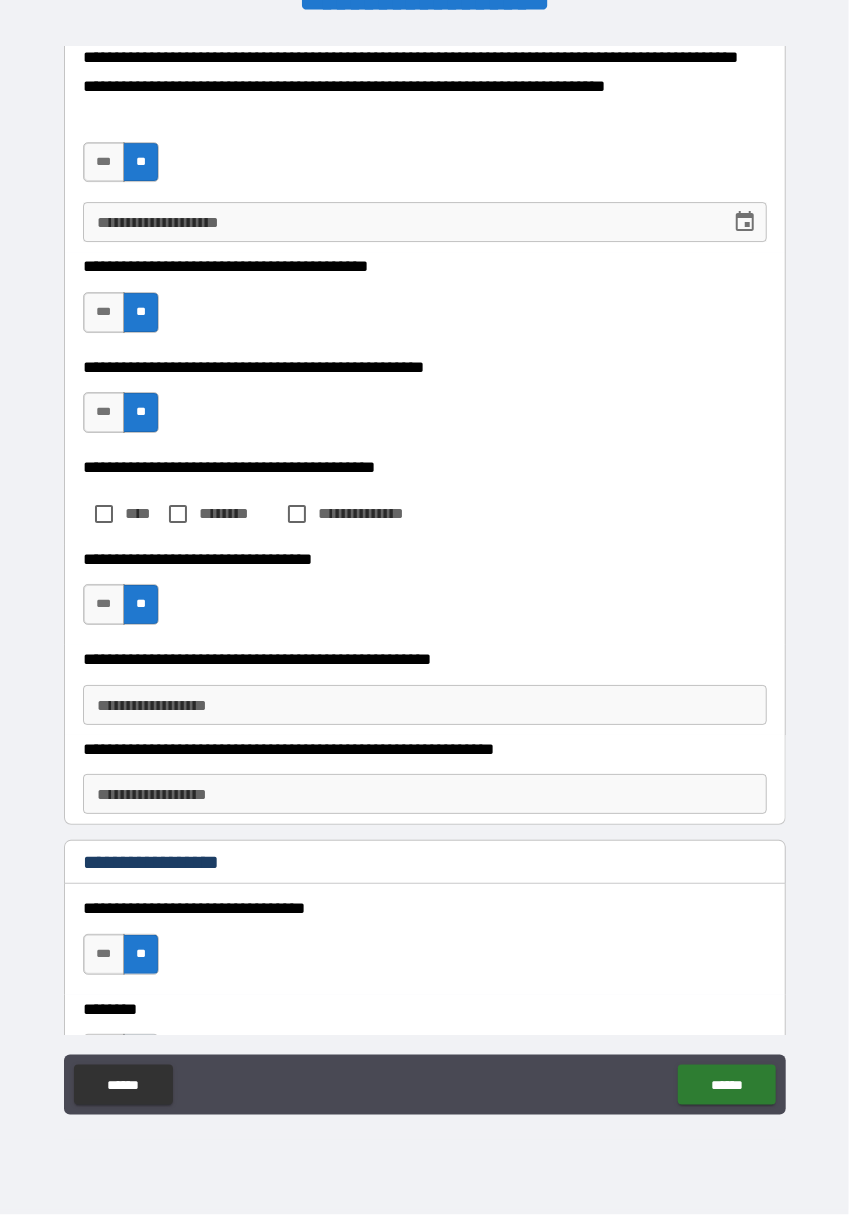 scroll, scrollTop: 4716, scrollLeft: 0, axis: vertical 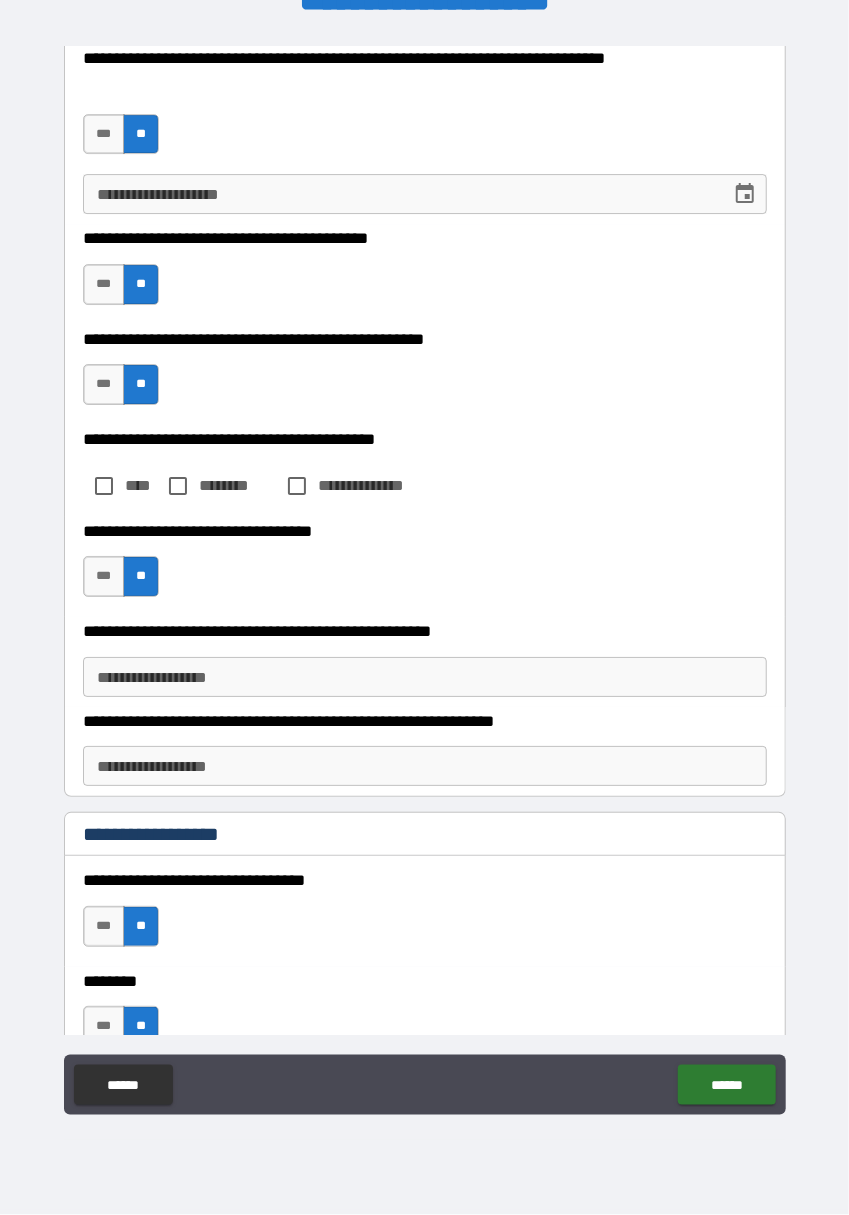 click on "******" at bounding box center (726, 1085) 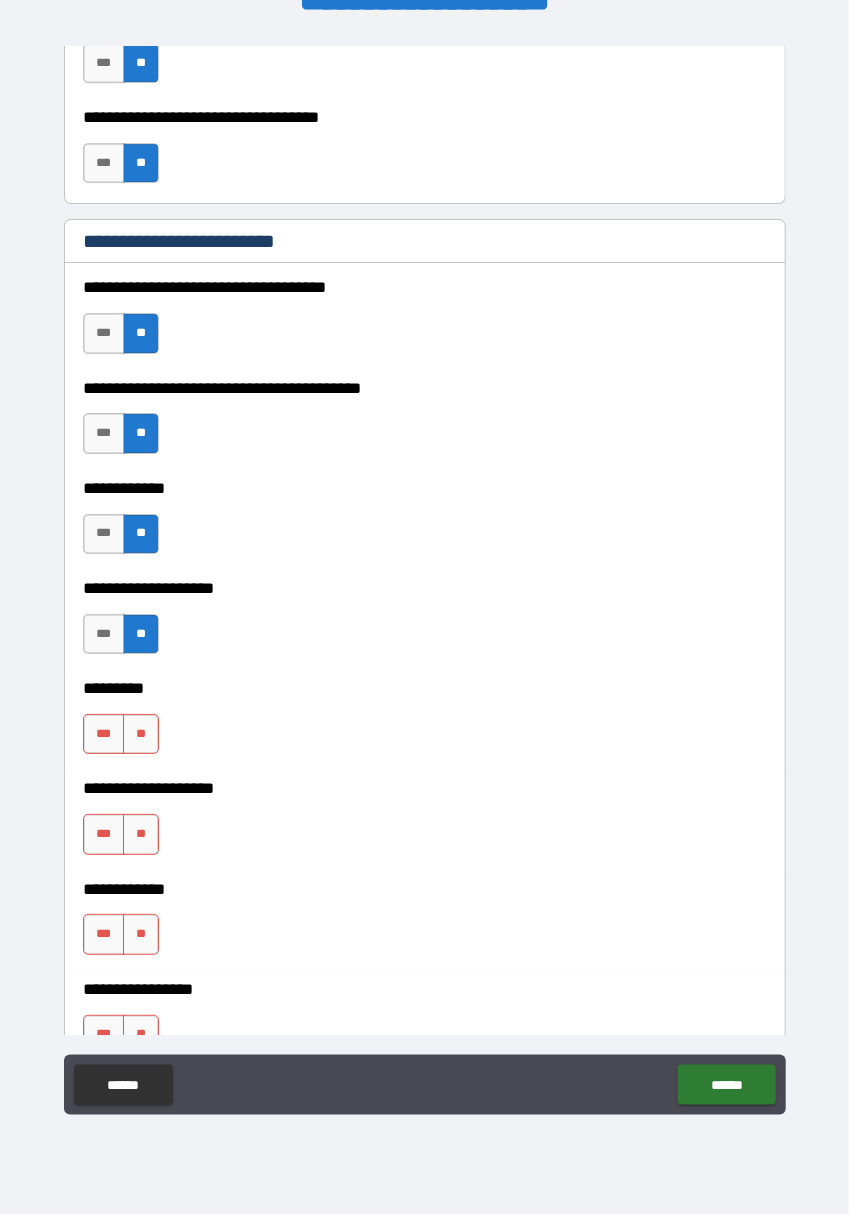 scroll, scrollTop: 7260, scrollLeft: 0, axis: vertical 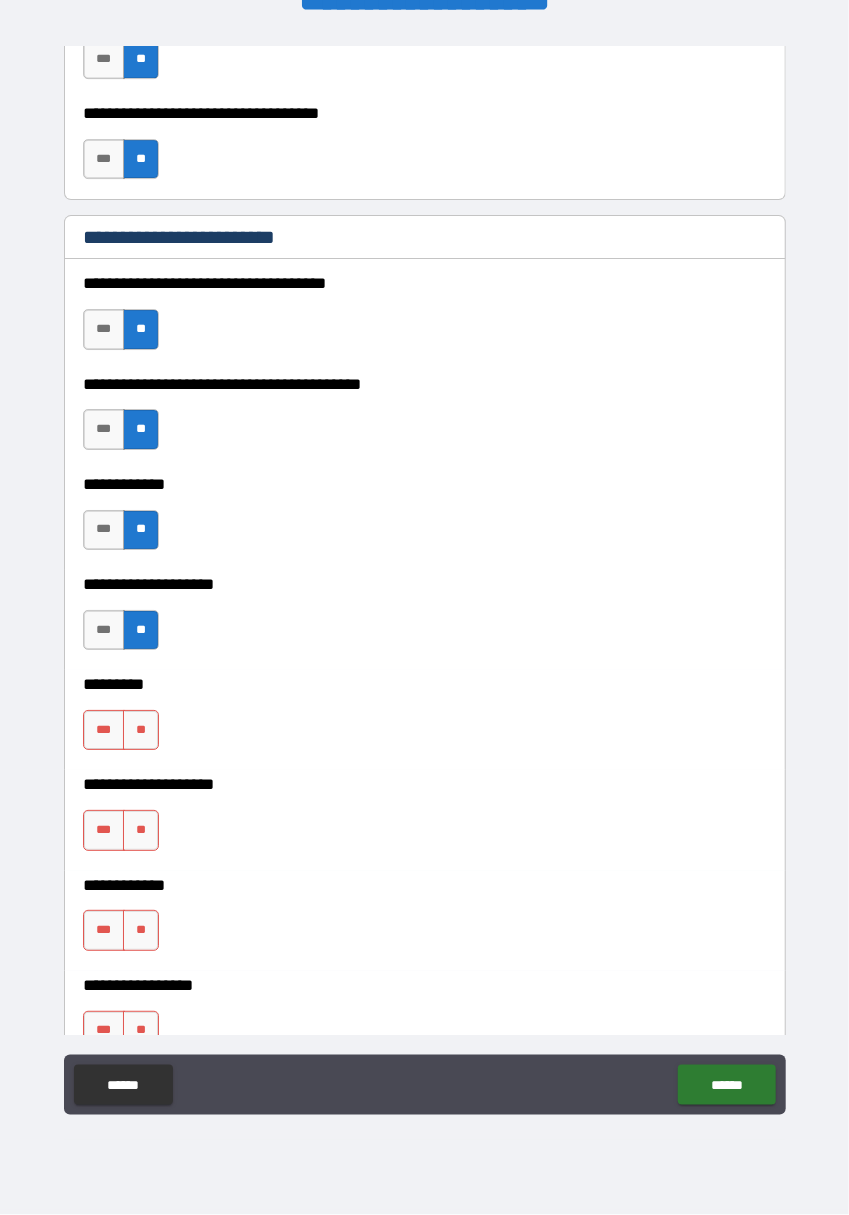 click on "**" at bounding box center (141, 730) 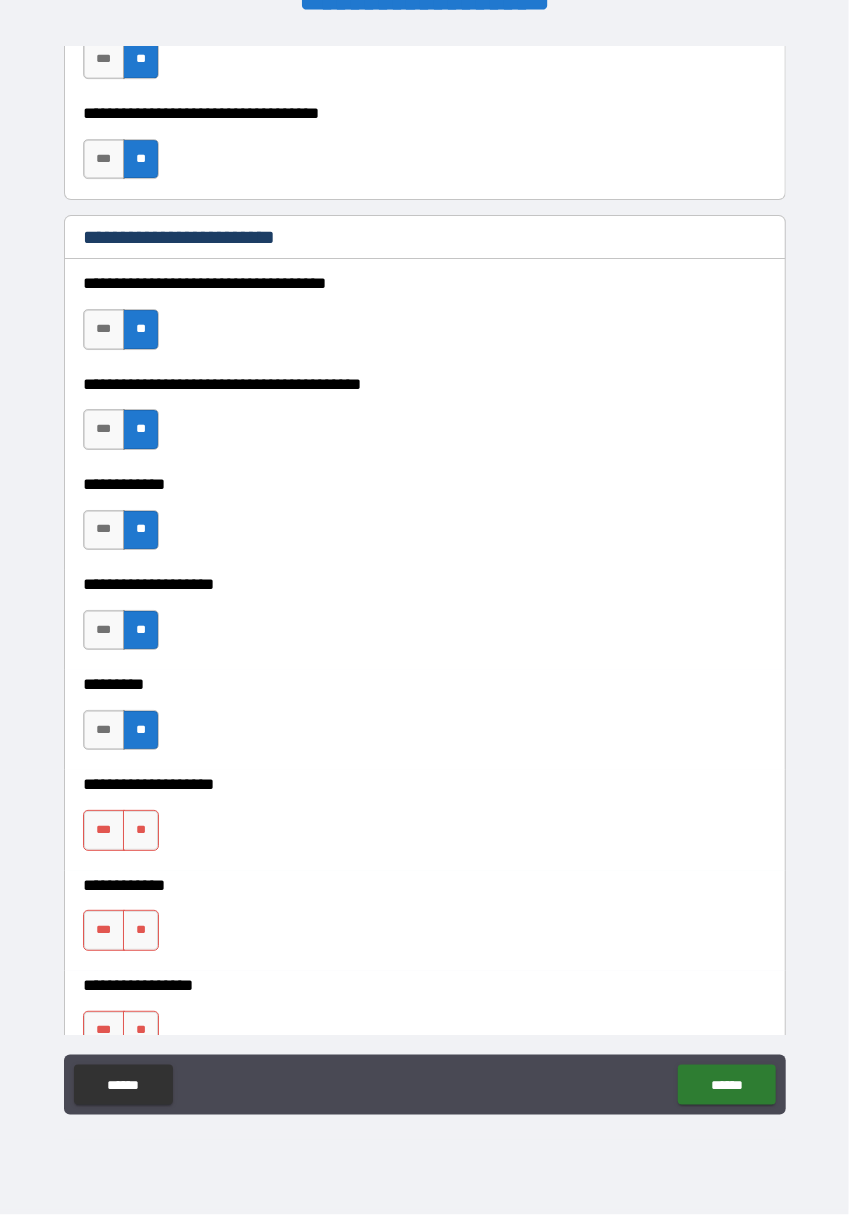 click on "**" at bounding box center (141, 830) 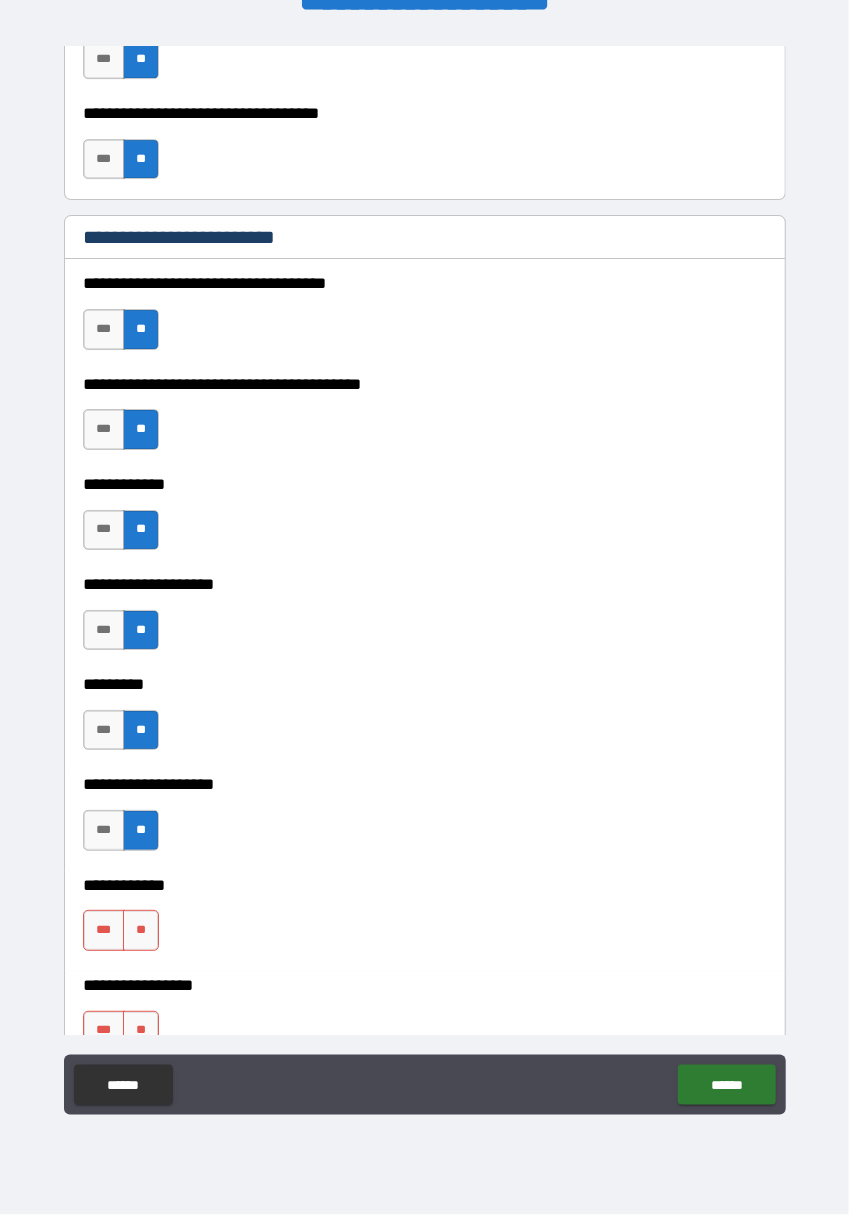 click on "**" at bounding box center (141, 930) 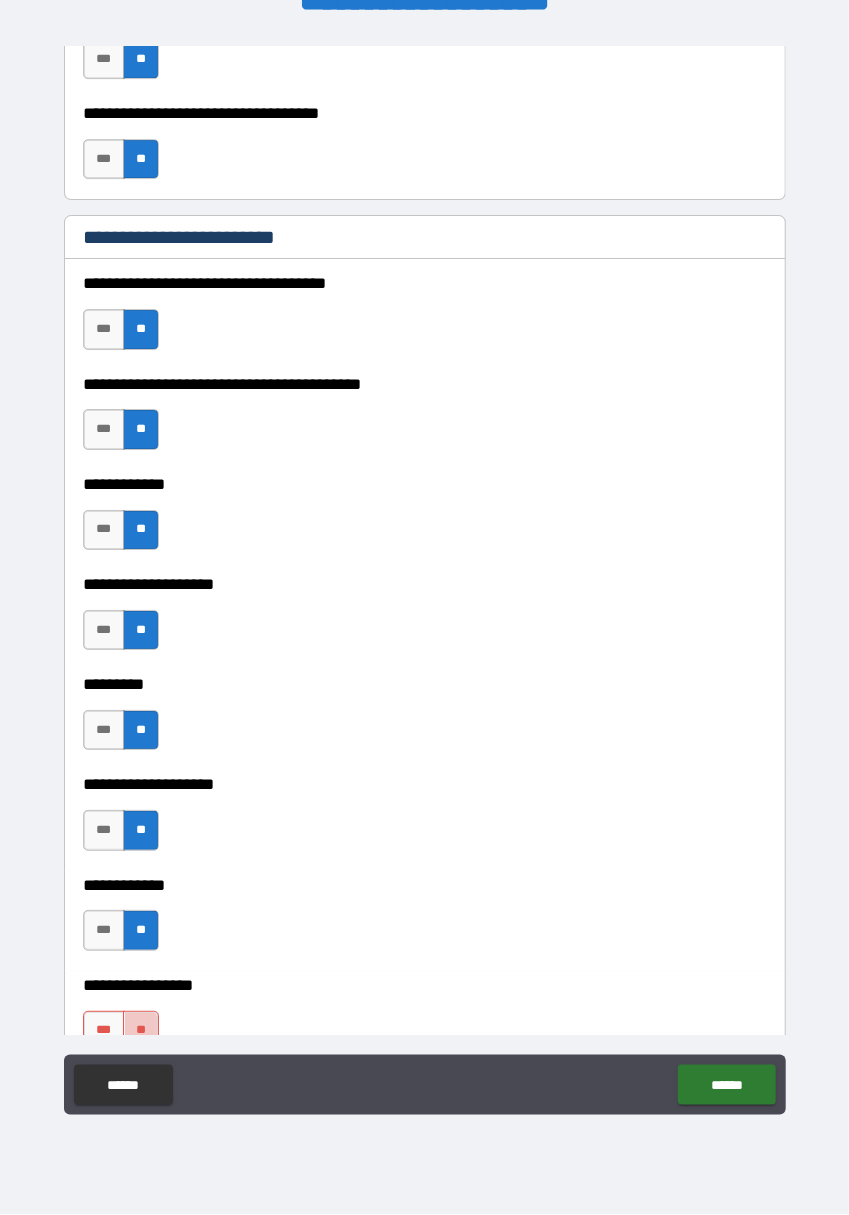 click on "**" at bounding box center (141, 1031) 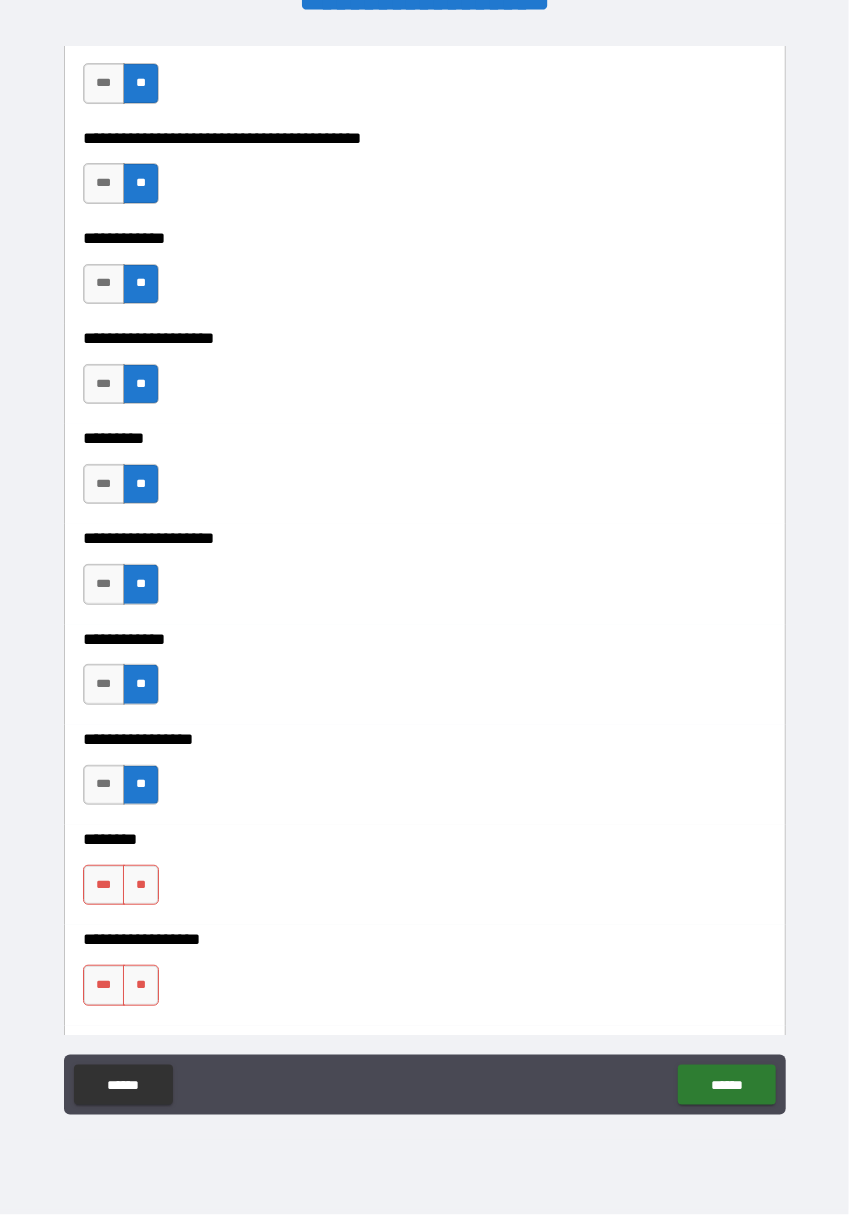 scroll, scrollTop: 7516, scrollLeft: 0, axis: vertical 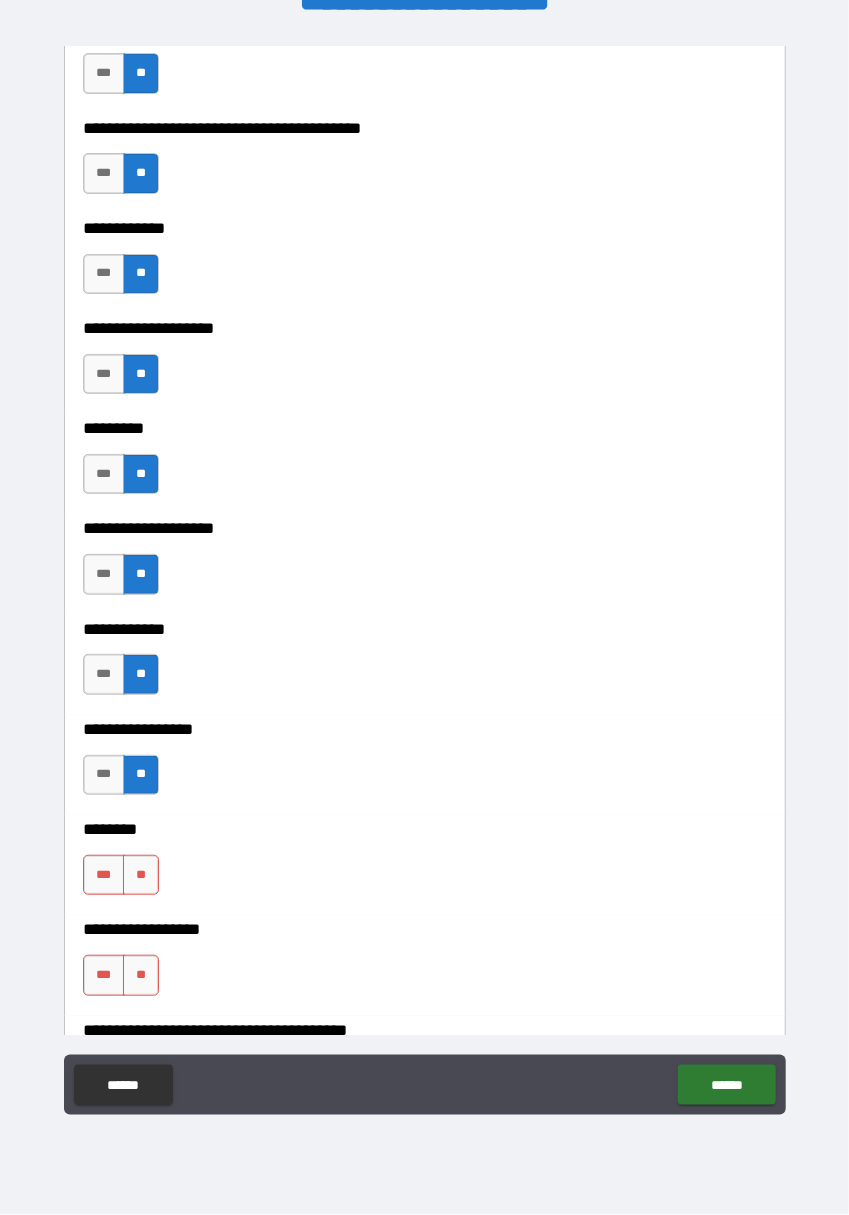 click on "**" at bounding box center [141, 875] 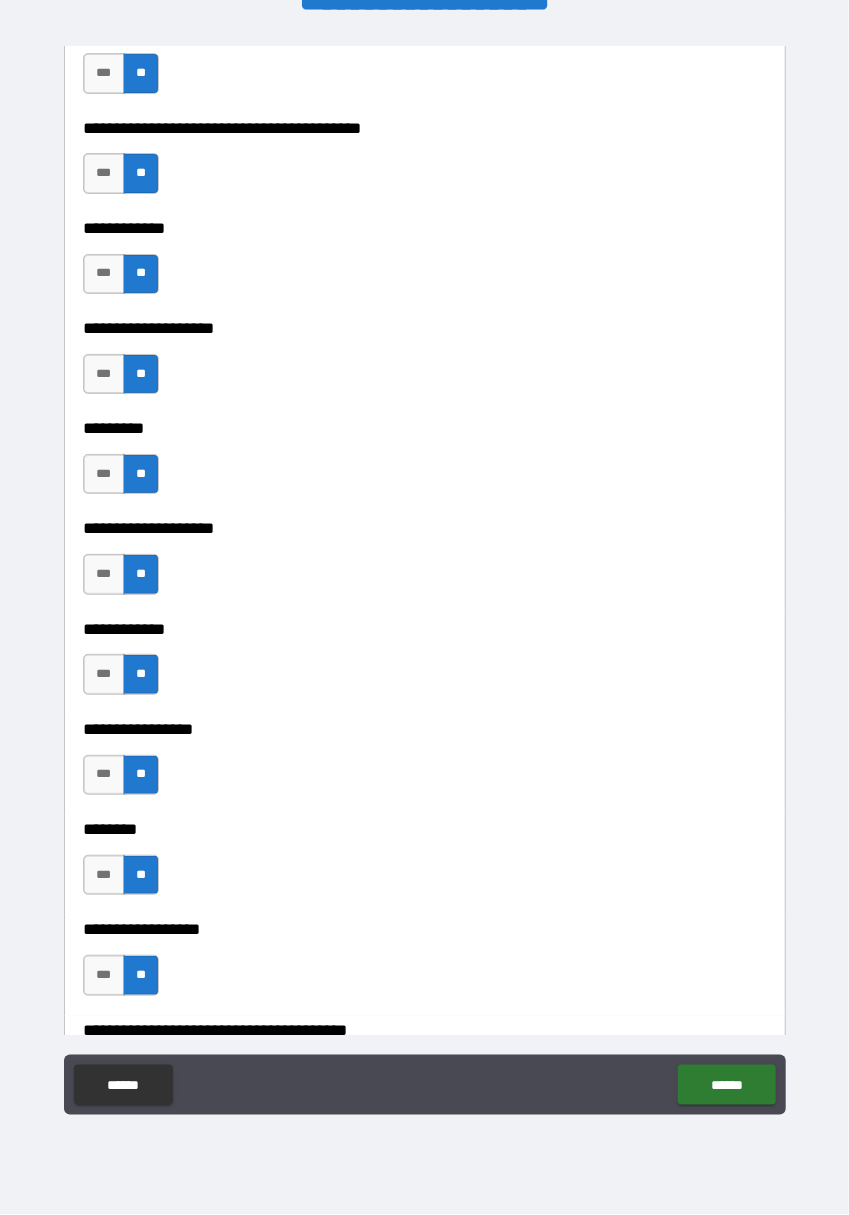click on "**" at bounding box center (141, 1075) 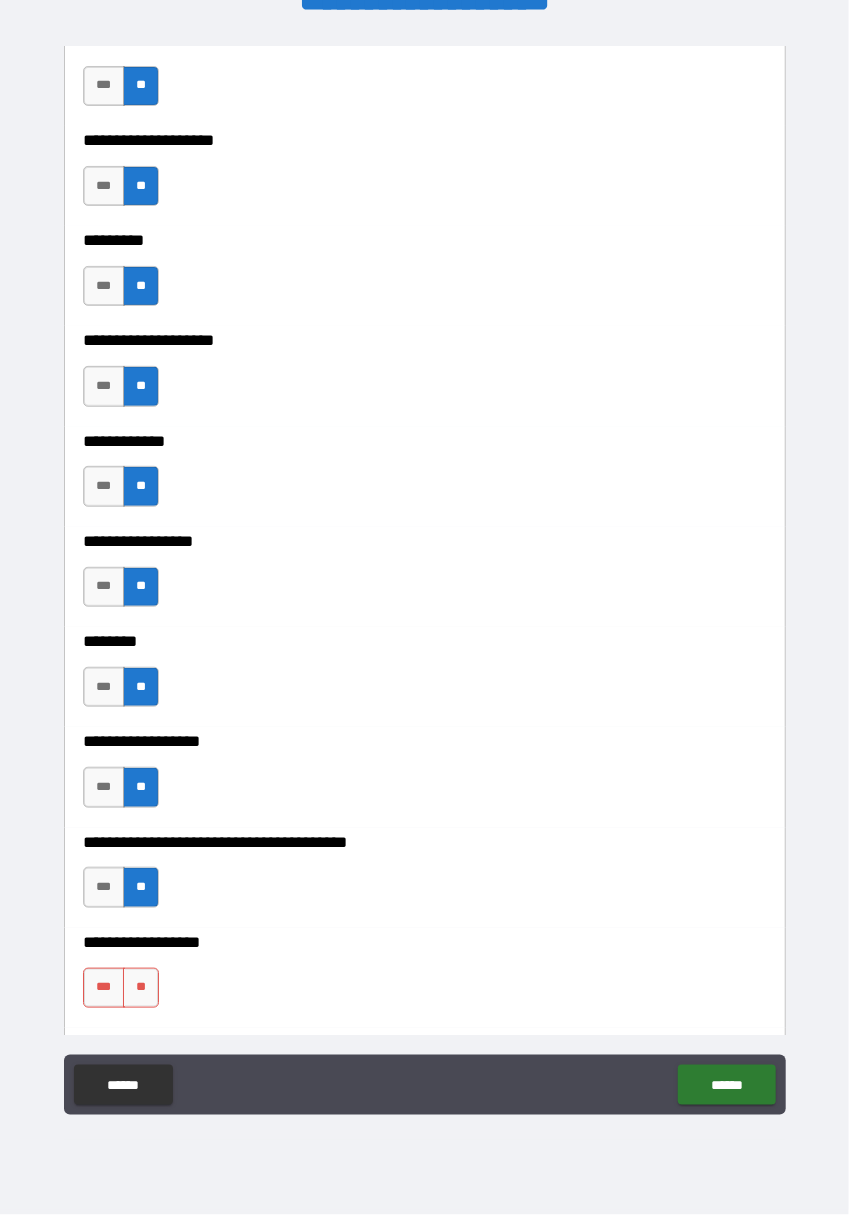 click on "***" at bounding box center [104, 887] 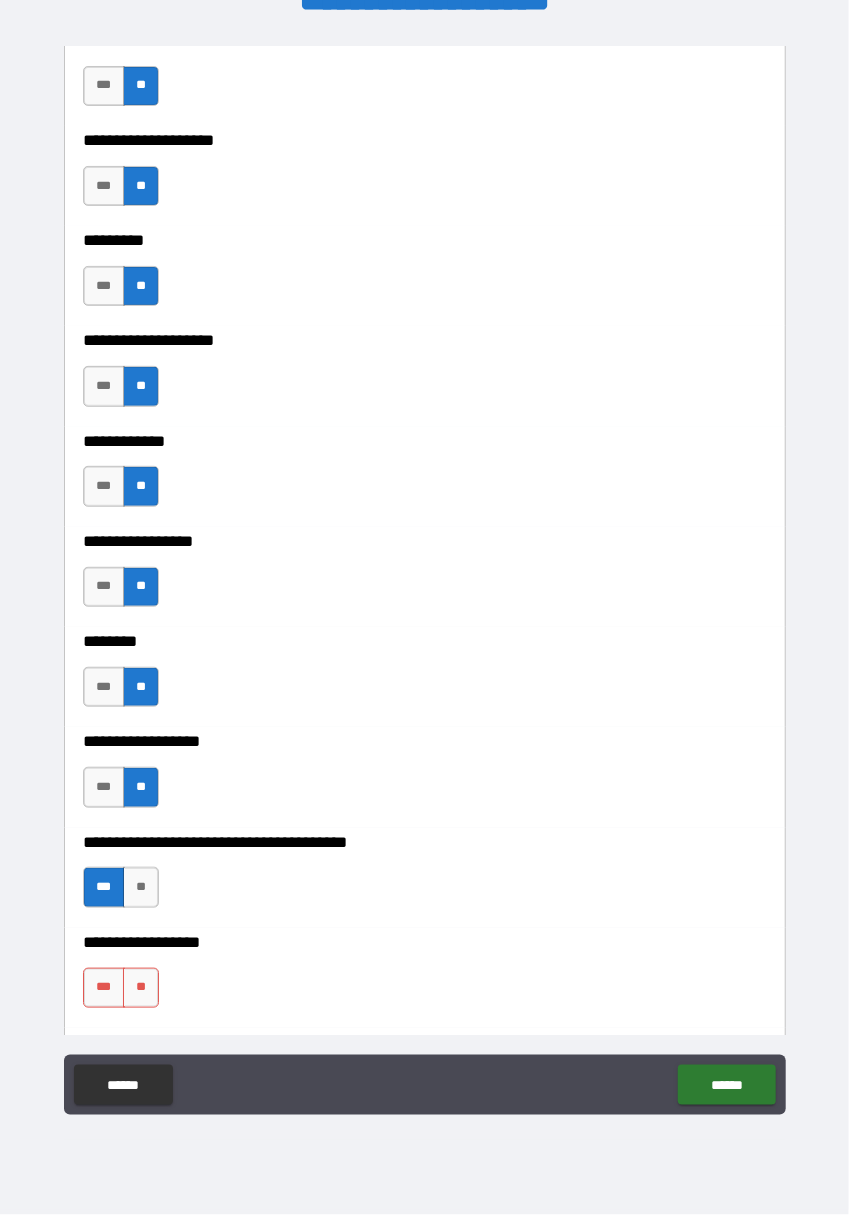 click on "**" at bounding box center (141, 988) 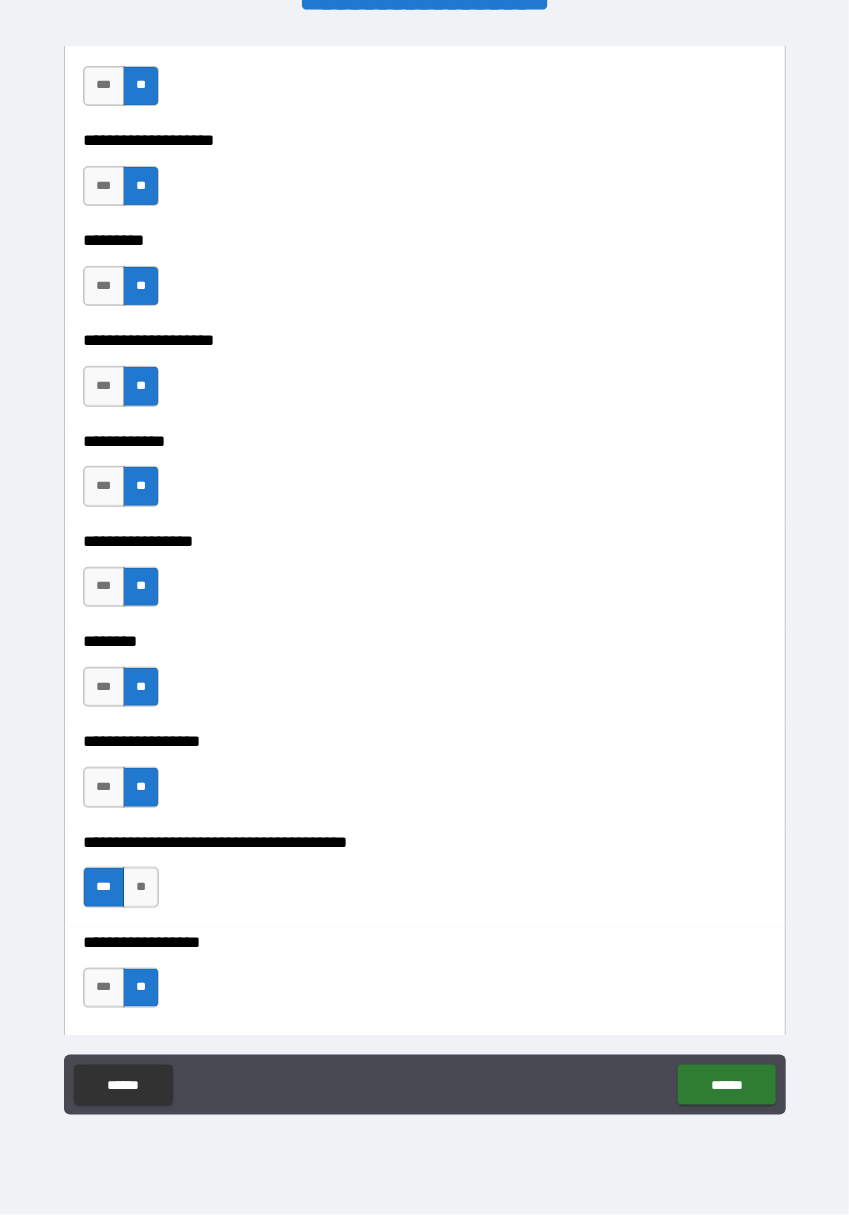 scroll, scrollTop: 7989, scrollLeft: 0, axis: vertical 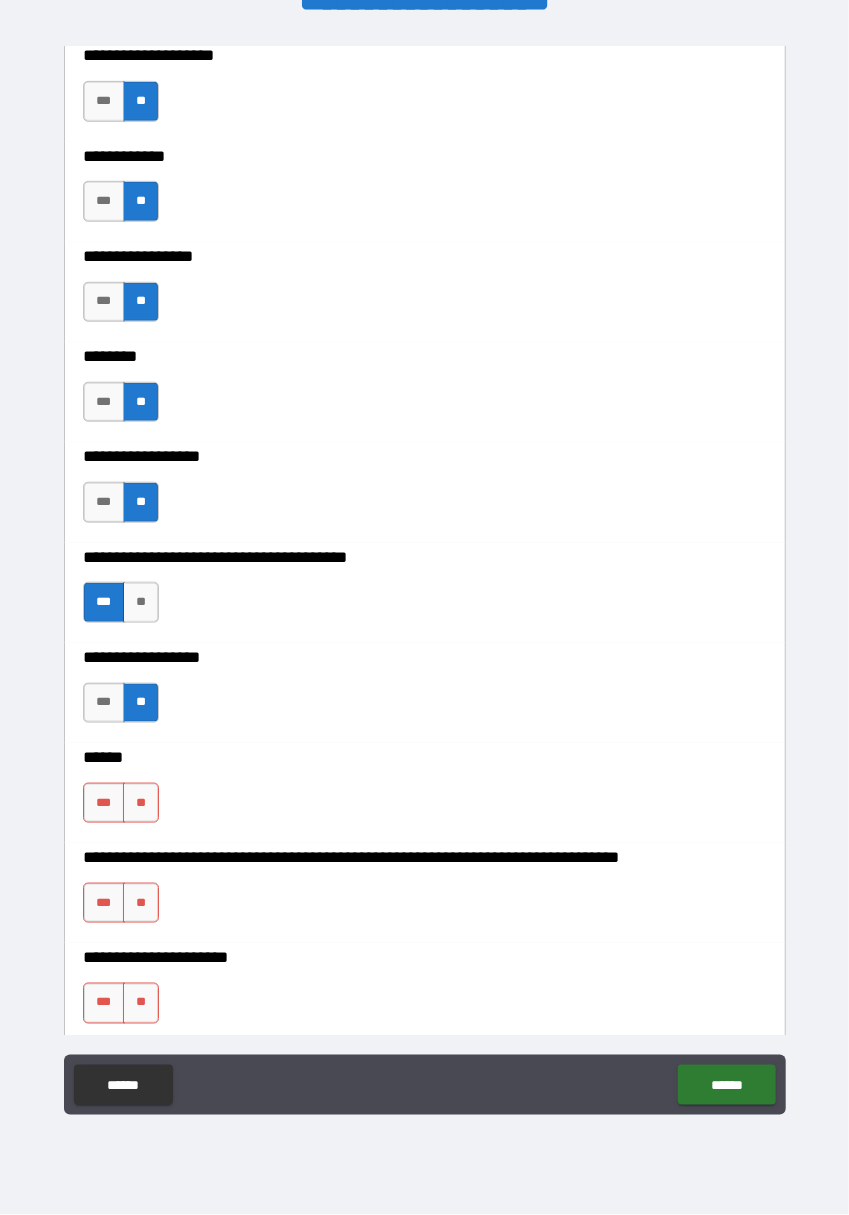 click on "**" at bounding box center (141, 803) 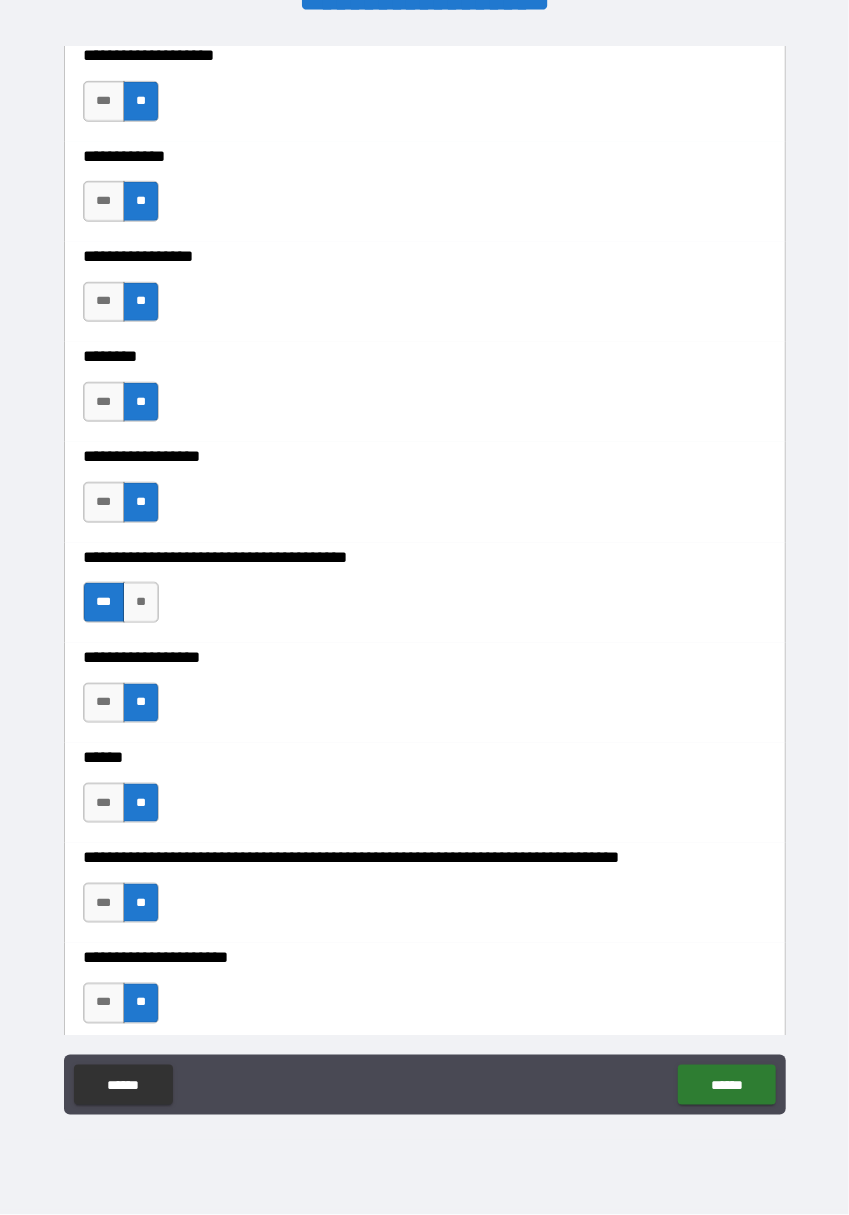 click on "**" at bounding box center [141, 903] 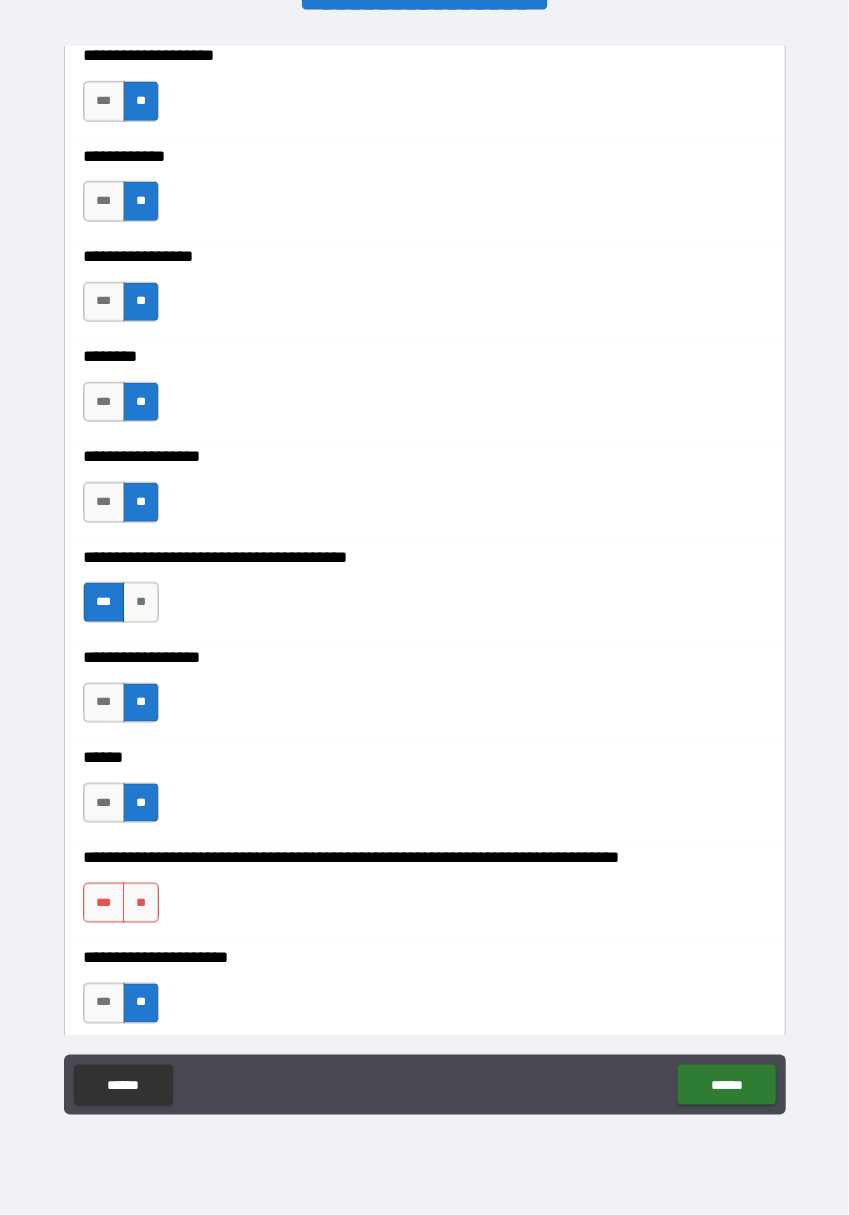 click on "**" at bounding box center (141, 1304) 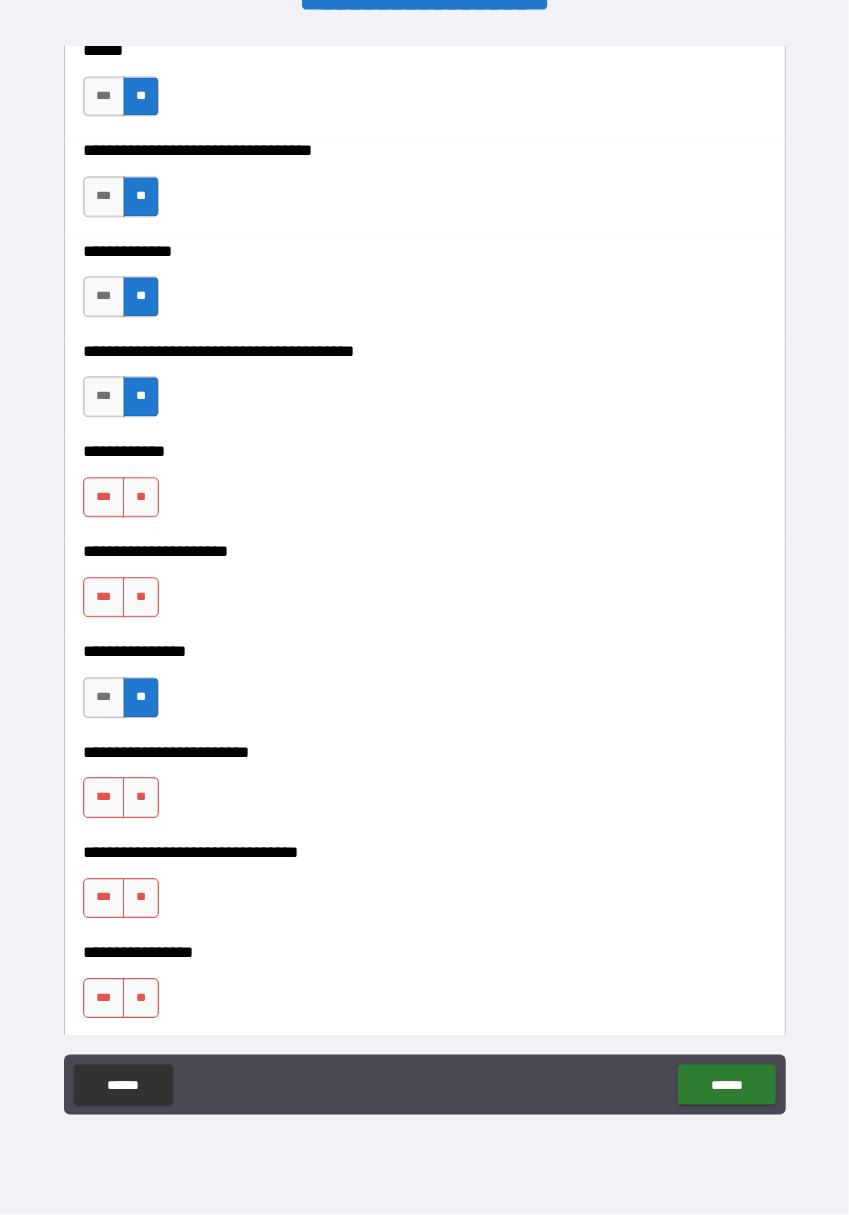 scroll, scrollTop: 9200, scrollLeft: 0, axis: vertical 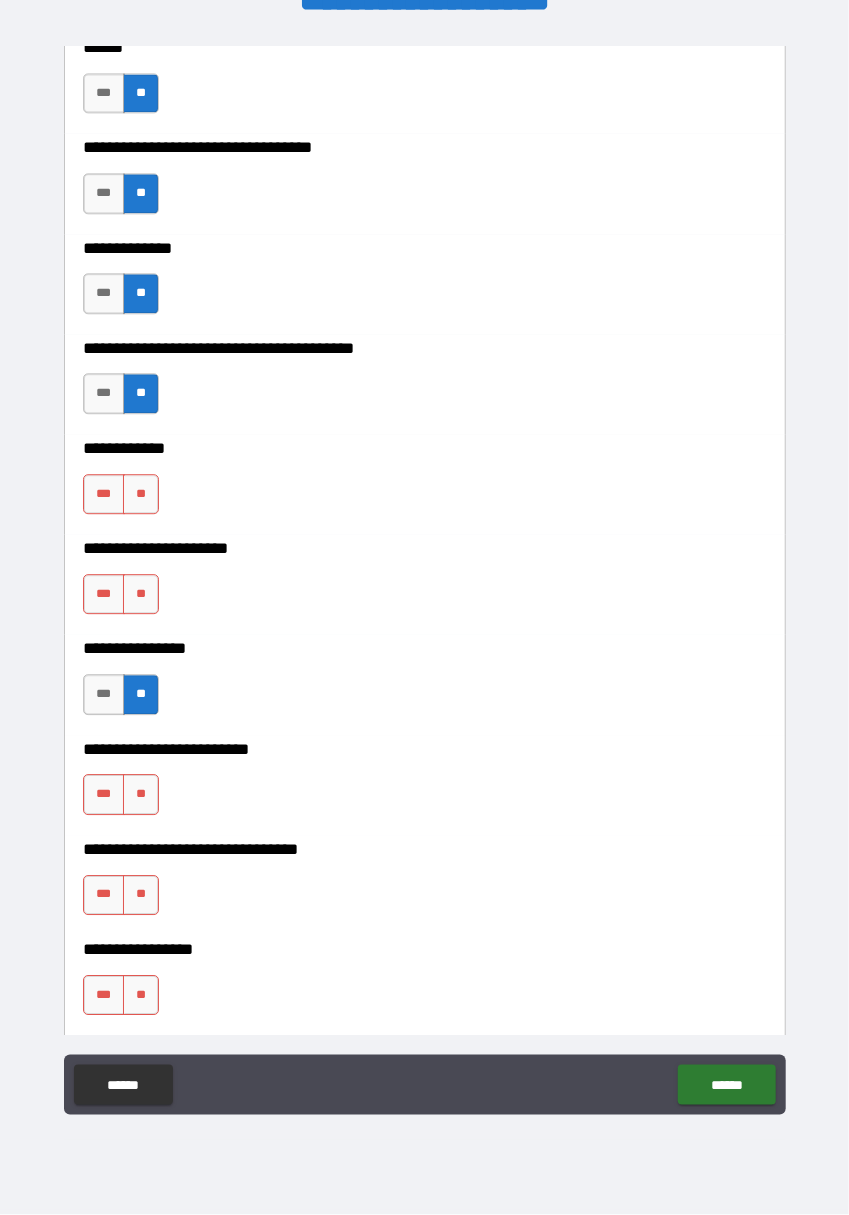 click on "**" at bounding box center (141, 594) 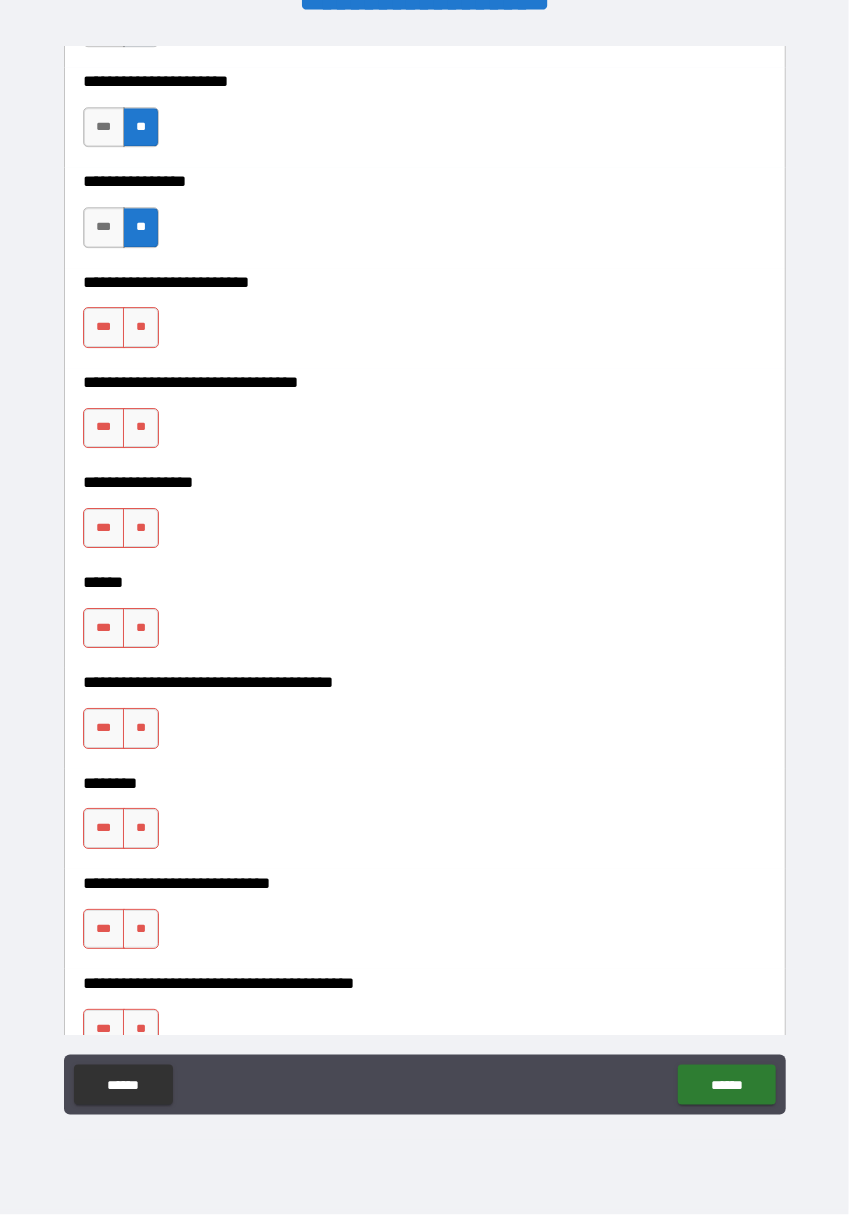 scroll, scrollTop: 9673, scrollLeft: 0, axis: vertical 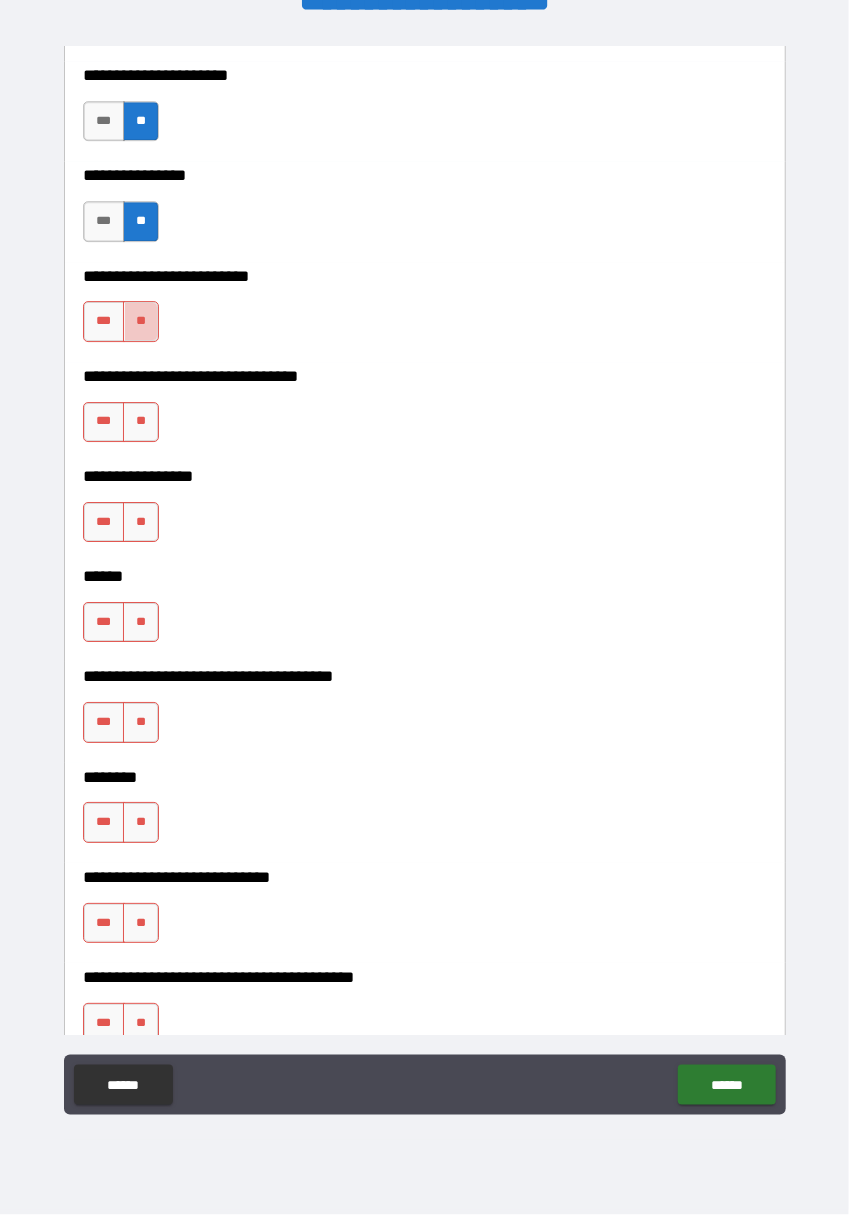 click on "**" at bounding box center (141, 321) 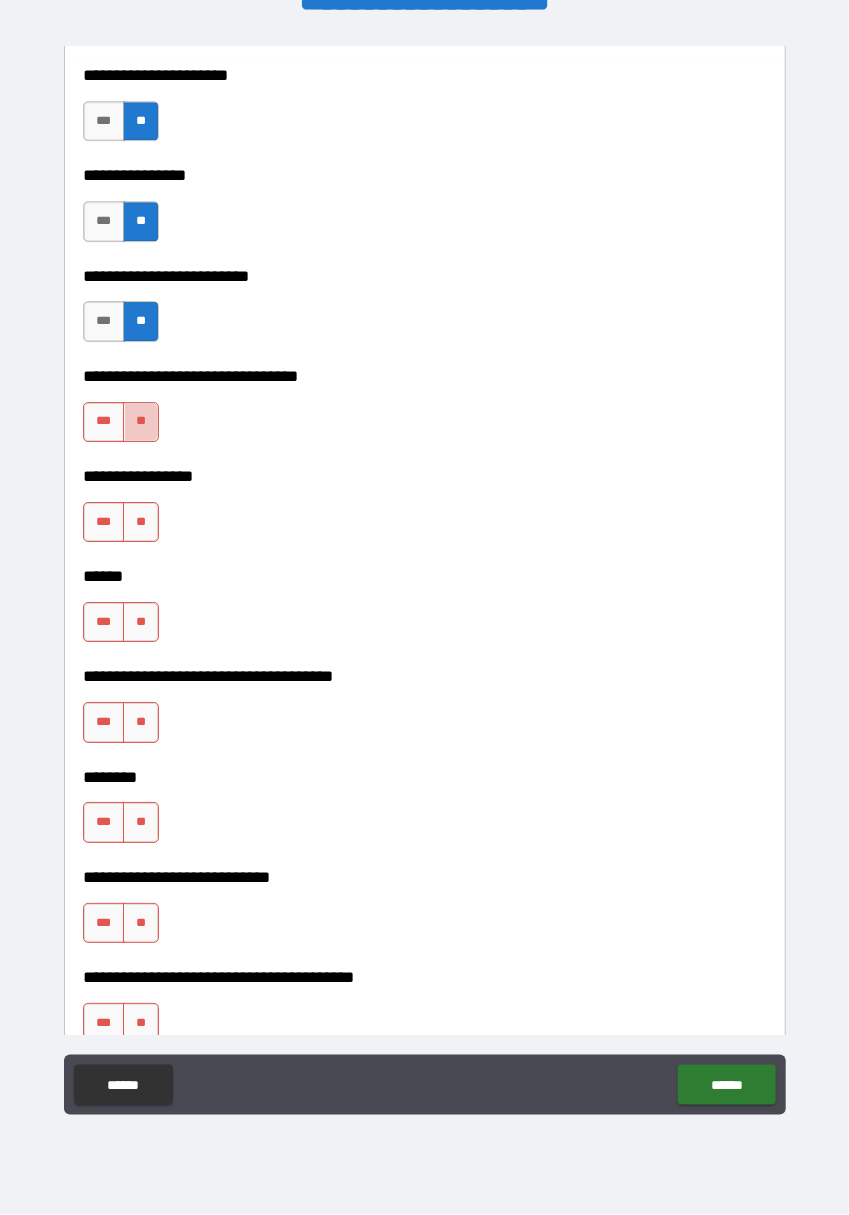click on "**" at bounding box center (141, 422) 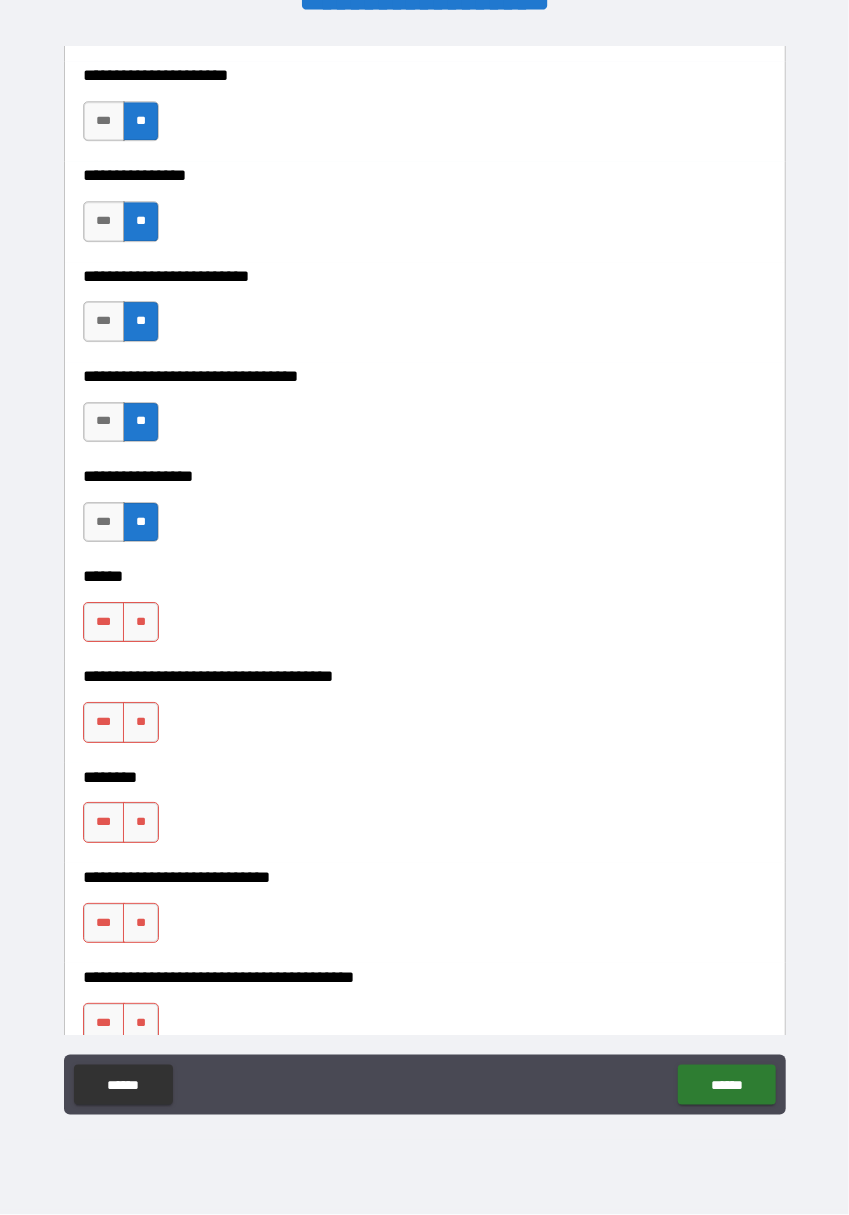click on "**" at bounding box center (141, 622) 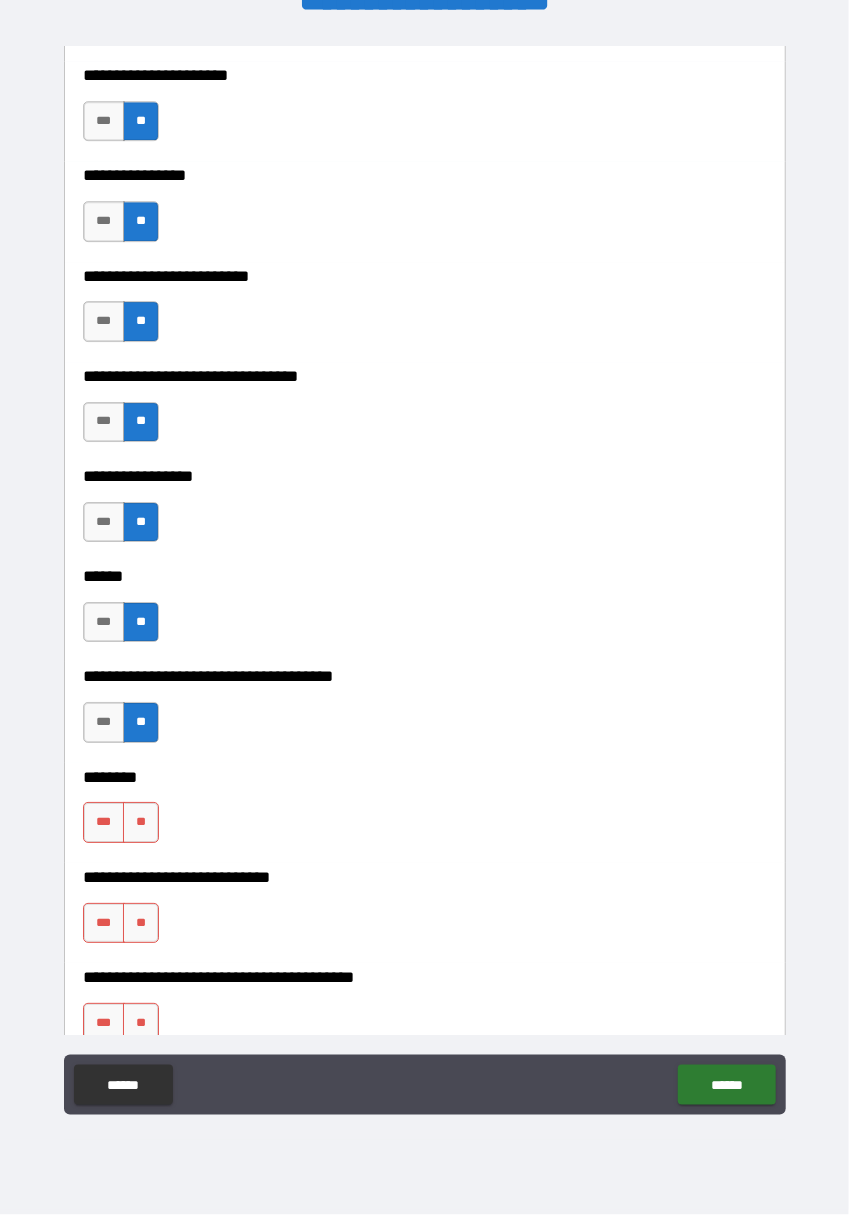 click on "**" at bounding box center (141, 822) 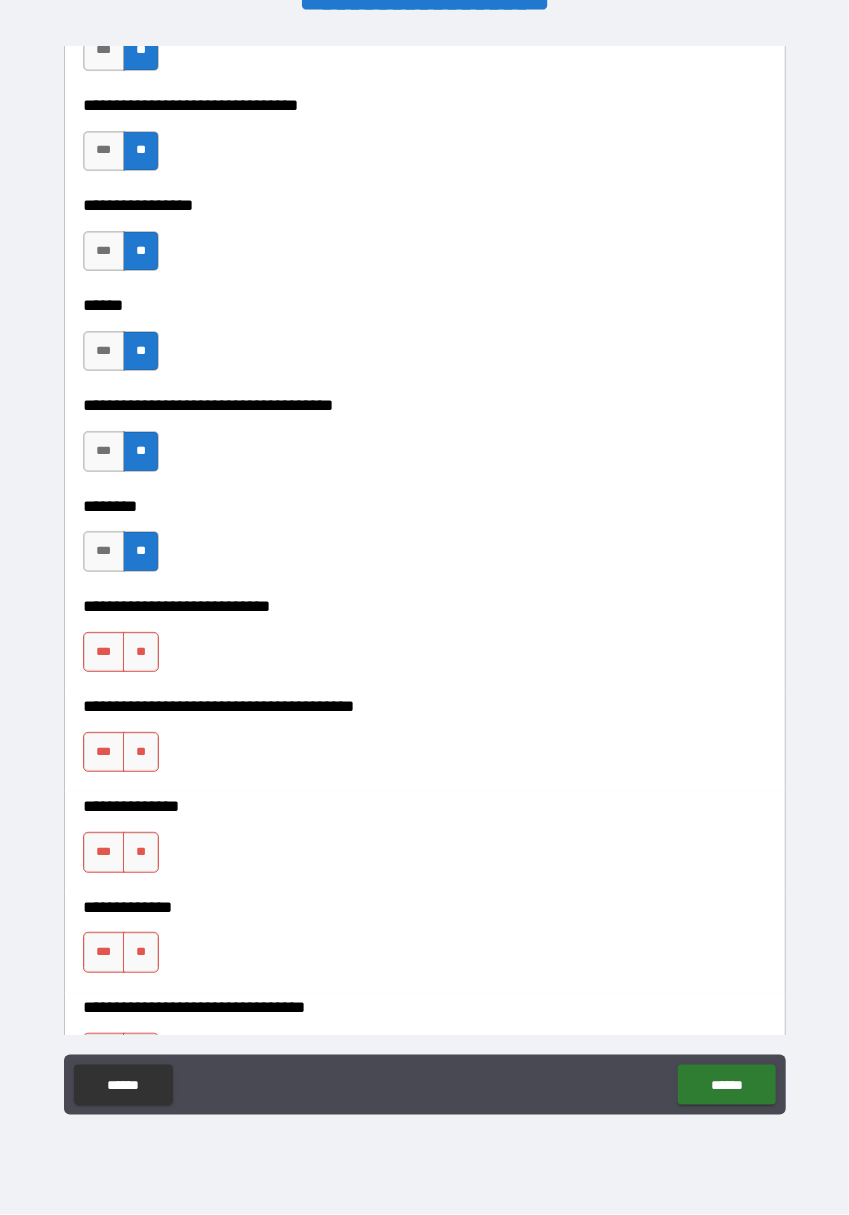 scroll, scrollTop: 9952, scrollLeft: 0, axis: vertical 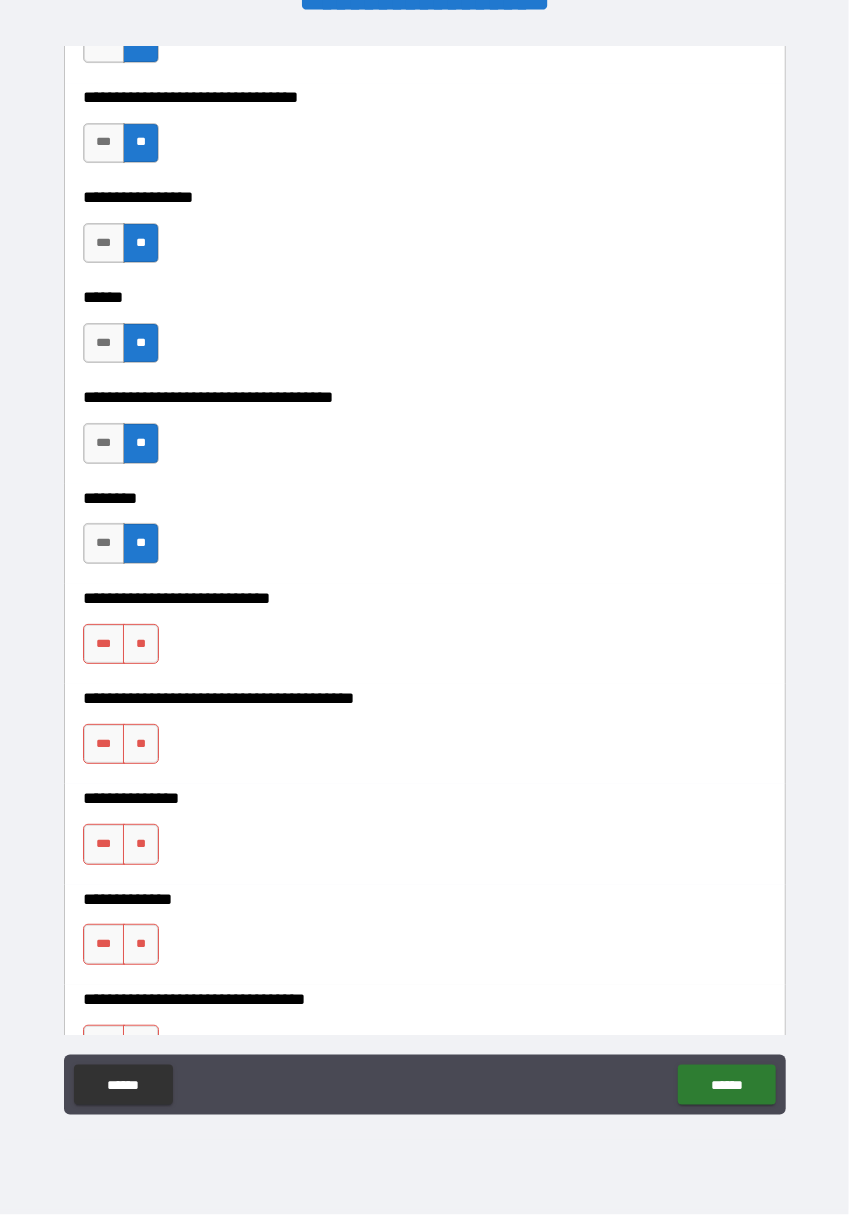 click on "**" at bounding box center [141, 844] 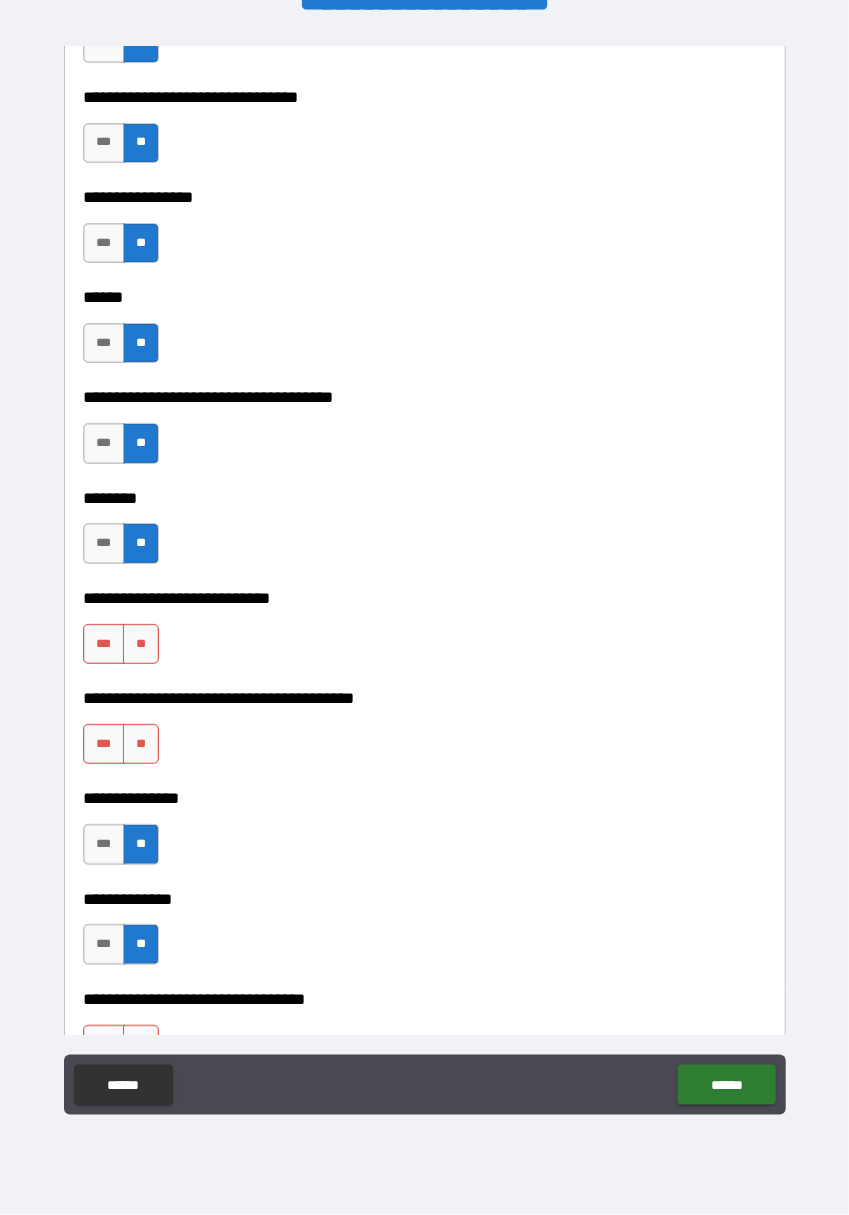 scroll, scrollTop: 10092, scrollLeft: 0, axis: vertical 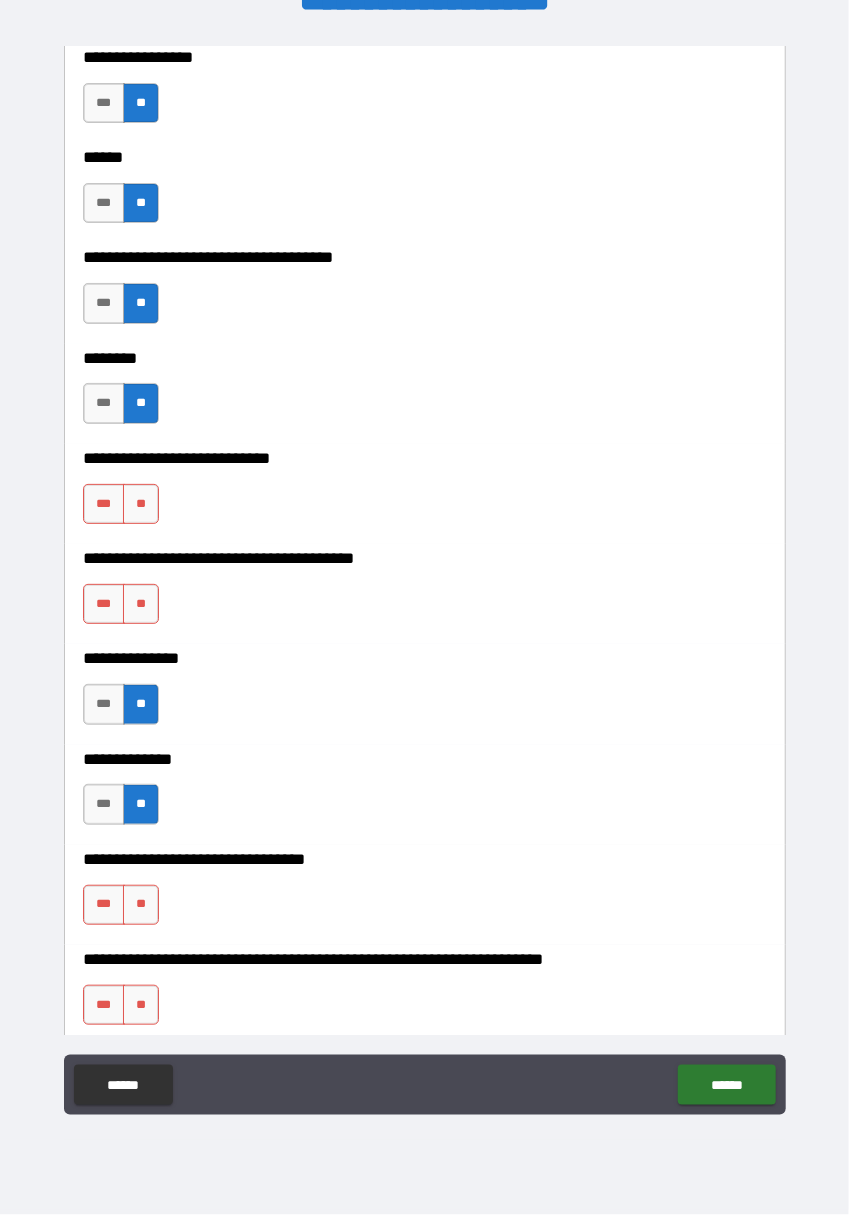 click on "**" at bounding box center (141, 604) 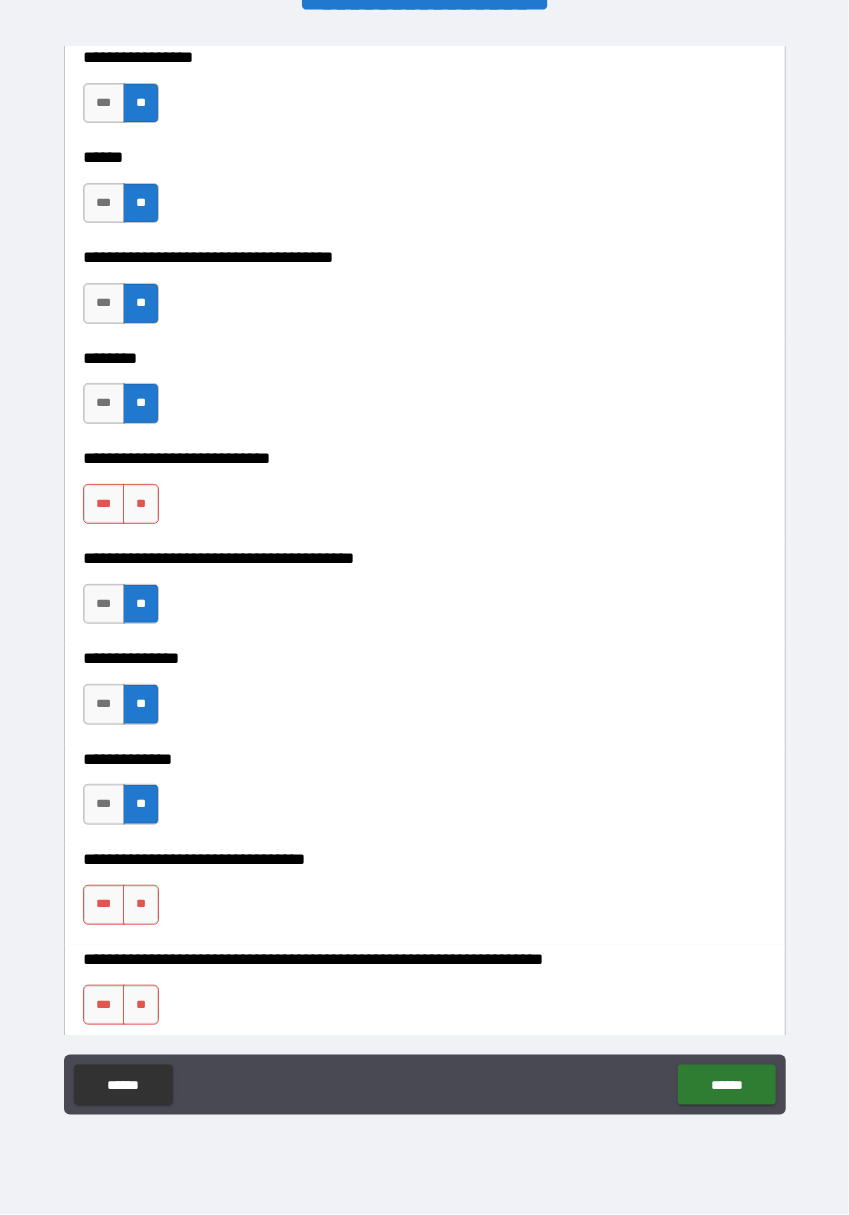 click on "**" at bounding box center [141, 504] 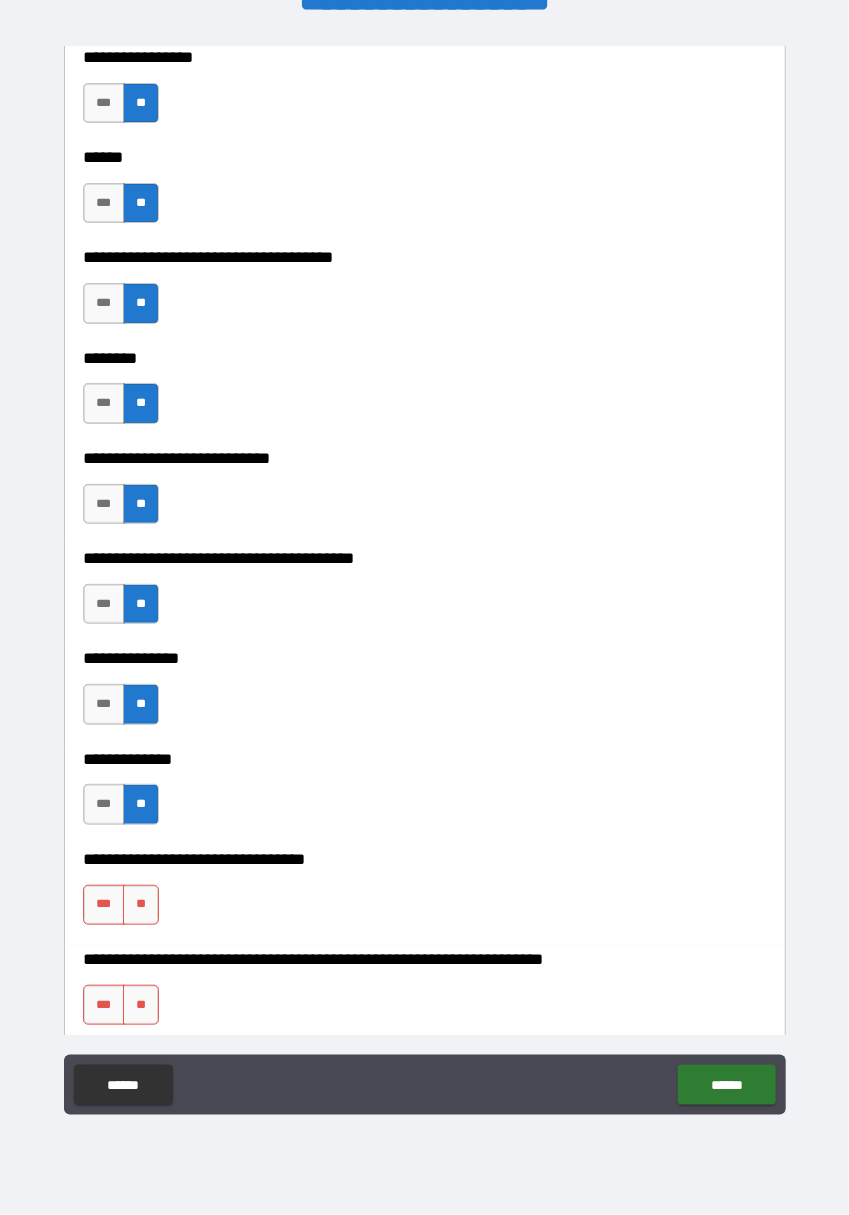 click on "**" at bounding box center [141, 905] 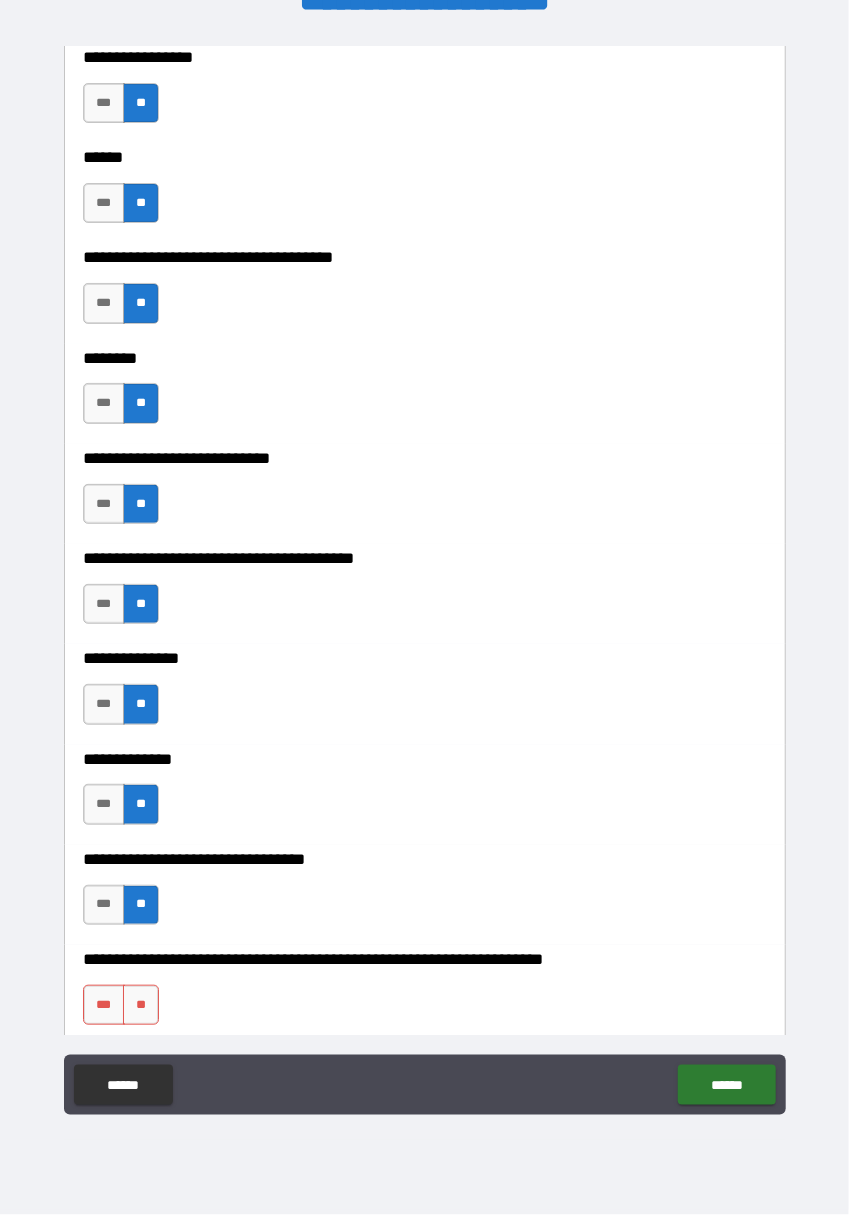 click on "**" at bounding box center [141, 1005] 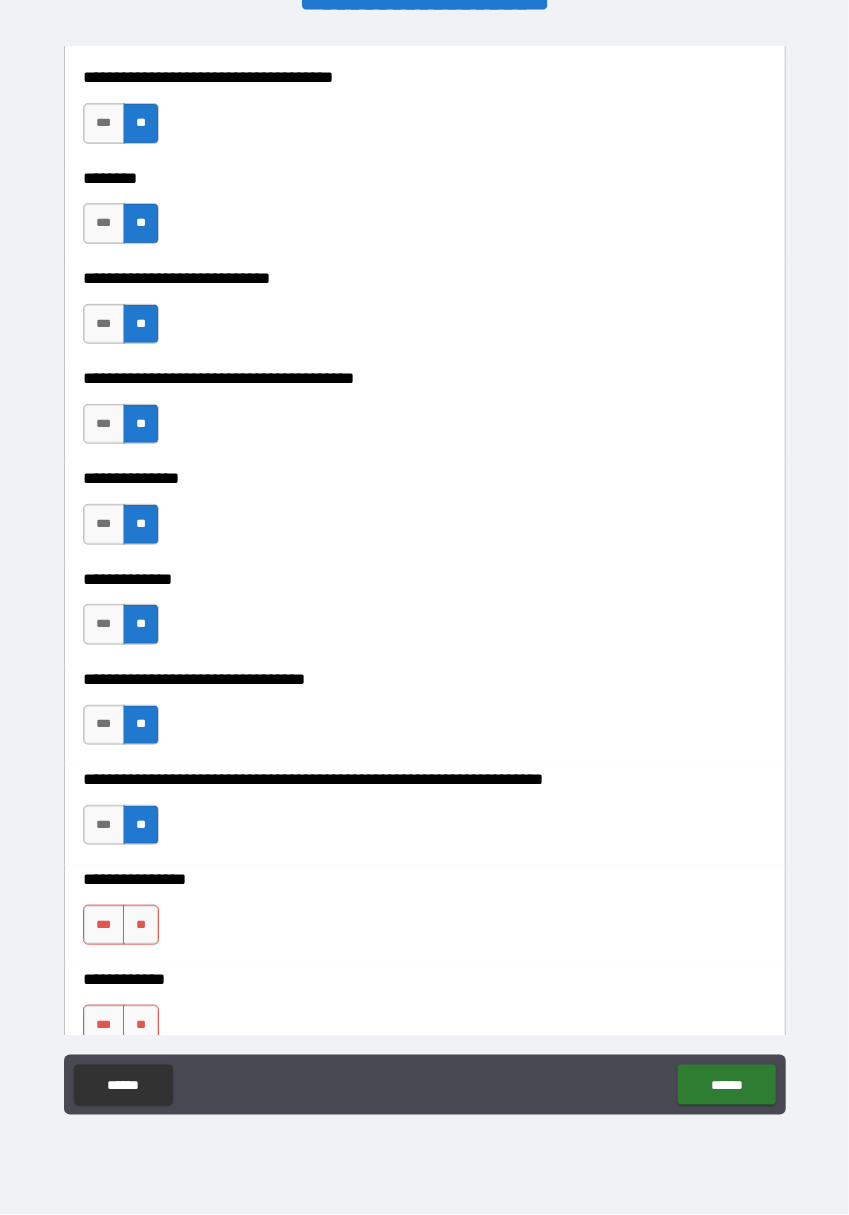scroll, scrollTop: 10286, scrollLeft: 0, axis: vertical 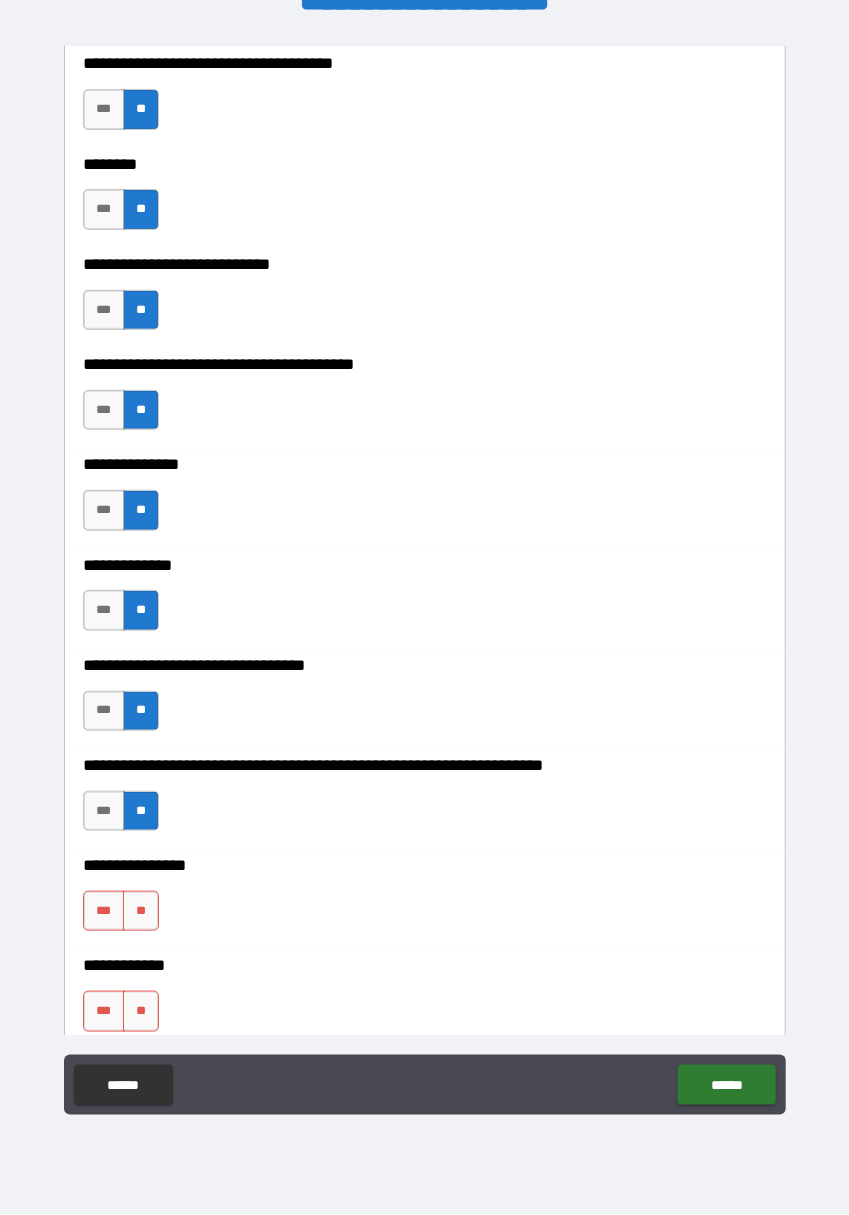 click on "**" at bounding box center (141, 911) 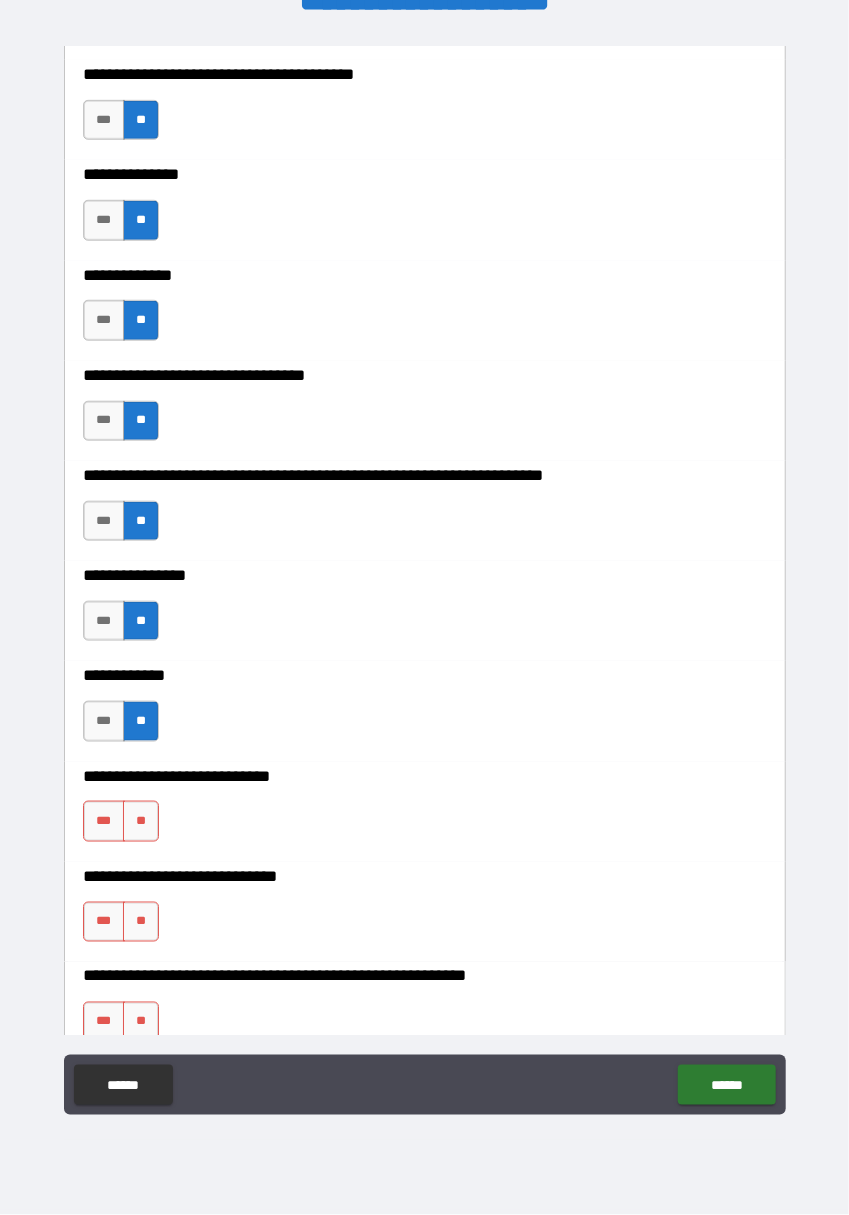 scroll, scrollTop: 10585, scrollLeft: 0, axis: vertical 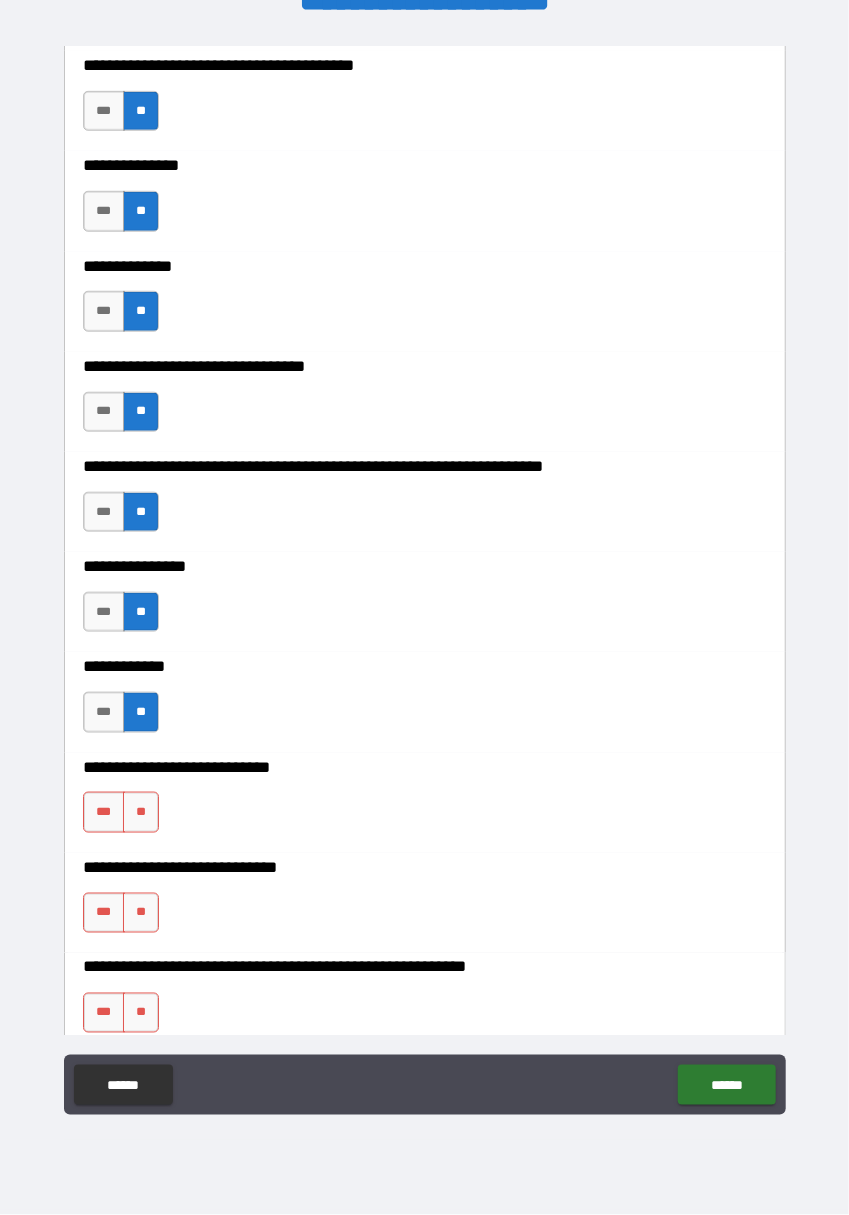 click on "**********" at bounding box center (425, 803) 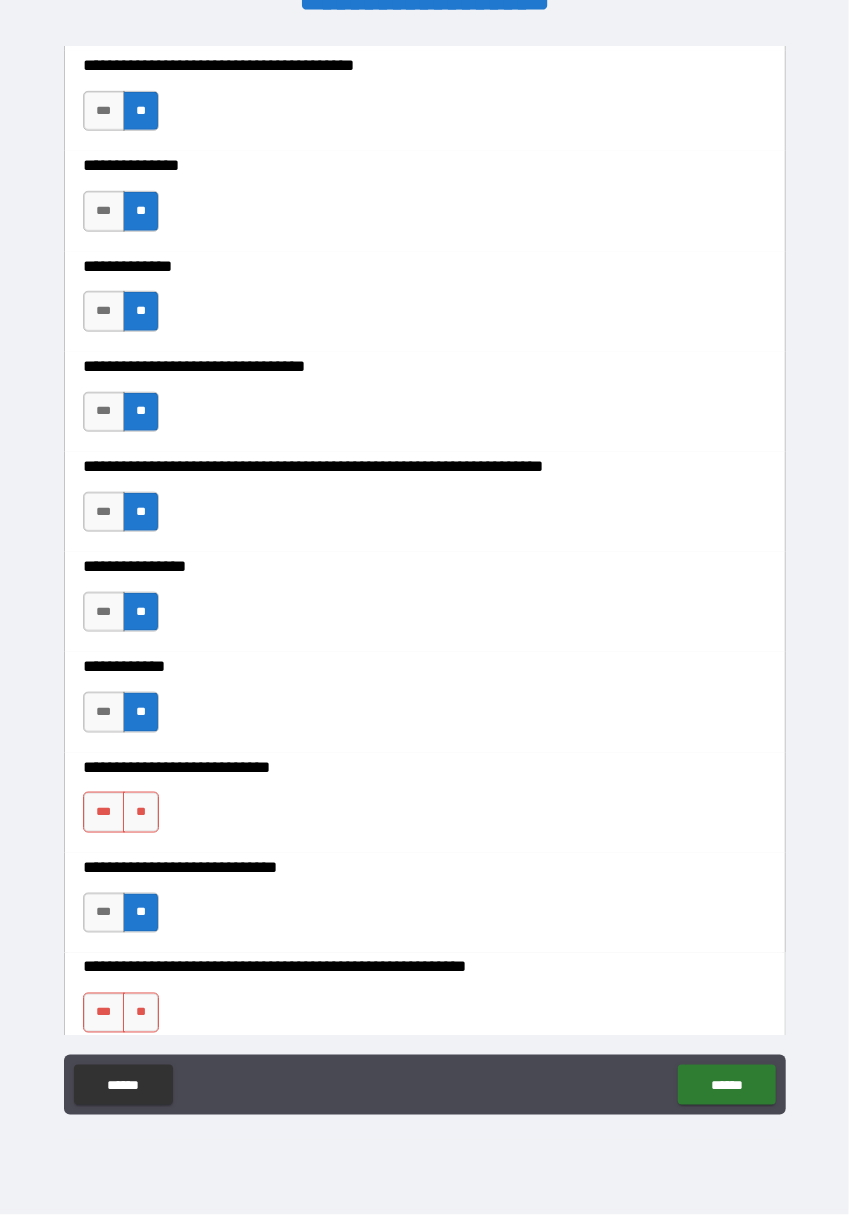 click on "**" at bounding box center (141, 812) 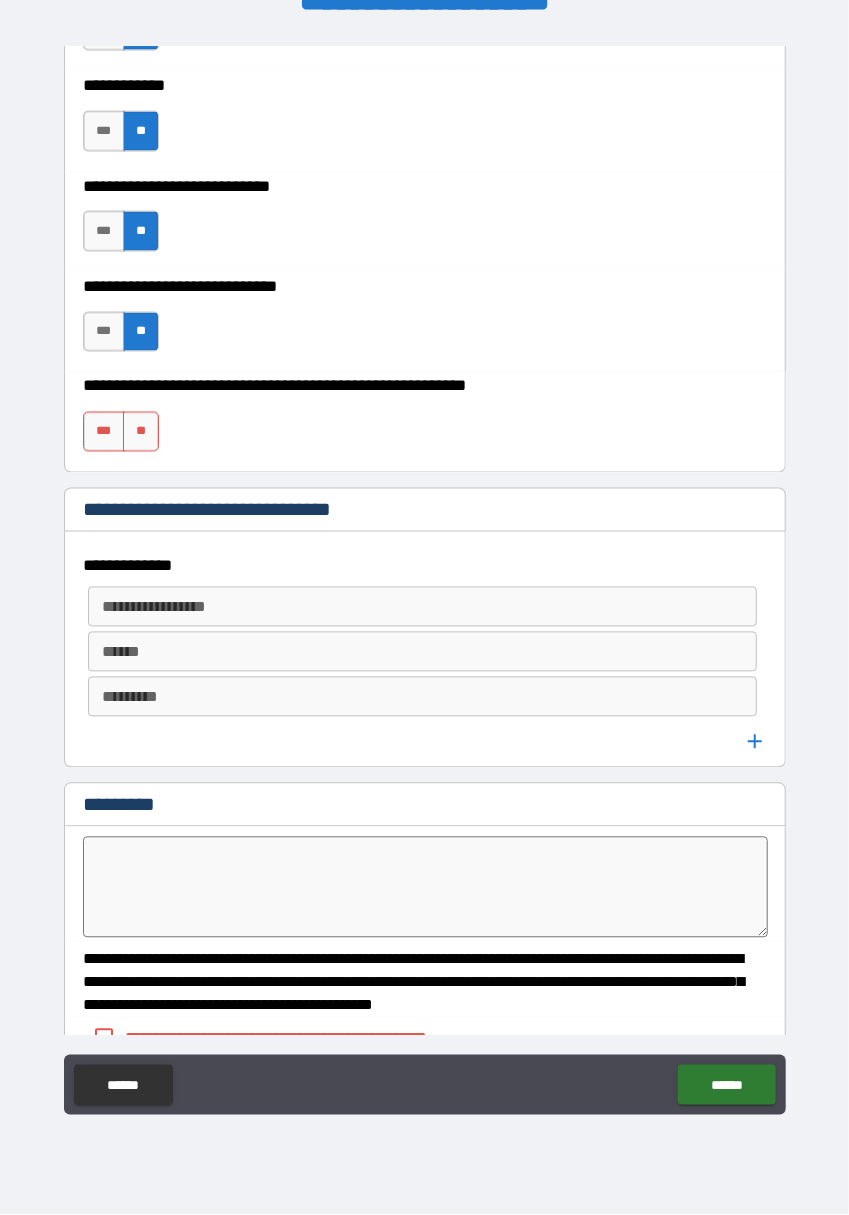 scroll, scrollTop: 11171, scrollLeft: 0, axis: vertical 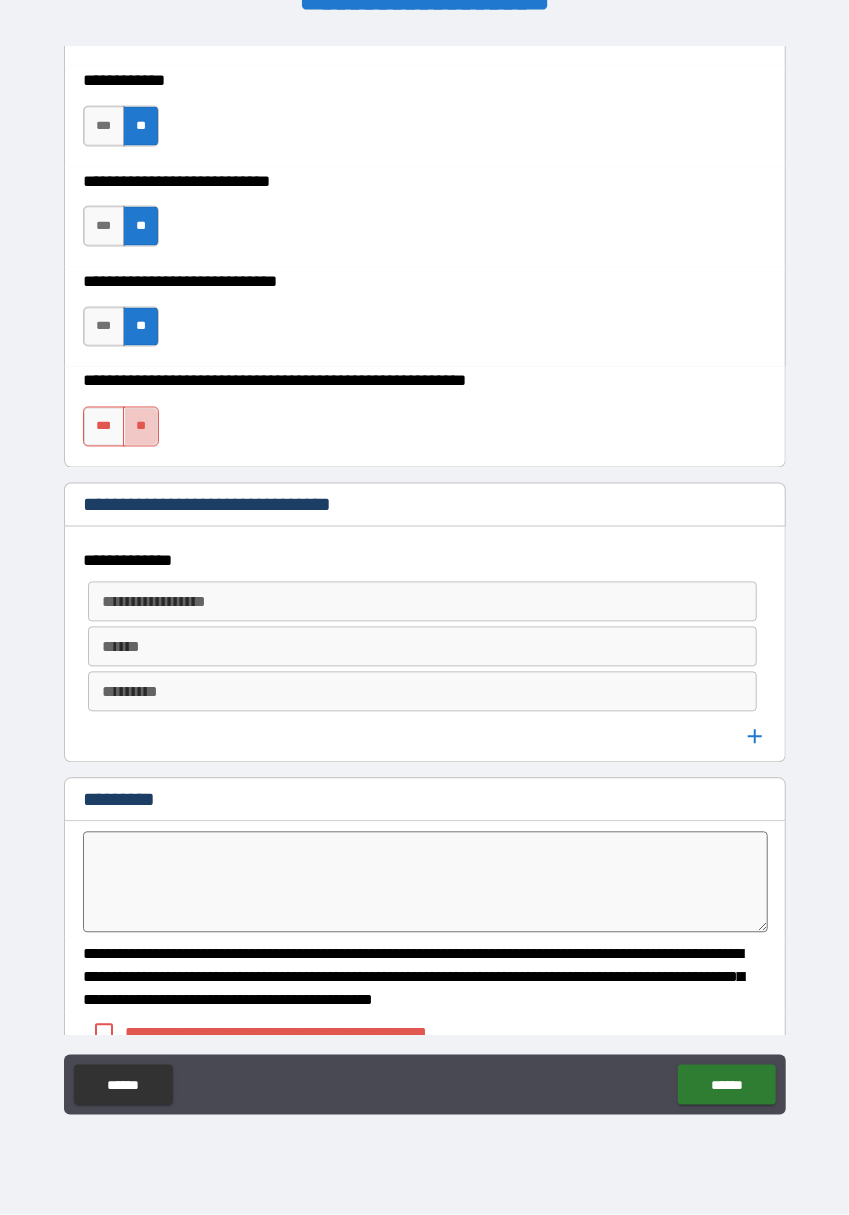 click on "**" at bounding box center (141, 427) 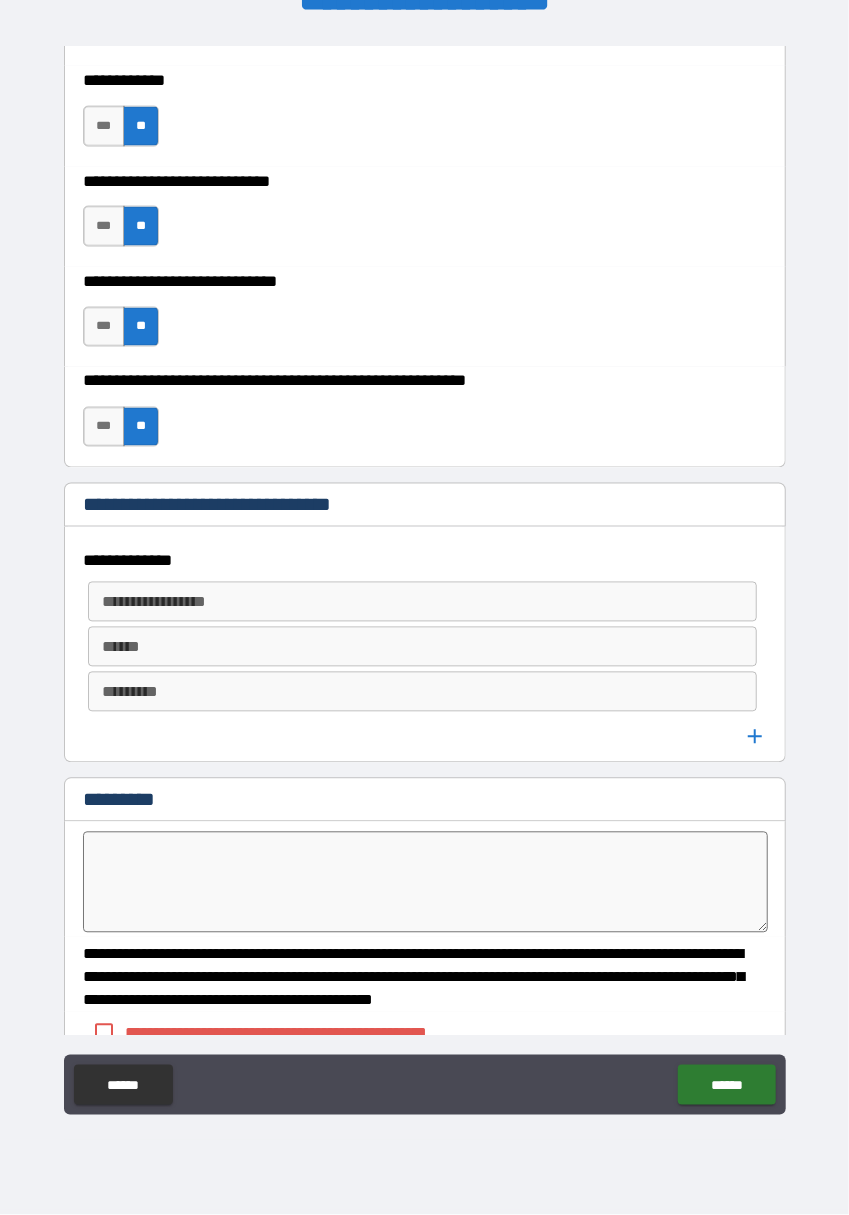 type on "*" 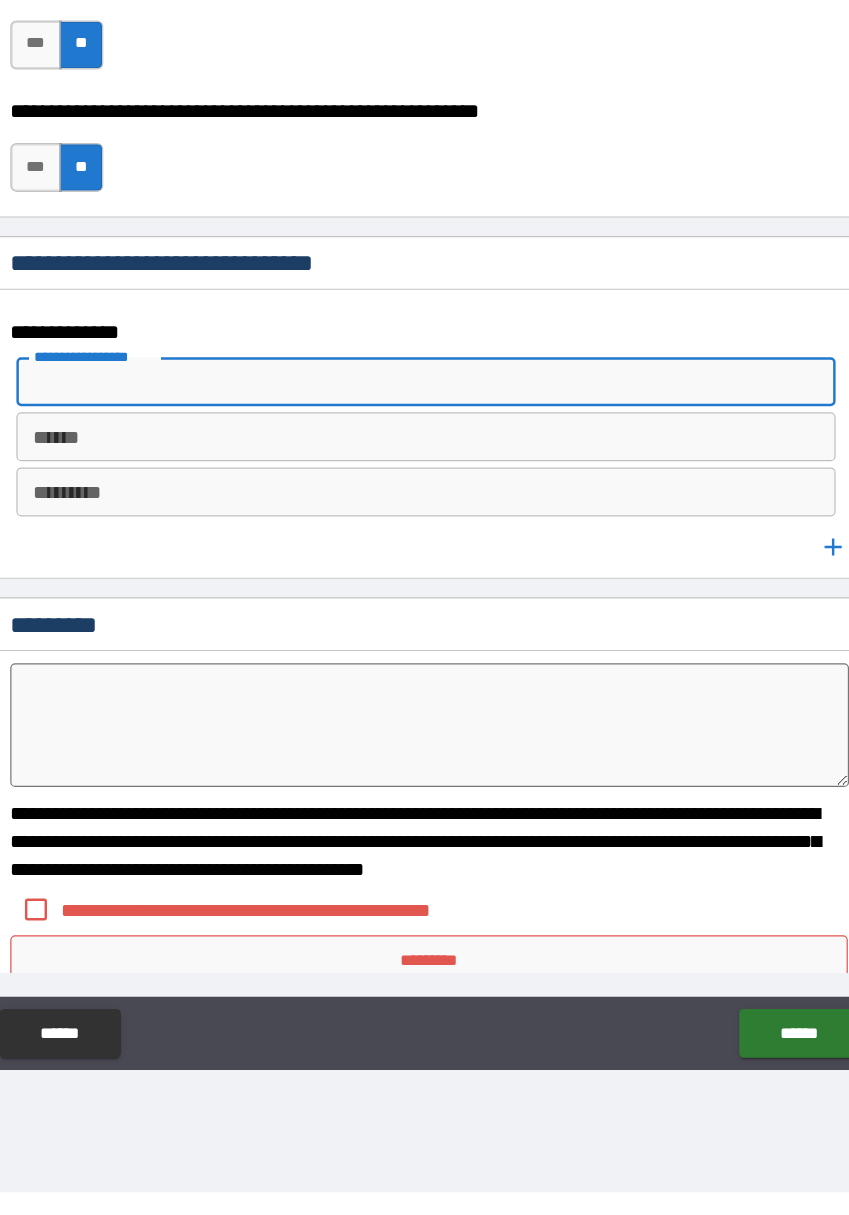 scroll, scrollTop: 11242, scrollLeft: 0, axis: vertical 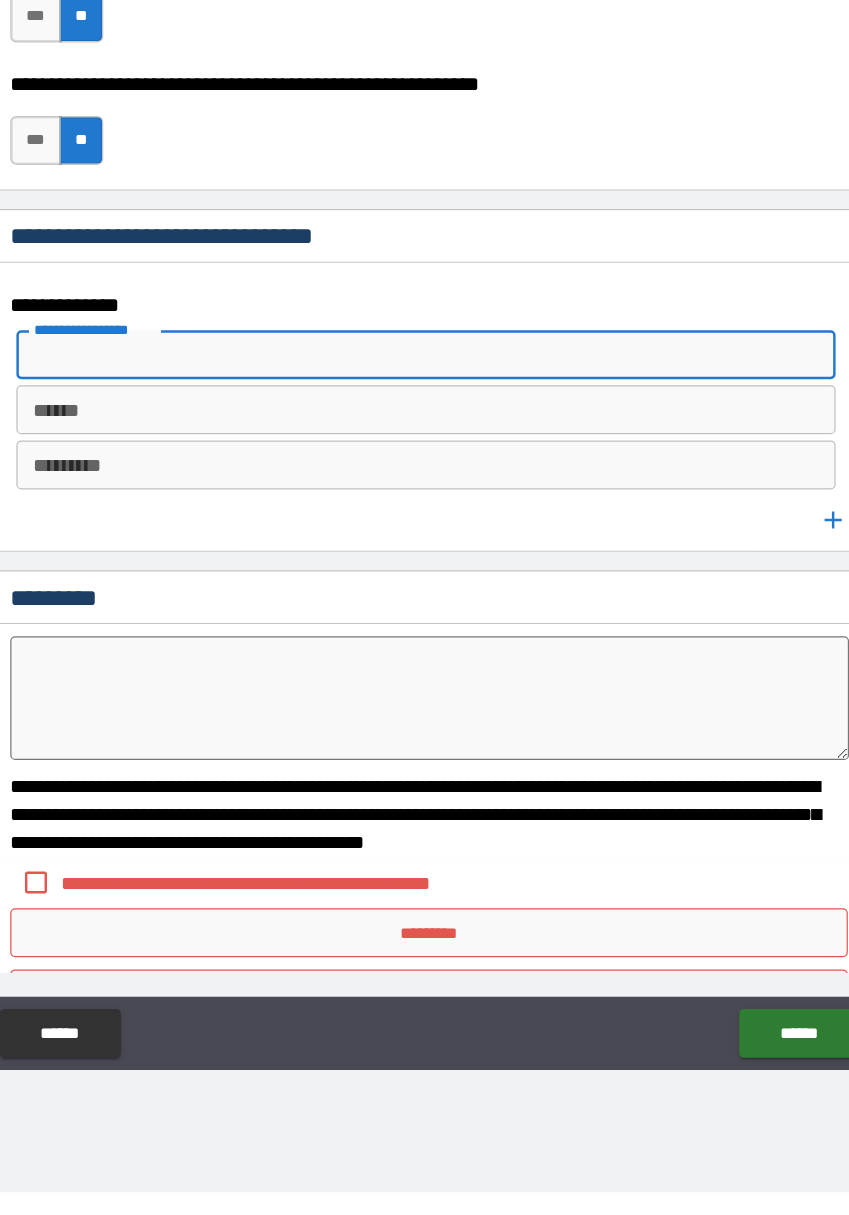 click at bounding box center [425, 811] 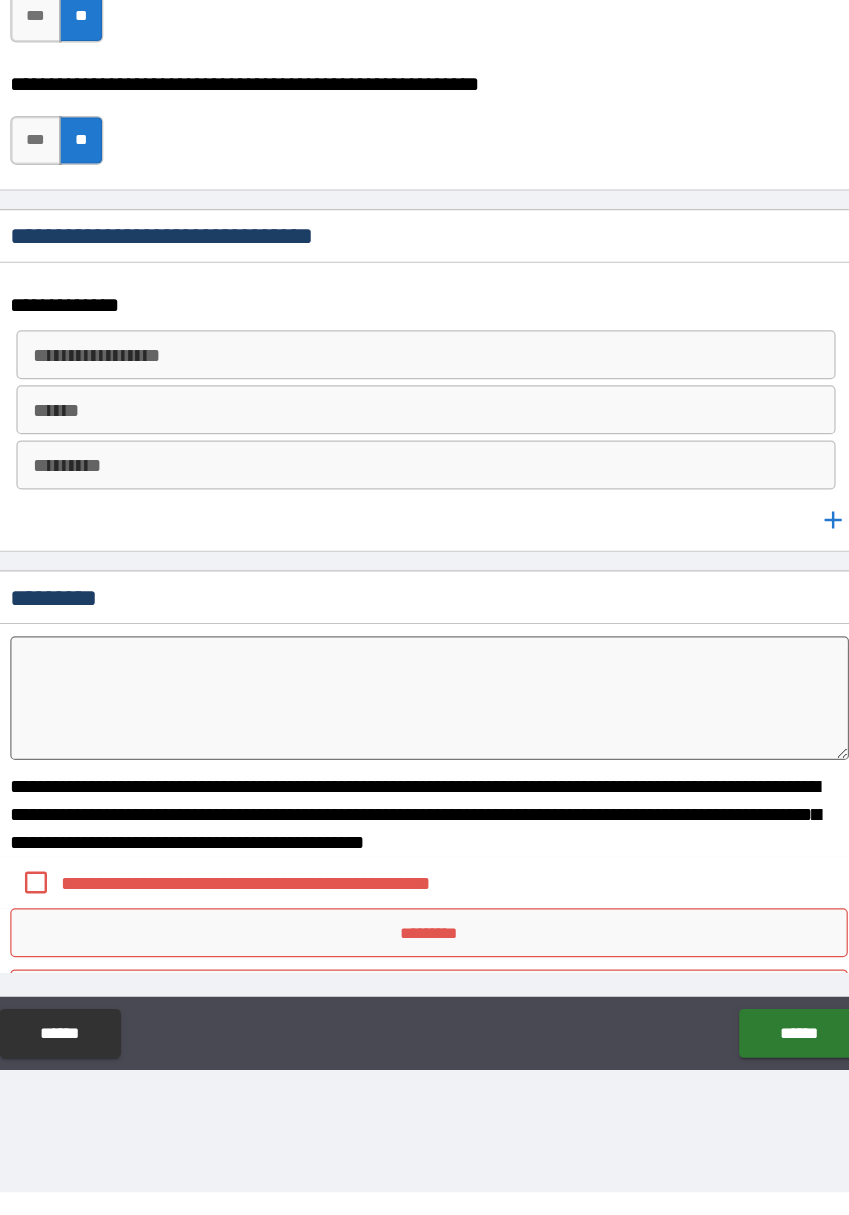 click on "*********" at bounding box center [425, 729] 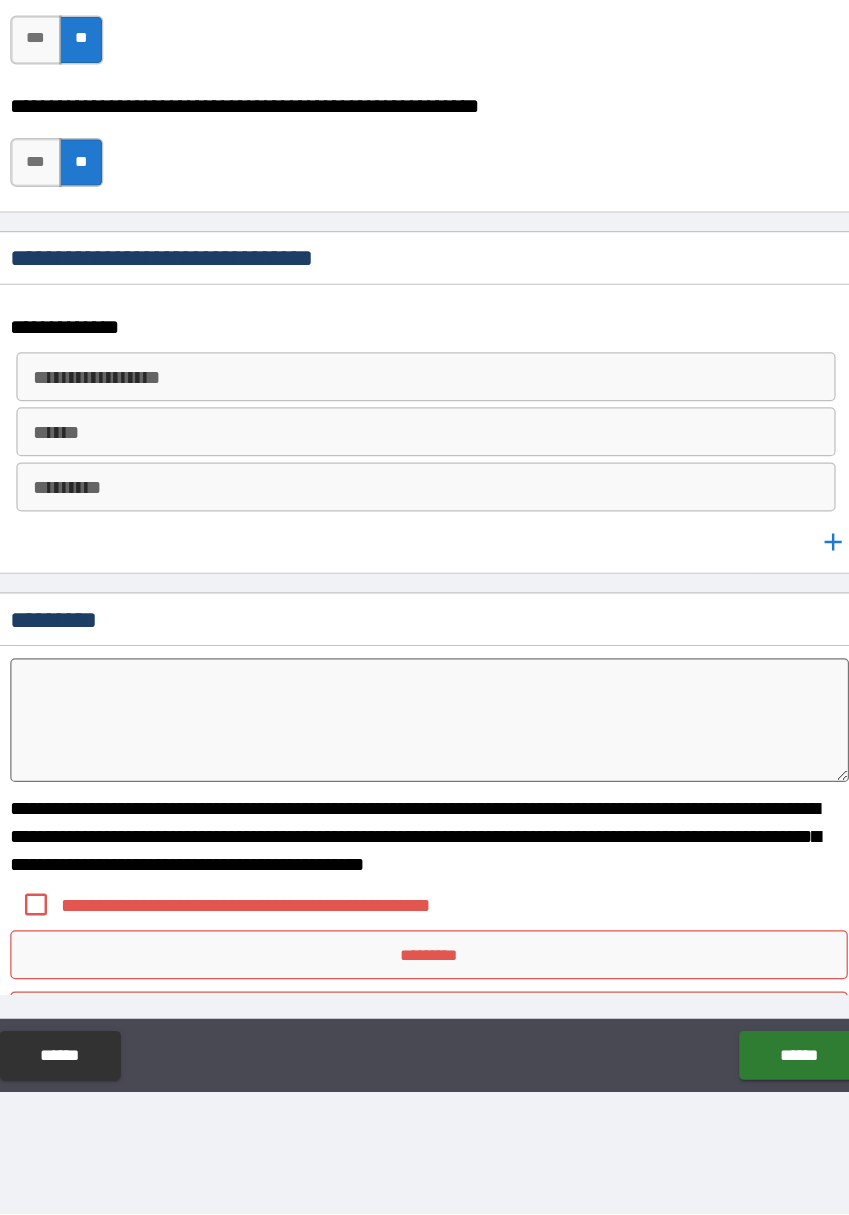 click on "**********" at bounding box center [425, 346] 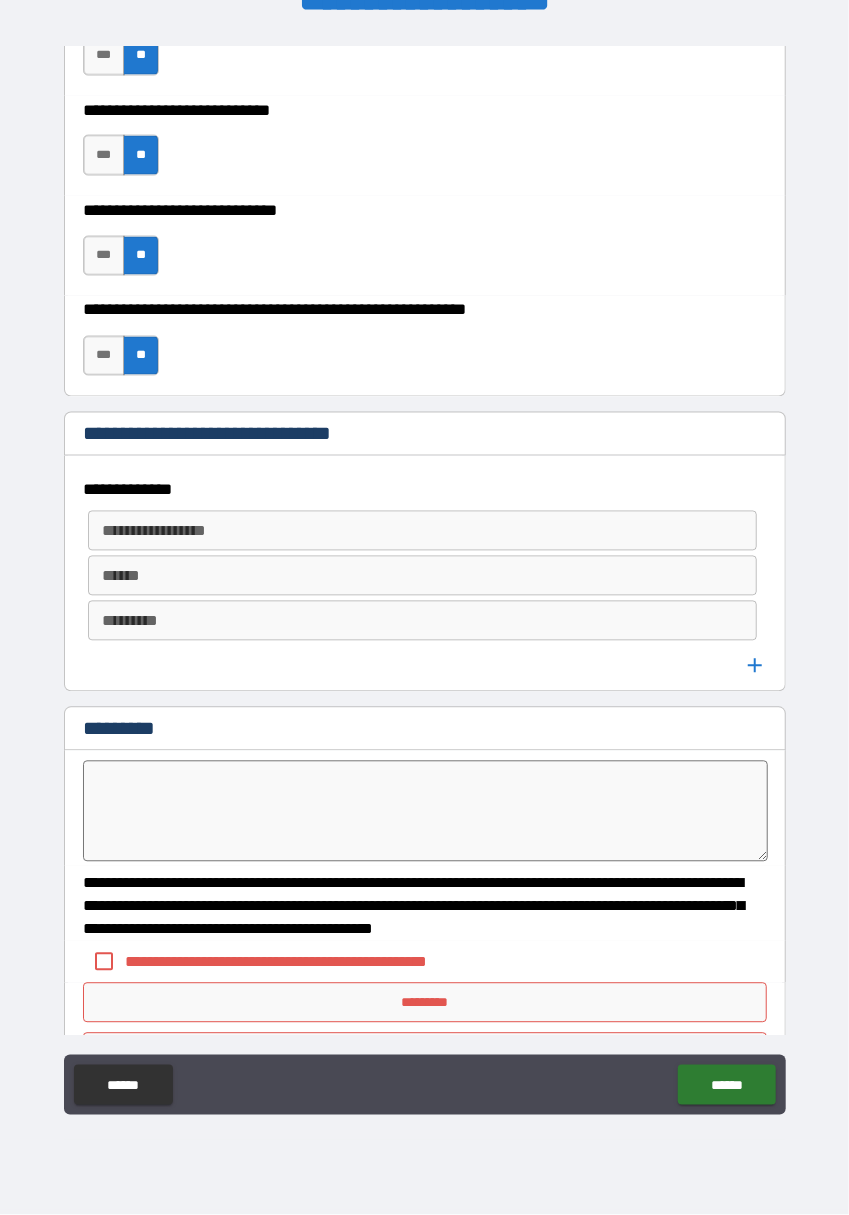 click at bounding box center (425, 811) 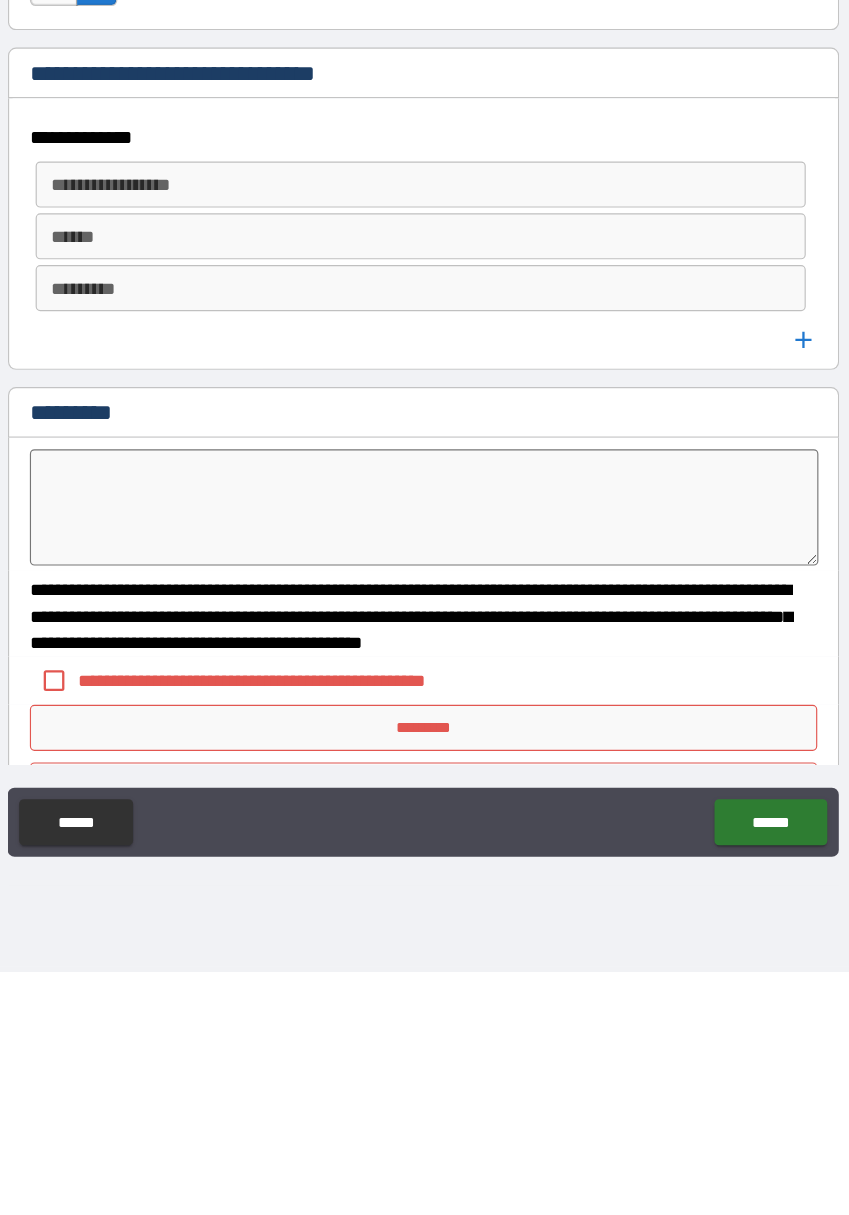 scroll, scrollTop: 48, scrollLeft: 0, axis: vertical 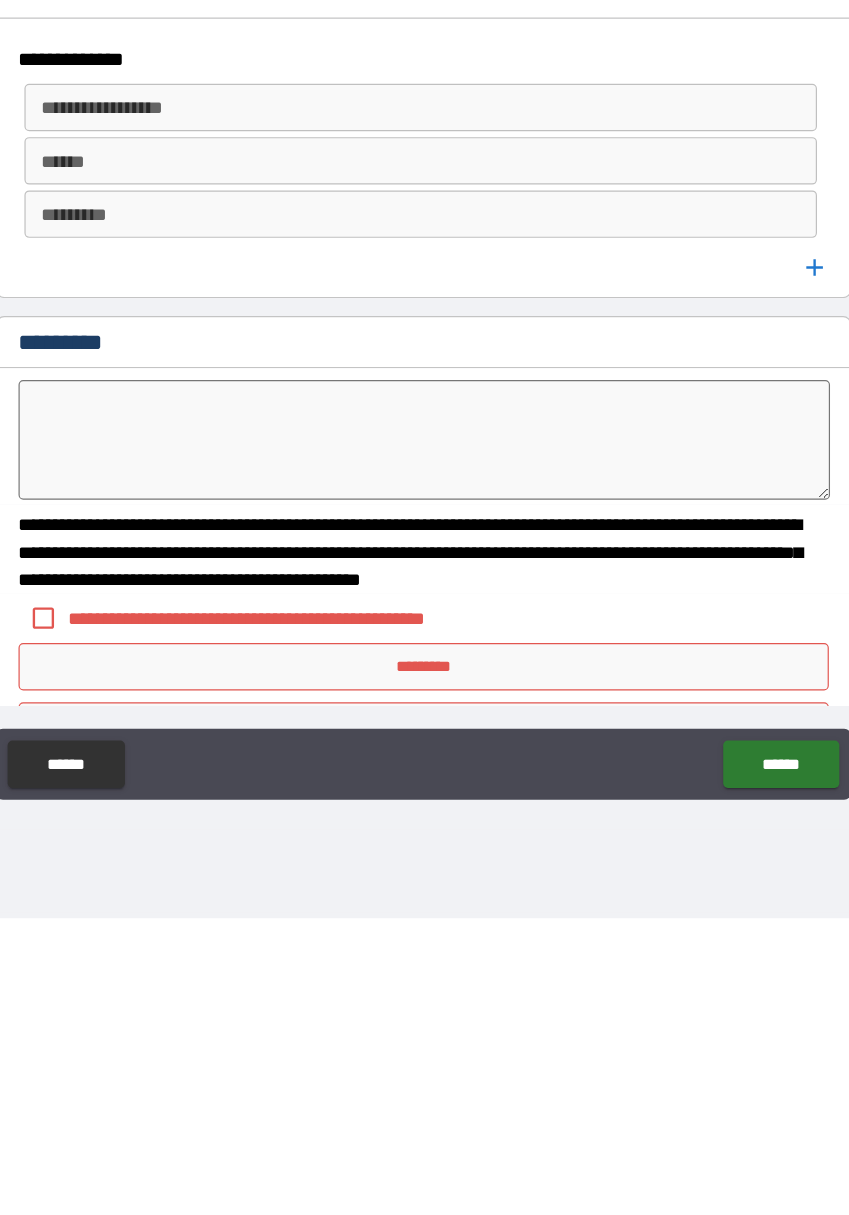 type on "*" 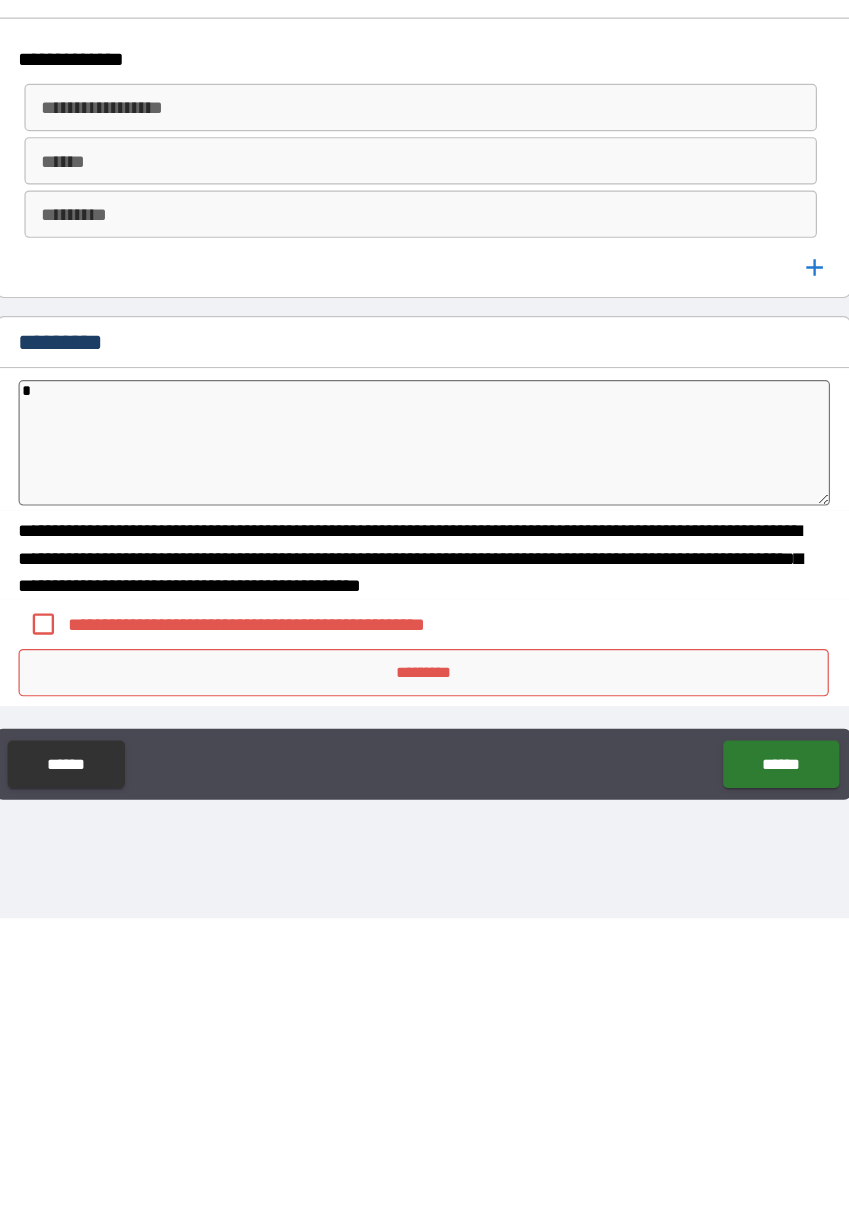 type on "*" 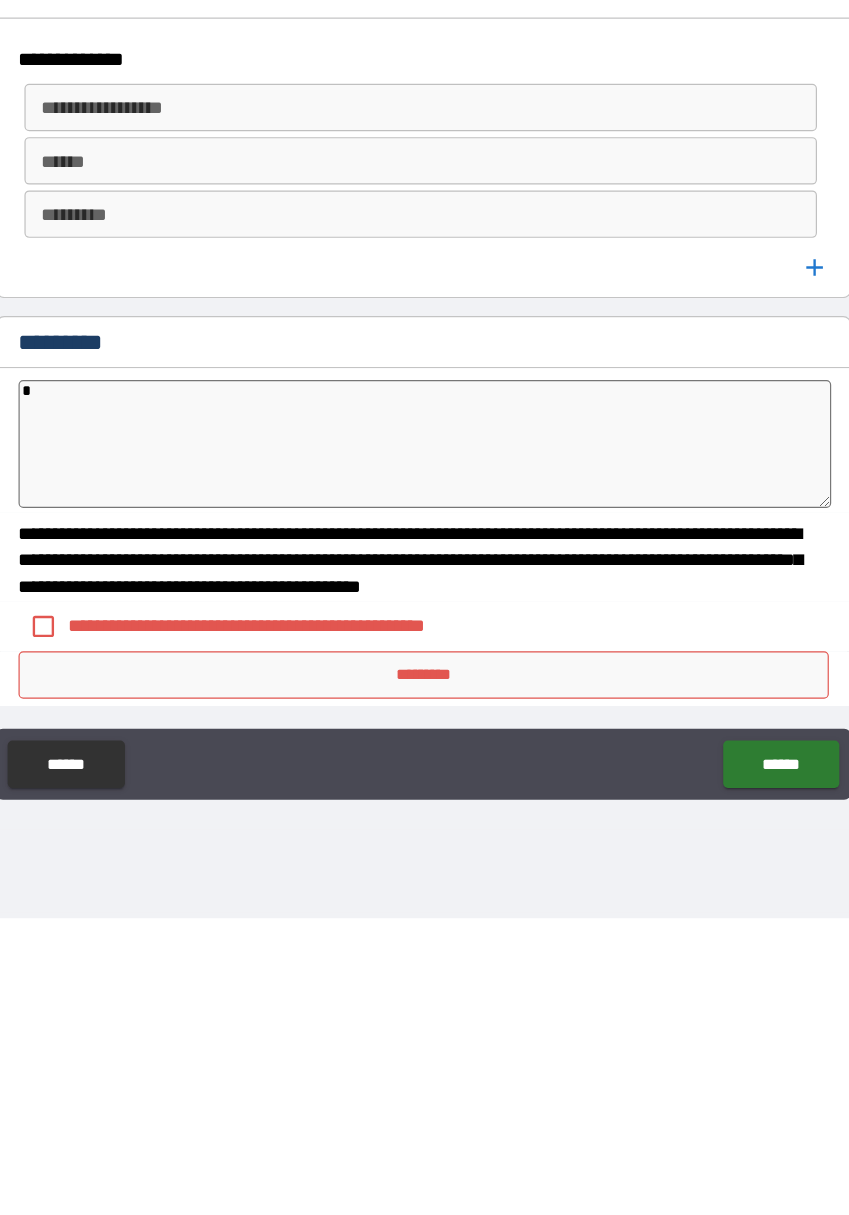 type on "**" 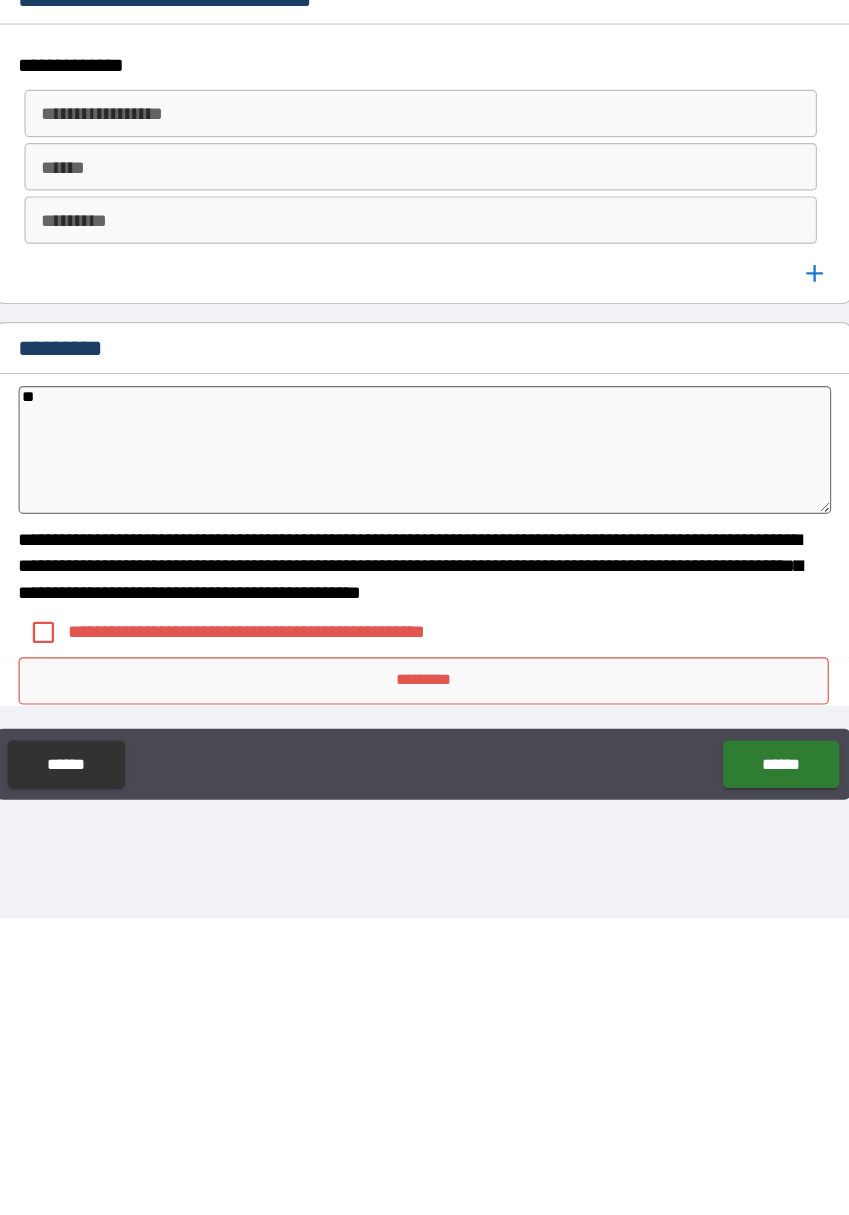 type on "*" 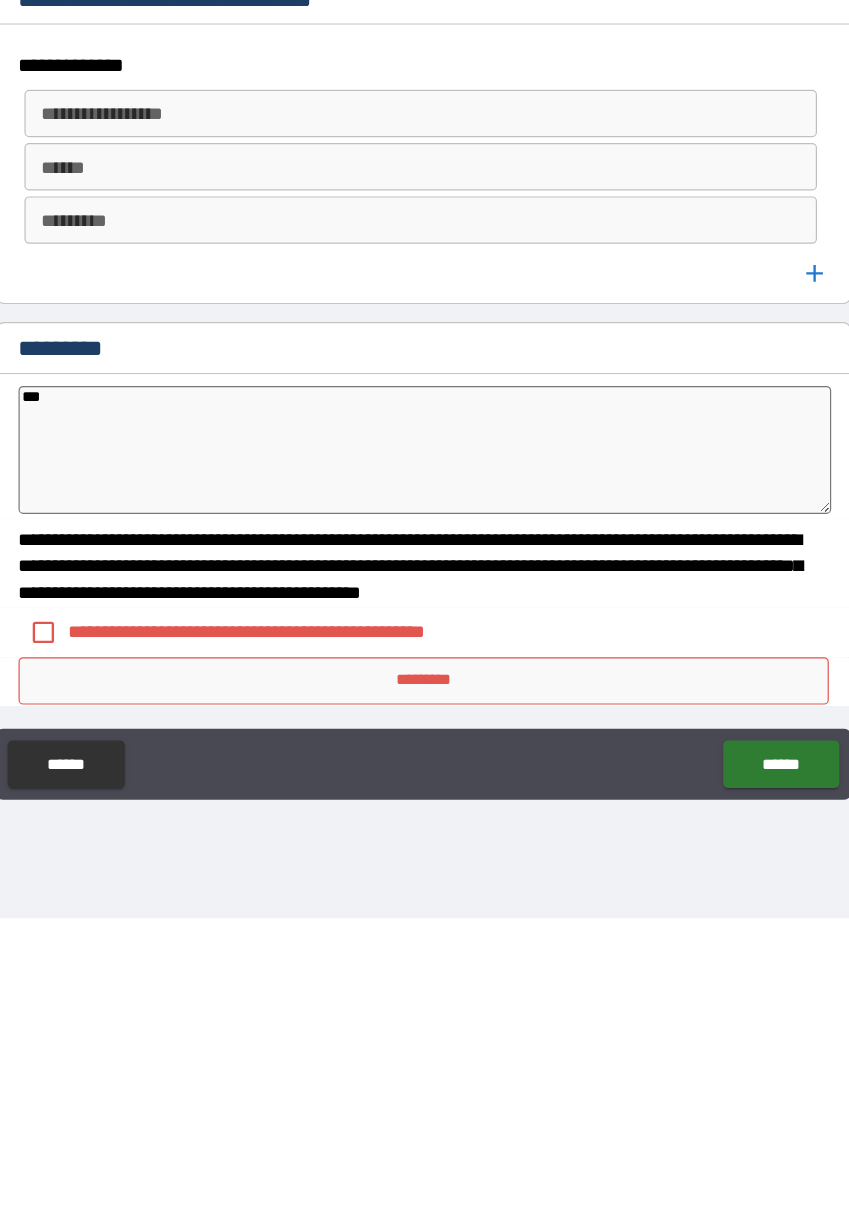 scroll, scrollTop: 11247, scrollLeft: 0, axis: vertical 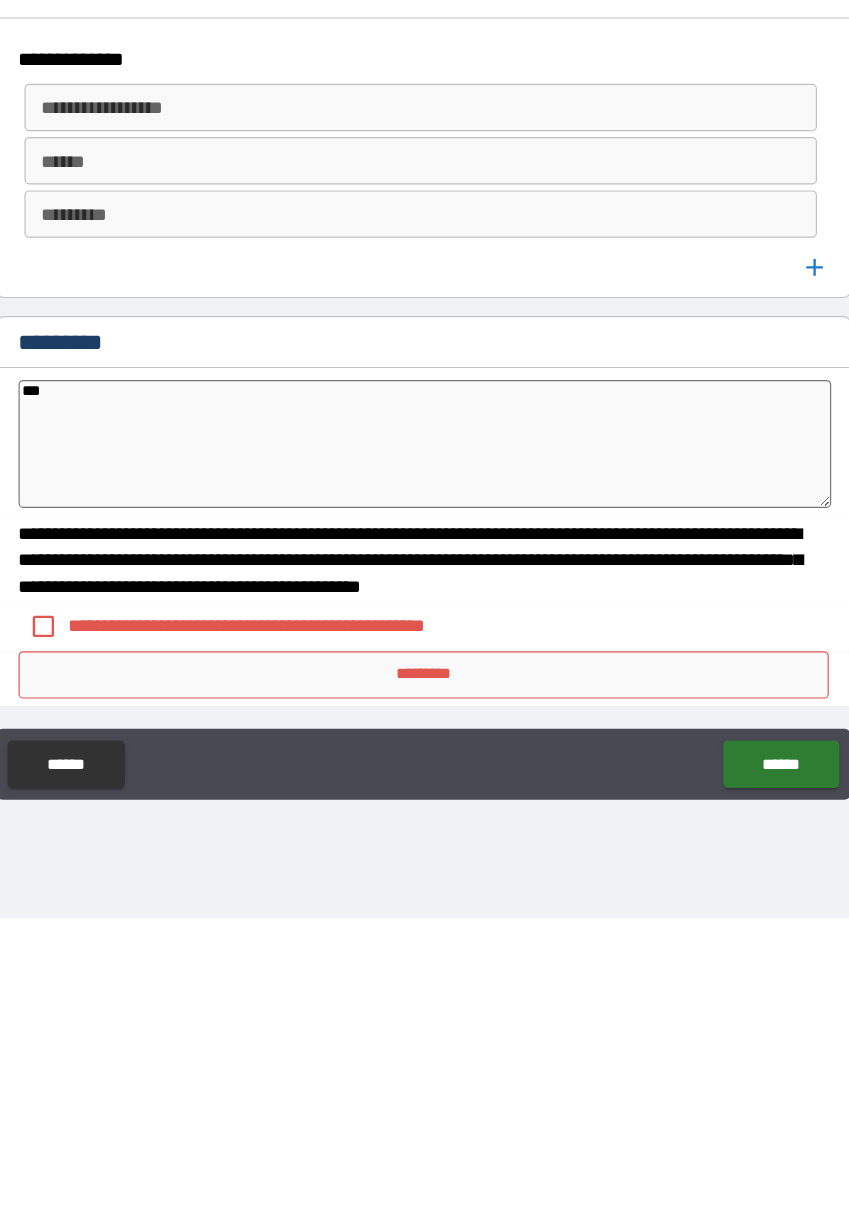 type on "*" 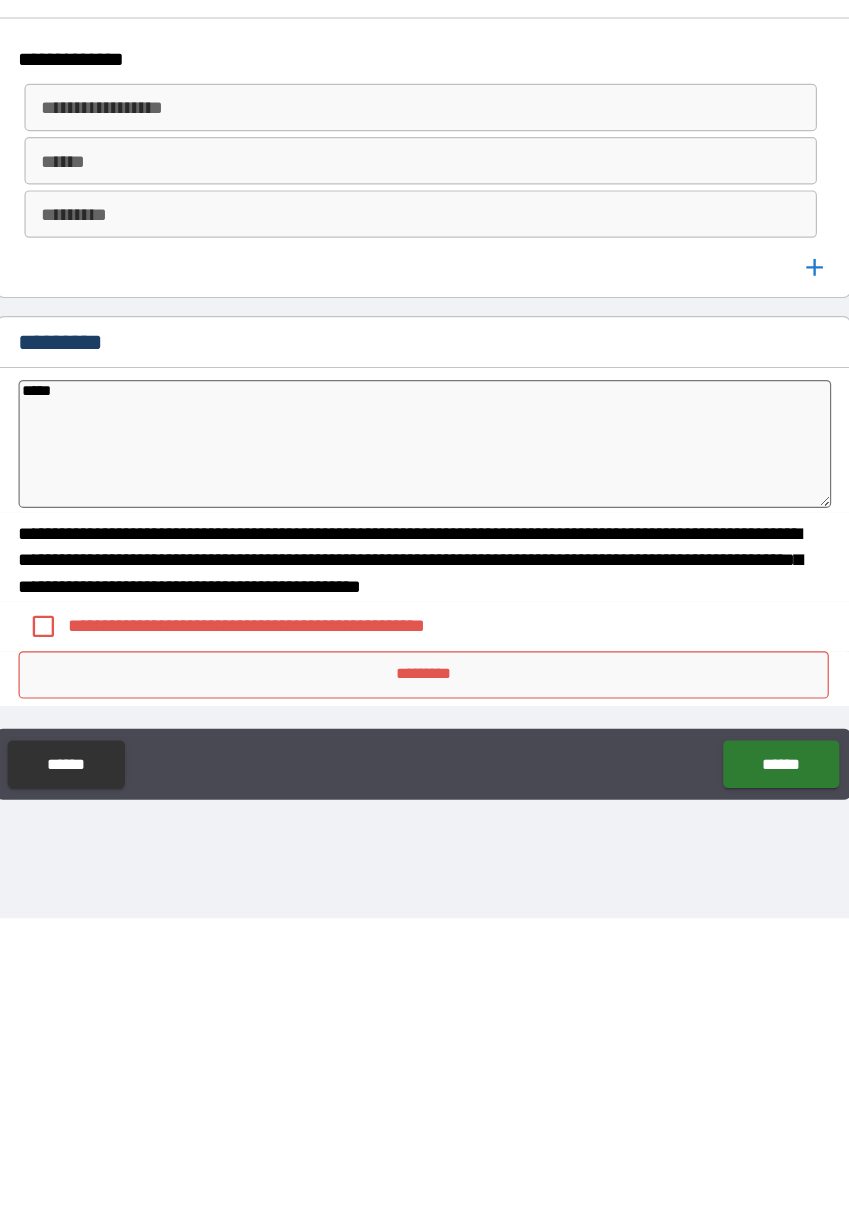 type on "*" 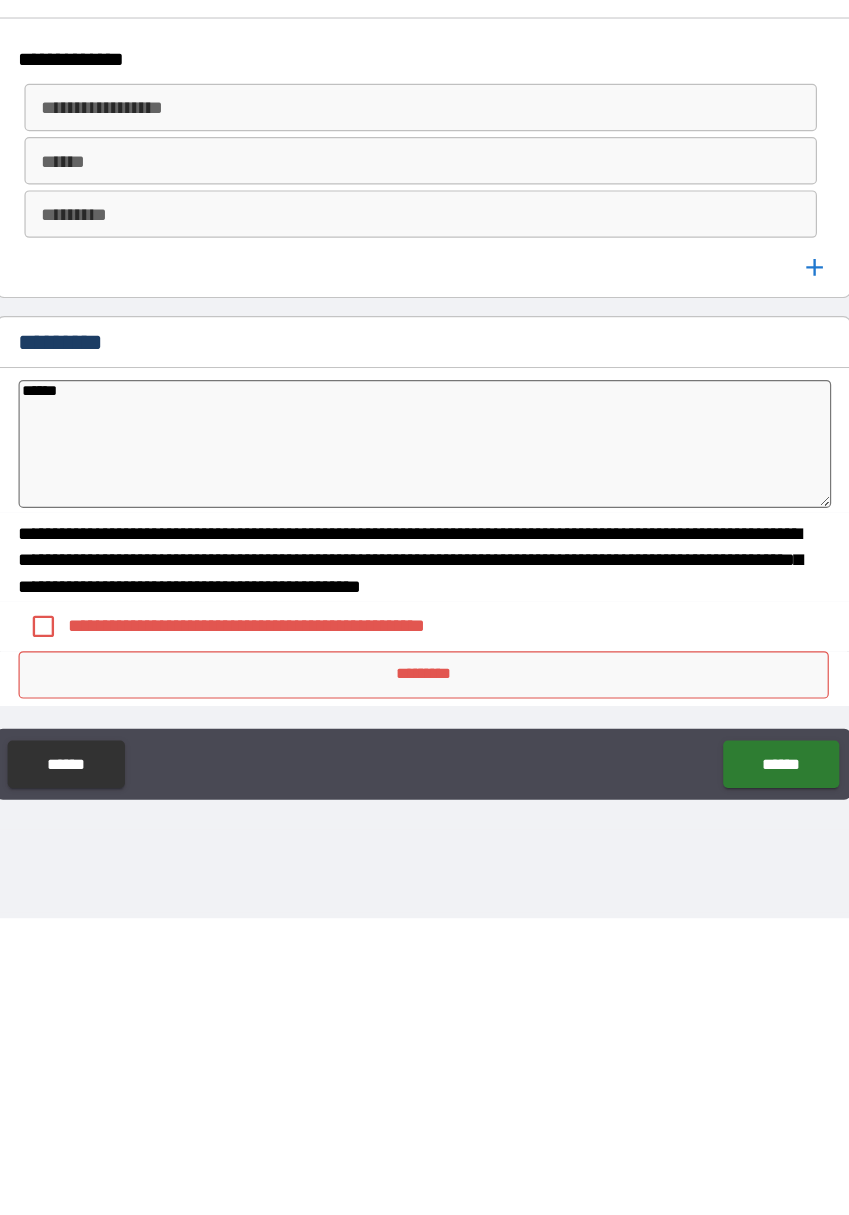 type on "*" 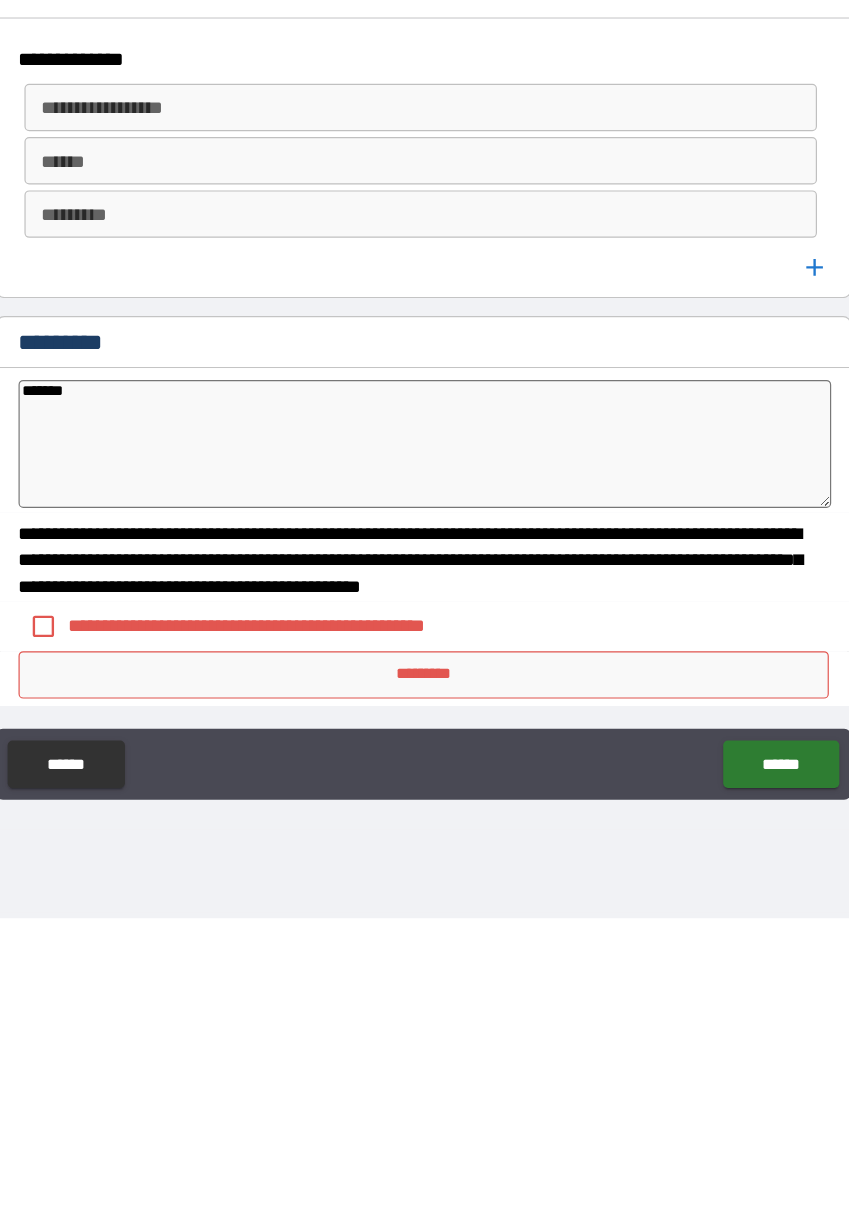type on "*" 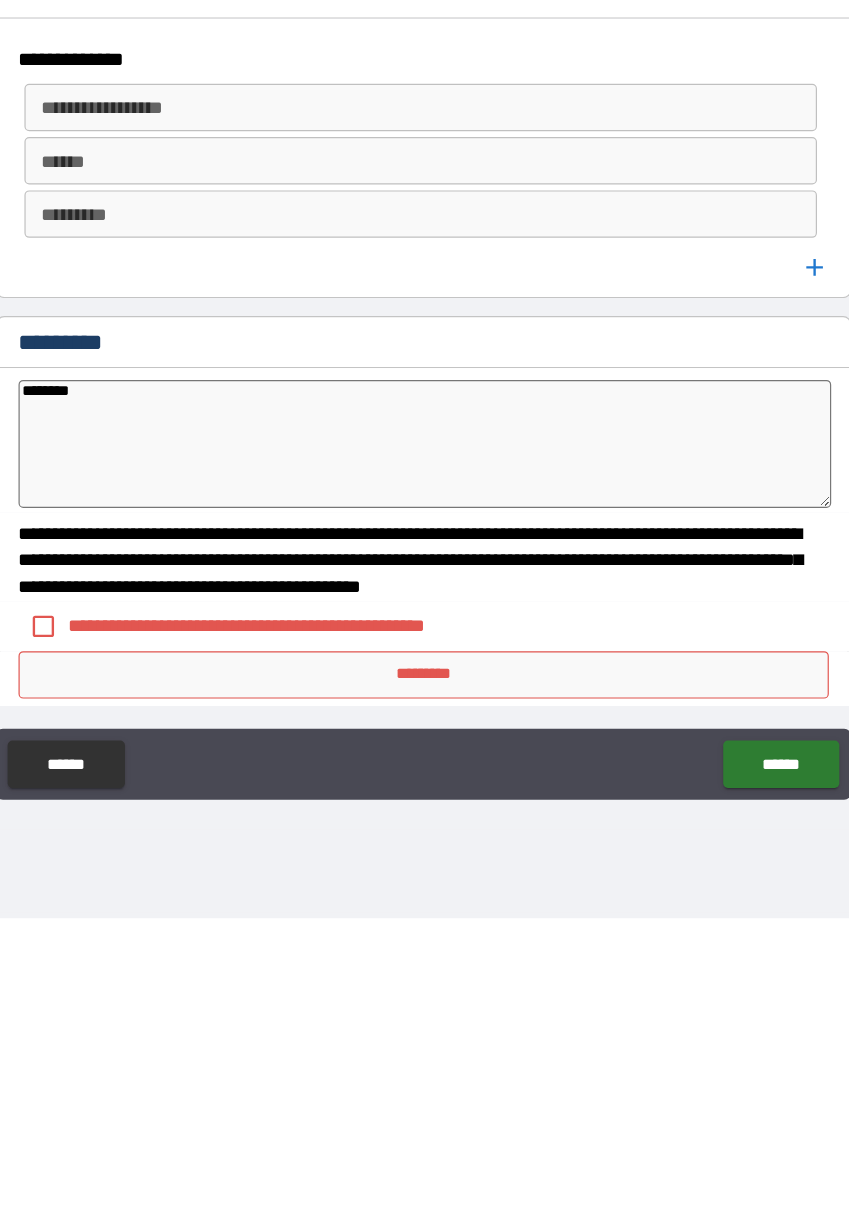type on "*" 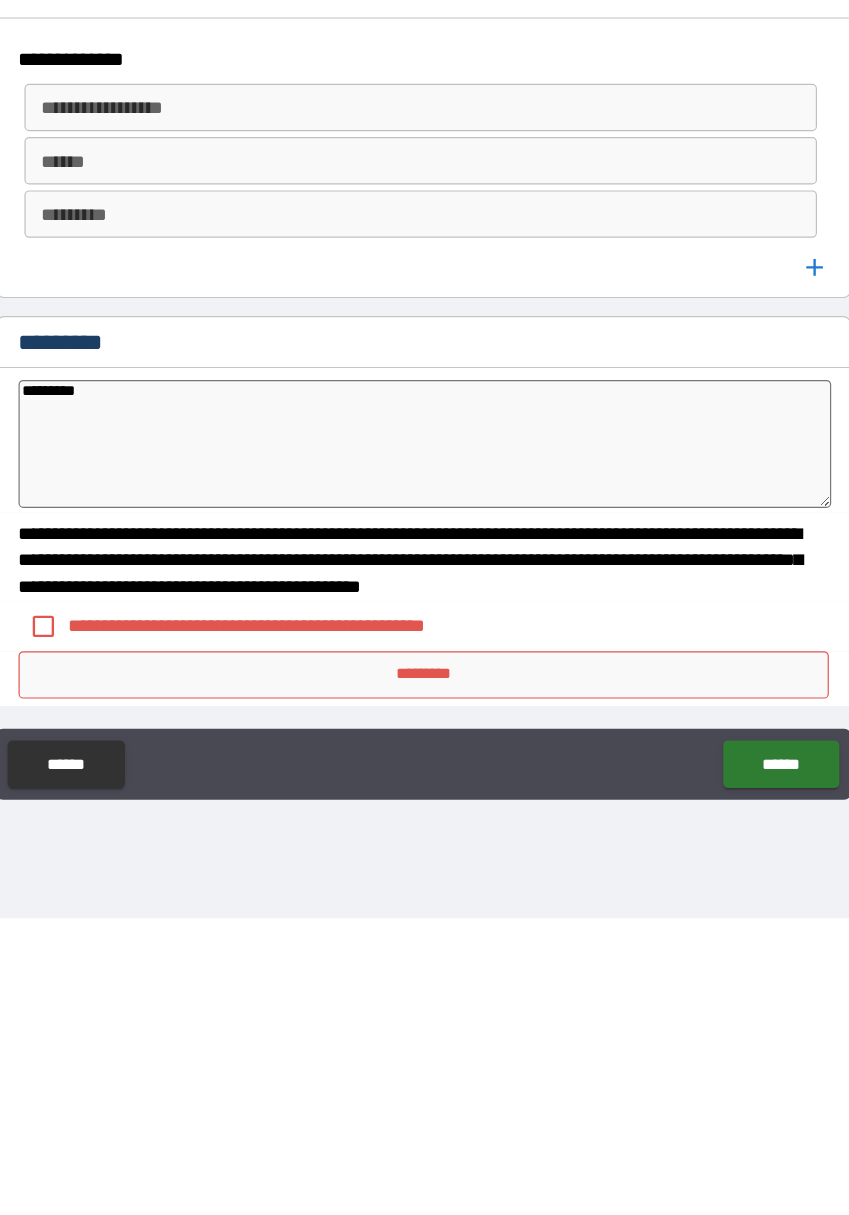 type on "*" 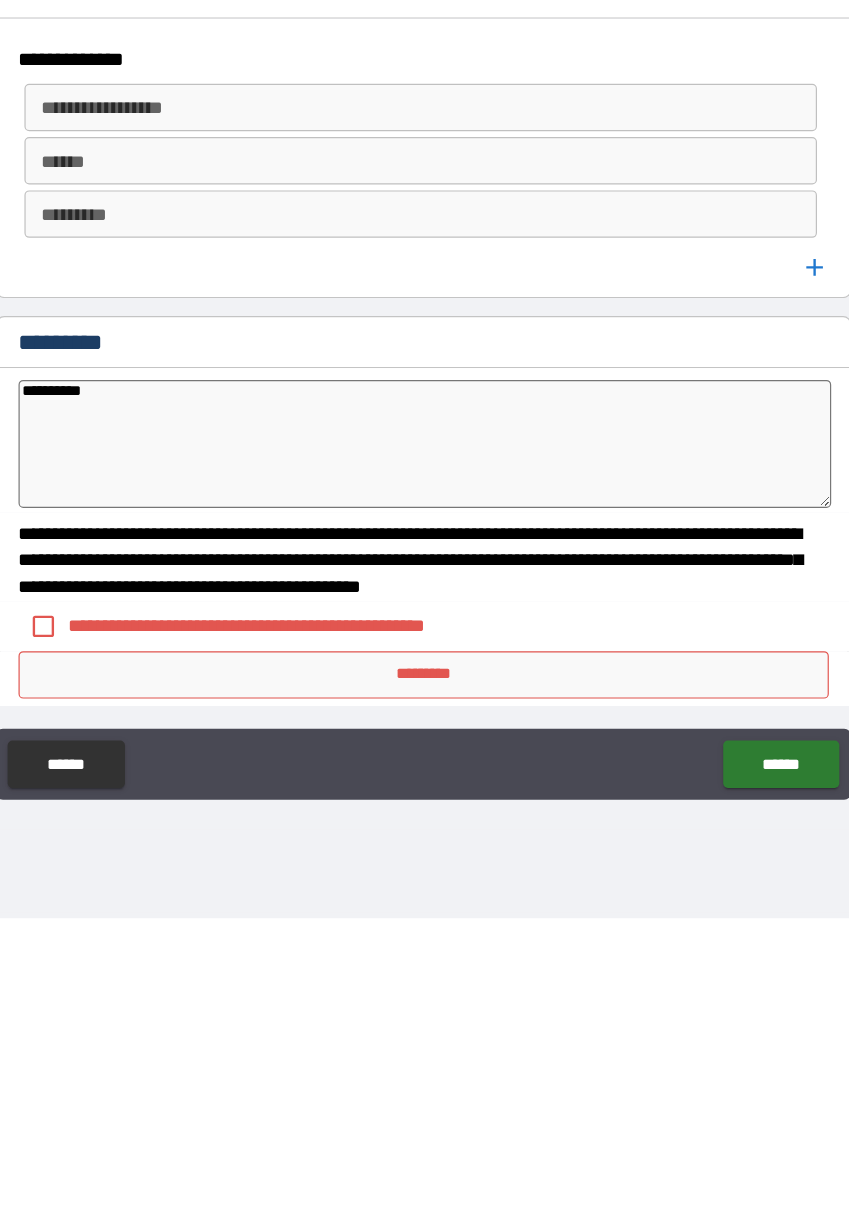 type on "*" 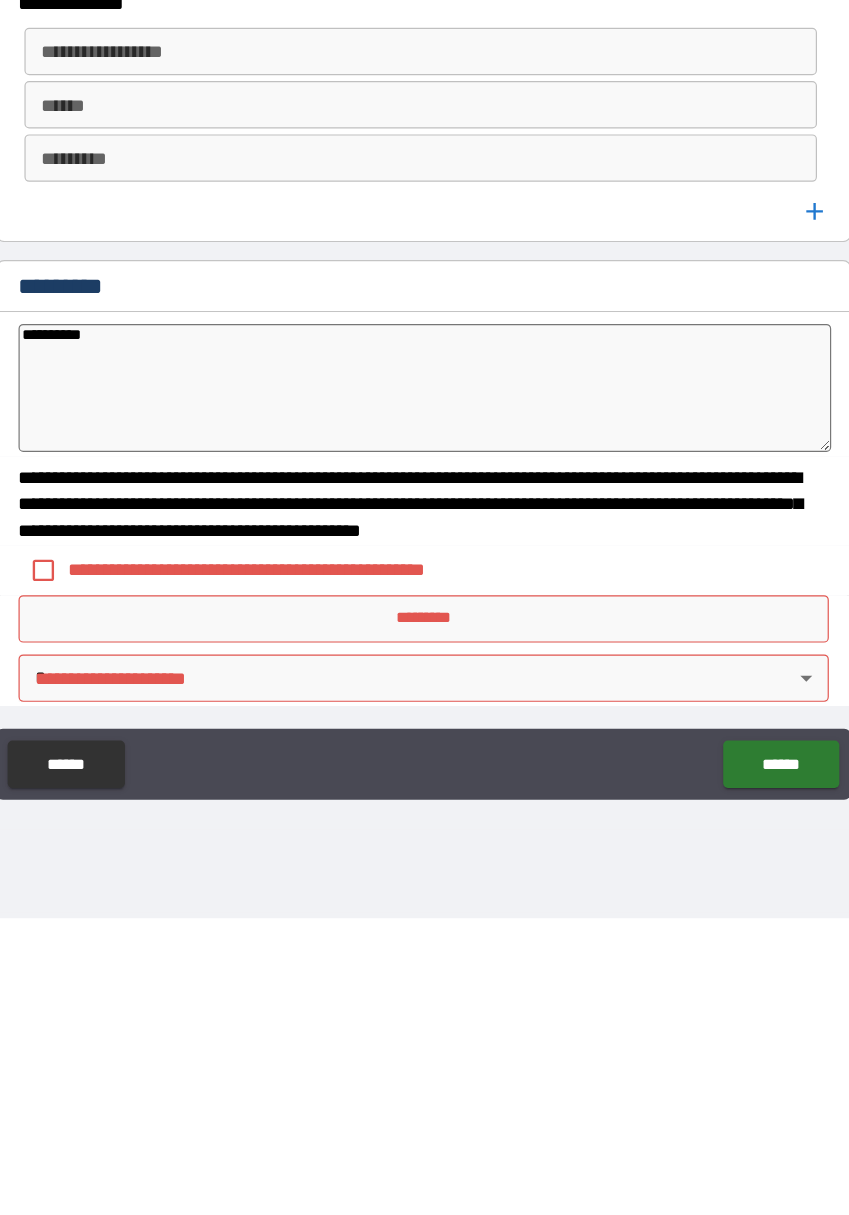 type on "**********" 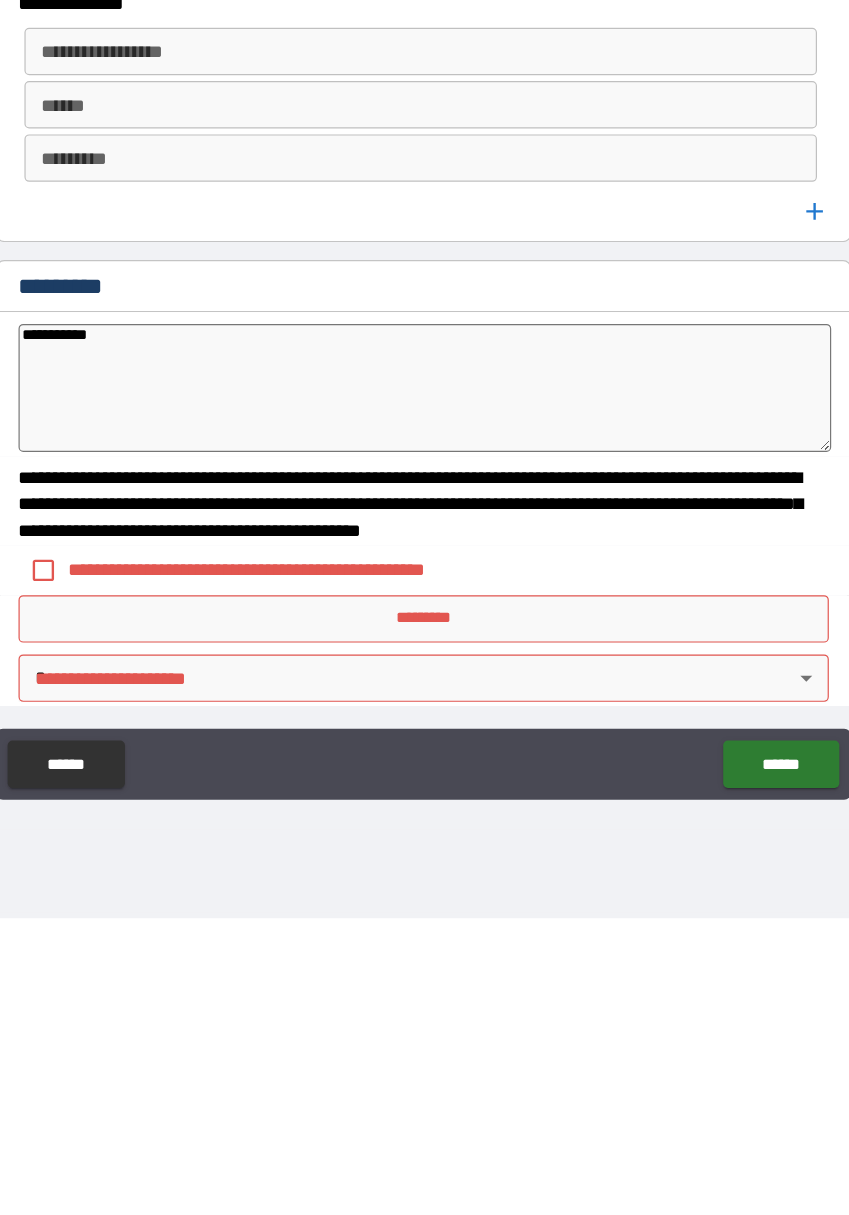 type on "*" 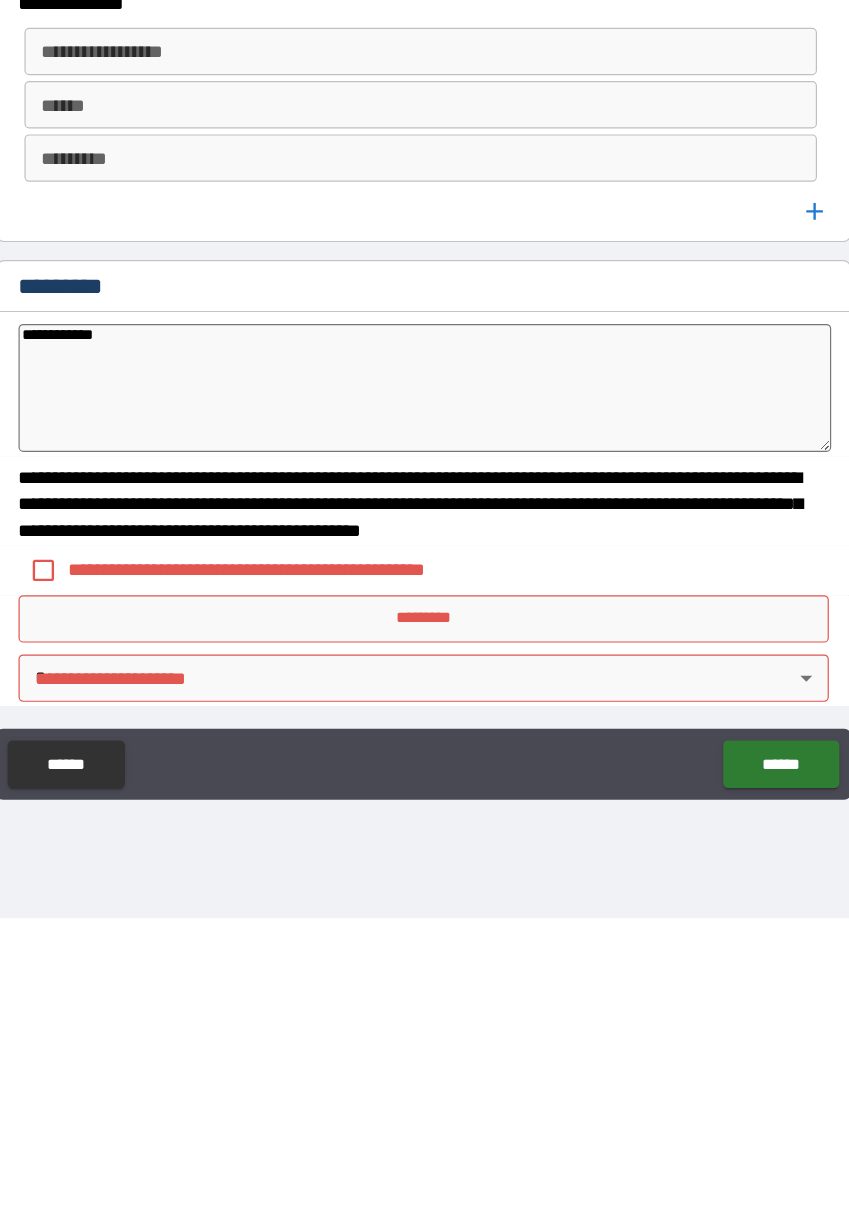 type on "*" 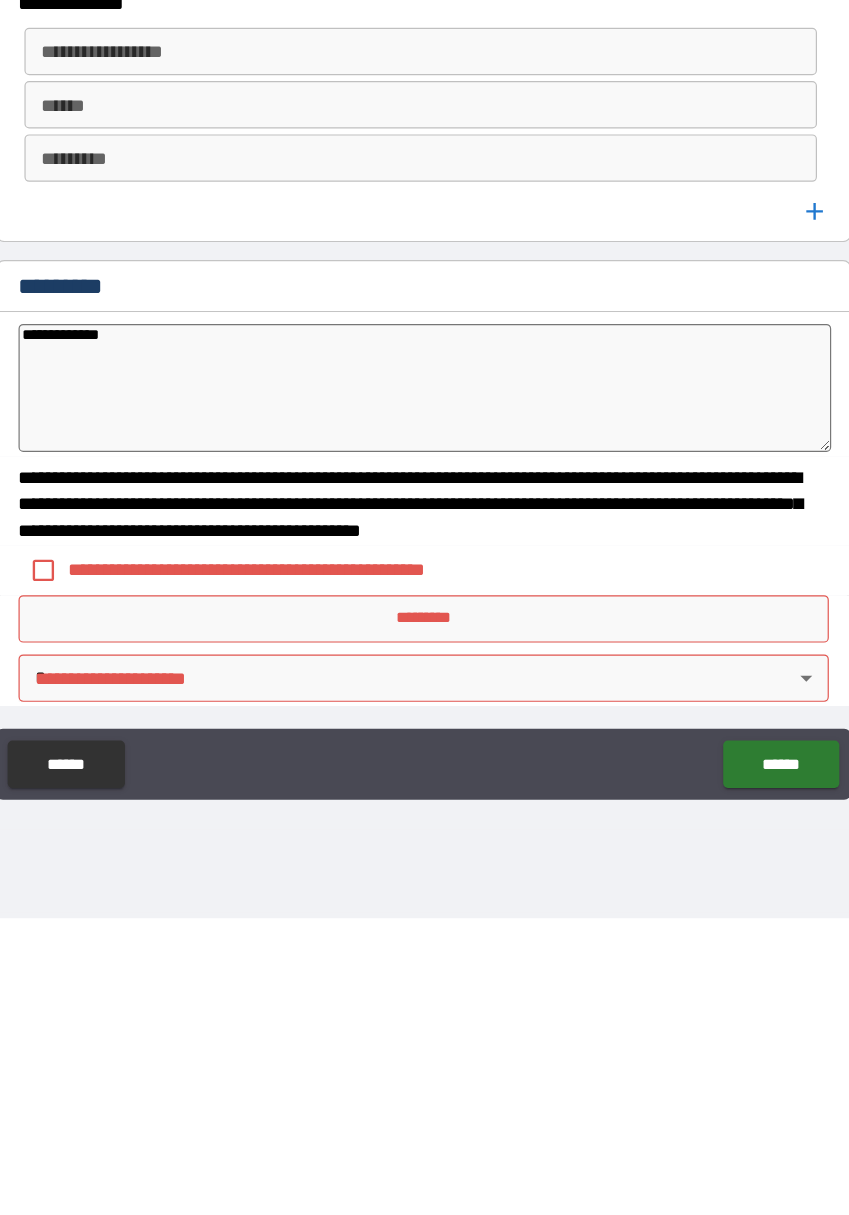 type on "**********" 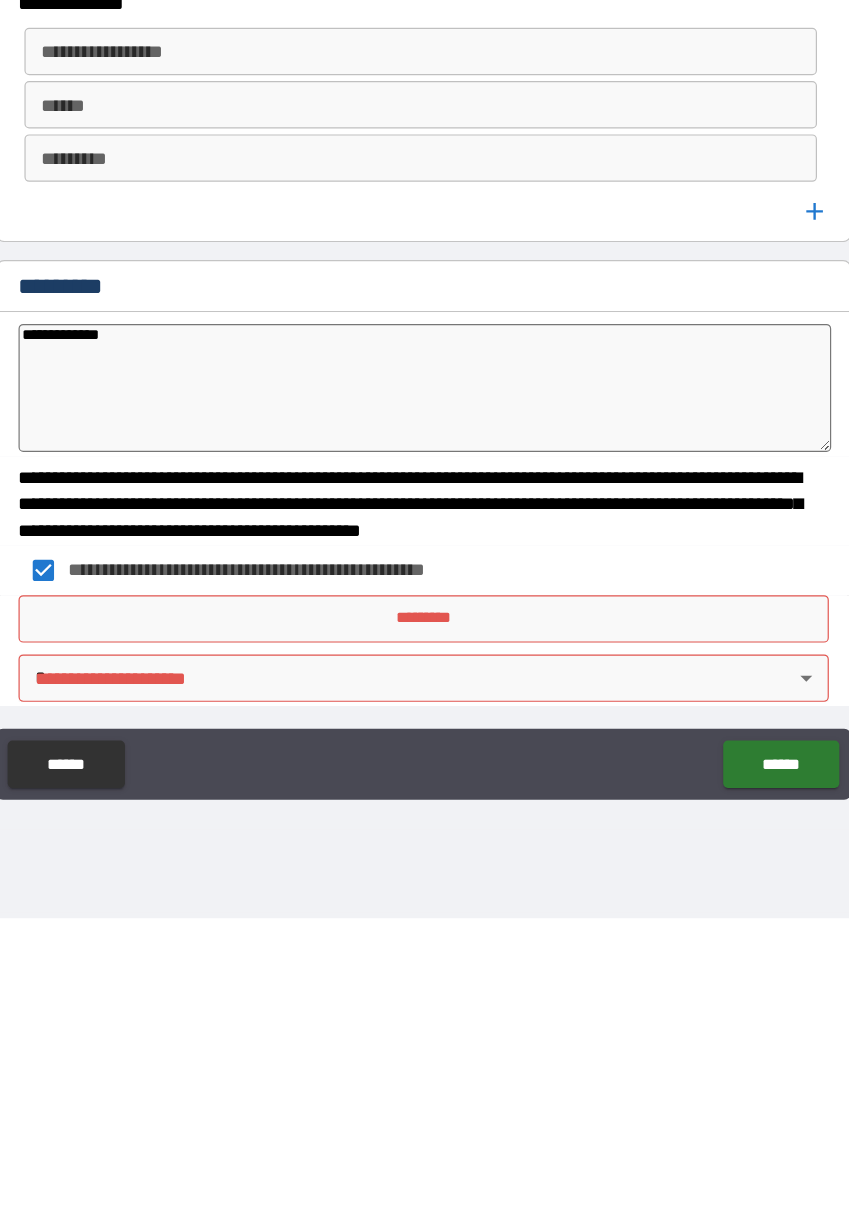 type on "*" 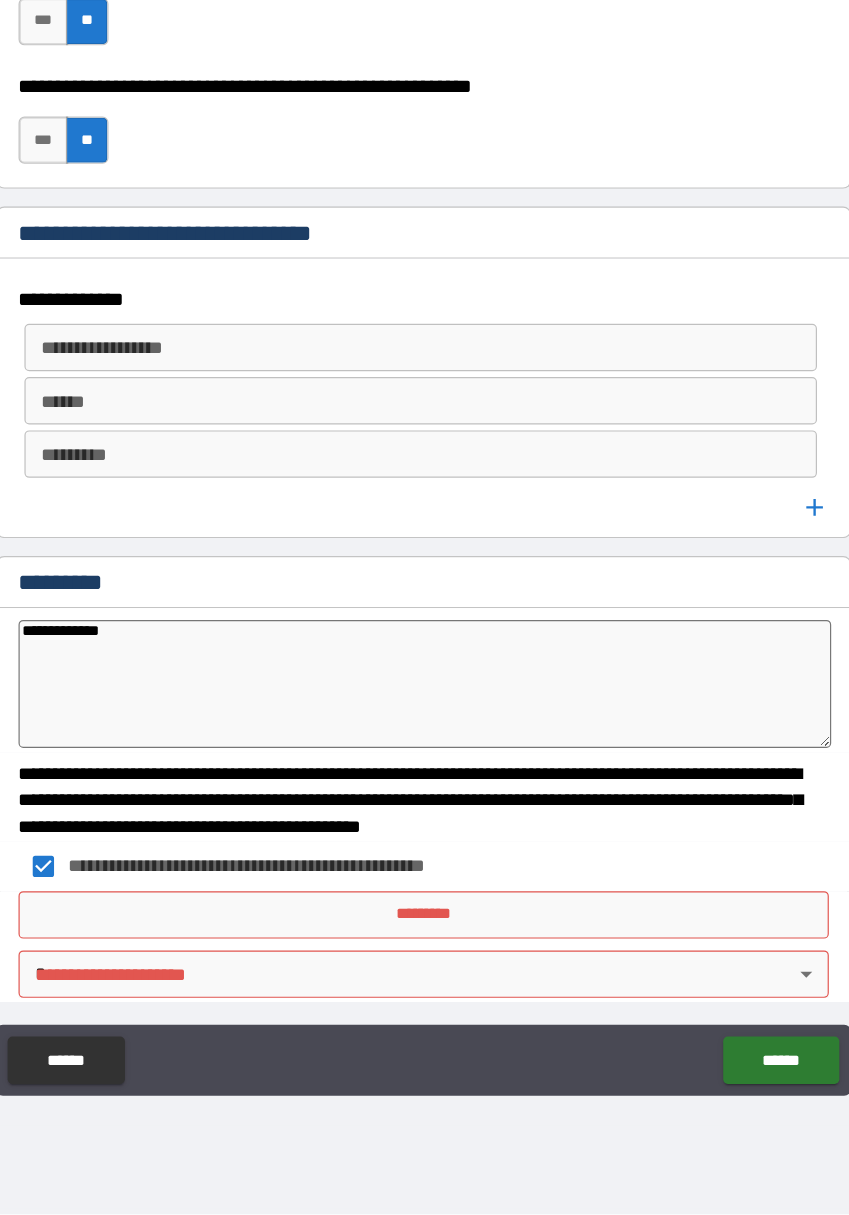 scroll, scrollTop: 11315, scrollLeft: 0, axis: vertical 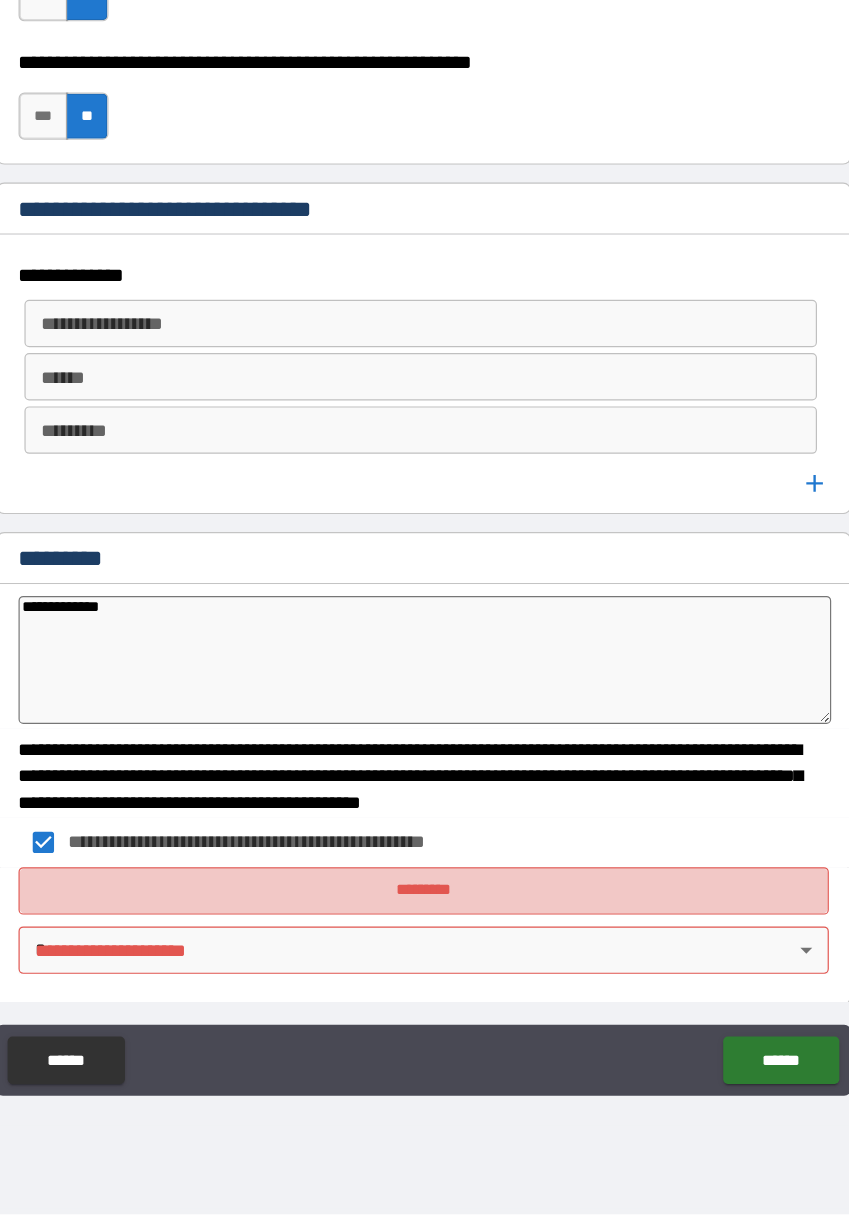 click on "*********" at bounding box center (425, 942) 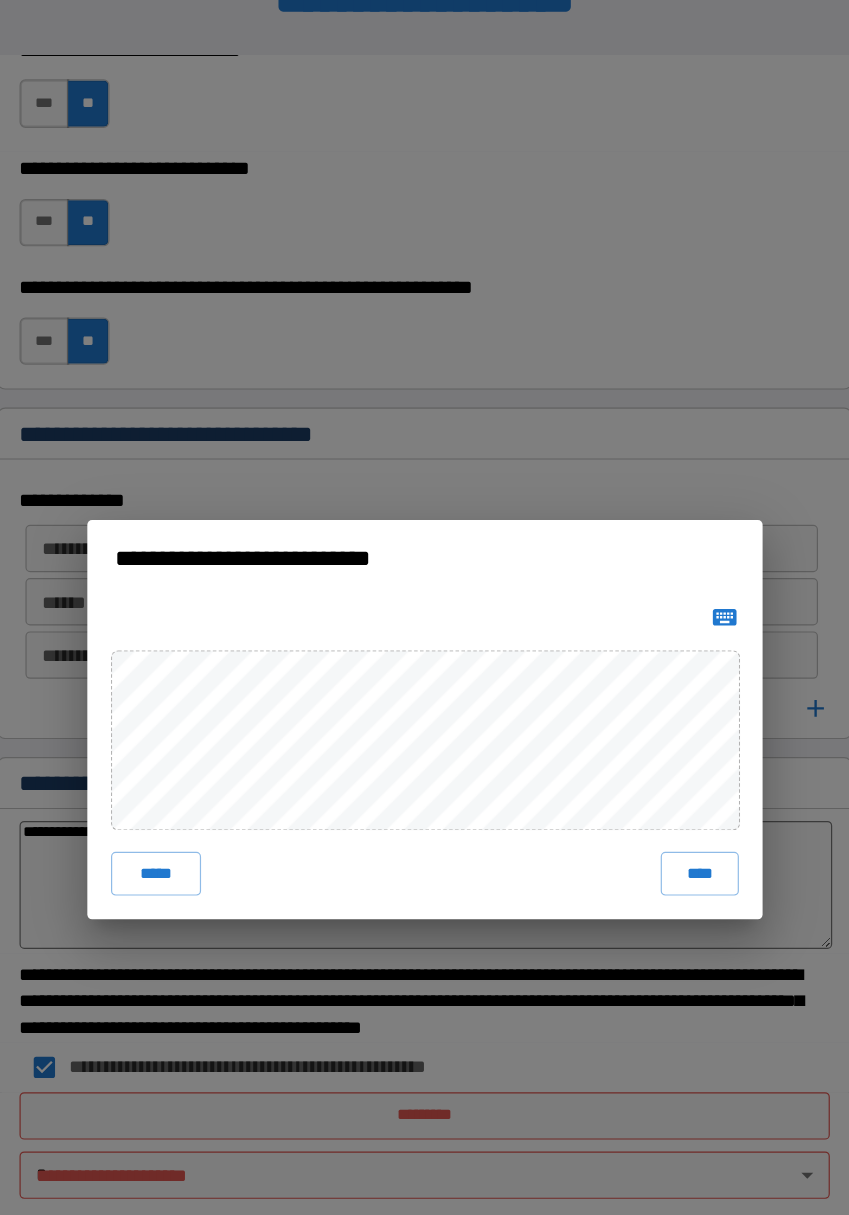 click on "**********" at bounding box center (424, 607) 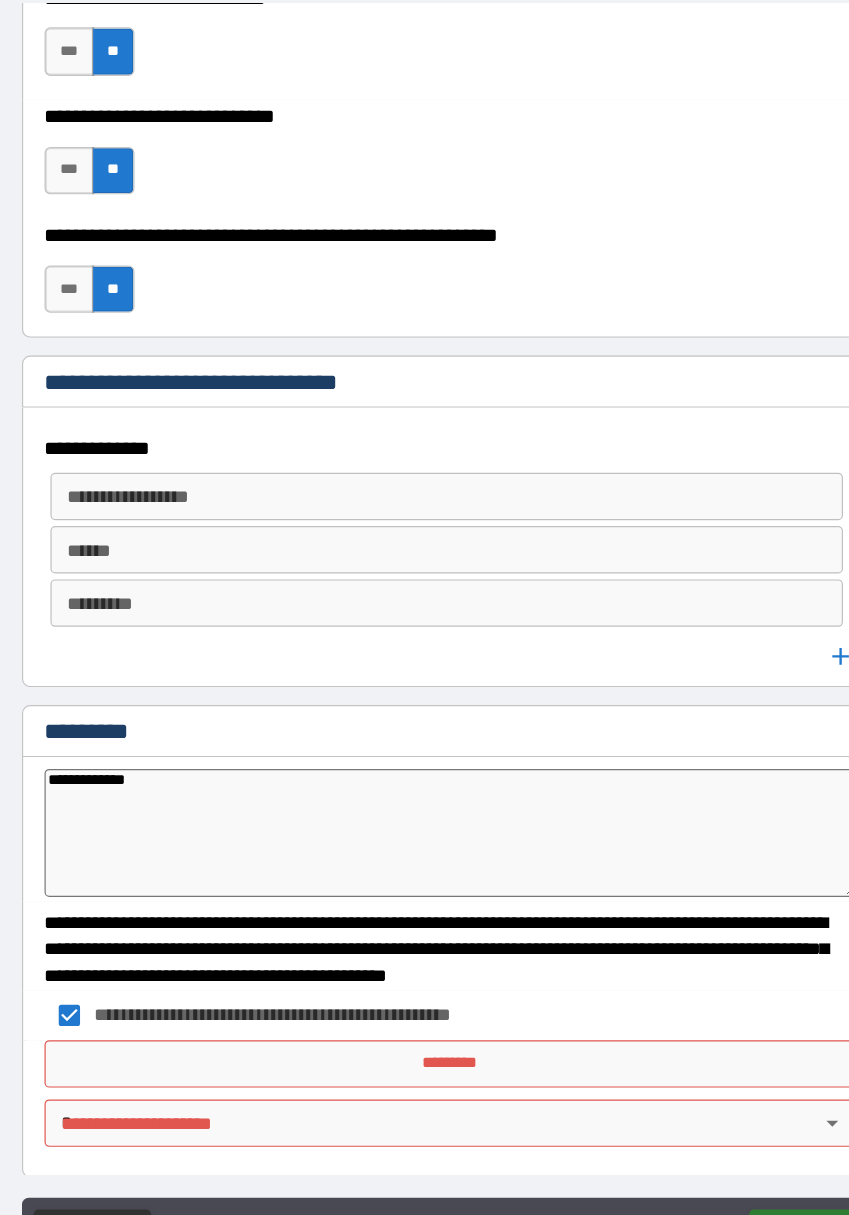 type on "*" 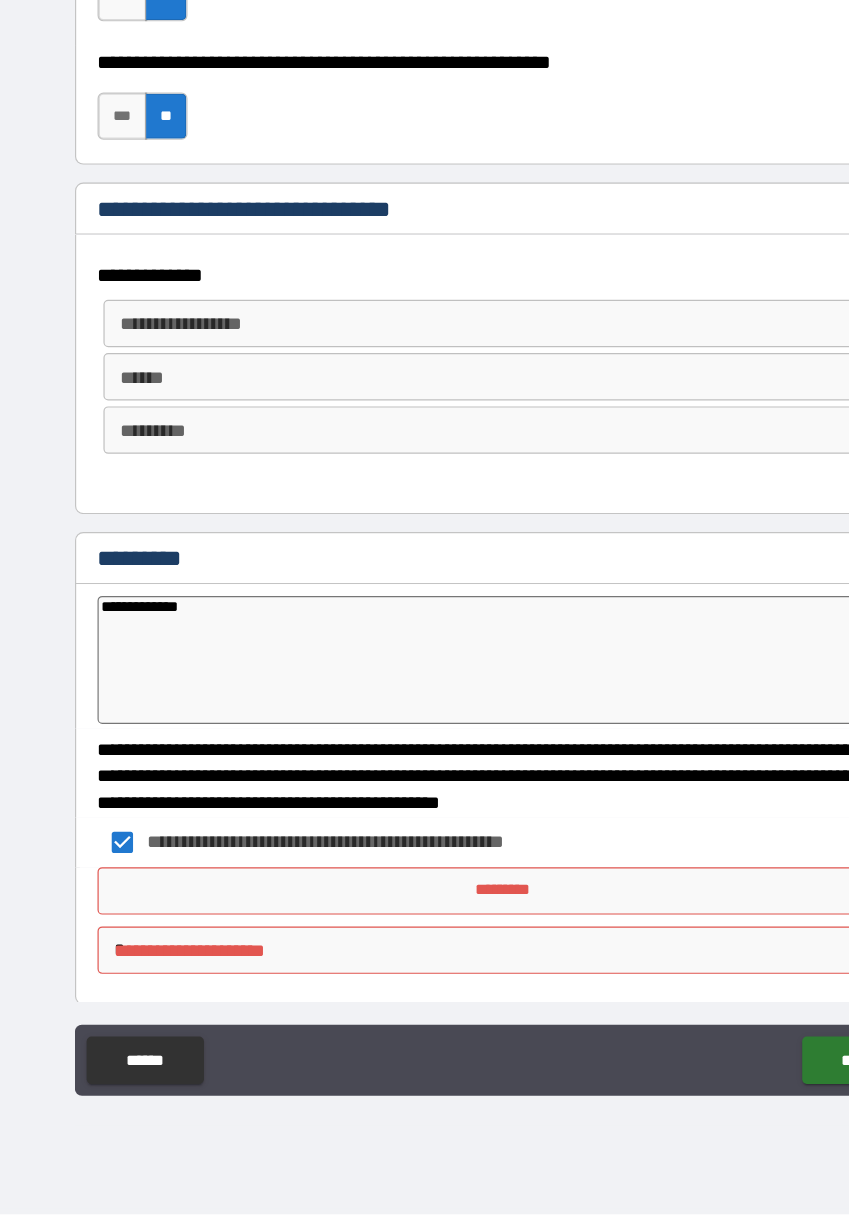 click on "**********" at bounding box center [424, 583] 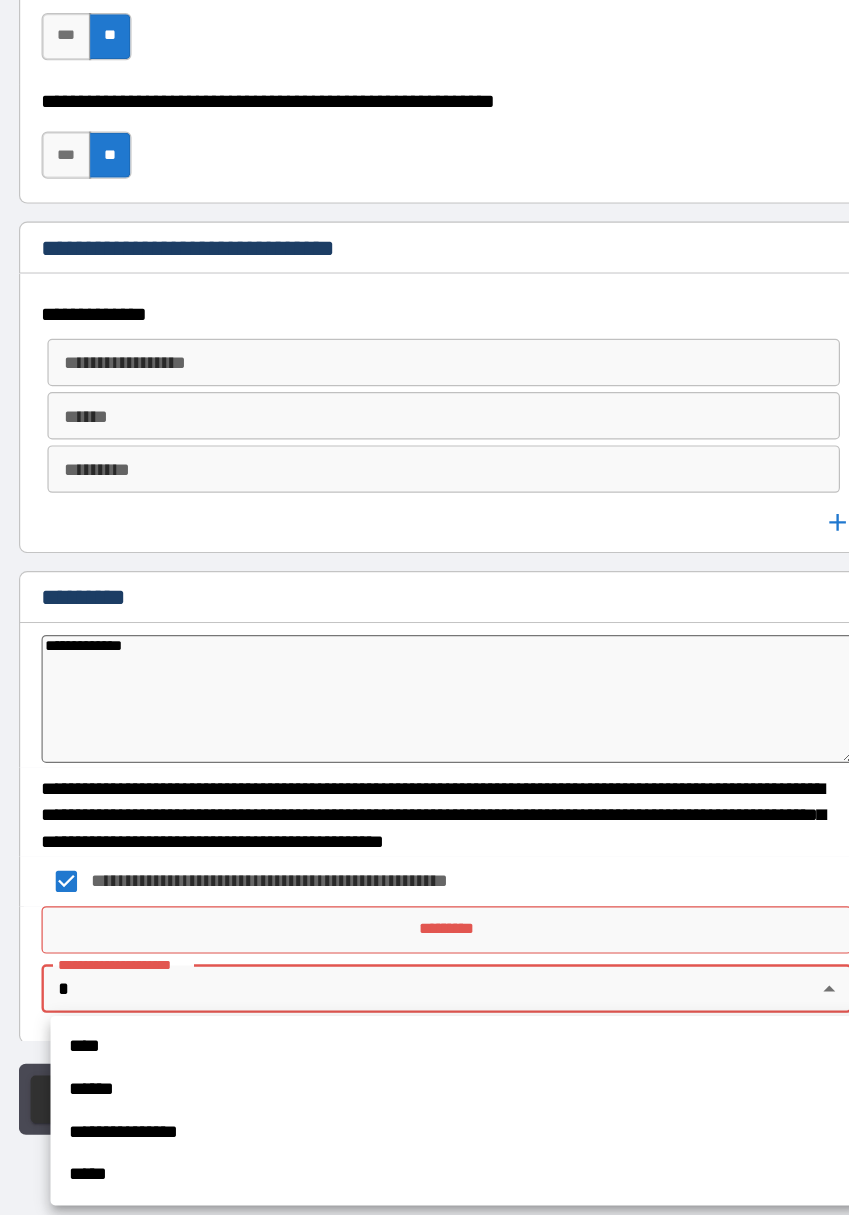 click on "**********" at bounding box center (433, 1113) 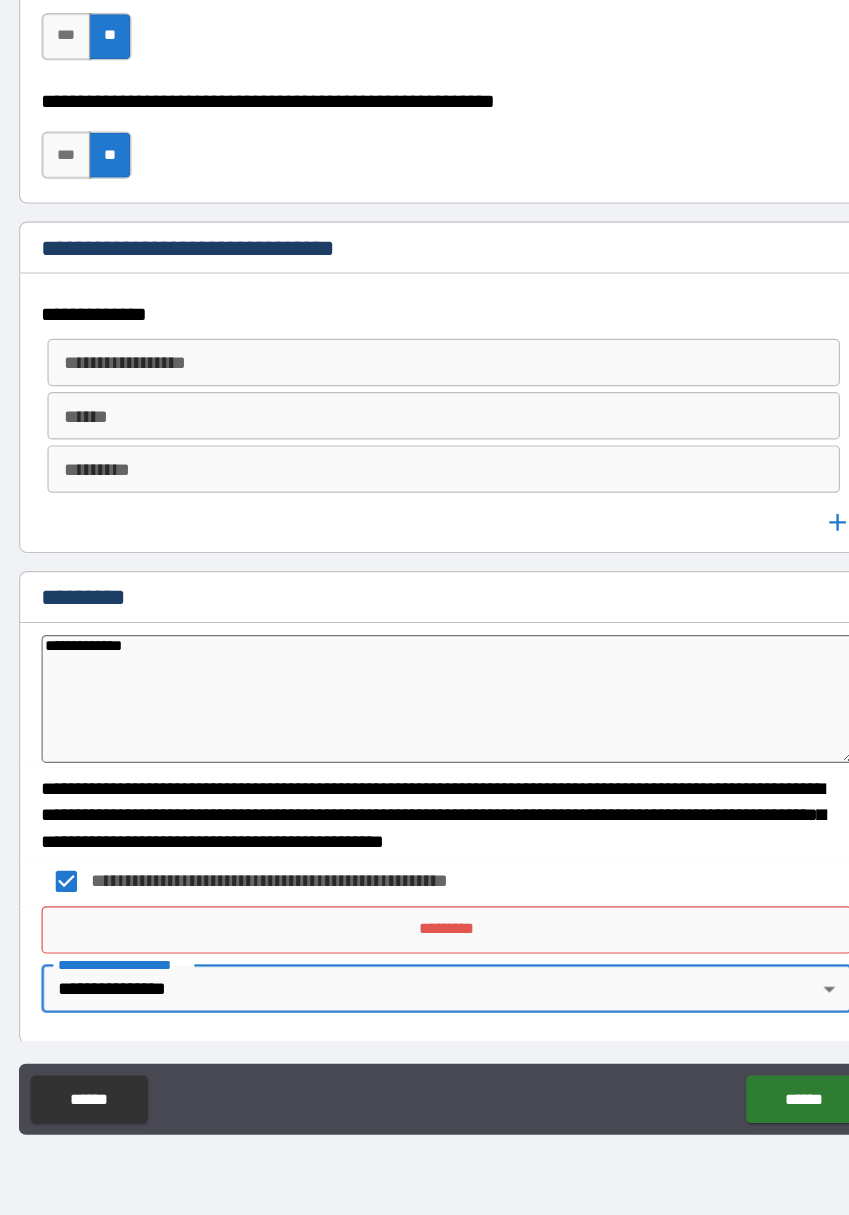 type on "*" 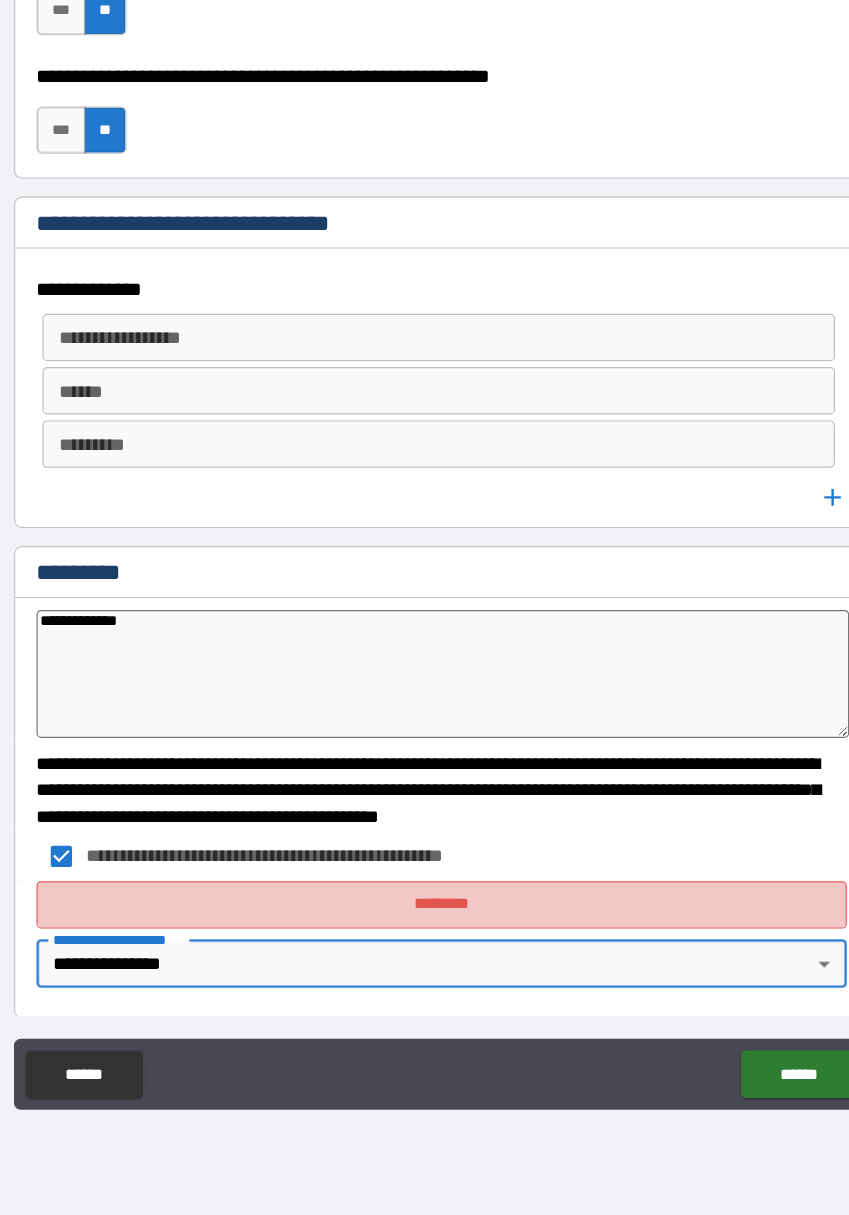 click on "*********" at bounding box center [425, 942] 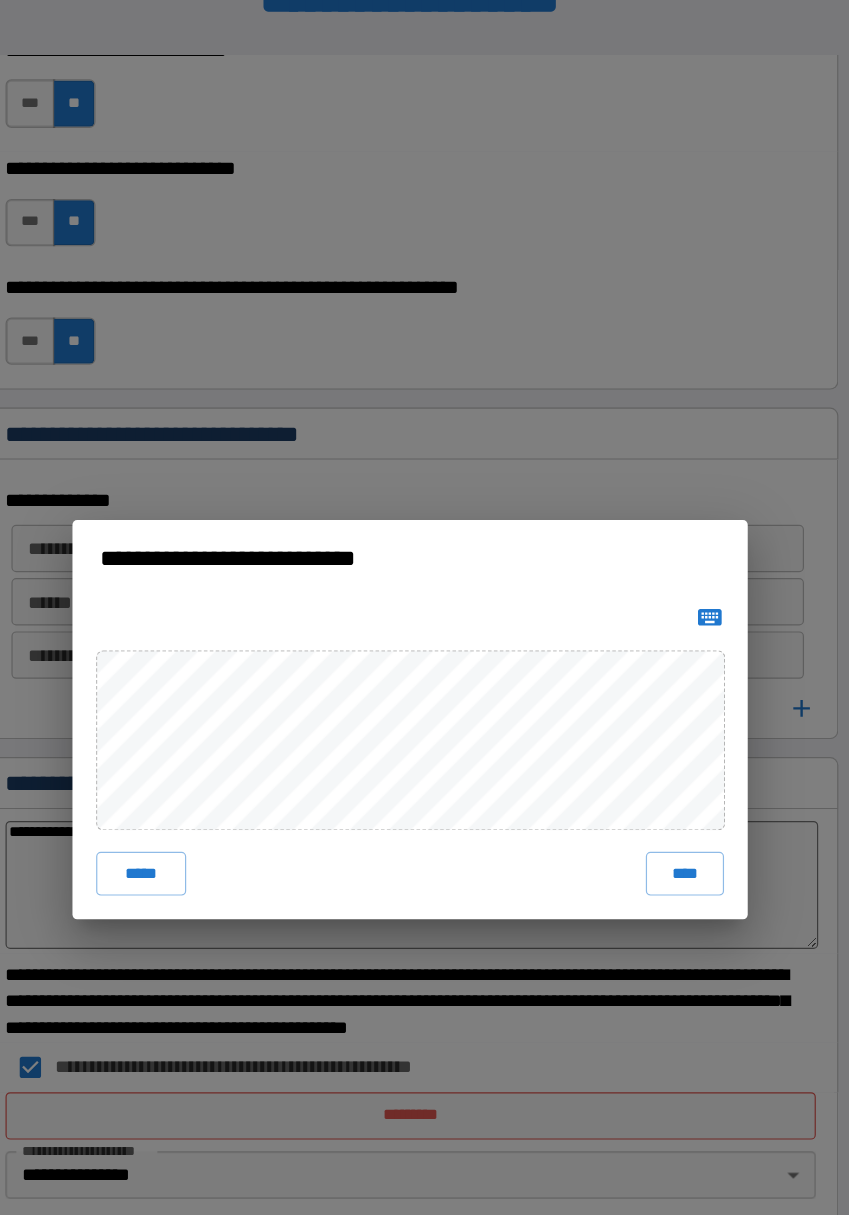 type on "*" 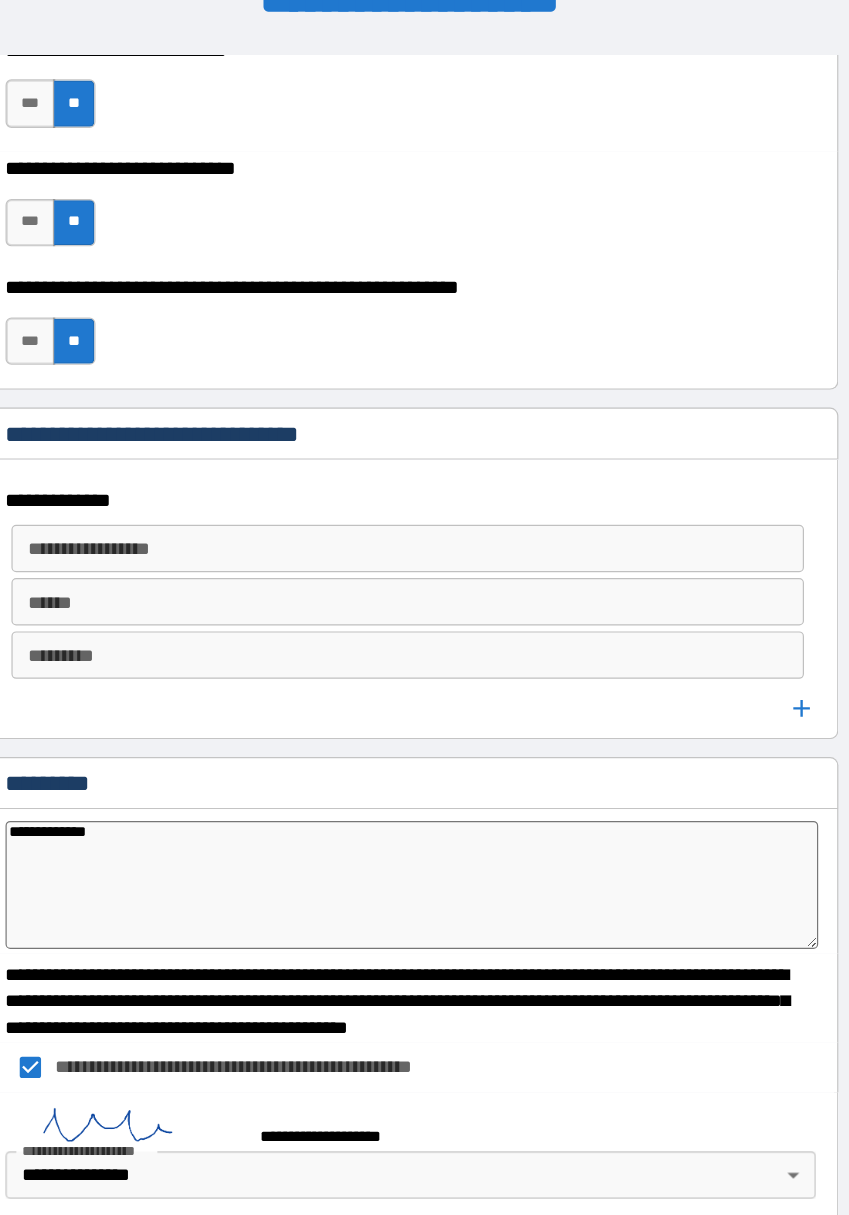 type on "*" 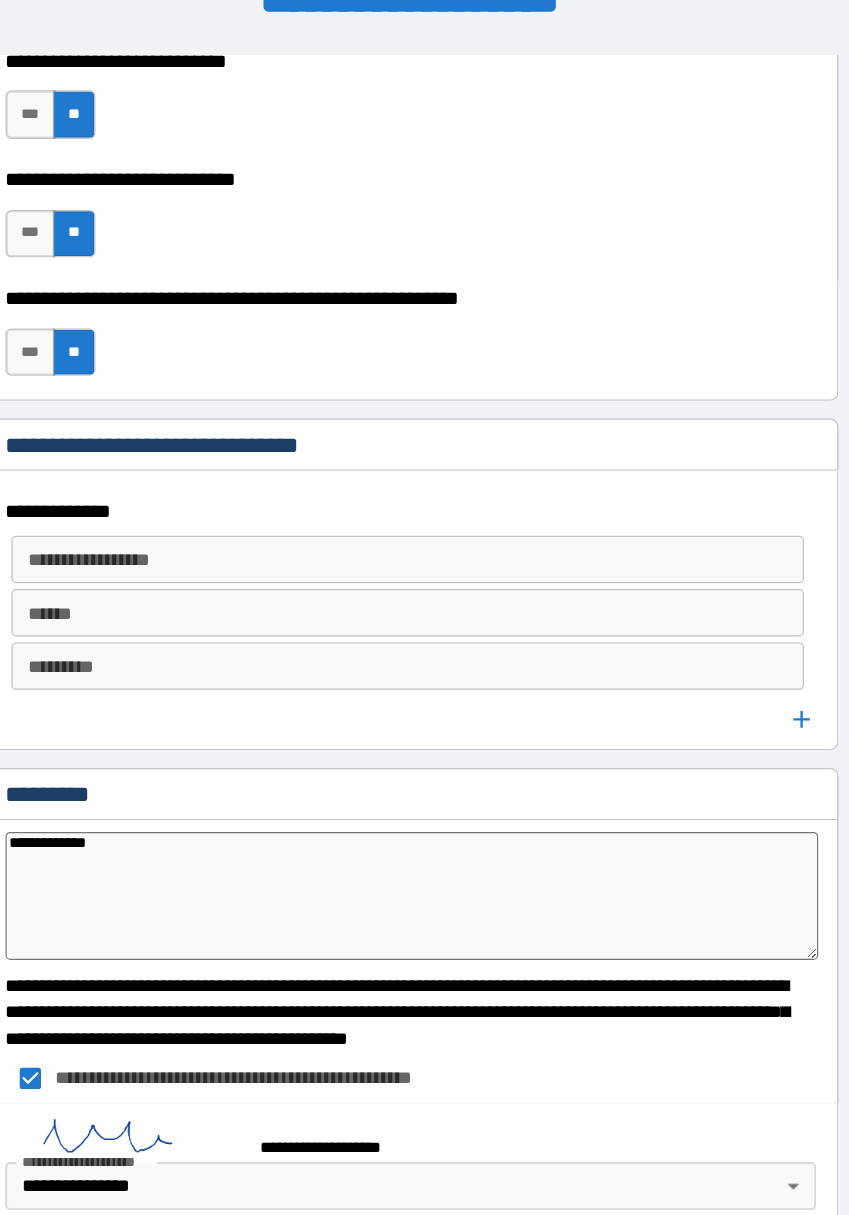 type on "*" 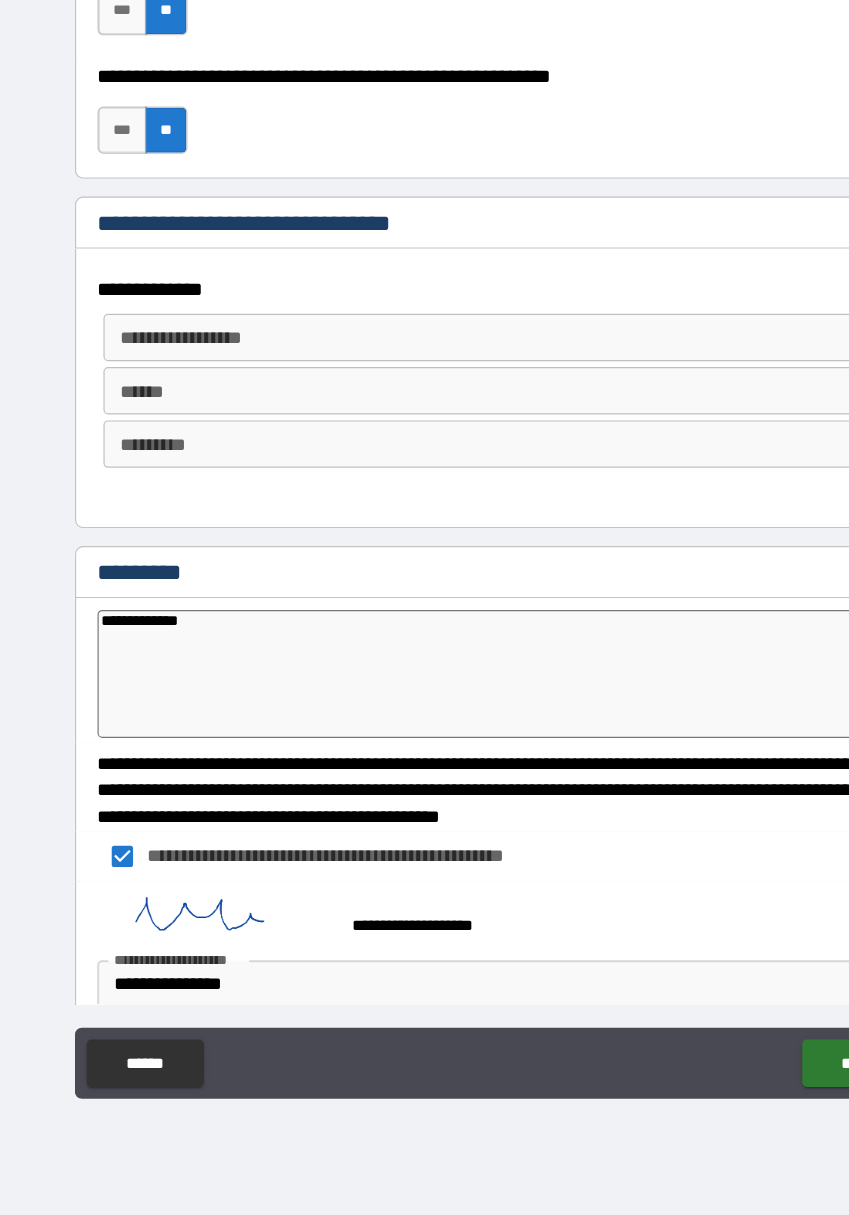 scroll, scrollTop: 11332, scrollLeft: 0, axis: vertical 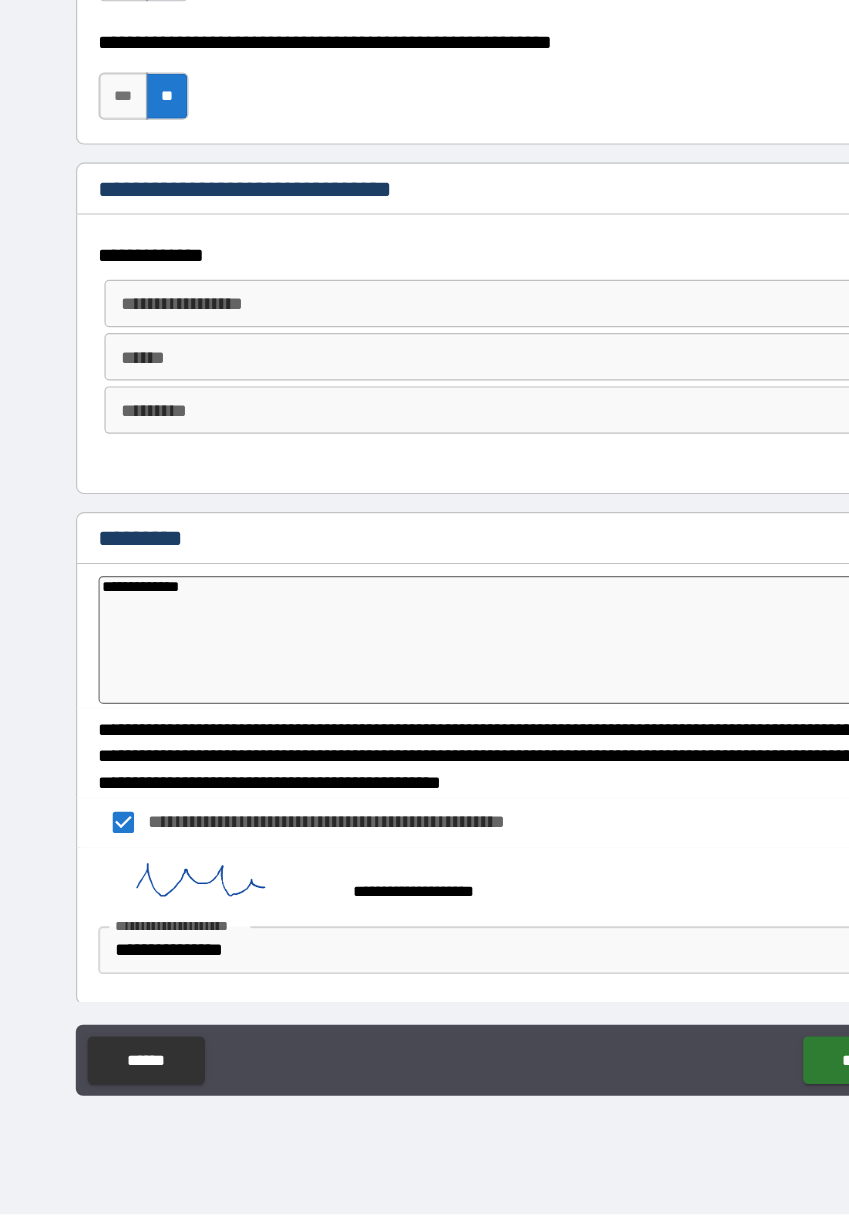 click on "******" at bounding box center (726, 1085) 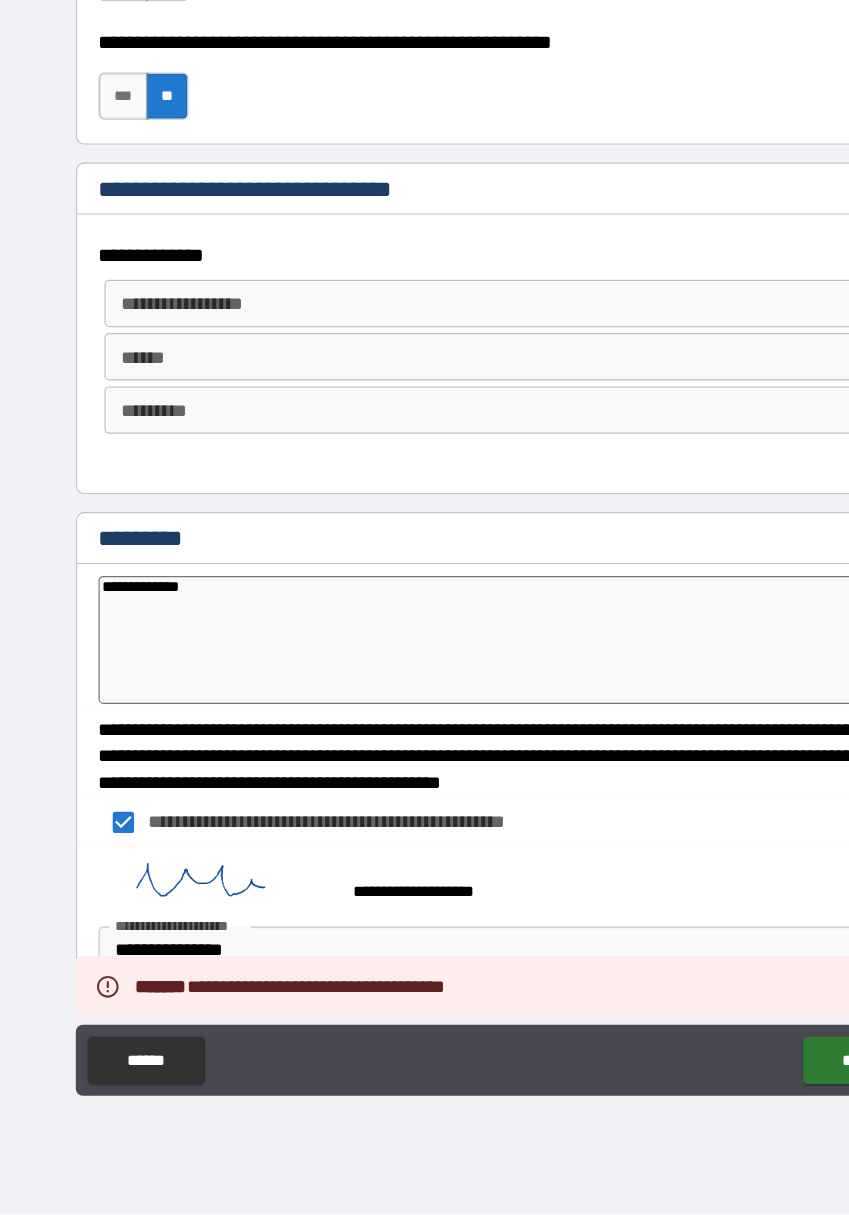type on "*" 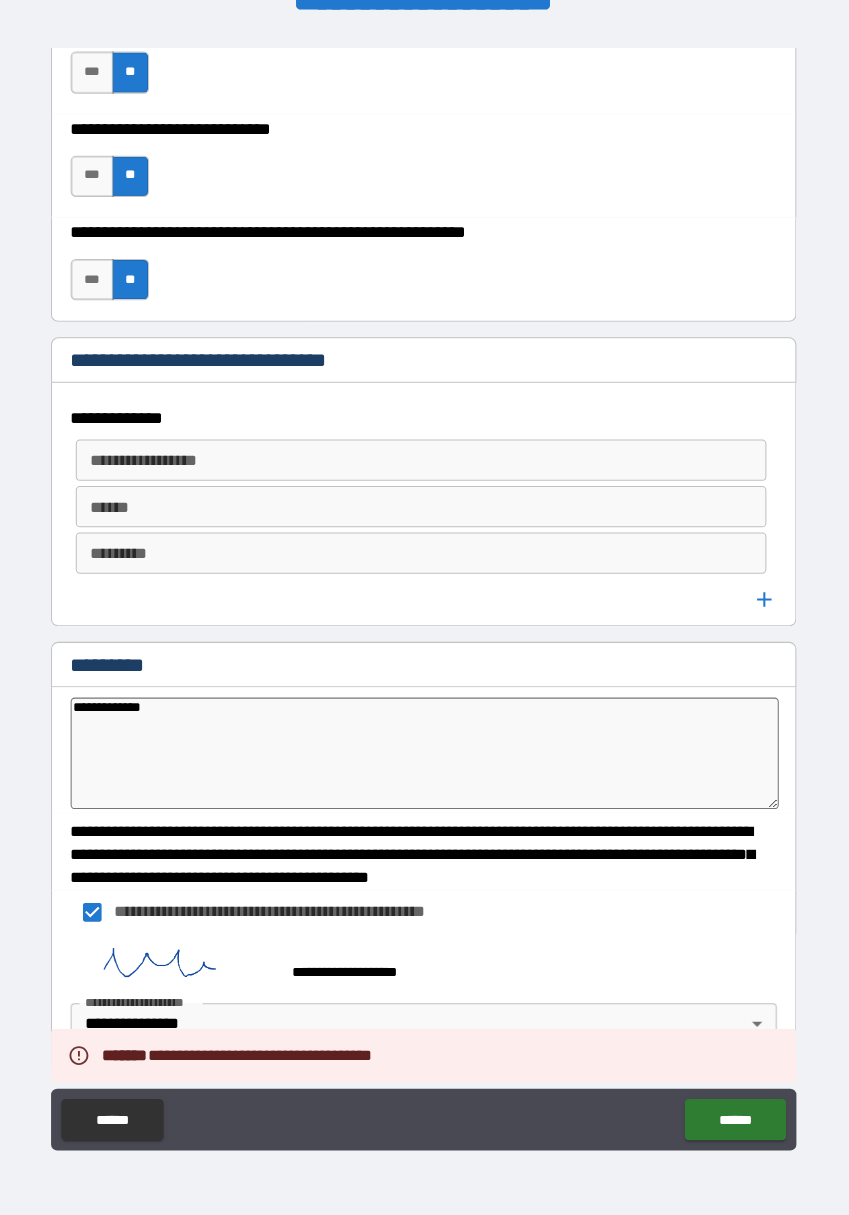 scroll, scrollTop: 11332, scrollLeft: 0, axis: vertical 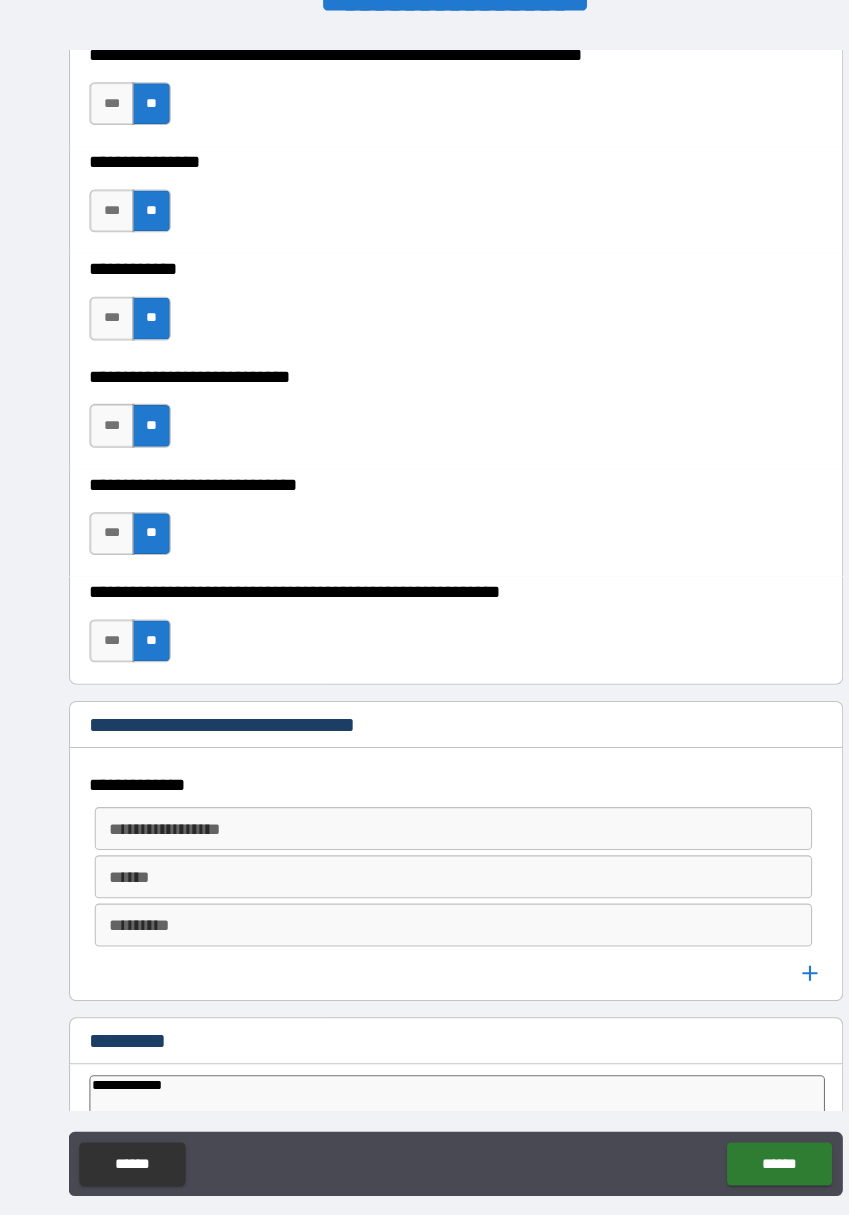 click on "**********" at bounding box center [421, 772] 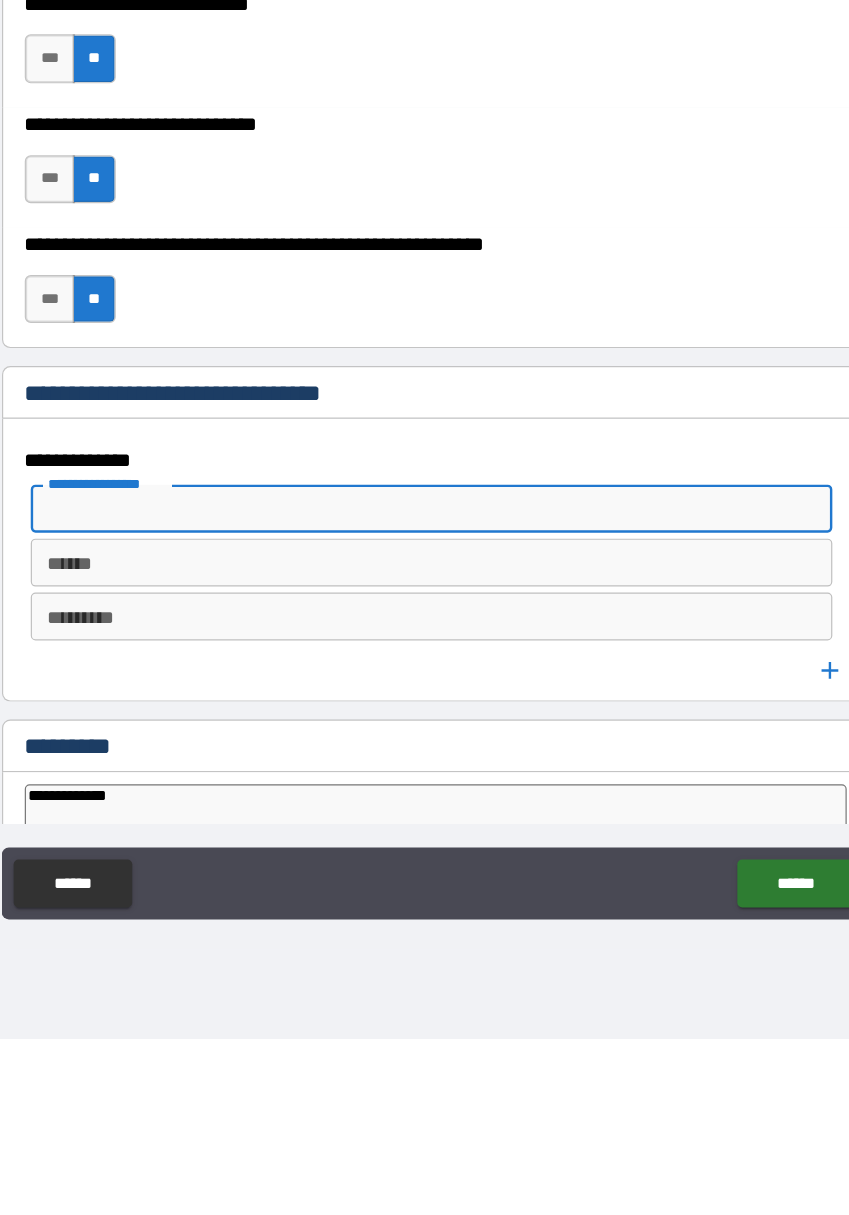 scroll, scrollTop: 48, scrollLeft: 0, axis: vertical 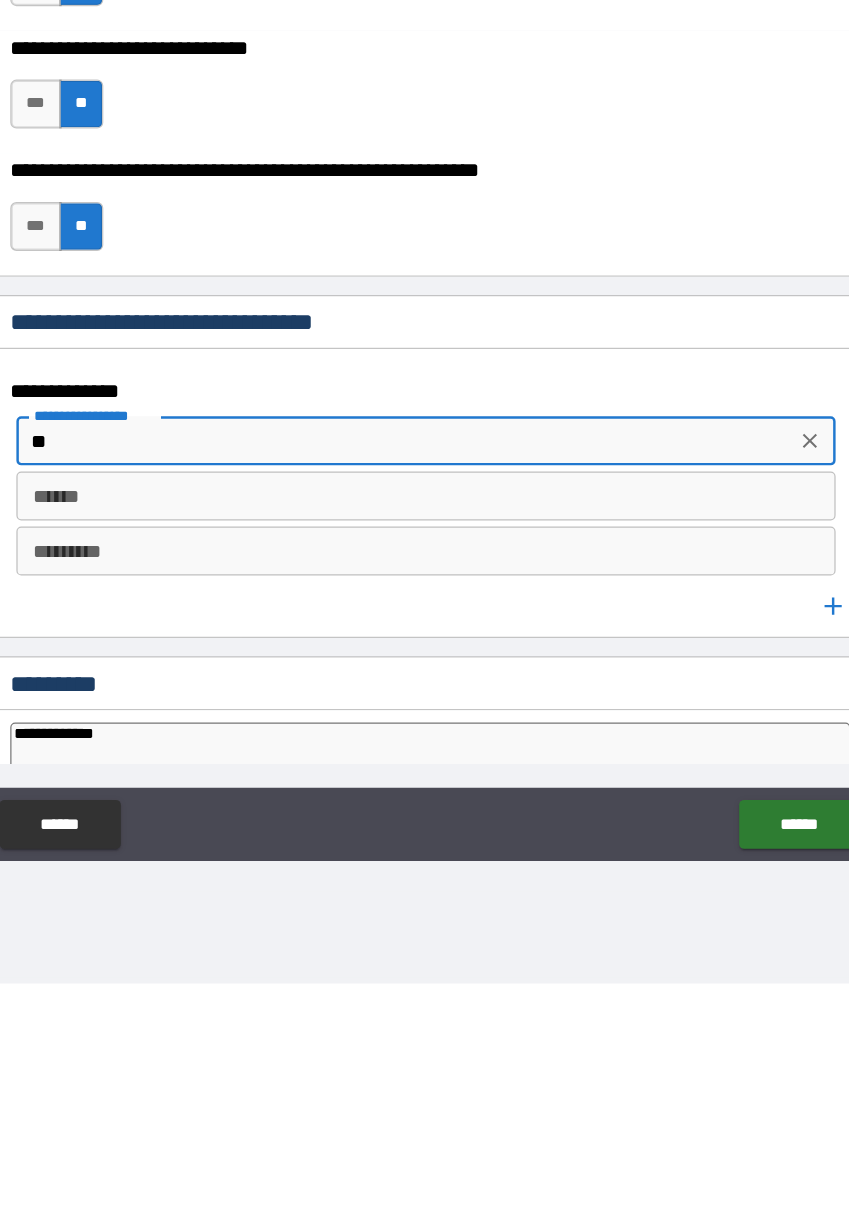 click on "******" at bounding box center (422, 817) 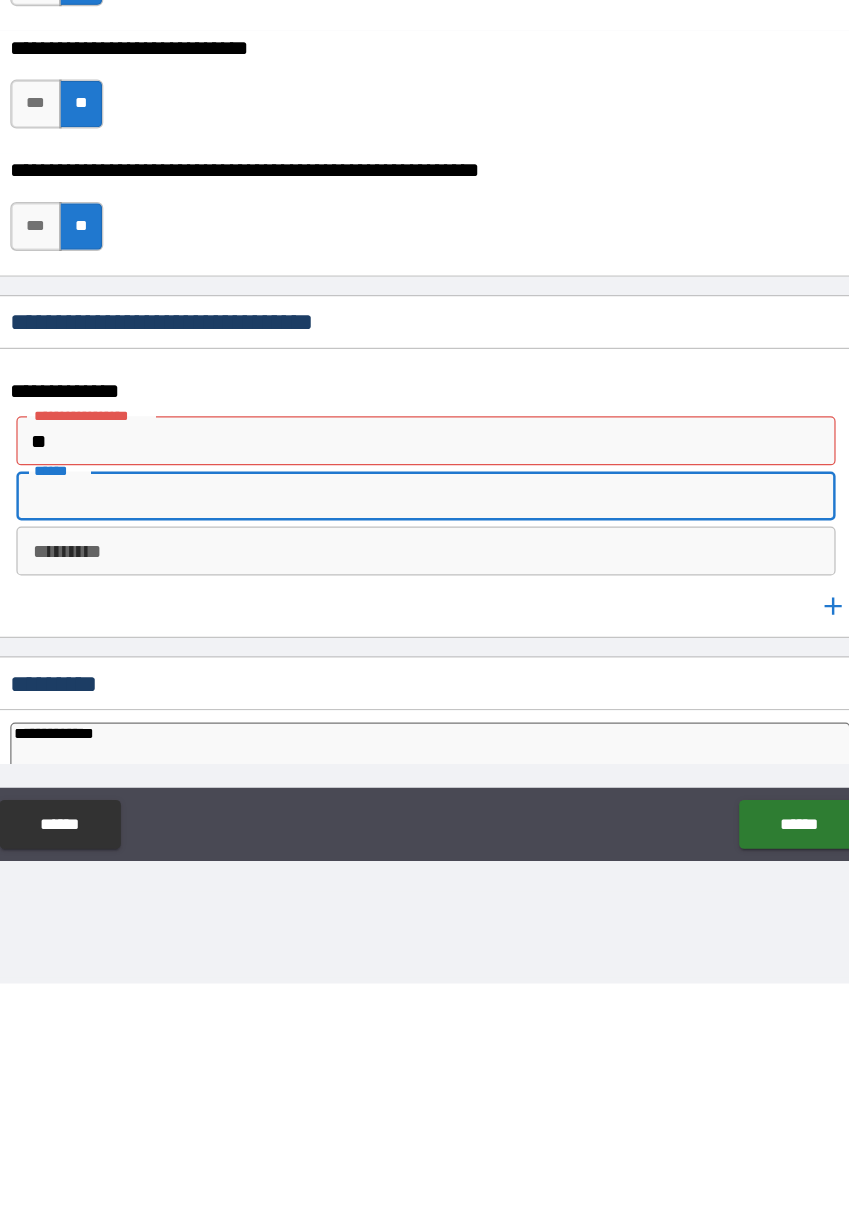click on "**" at bounding box center (406, 772) 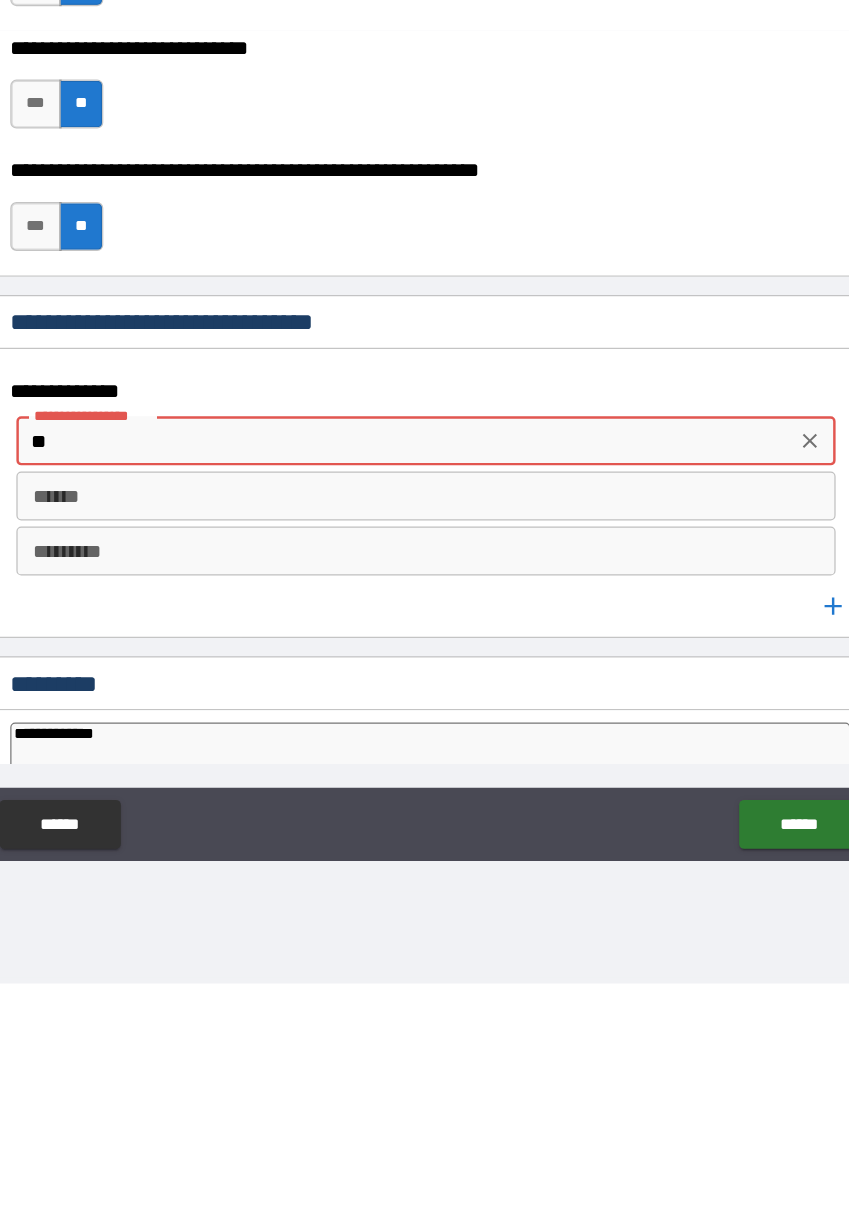 click on "**" at bounding box center [406, 772] 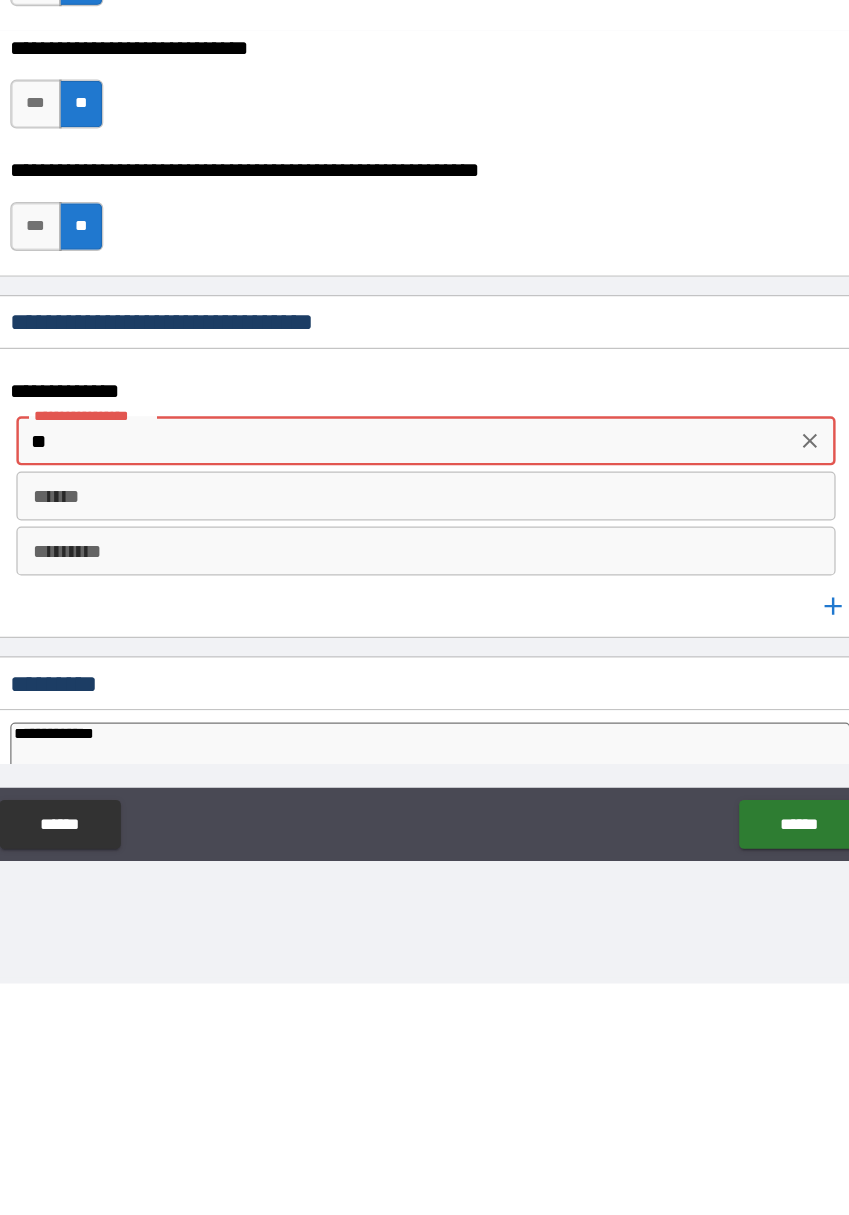 click 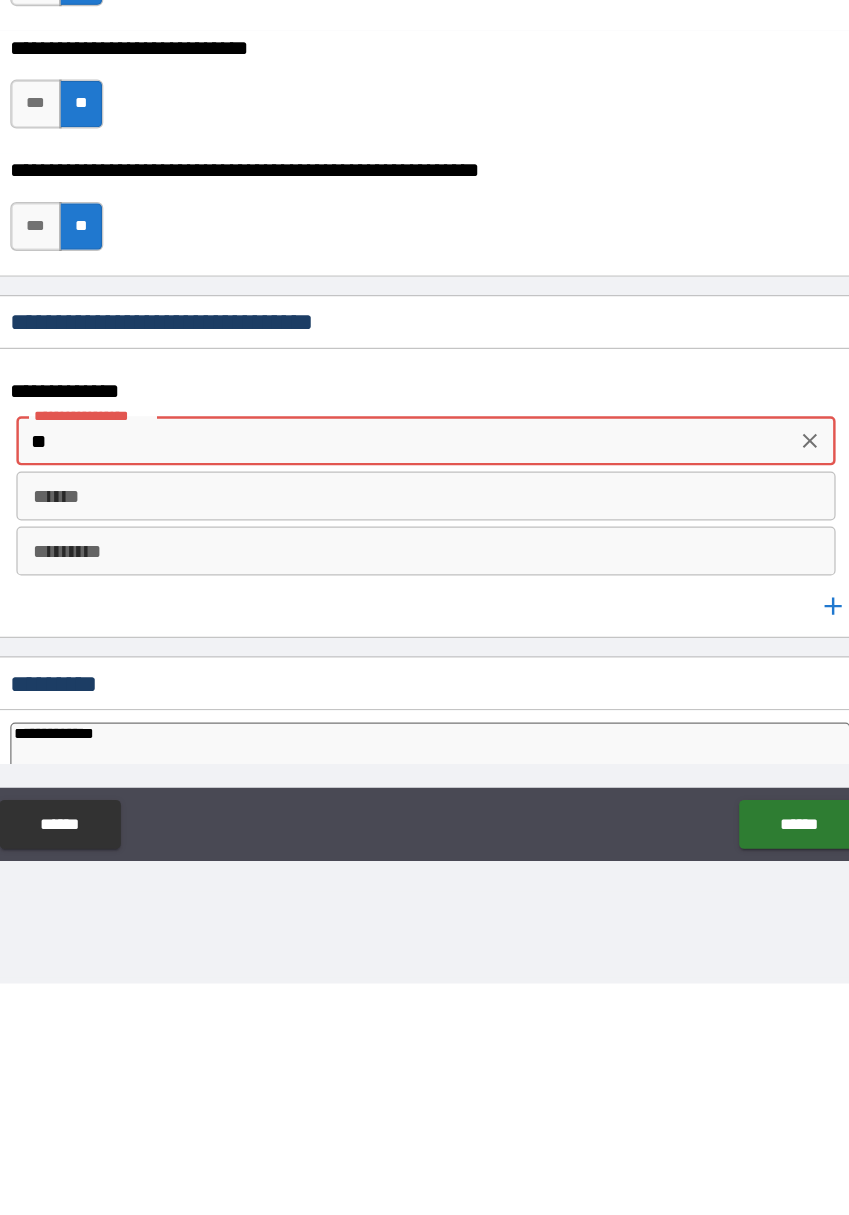click on "*********" at bounding box center [422, 862] 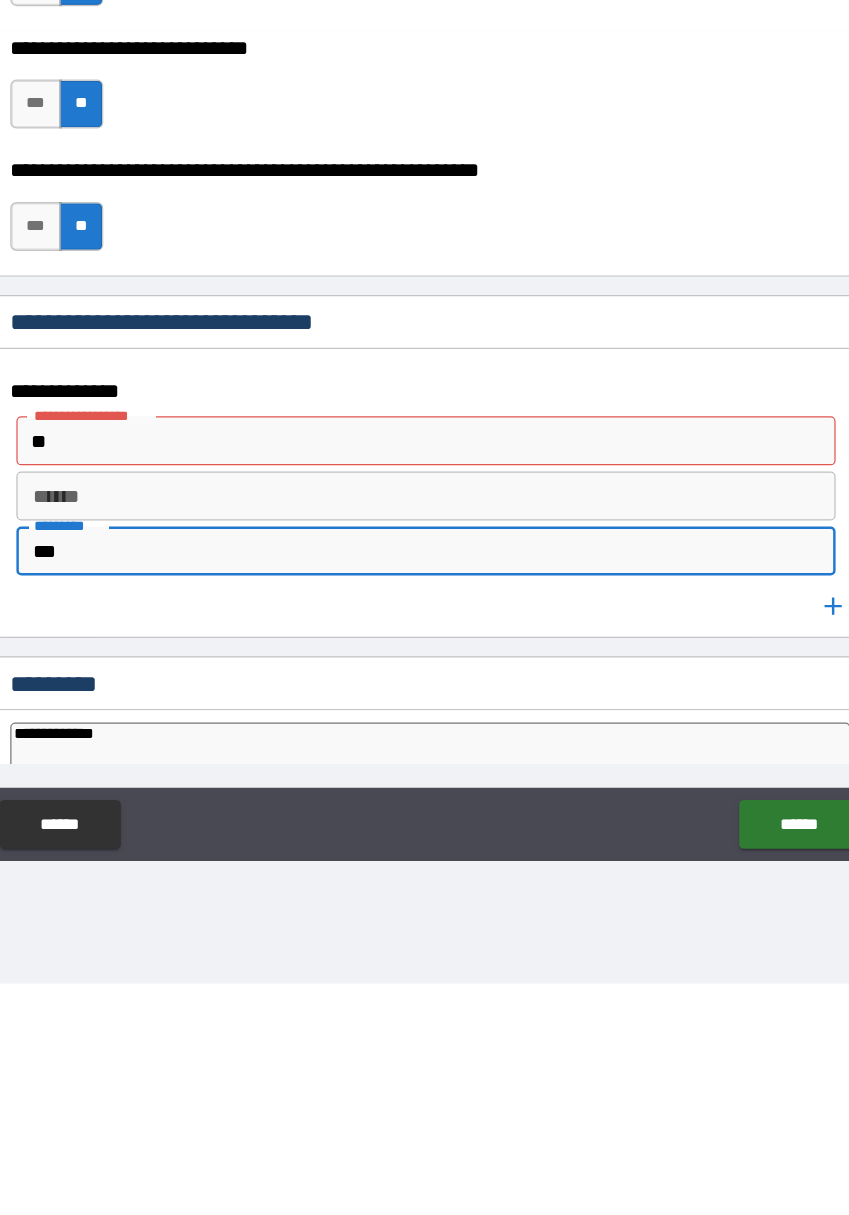 click on "******" at bounding box center (422, 817) 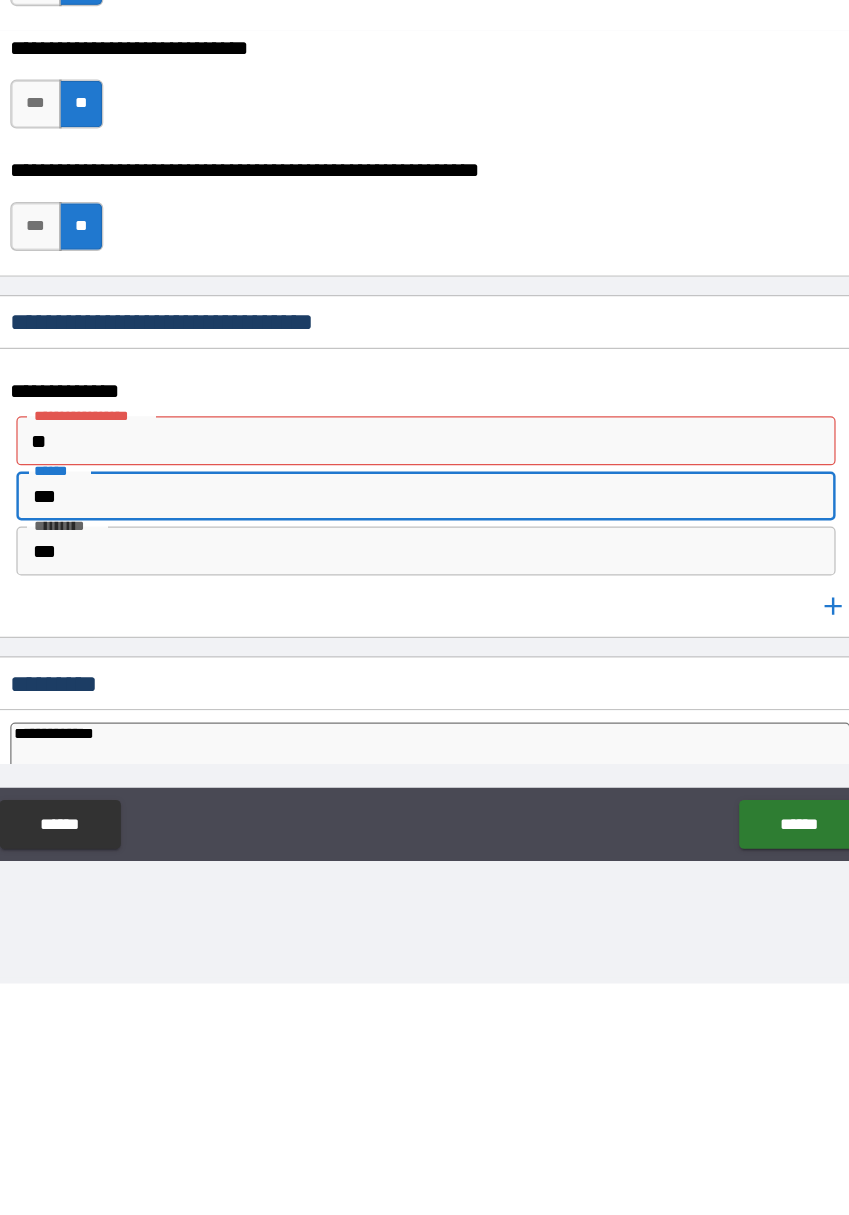 click on "**" at bounding box center (406, 772) 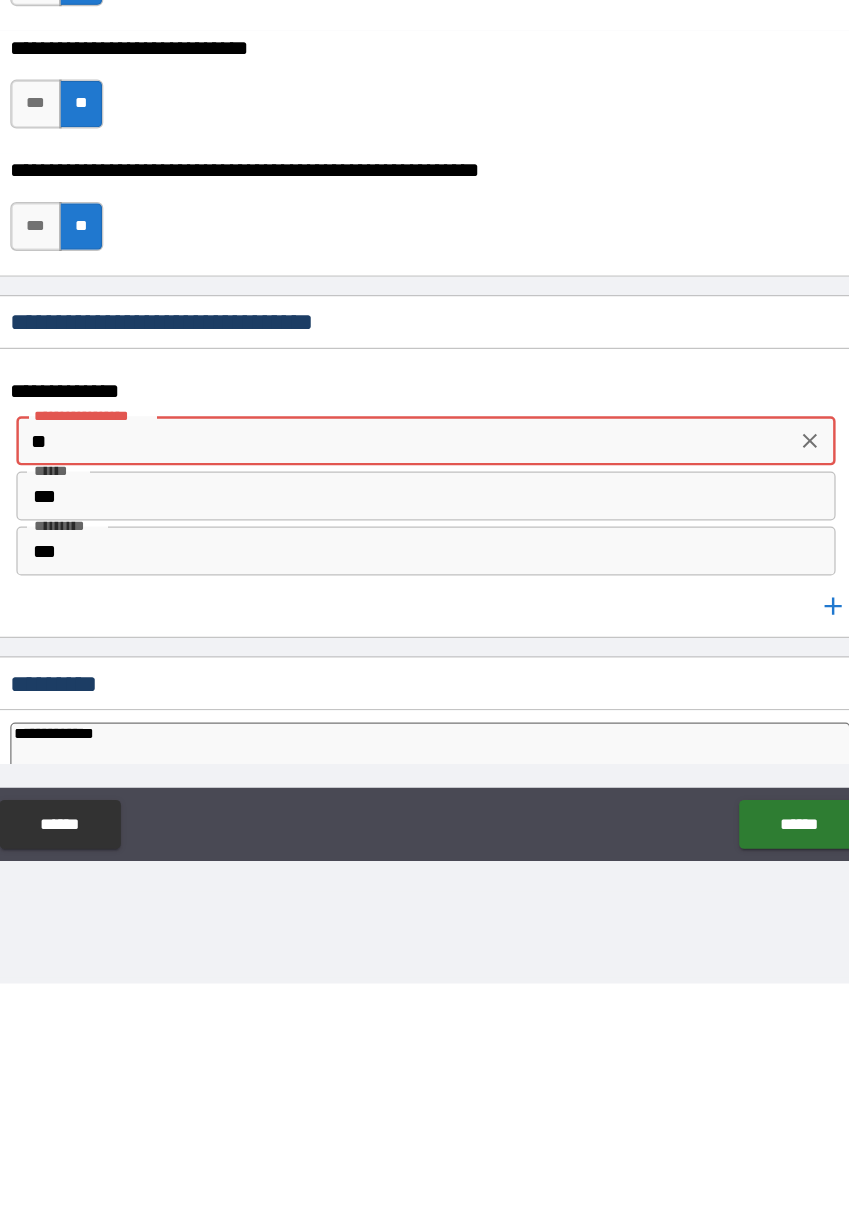 click on "**" at bounding box center (406, 772) 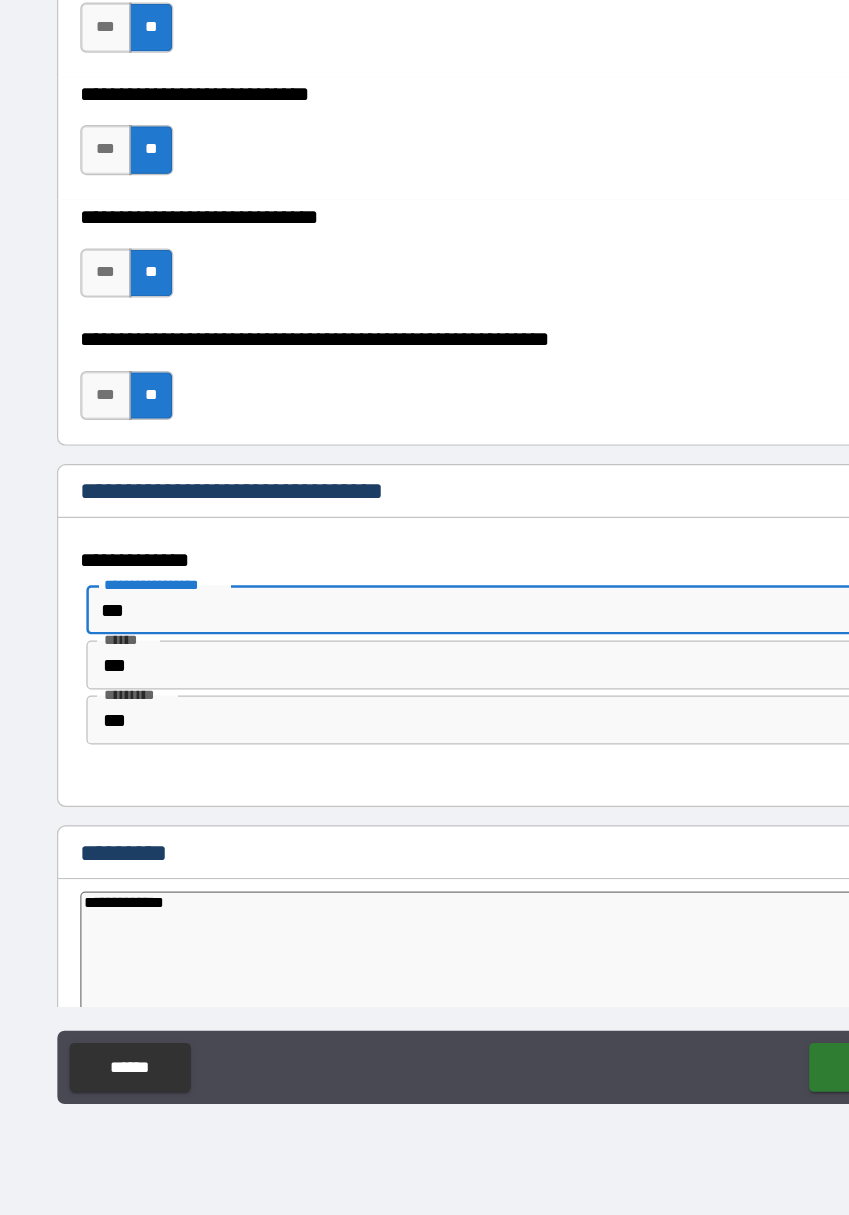 scroll, scrollTop: 11333, scrollLeft: 0, axis: vertical 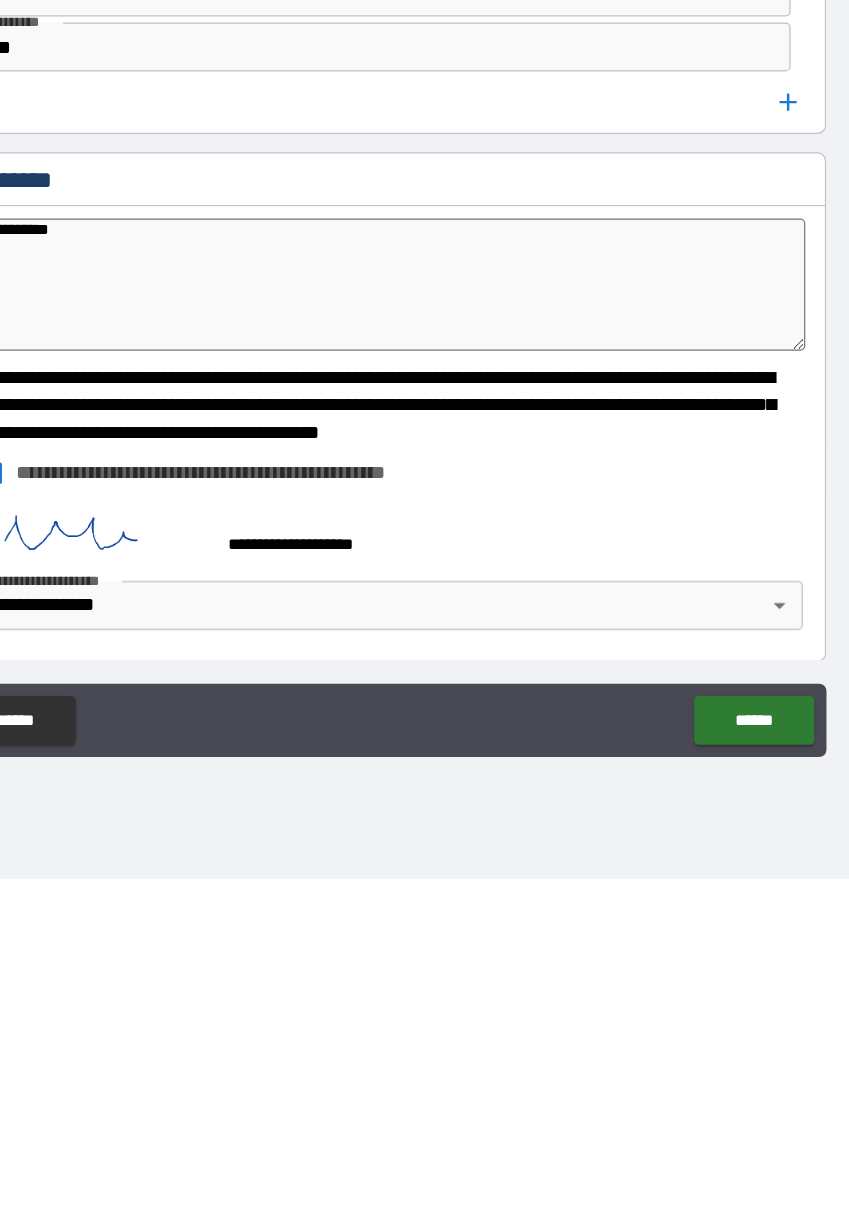 click on "******" at bounding box center (726, 1085) 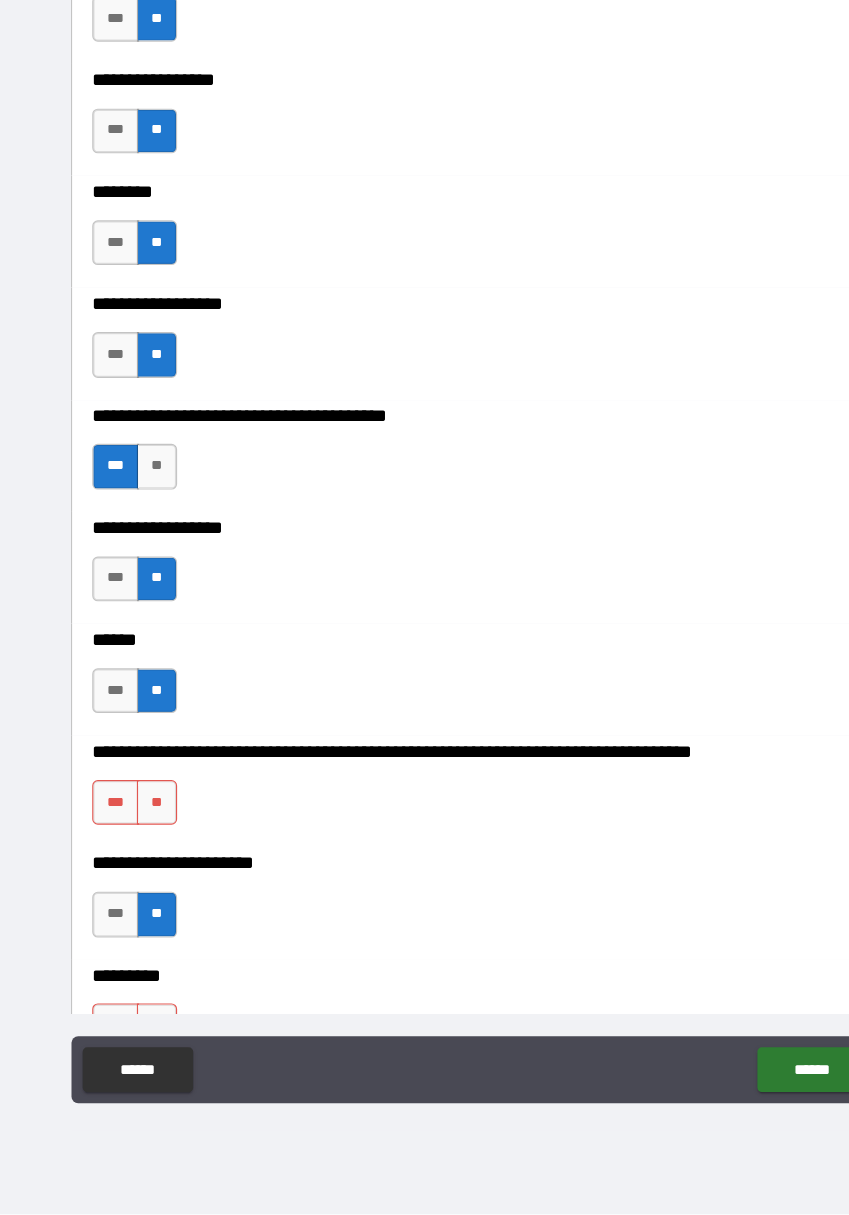 scroll, scrollTop: 8059, scrollLeft: 0, axis: vertical 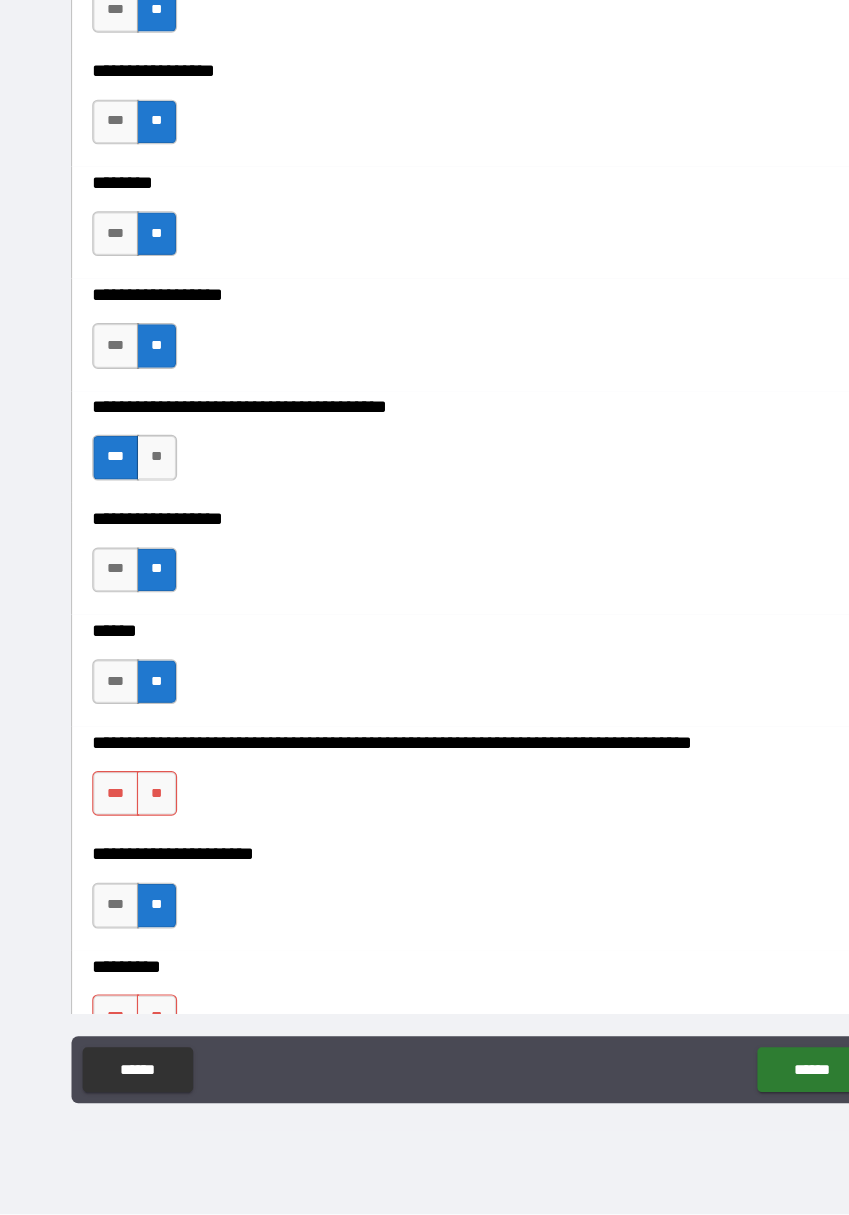 click on "**" at bounding box center [141, 838] 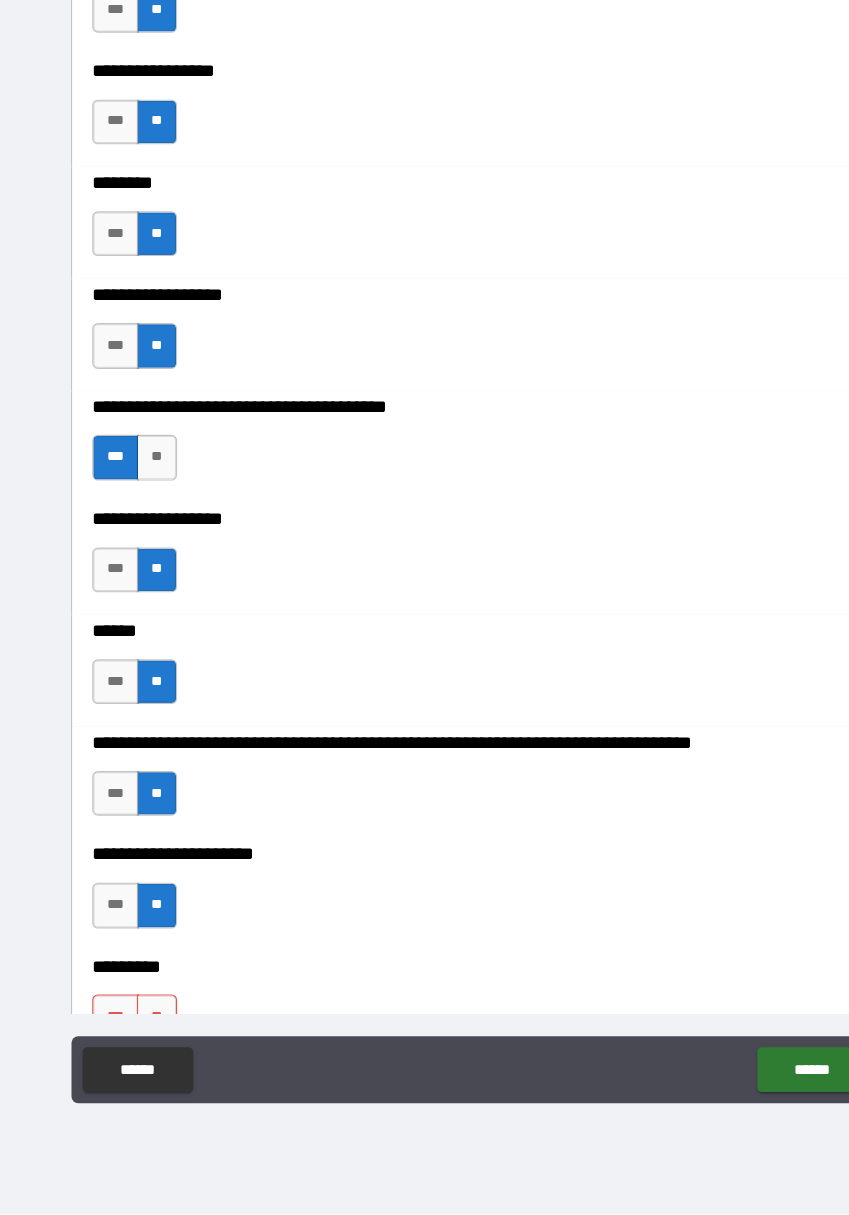 scroll, scrollTop: 8249, scrollLeft: 0, axis: vertical 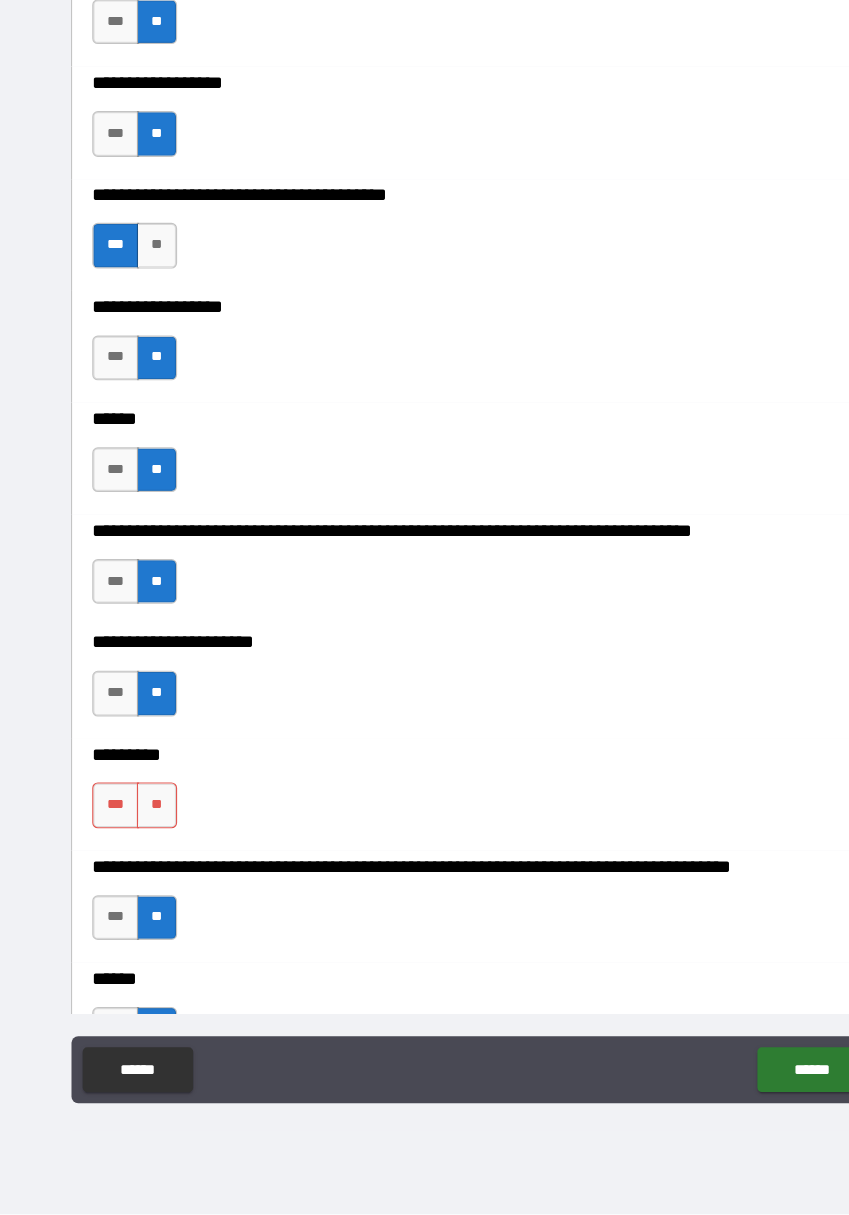 click on "**" at bounding box center [141, 848] 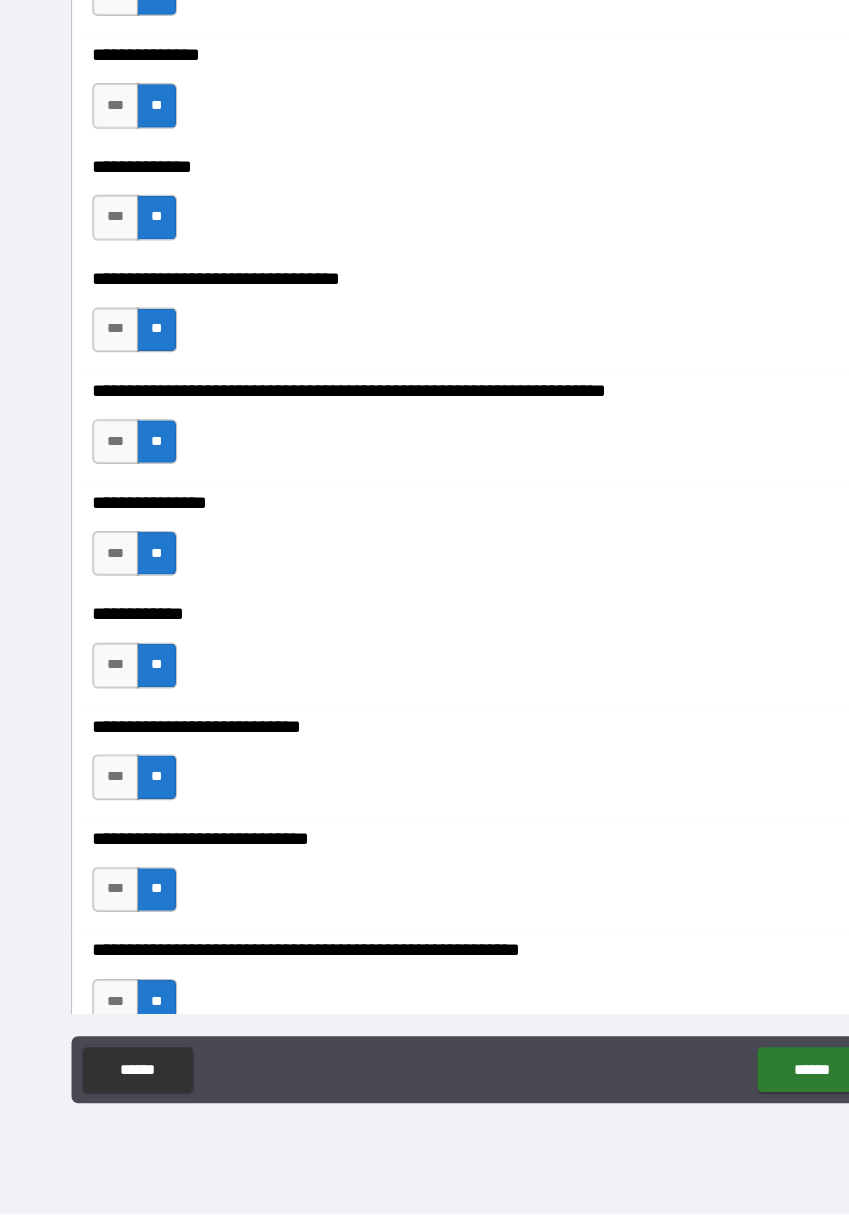 scroll, scrollTop: 11333, scrollLeft: 0, axis: vertical 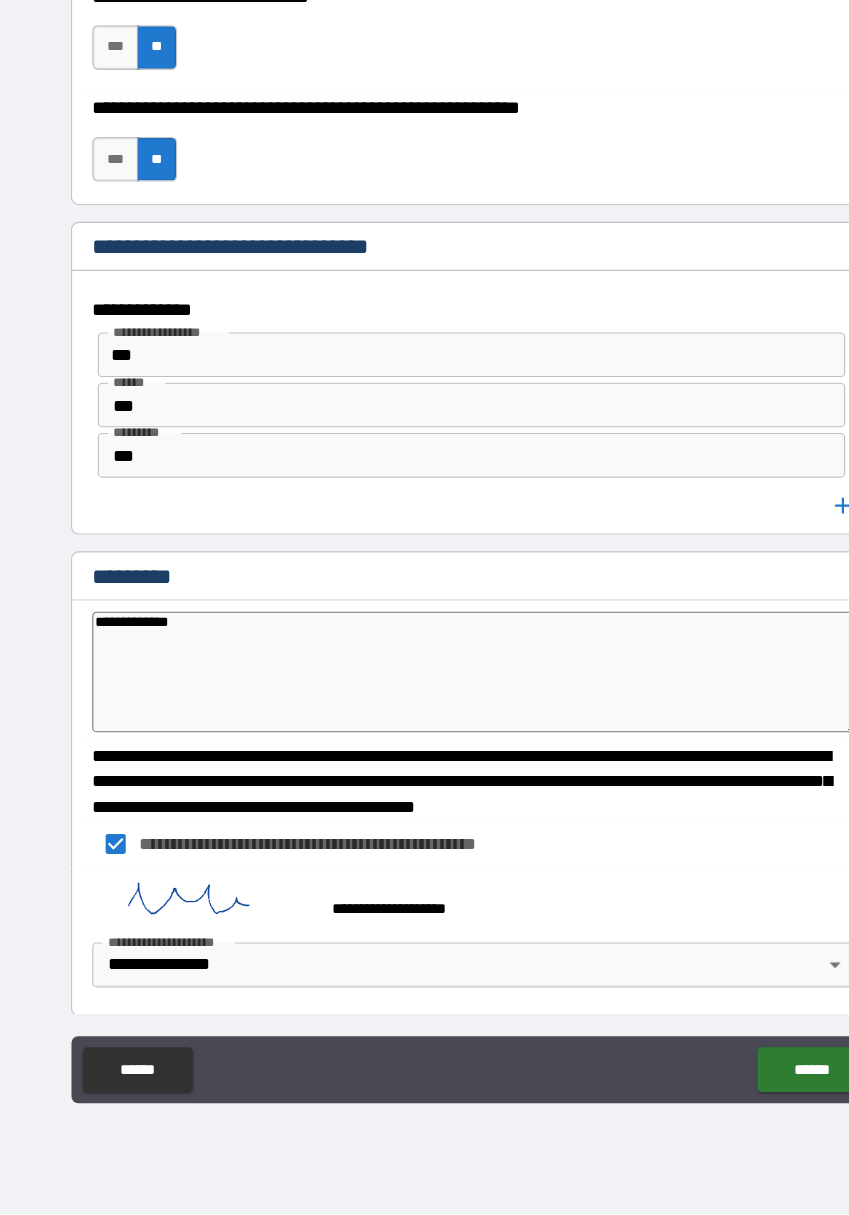 click on "******" at bounding box center (726, 1085) 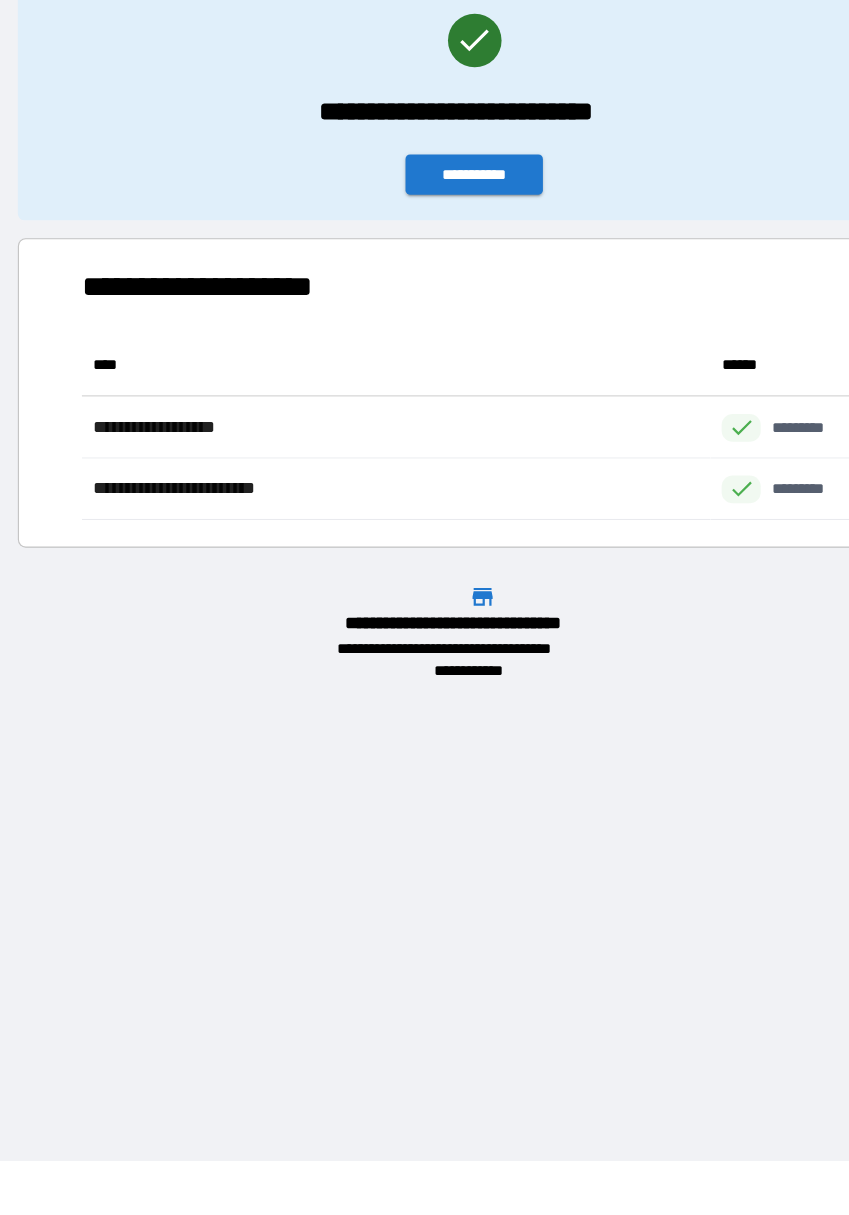 scroll, scrollTop: 48, scrollLeft: 0, axis: vertical 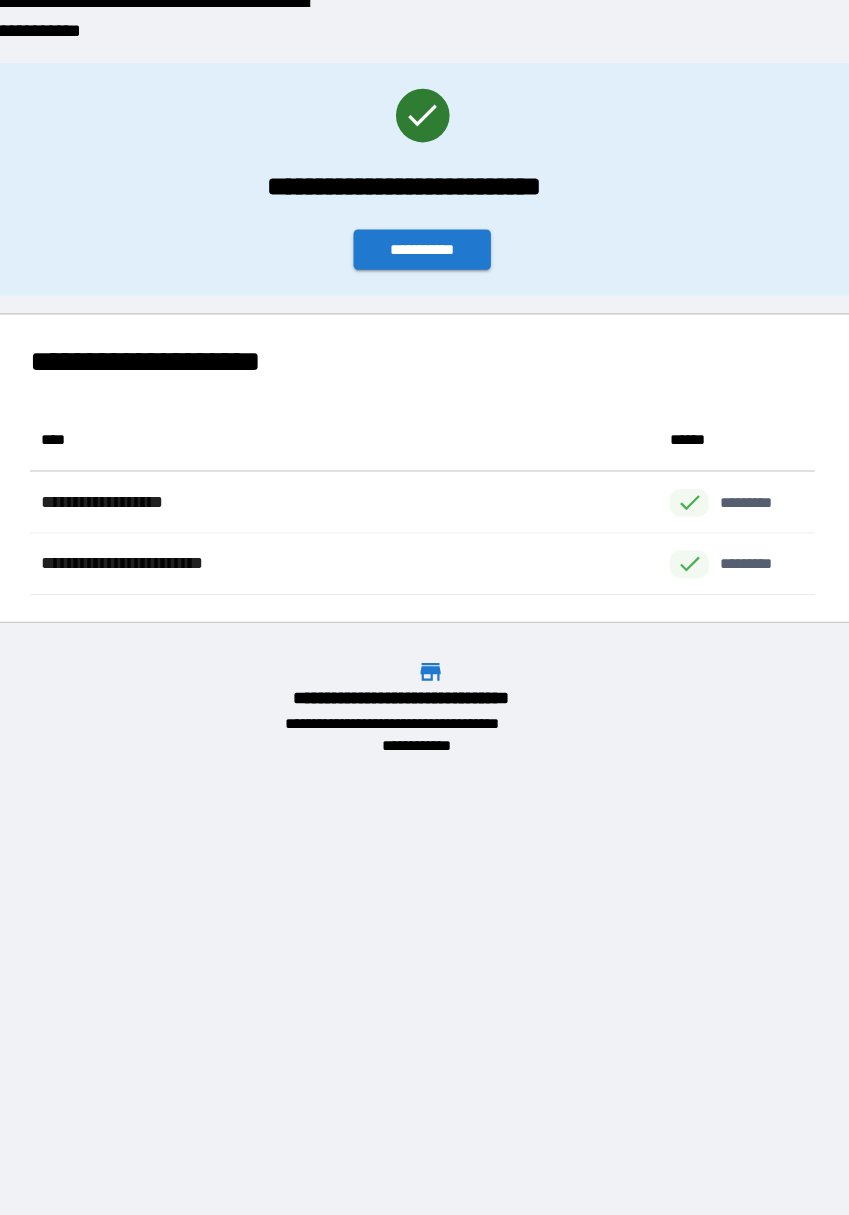 click on "**********" at bounding box center (425, 284) 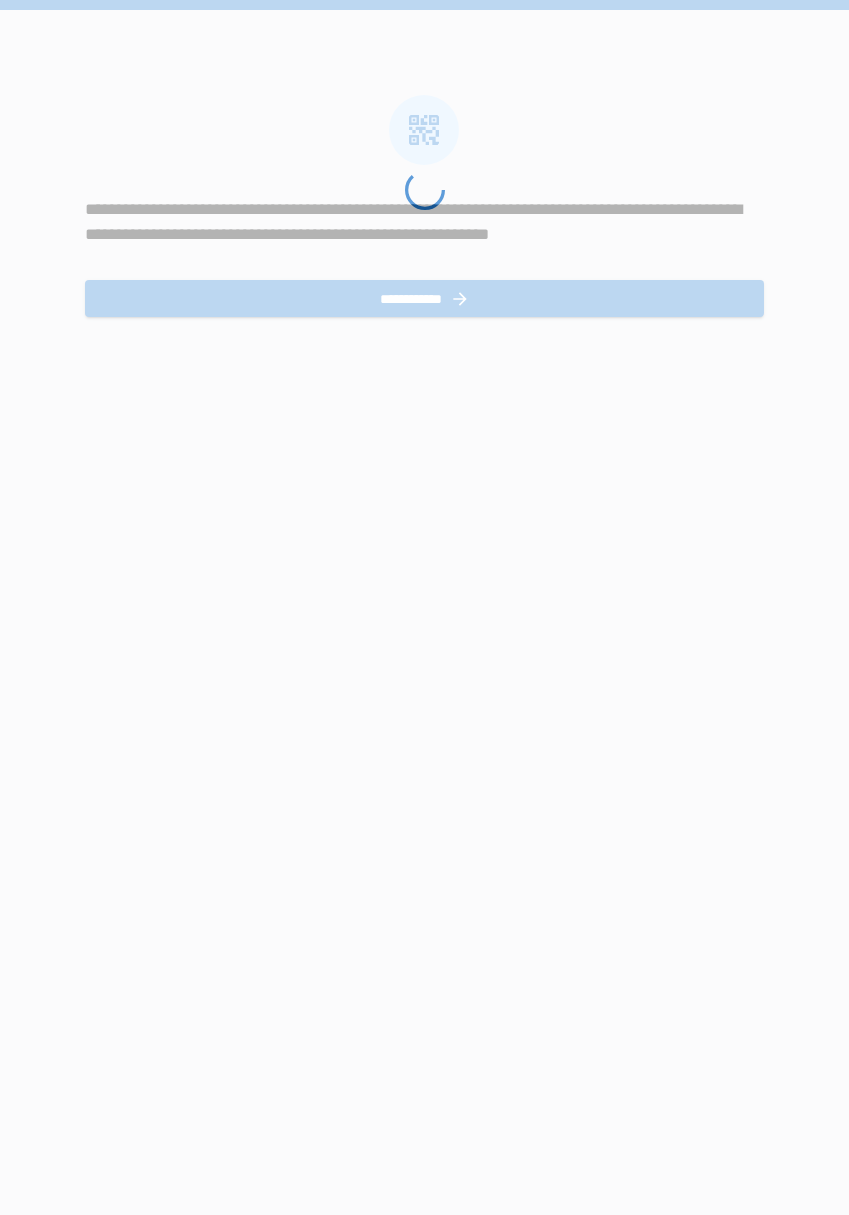 scroll, scrollTop: 0, scrollLeft: 0, axis: both 